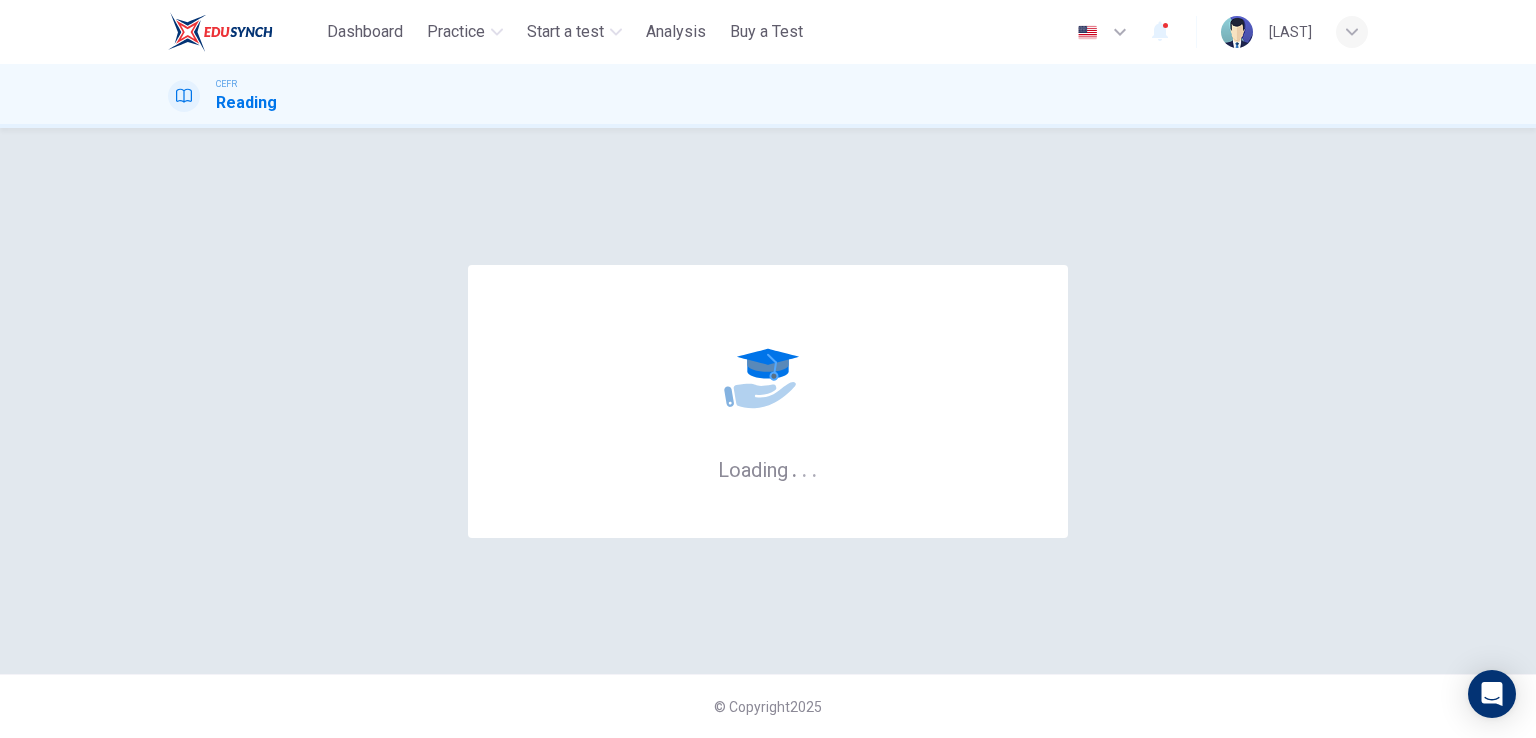 scroll, scrollTop: 0, scrollLeft: 0, axis: both 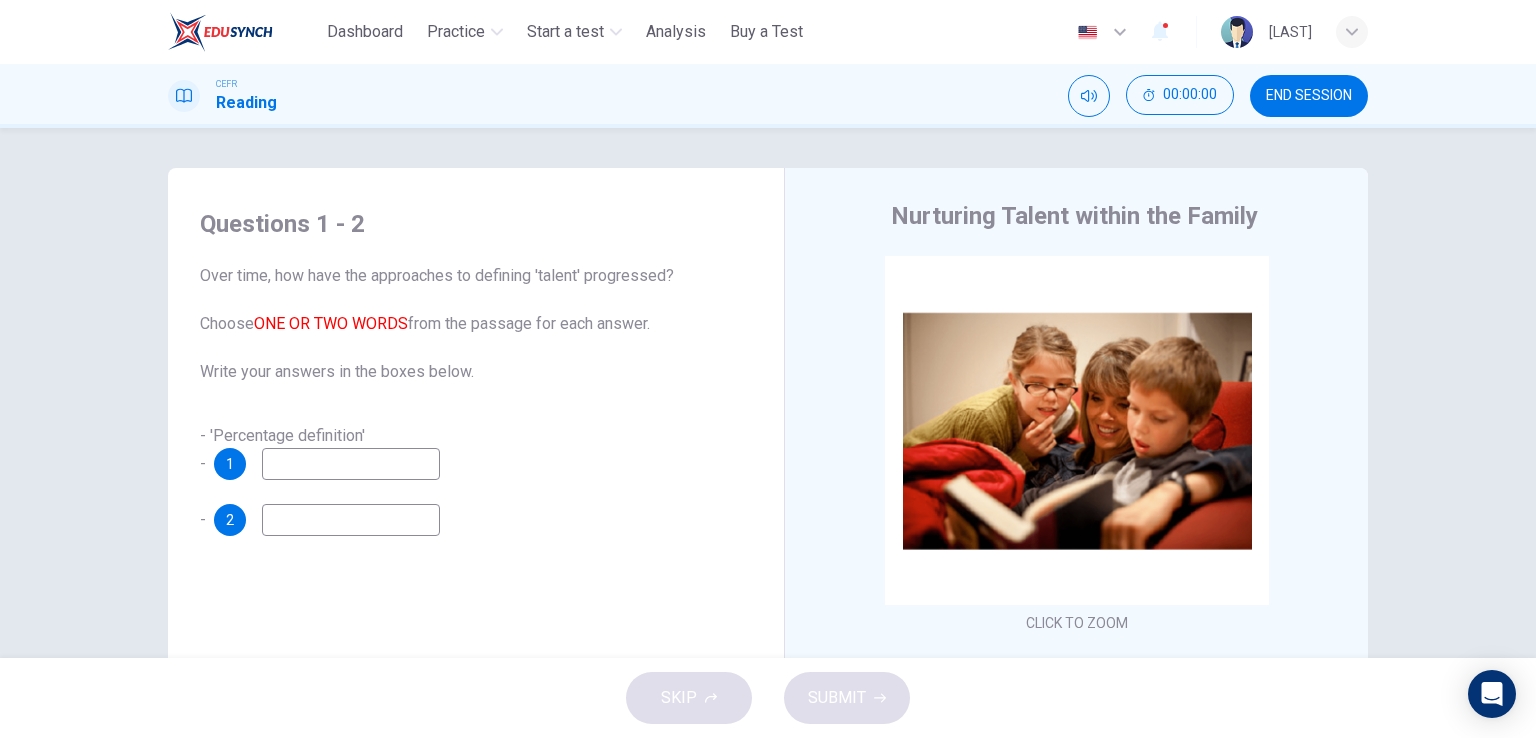 click 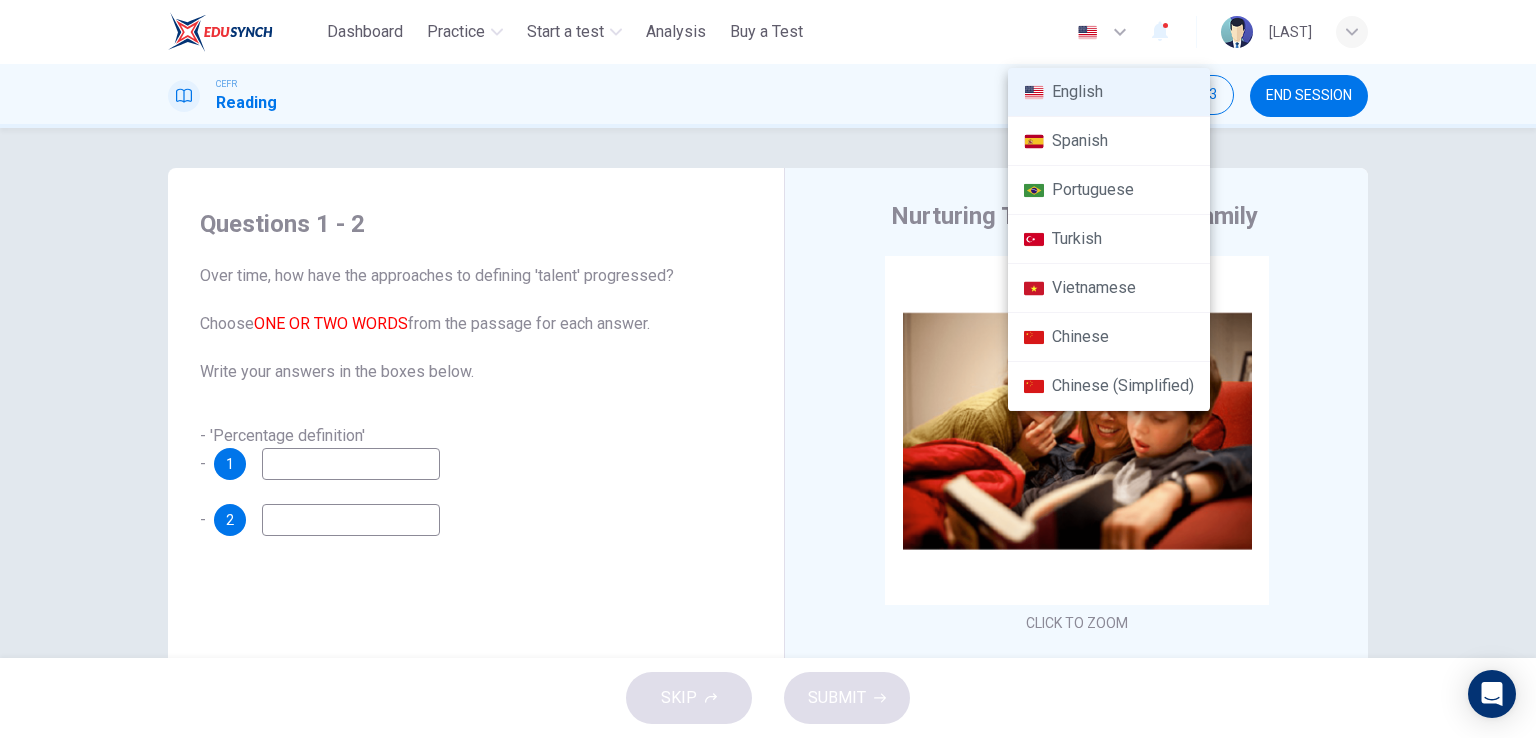 click on "English" at bounding box center (1109, 92) 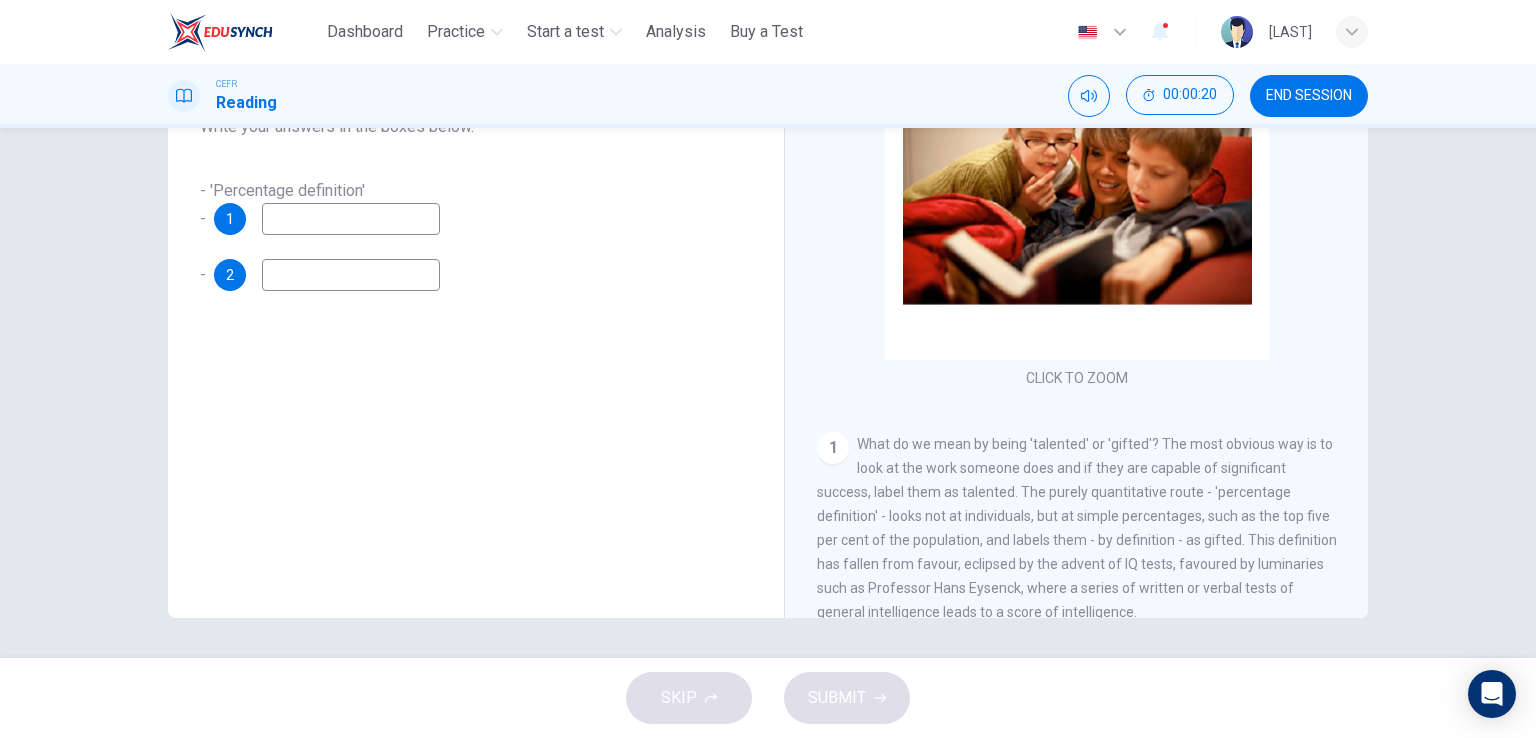 scroll, scrollTop: 0, scrollLeft: 0, axis: both 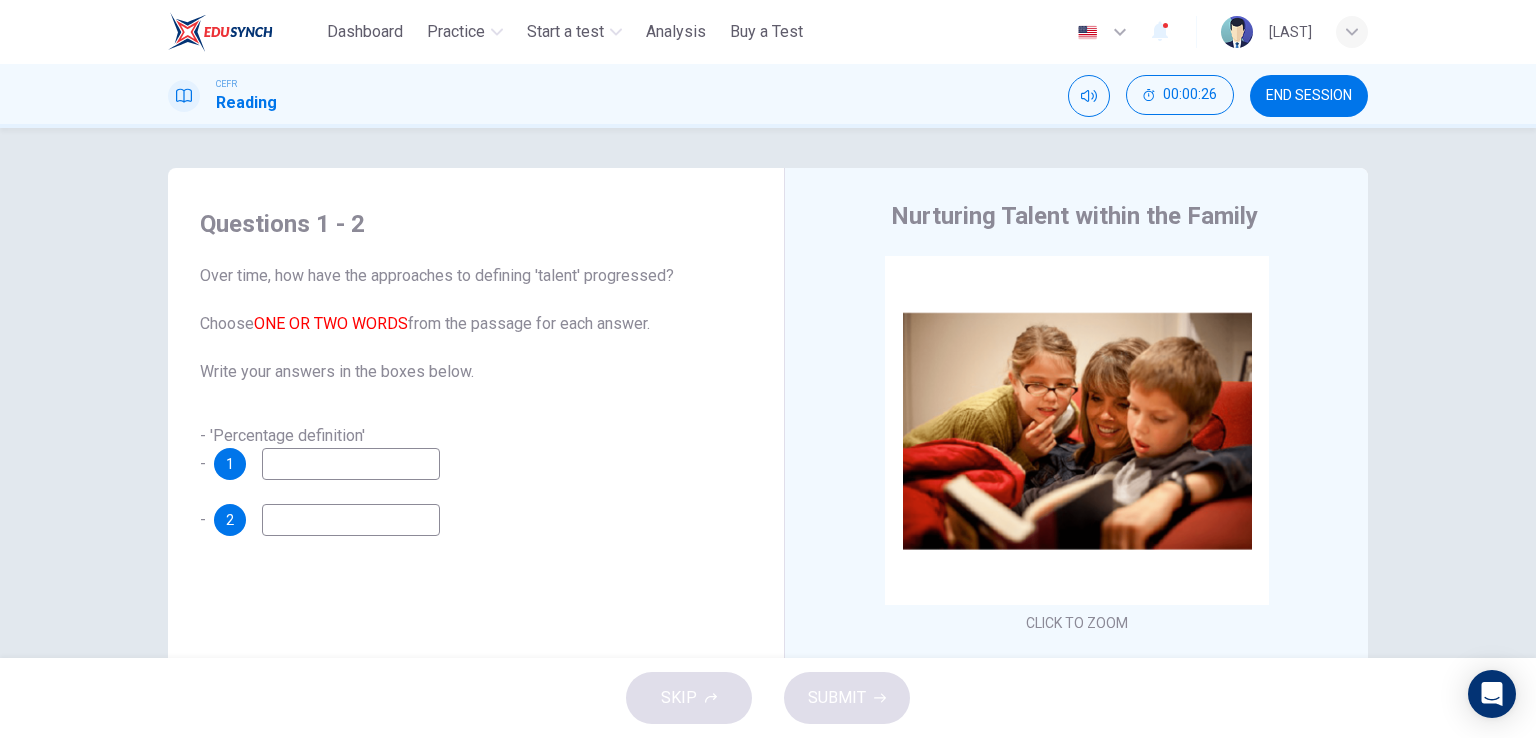 click at bounding box center [351, 464] 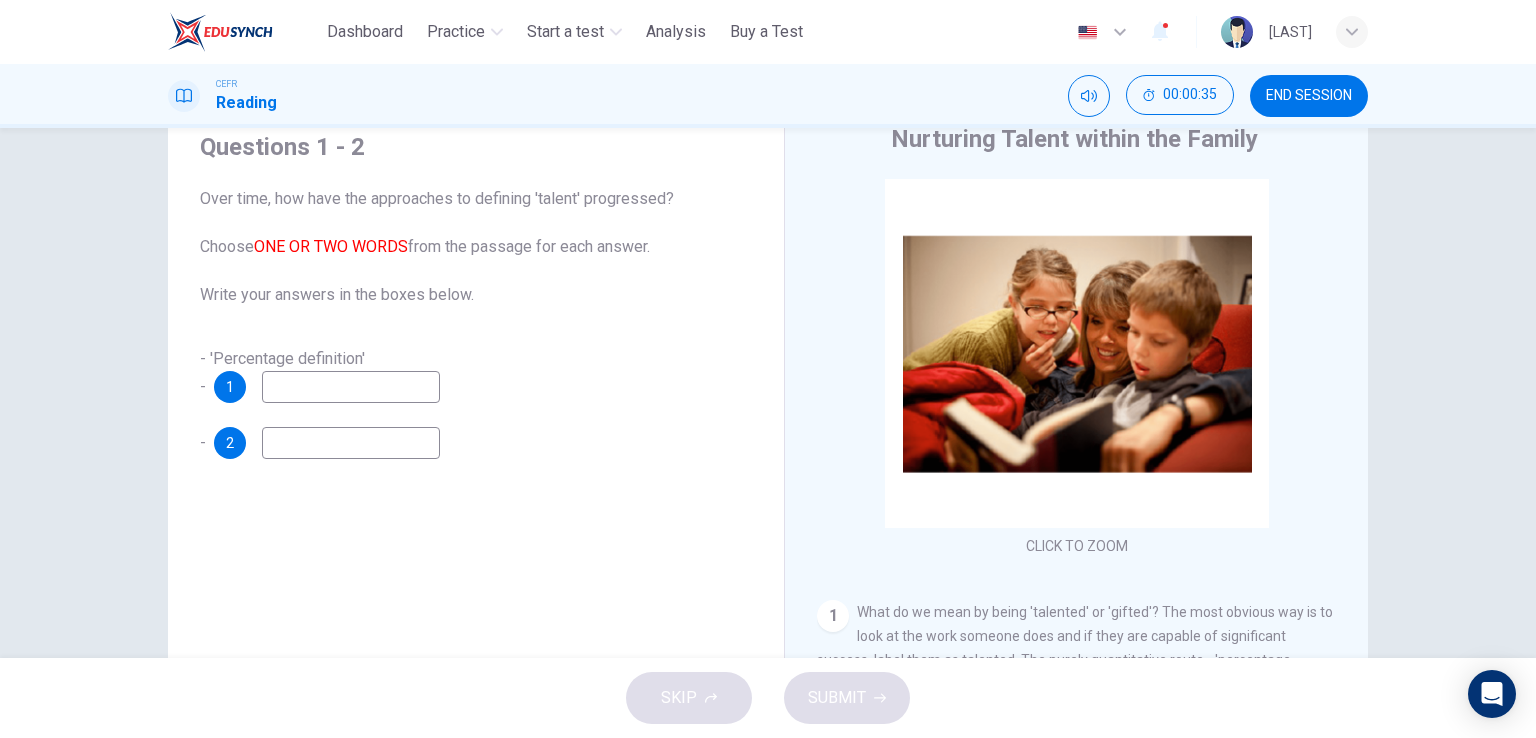 scroll, scrollTop: 245, scrollLeft: 0, axis: vertical 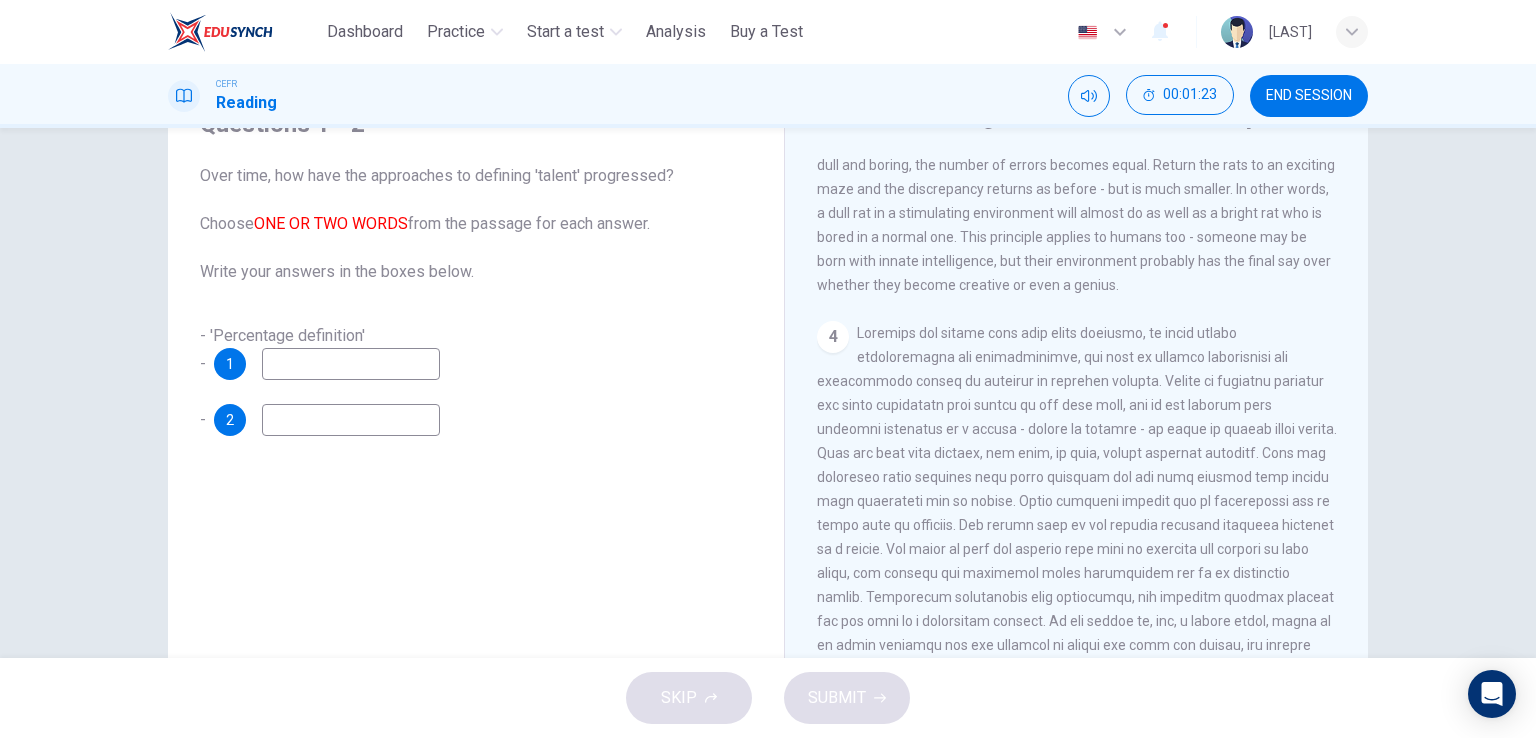 click at bounding box center [1077, 525] 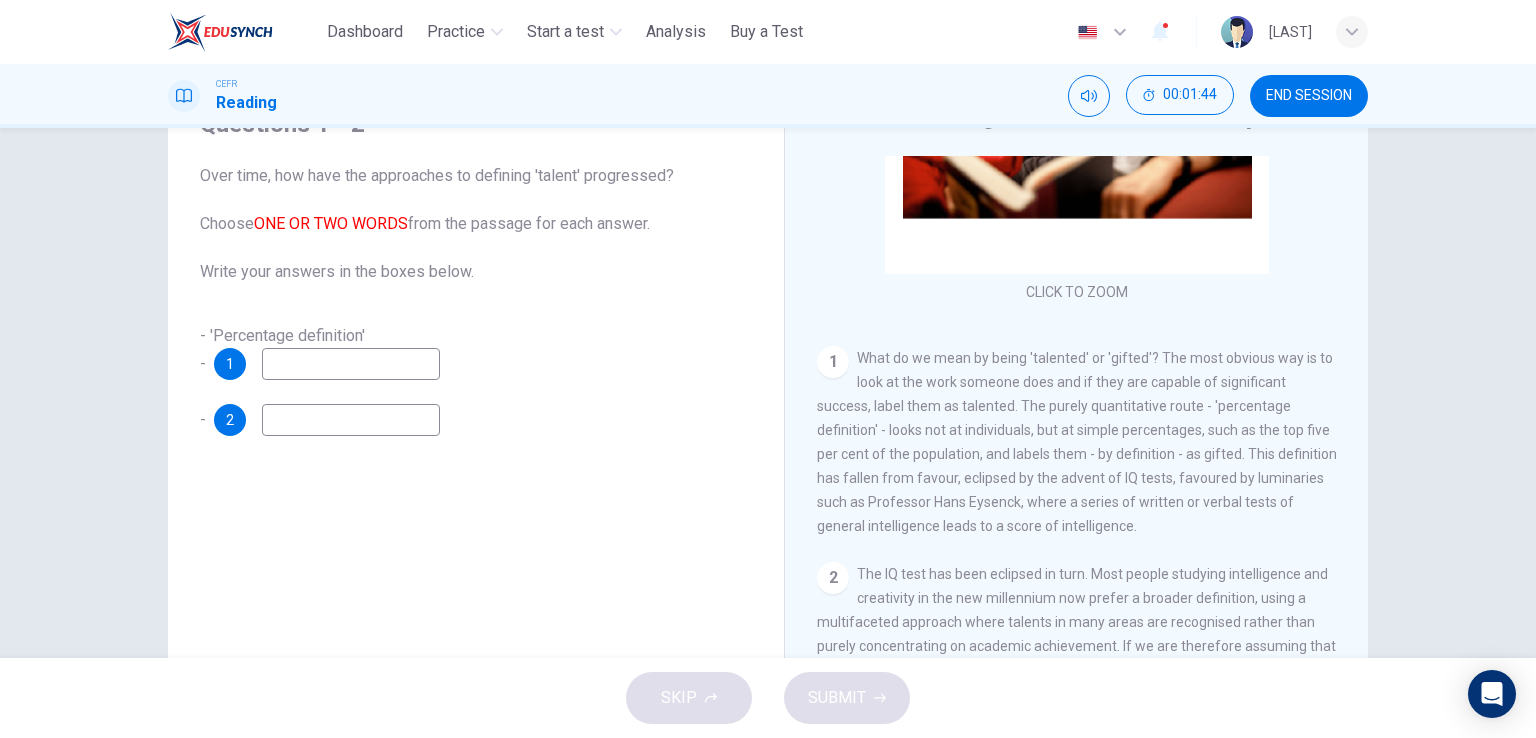 scroll, scrollTop: 200, scrollLeft: 0, axis: vertical 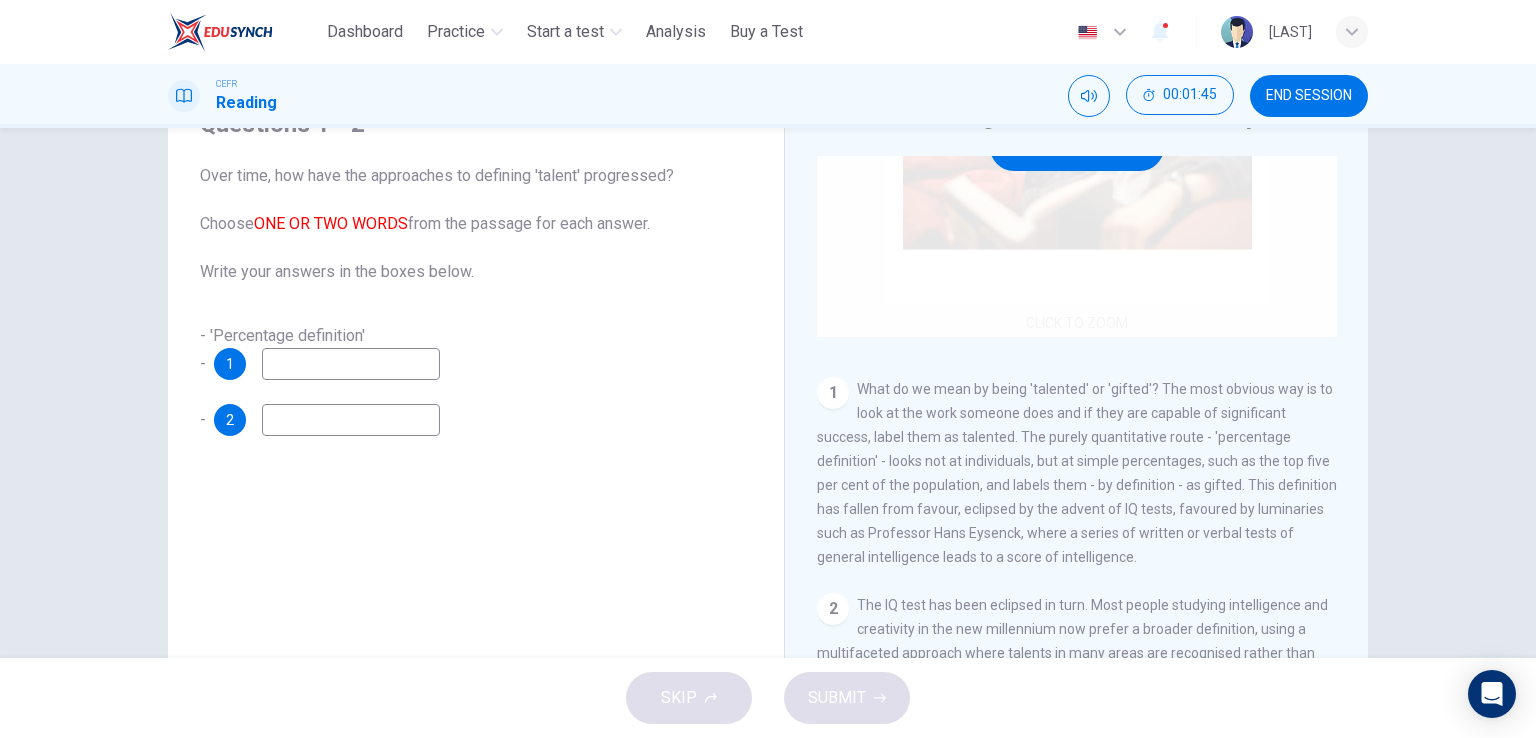 click on "Click to Zoom" at bounding box center (1077, 146) 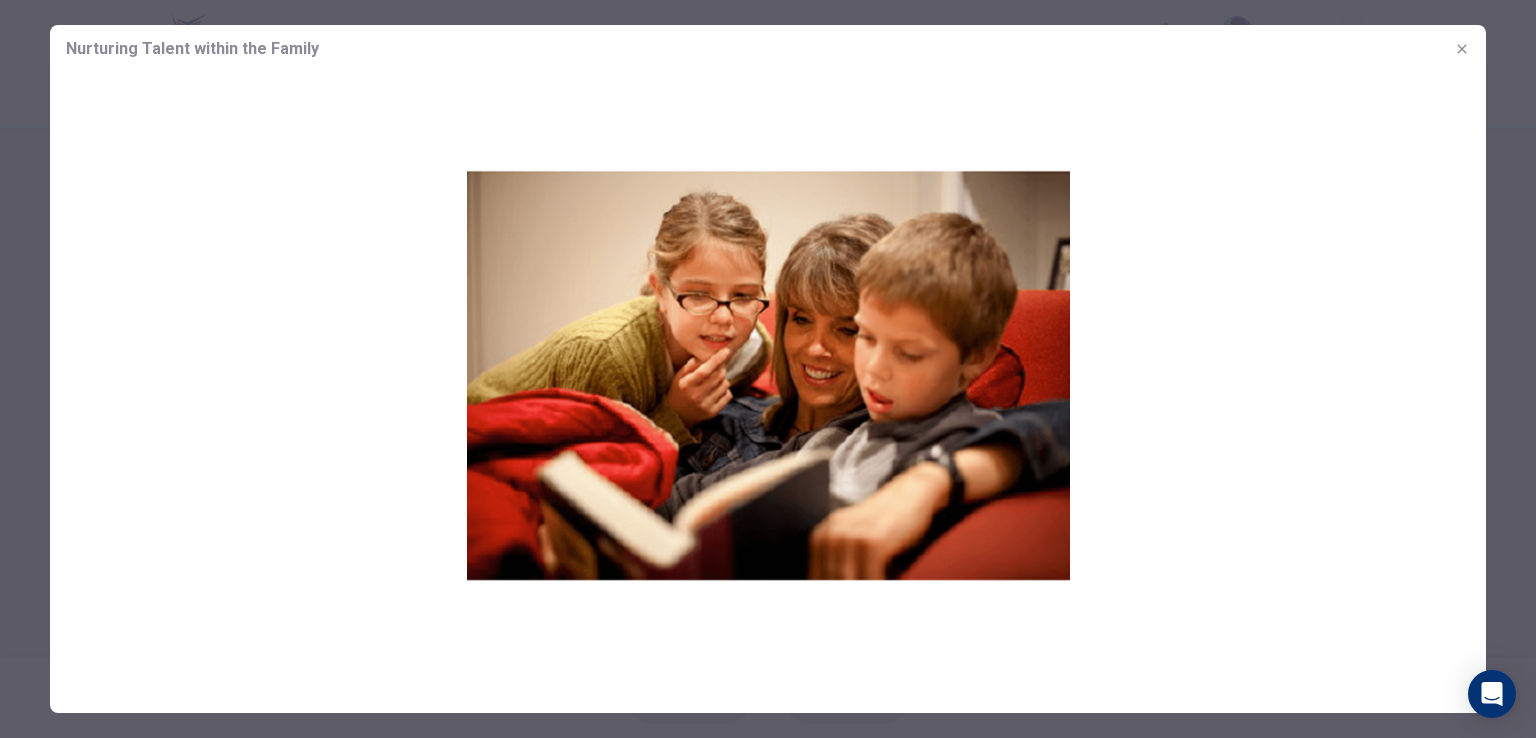 drag, startPoint x: 1516, startPoint y: 484, endPoint x: 1478, endPoint y: 477, distance: 38.63936 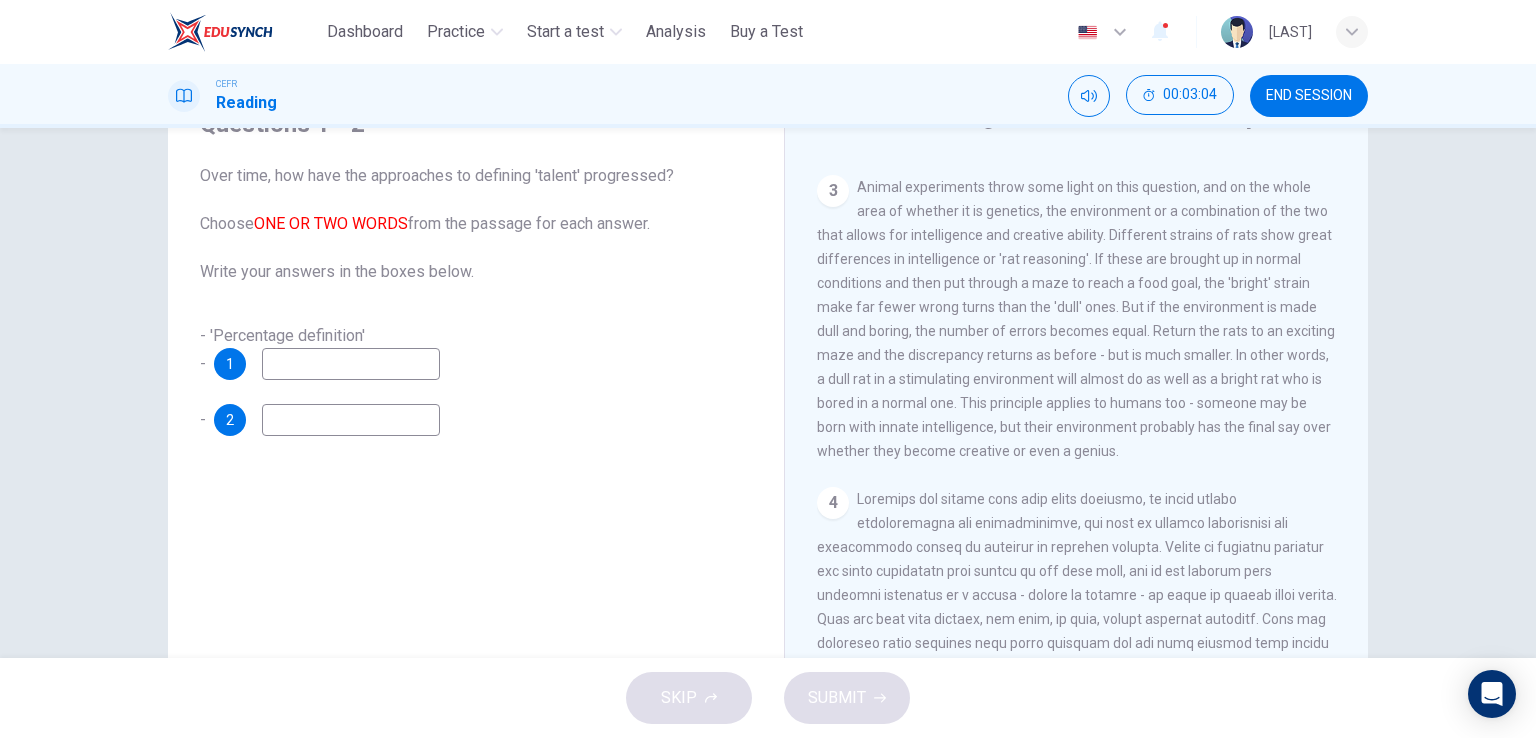 scroll, scrollTop: 800, scrollLeft: 0, axis: vertical 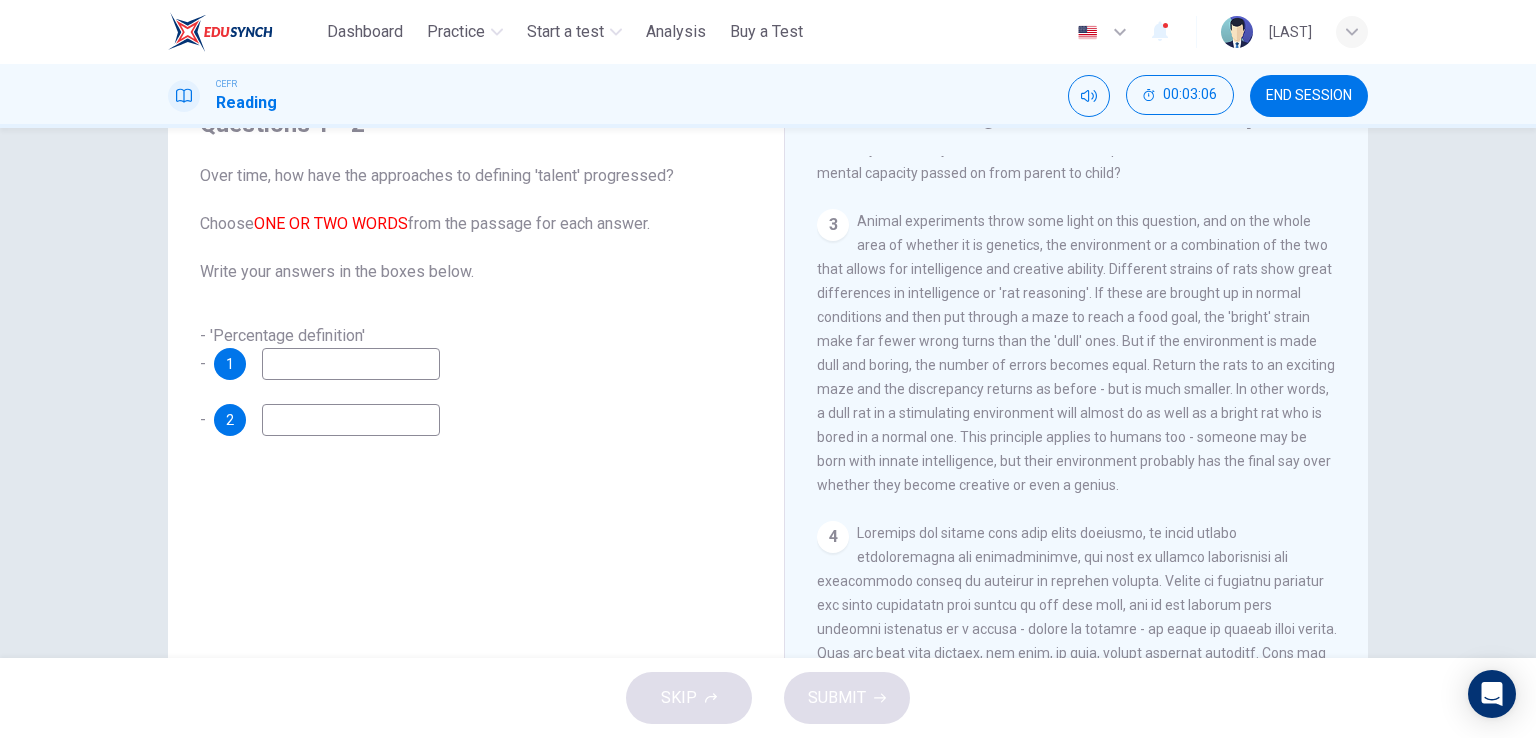click on "SKIP SUBMIT" at bounding box center (768, 698) 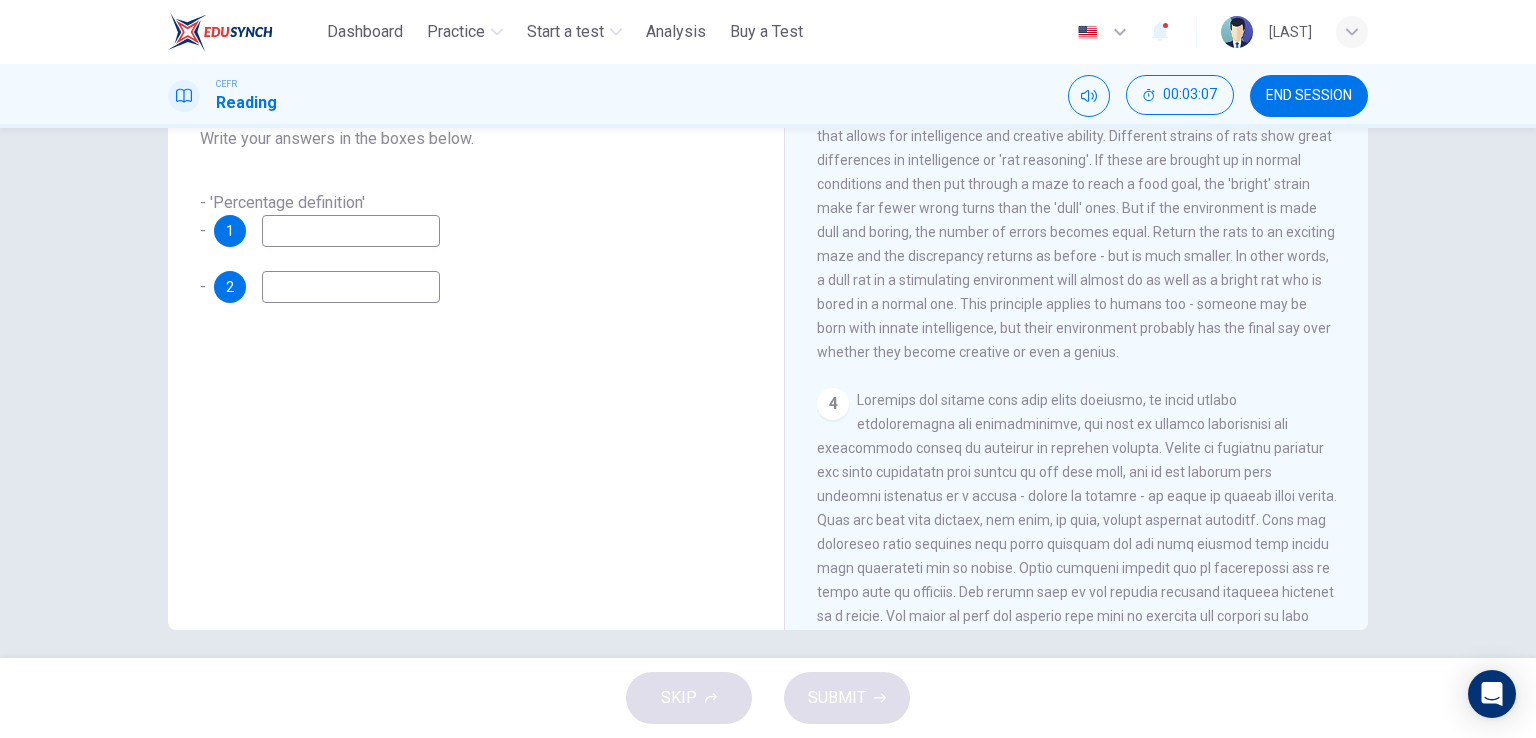 scroll, scrollTop: 245, scrollLeft: 0, axis: vertical 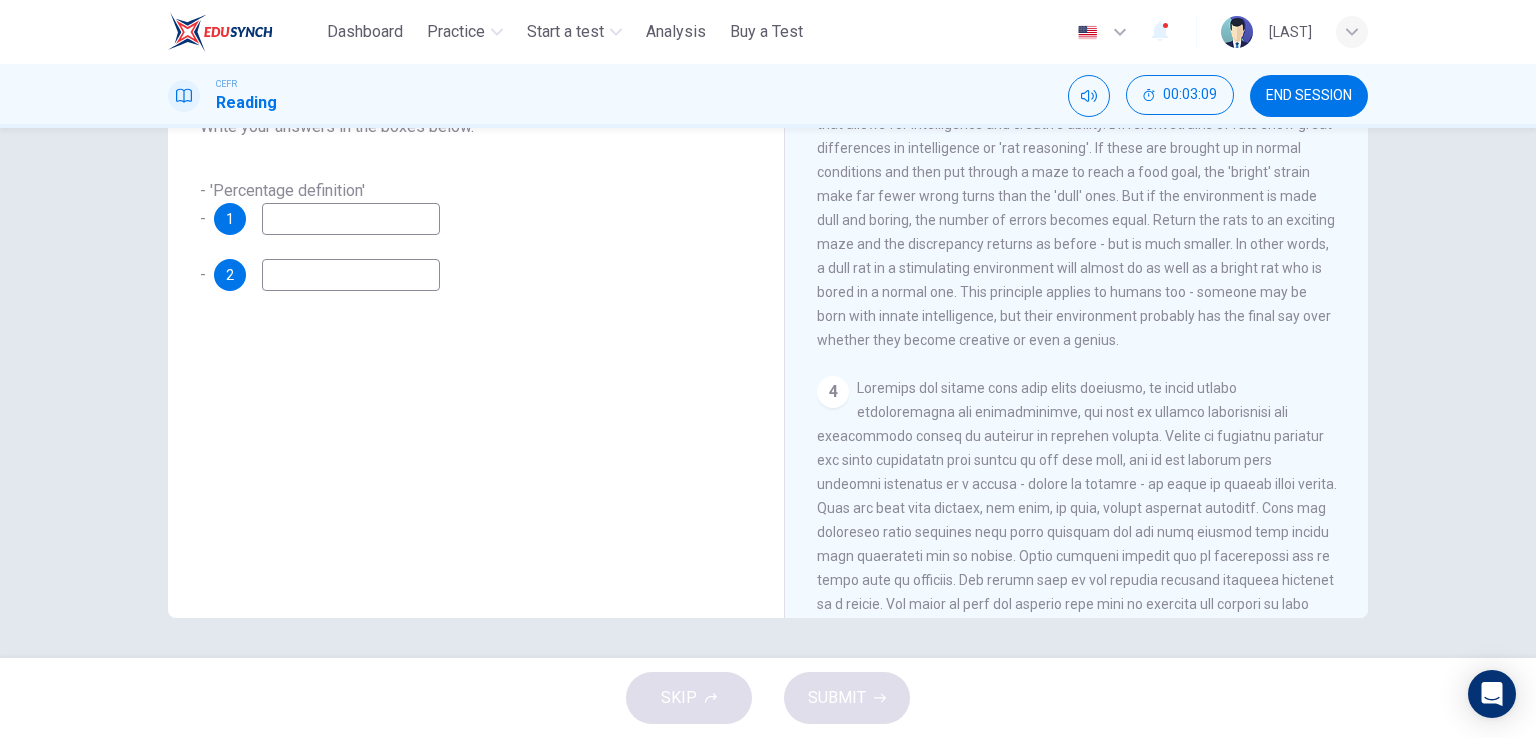 drag, startPoint x: 225, startPoint y: 211, endPoint x: 246, endPoint y: 216, distance: 21.587032 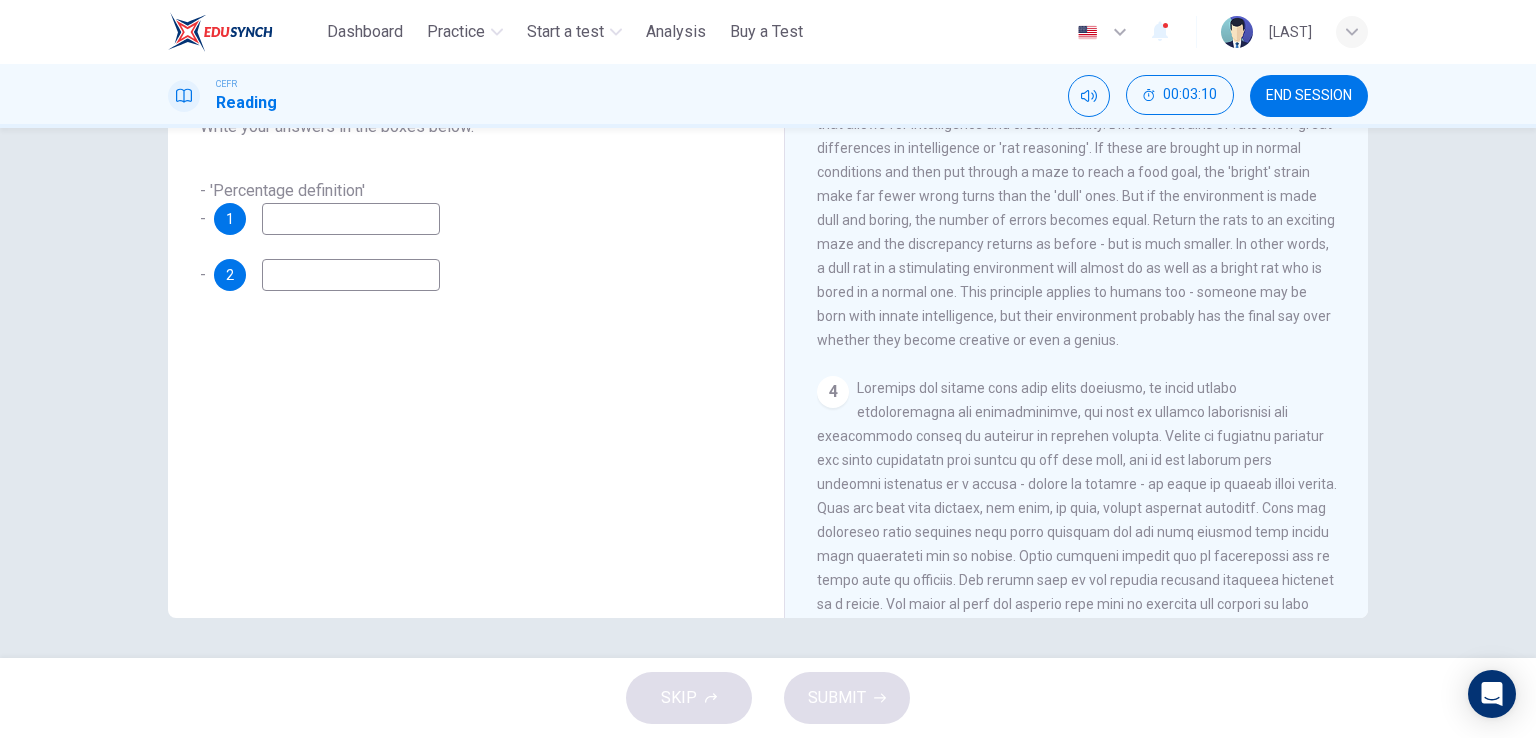 click at bounding box center (351, 219) 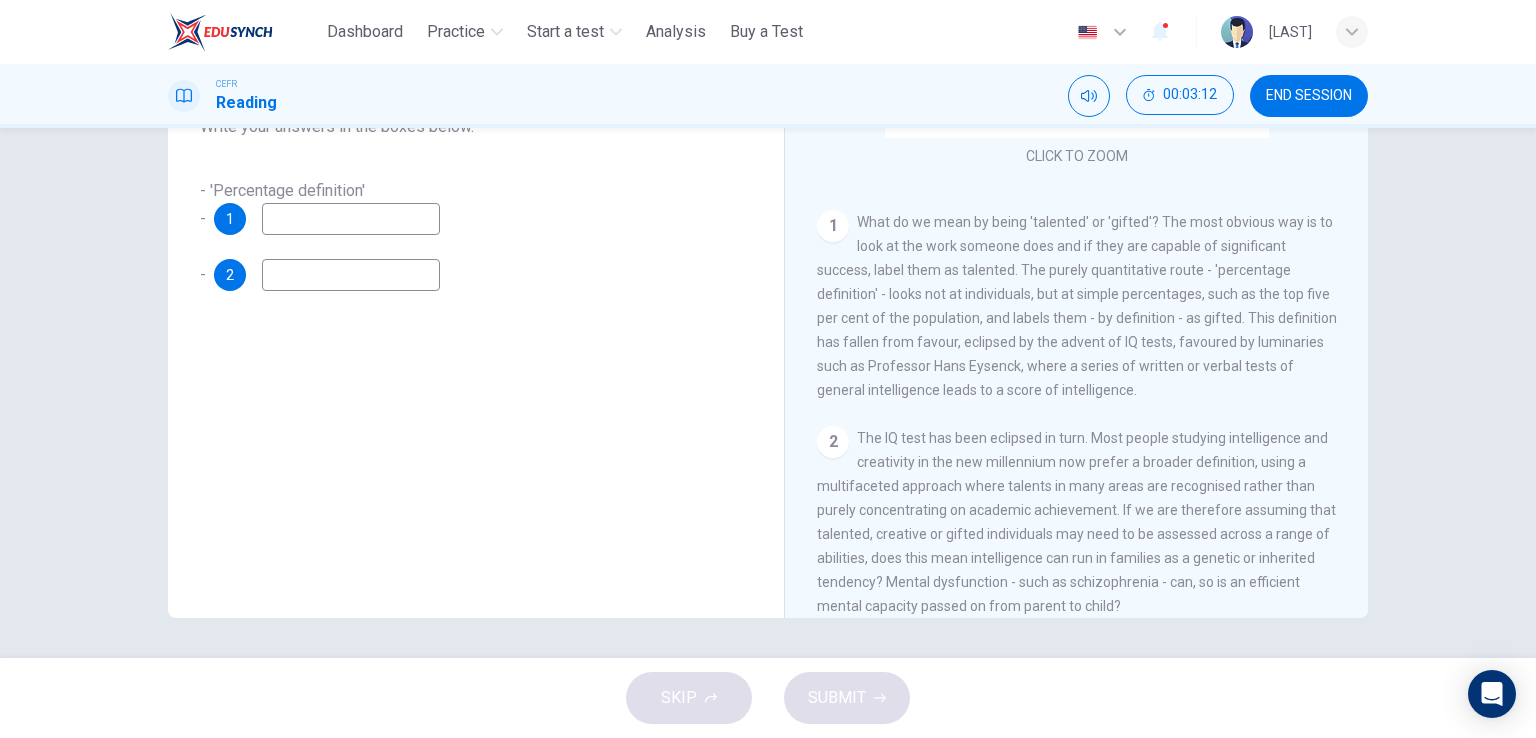 scroll, scrollTop: 0, scrollLeft: 0, axis: both 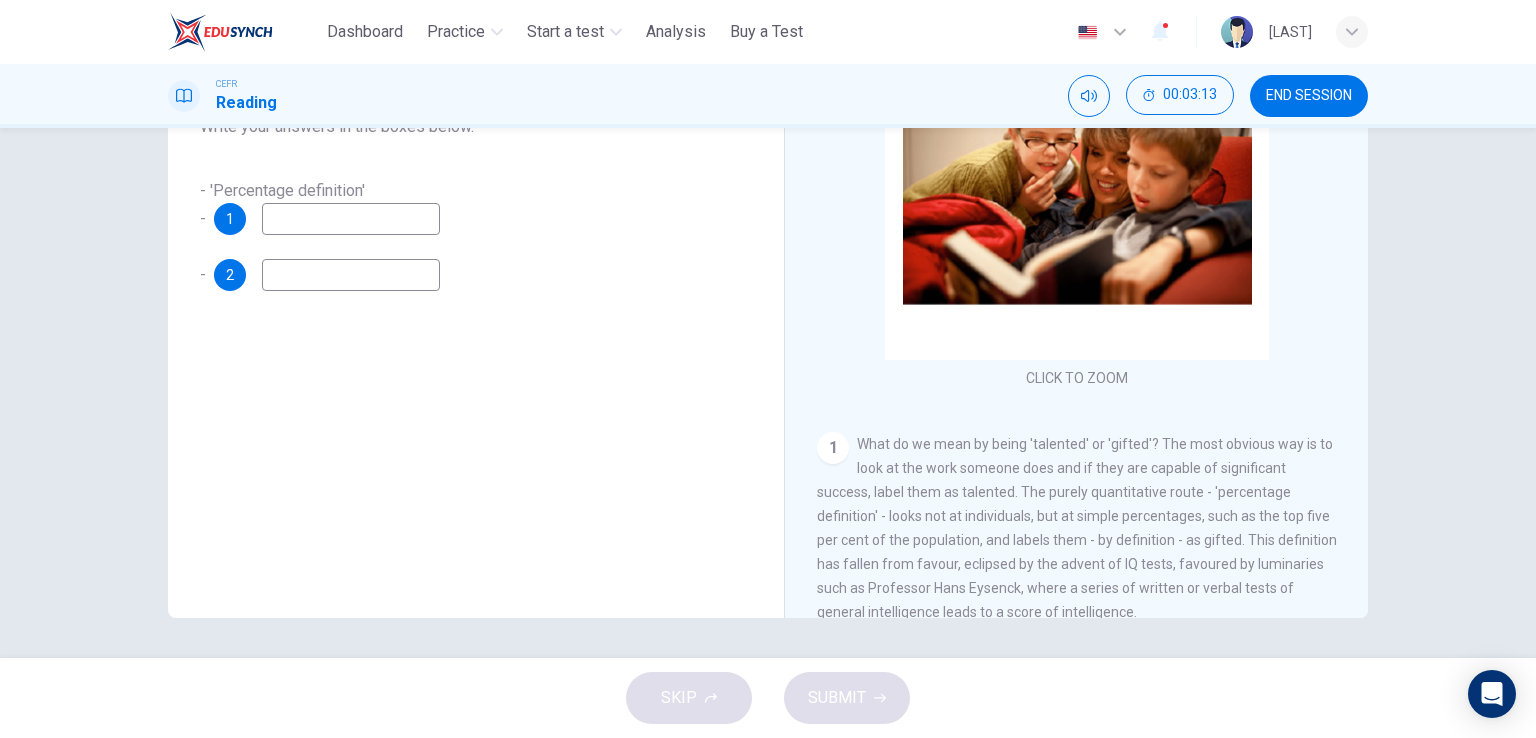 click on "END SESSION" at bounding box center [1309, 96] 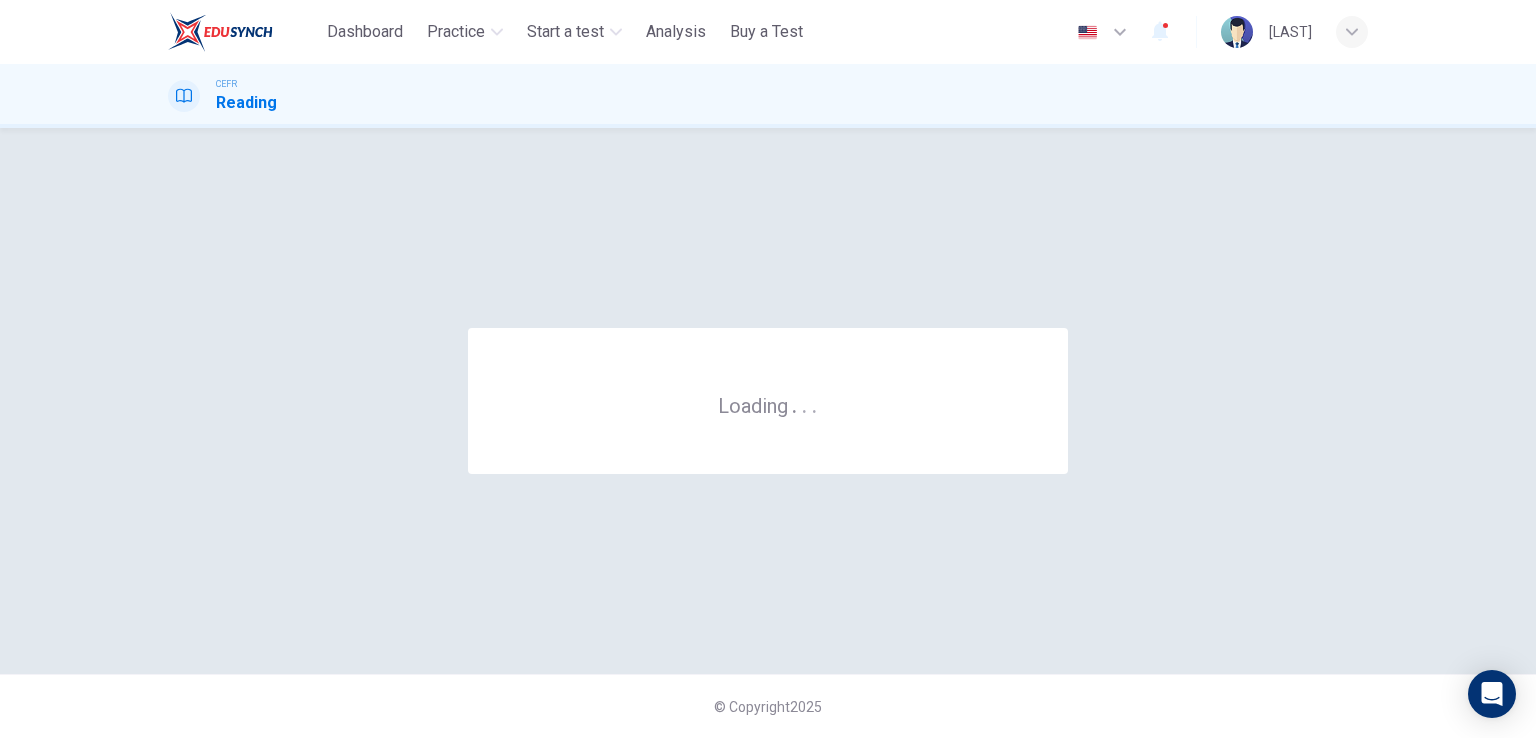 scroll, scrollTop: 0, scrollLeft: 0, axis: both 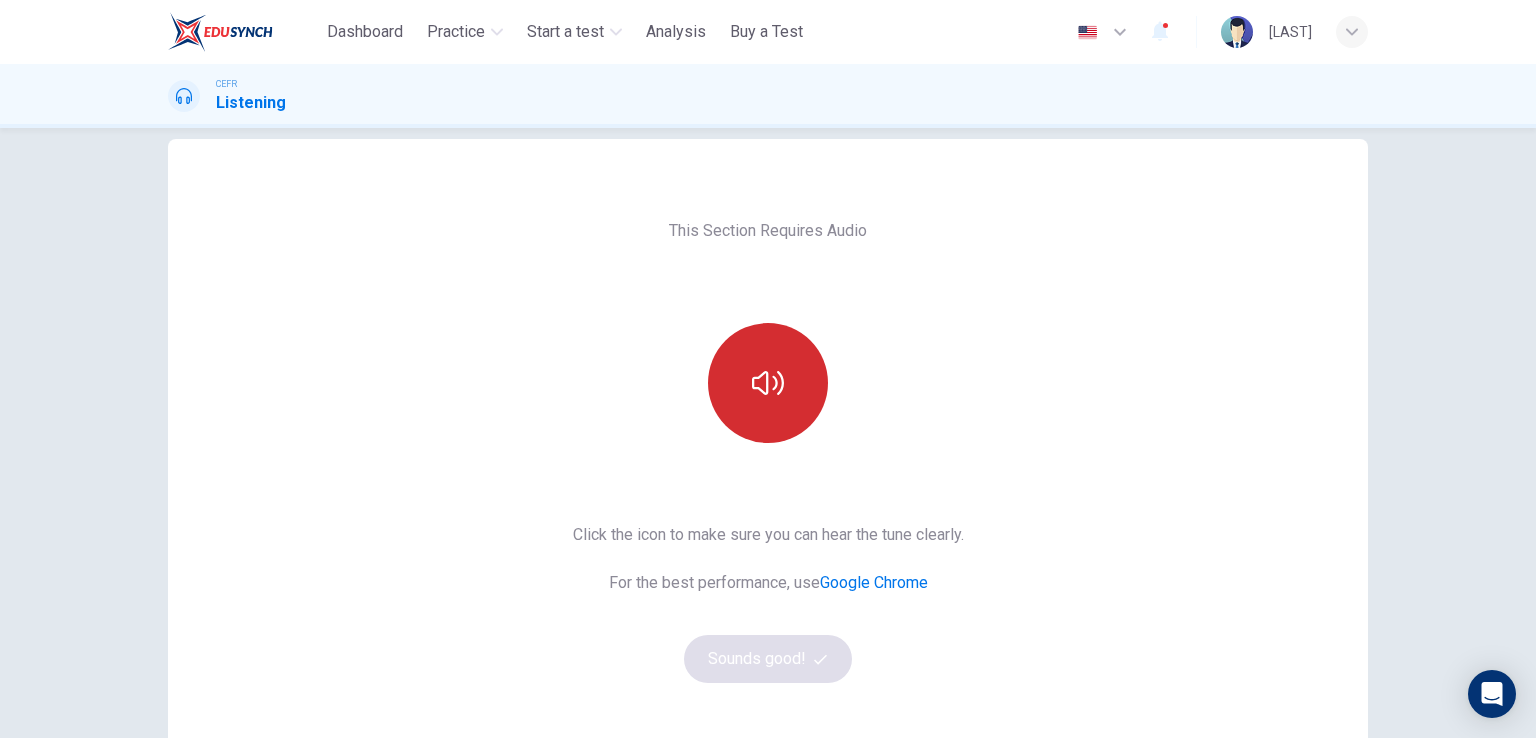 click 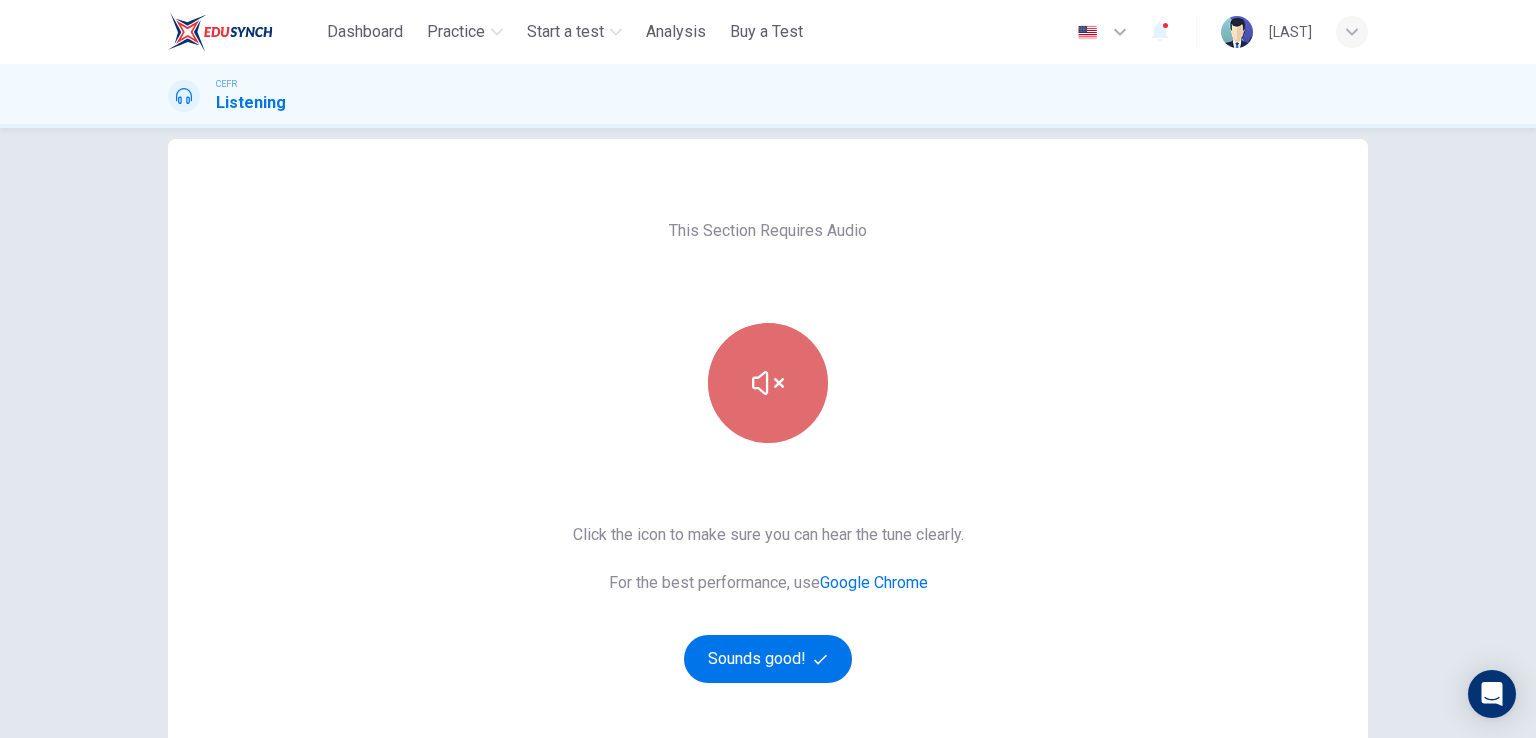 click 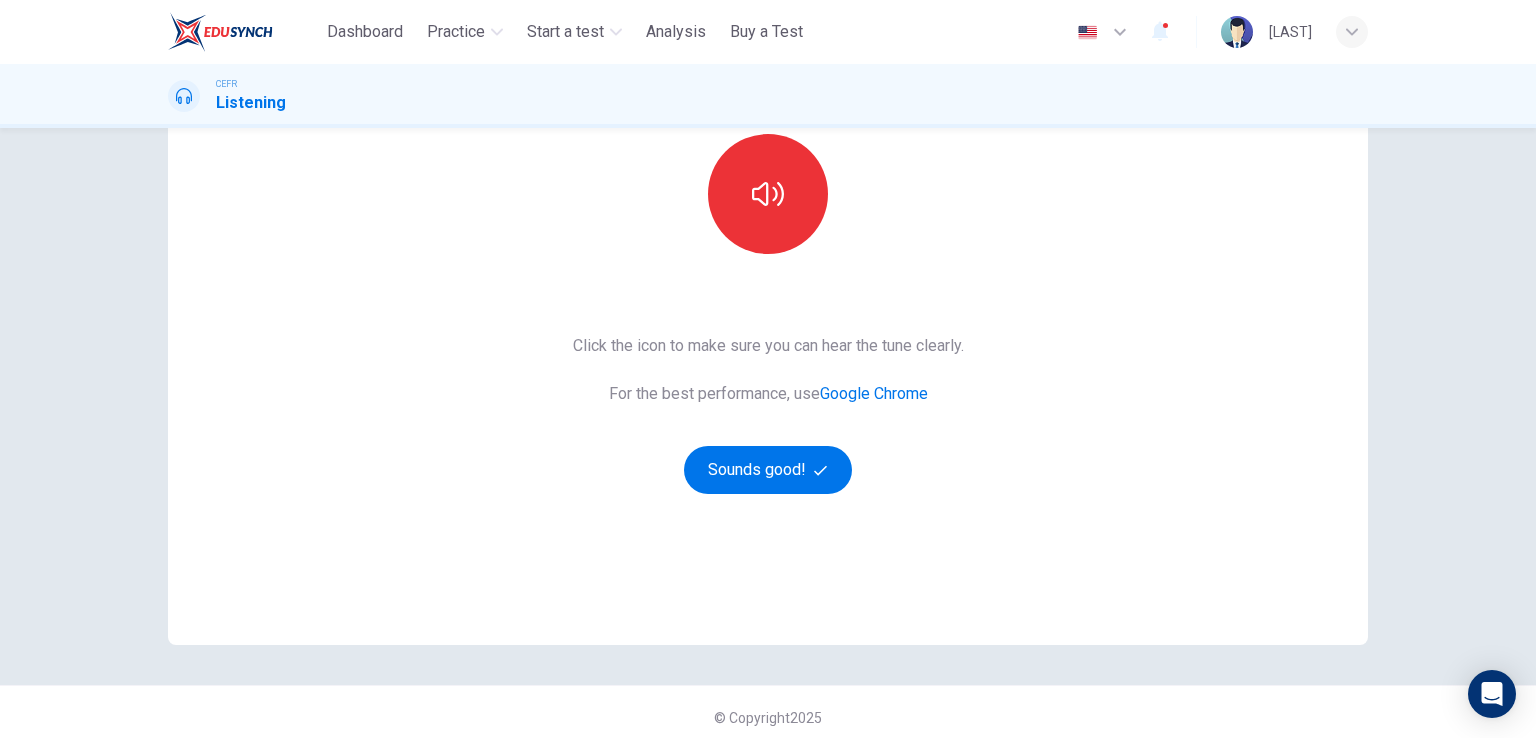 scroll, scrollTop: 229, scrollLeft: 0, axis: vertical 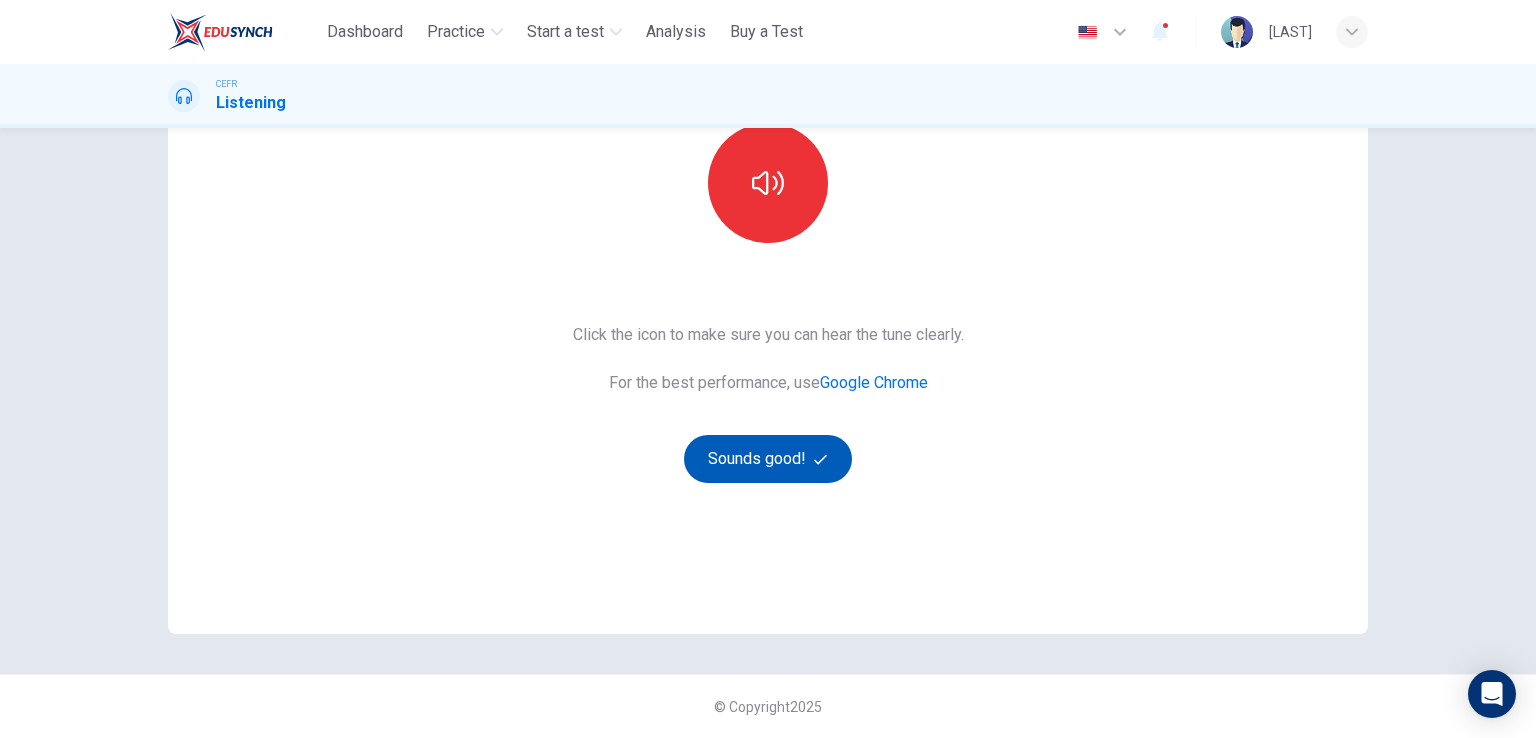 click on "Sounds good!" at bounding box center (768, 459) 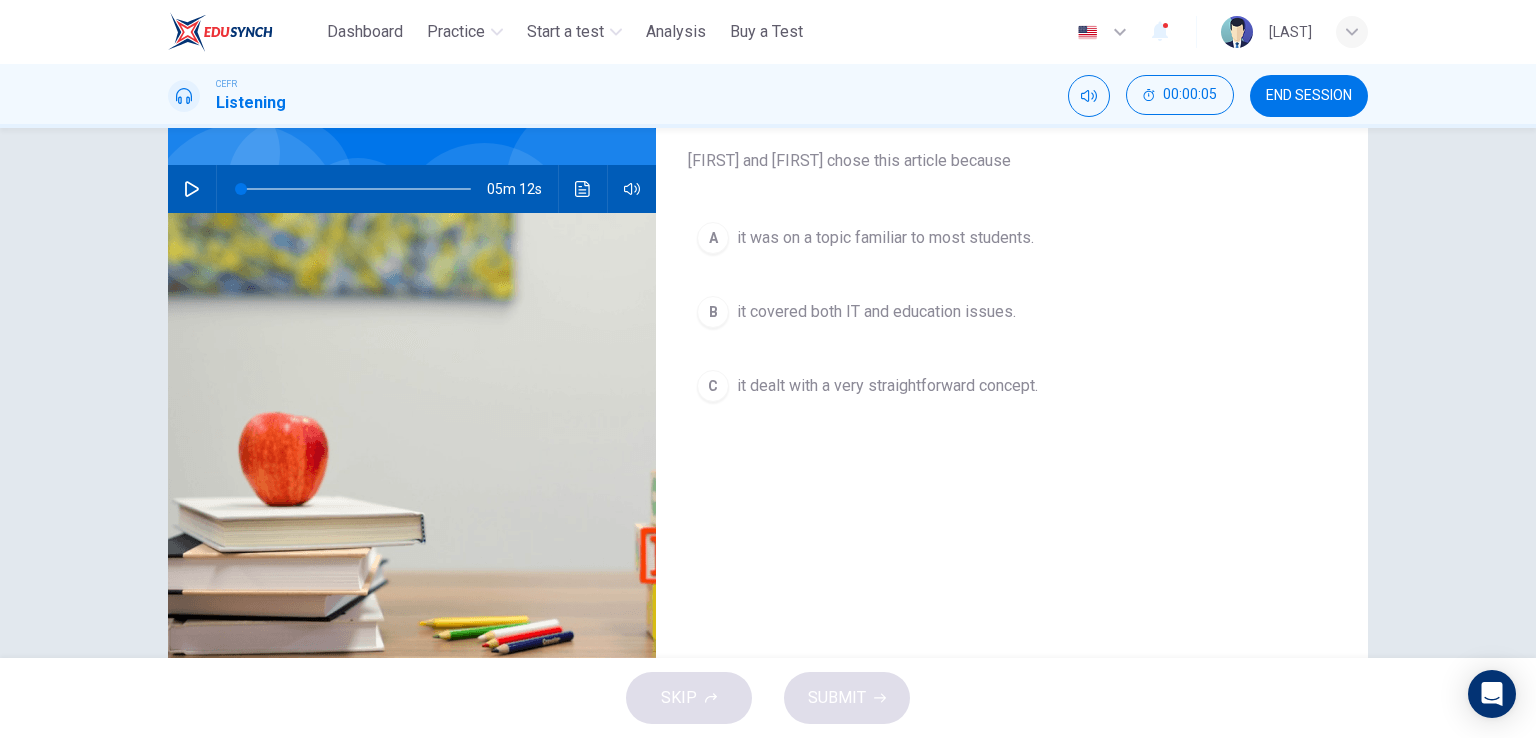 scroll, scrollTop: 0, scrollLeft: 0, axis: both 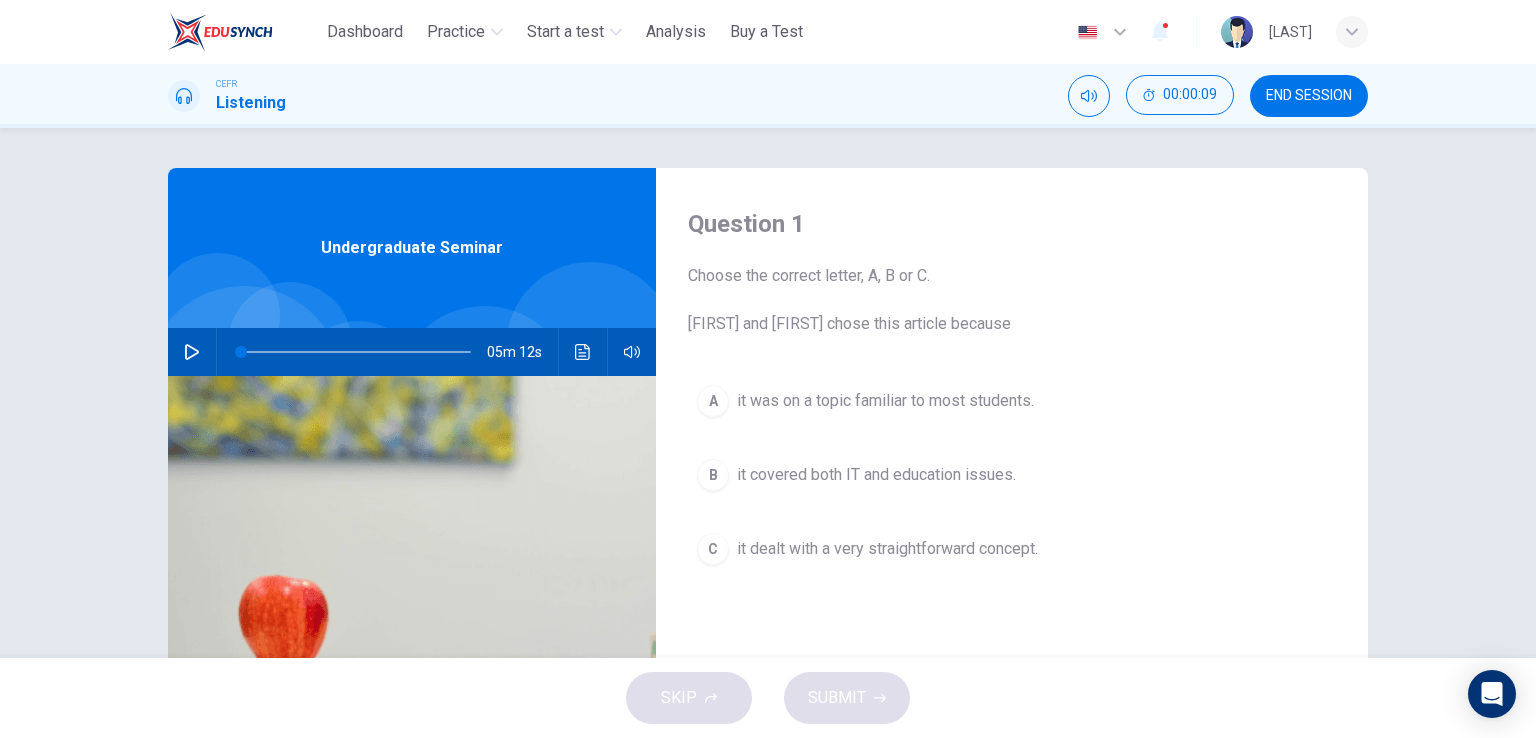 click 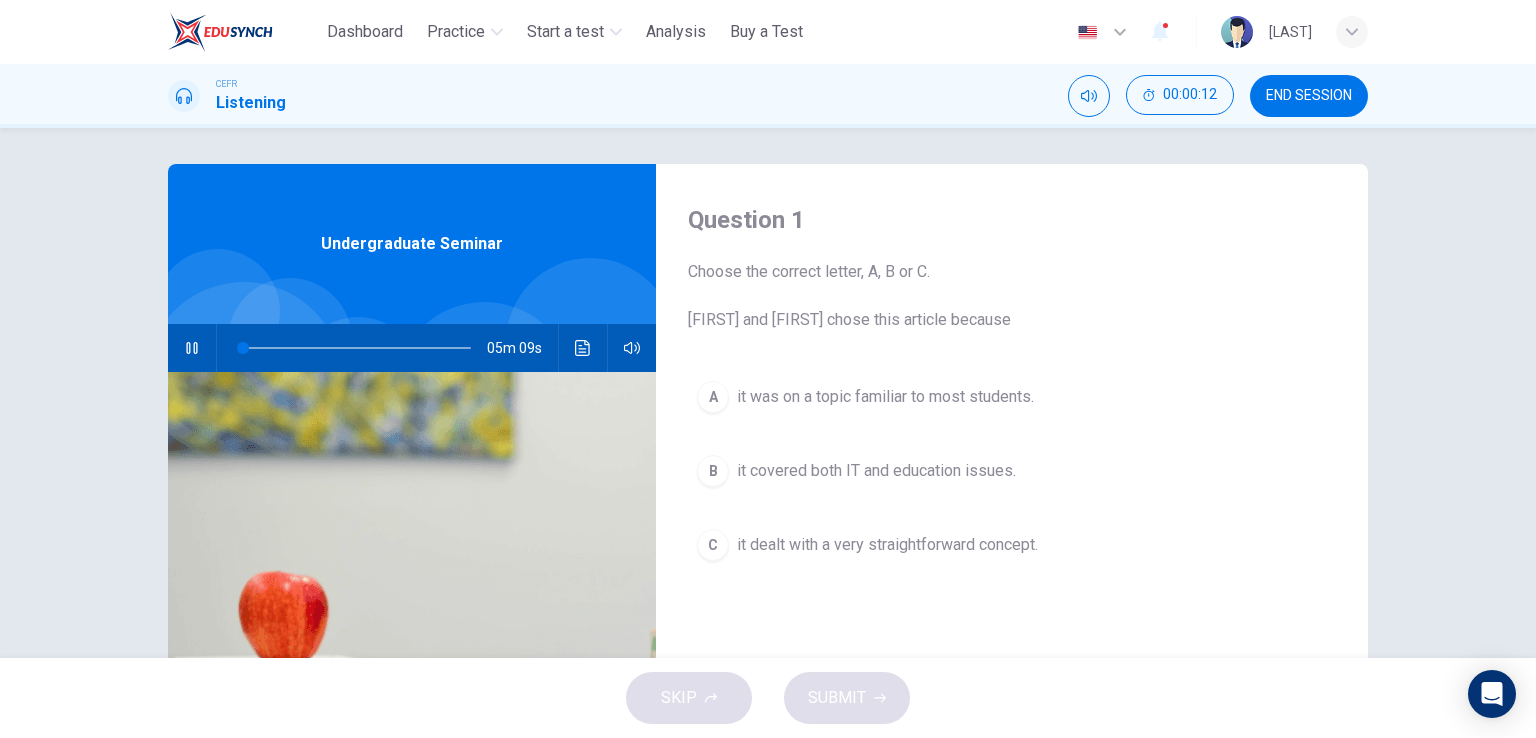 scroll, scrollTop: 0, scrollLeft: 0, axis: both 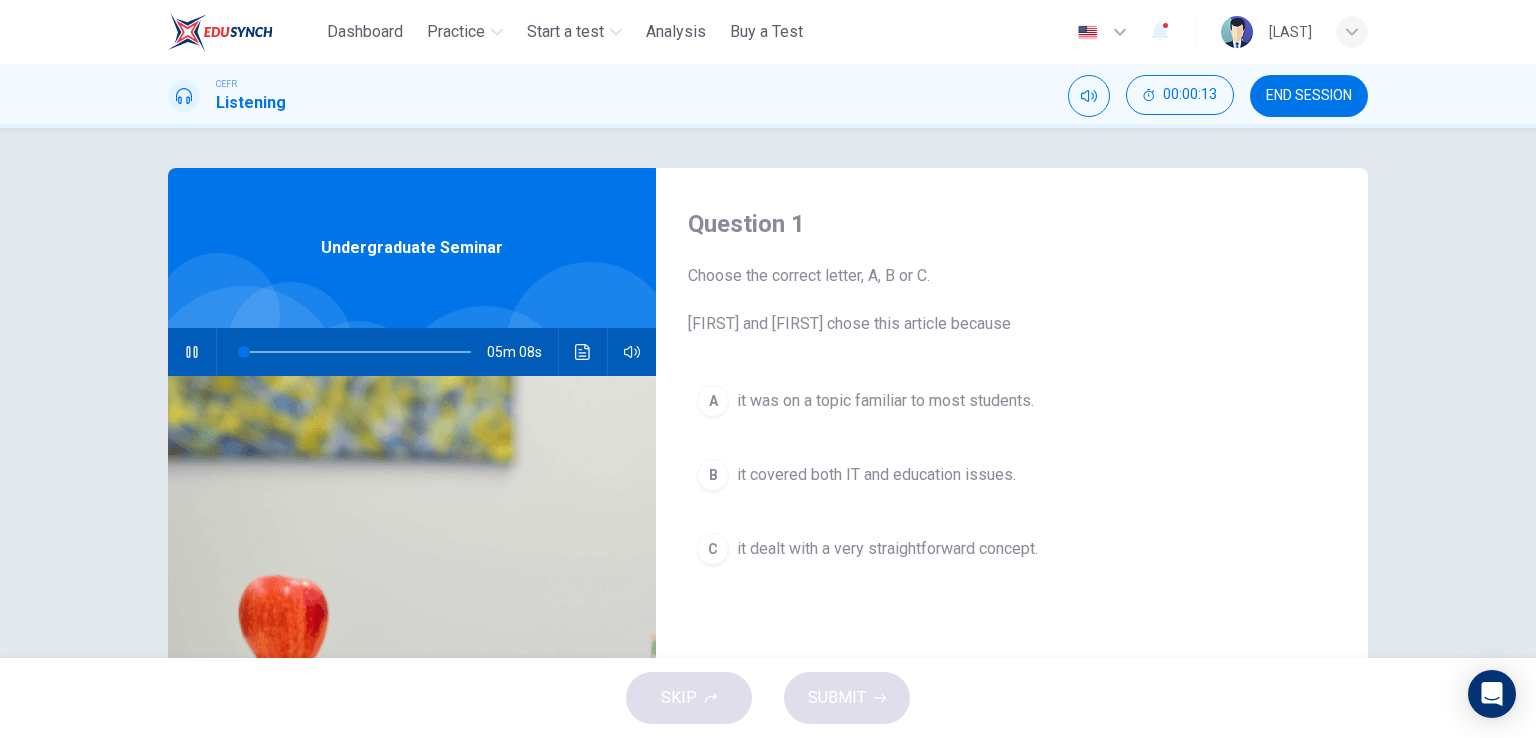 click 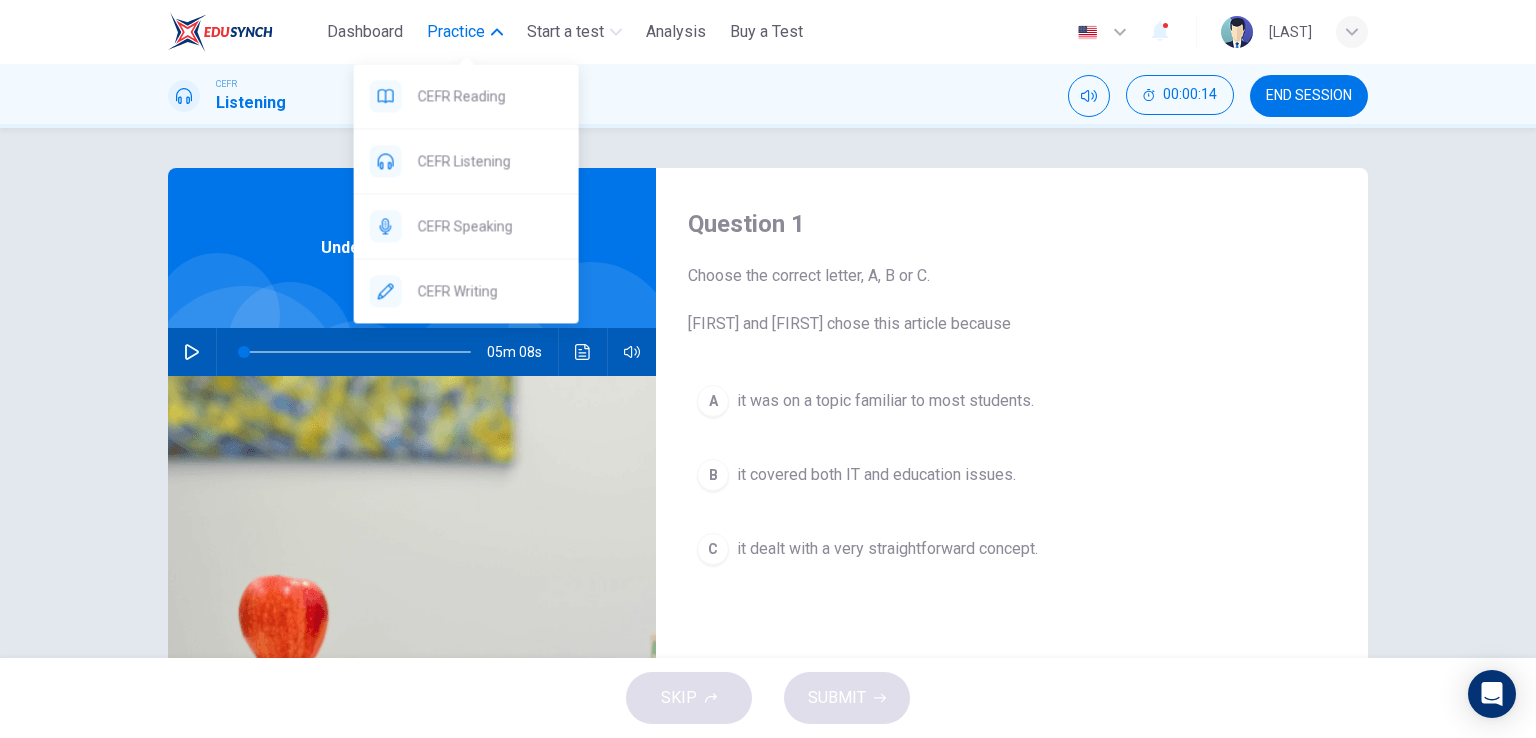 click on "Practice" at bounding box center [456, 32] 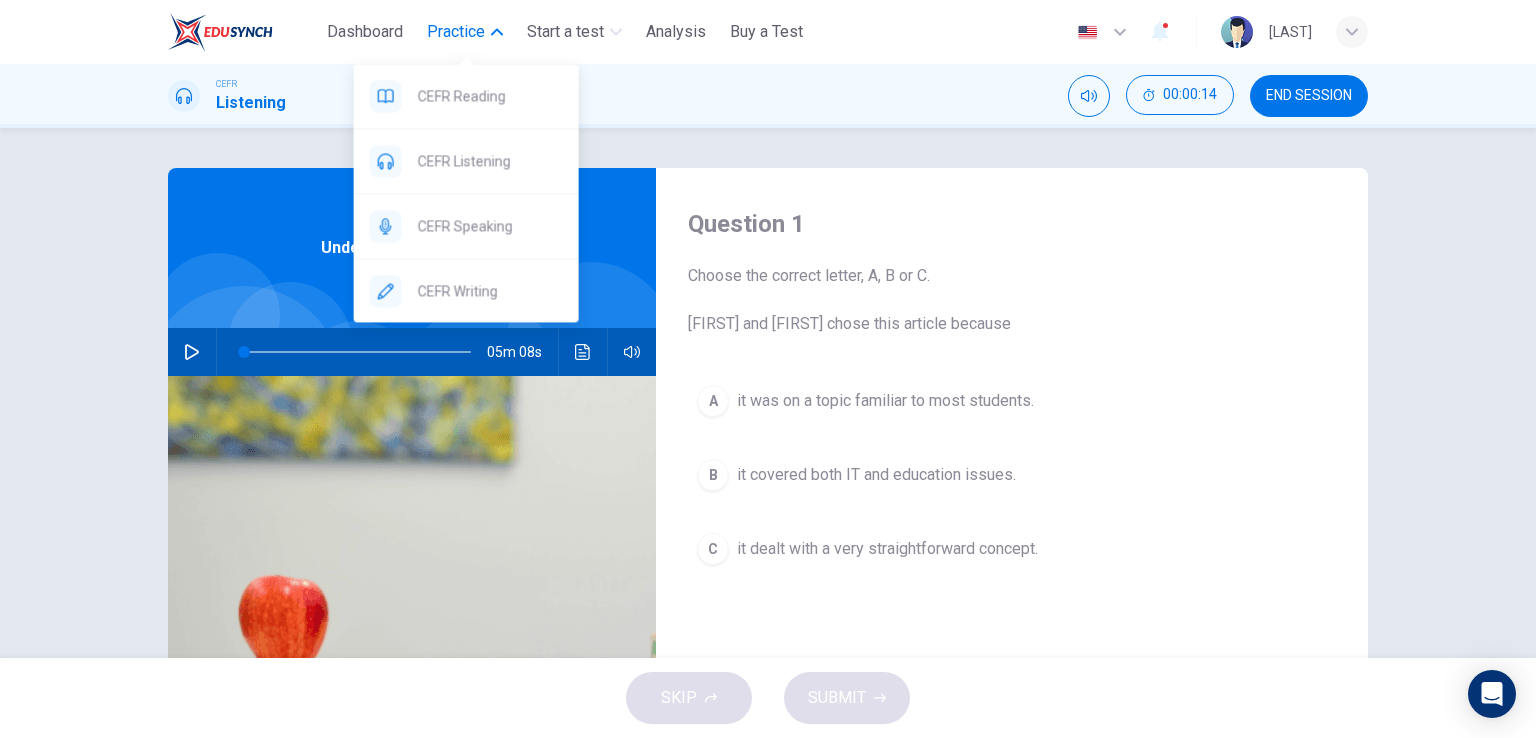 click at bounding box center (466, 58) 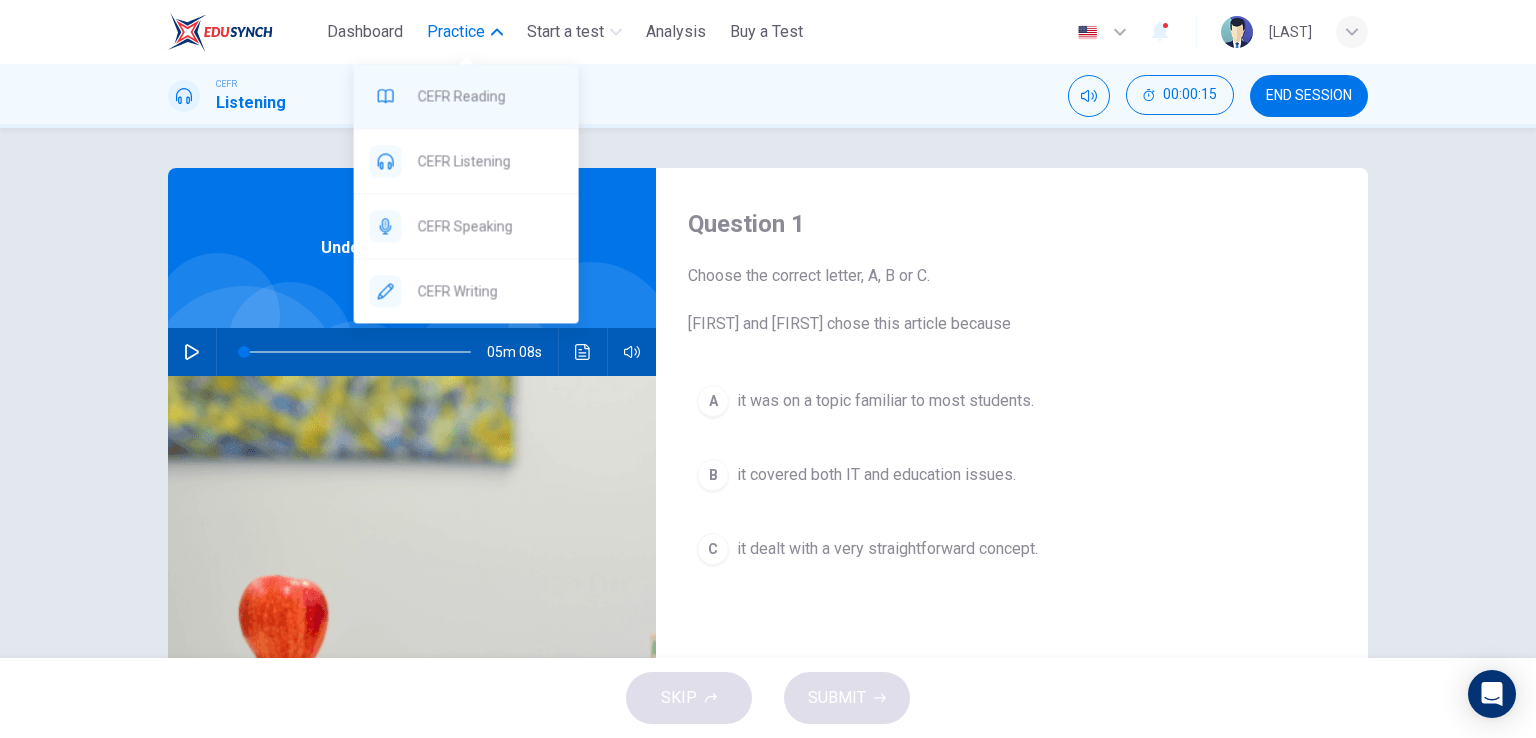 click on "CEFR Reading" at bounding box center [490, 96] 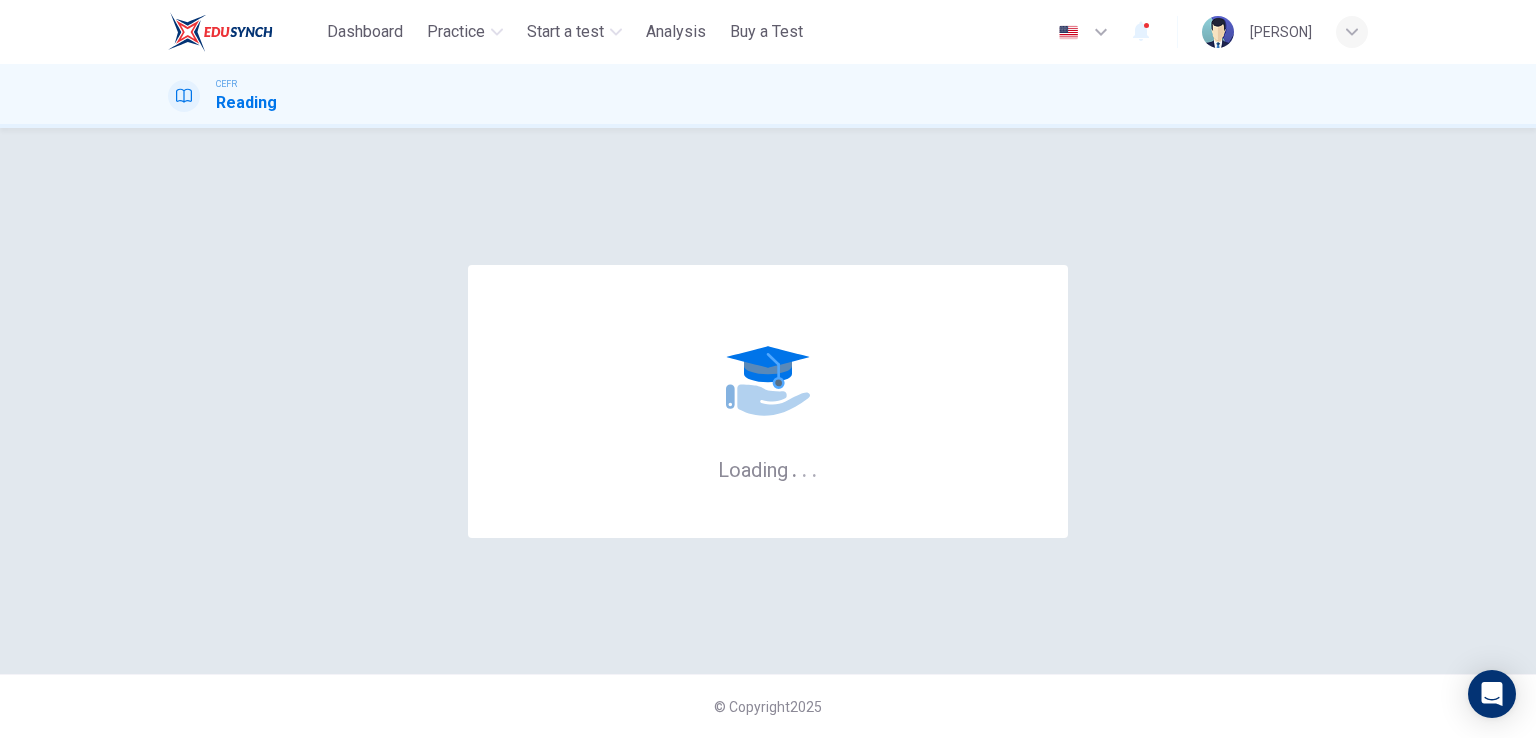 scroll, scrollTop: 0, scrollLeft: 0, axis: both 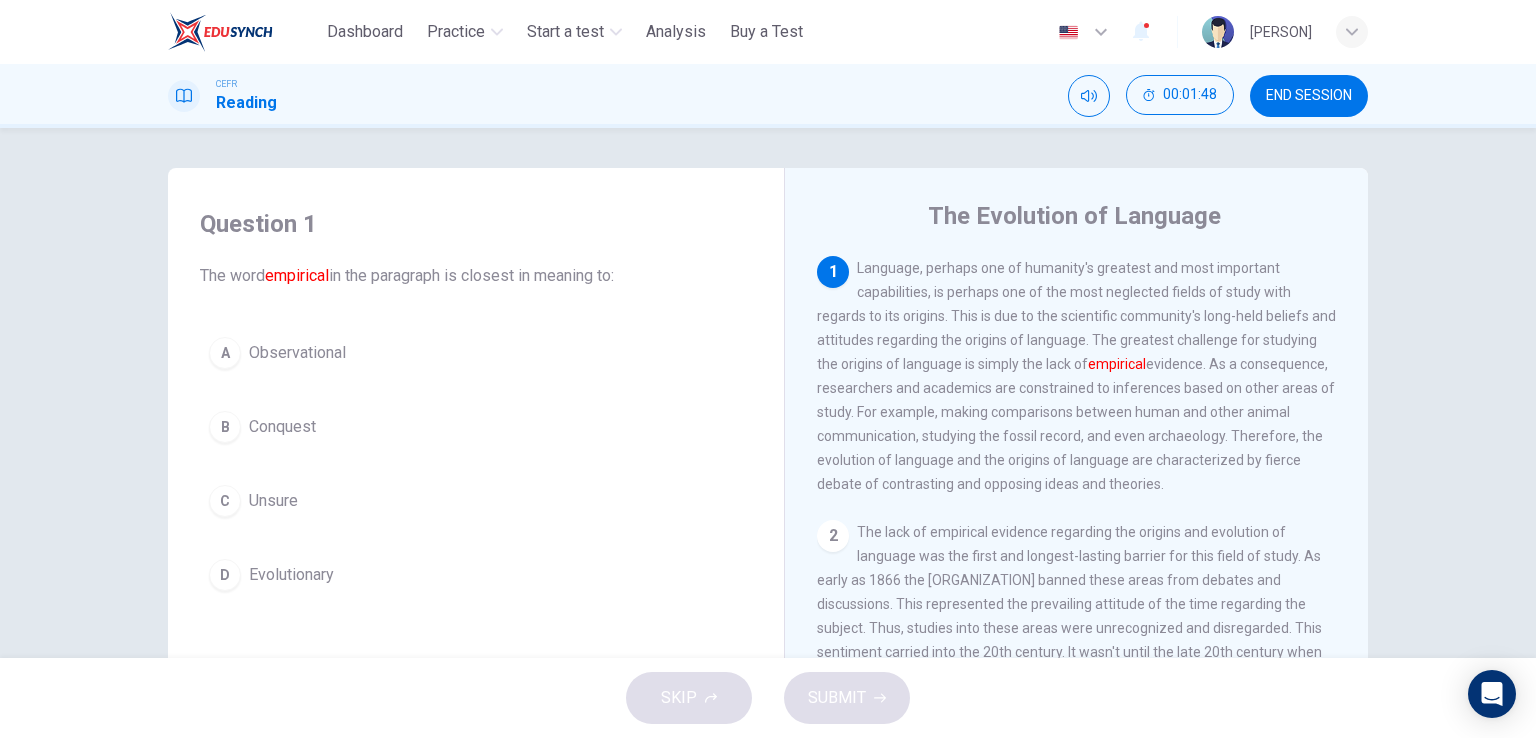 click on "A" at bounding box center [225, 353] 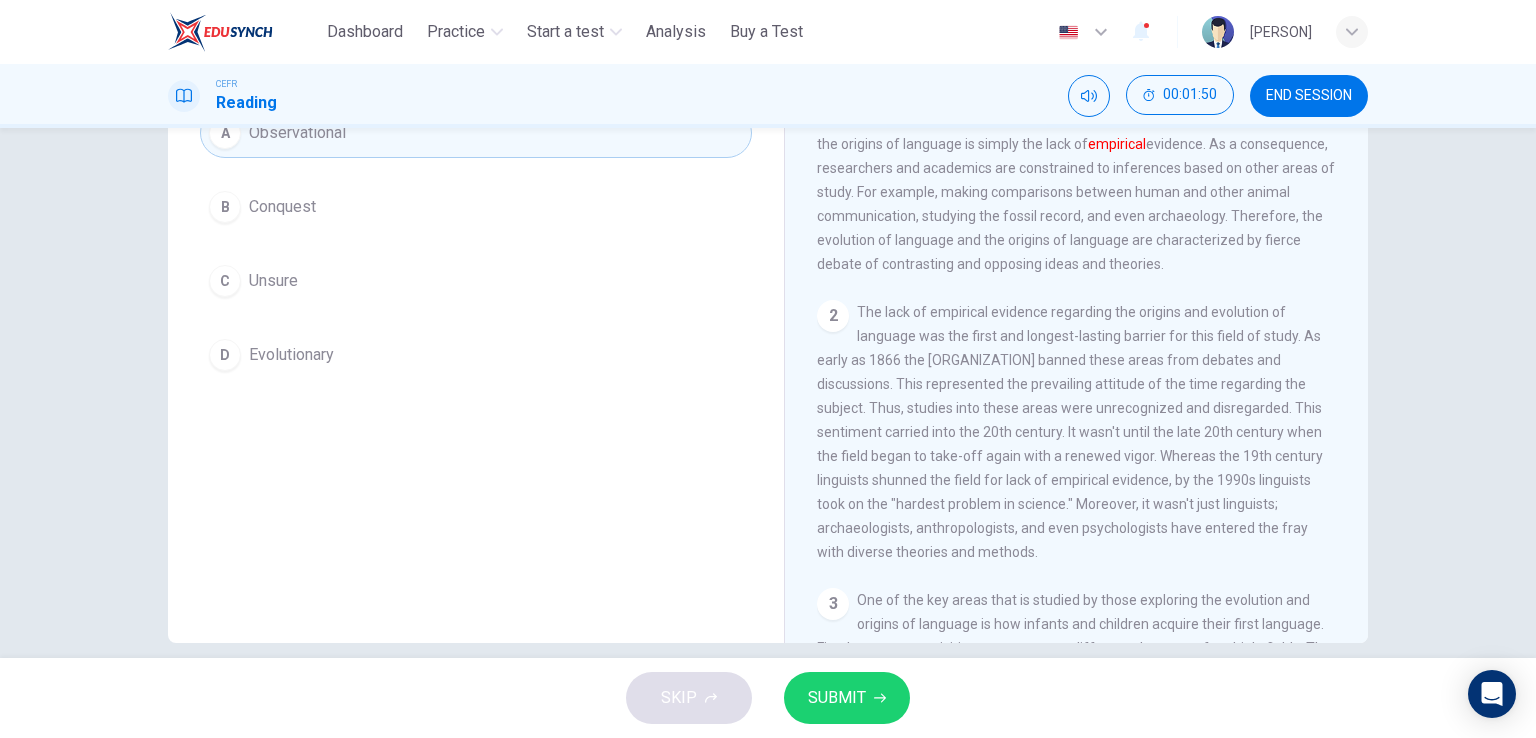 scroll, scrollTop: 245, scrollLeft: 0, axis: vertical 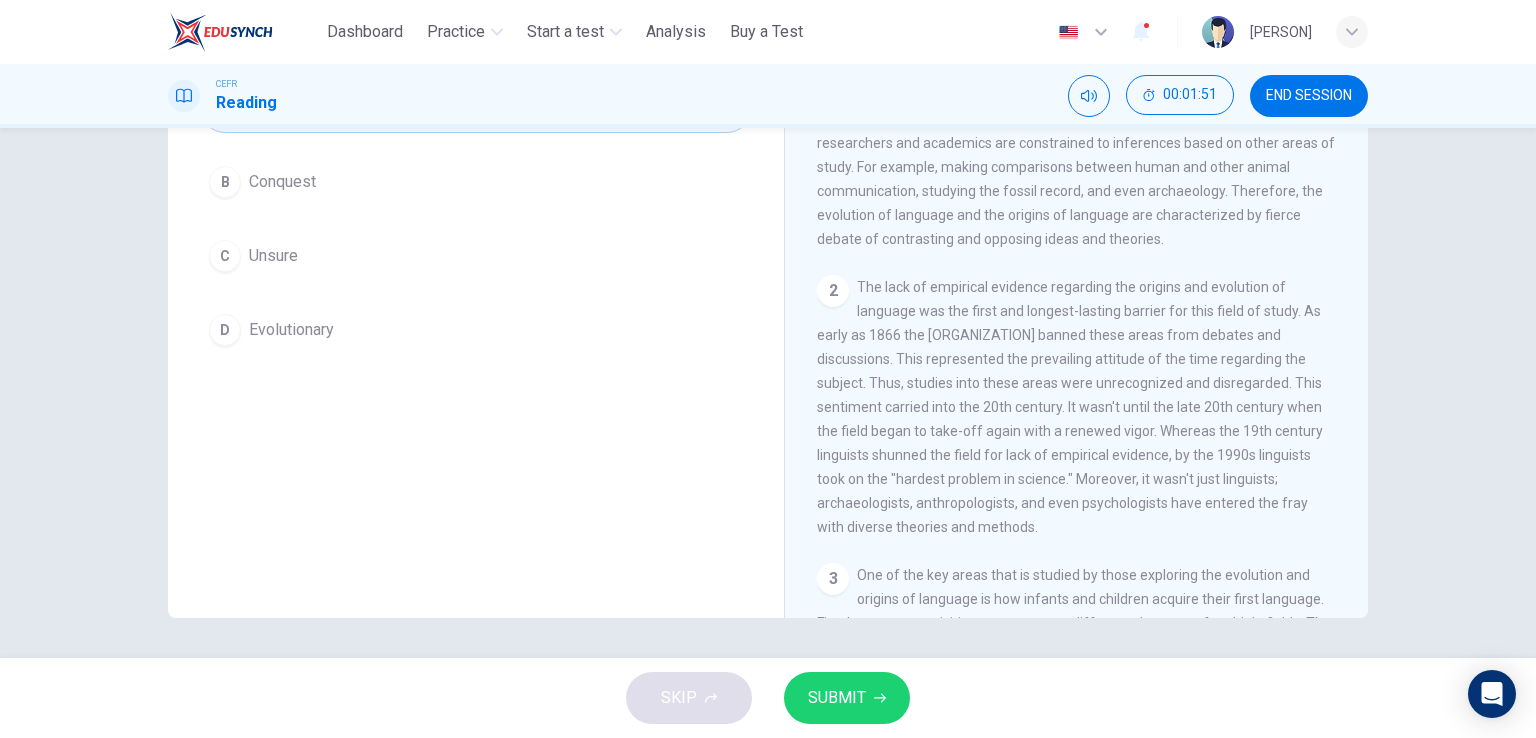 click on "SUBMIT" at bounding box center [837, 698] 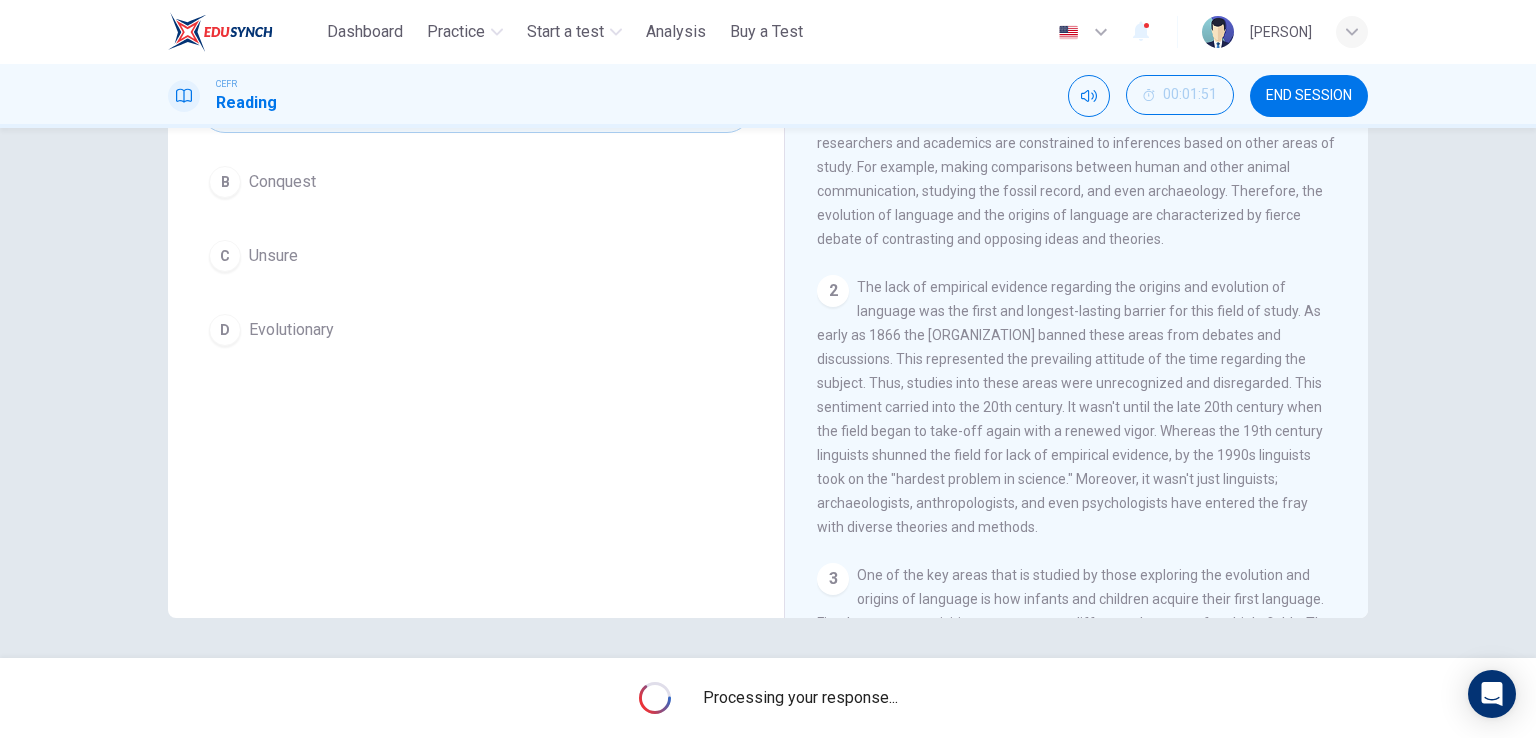 scroll, scrollTop: 0, scrollLeft: 0, axis: both 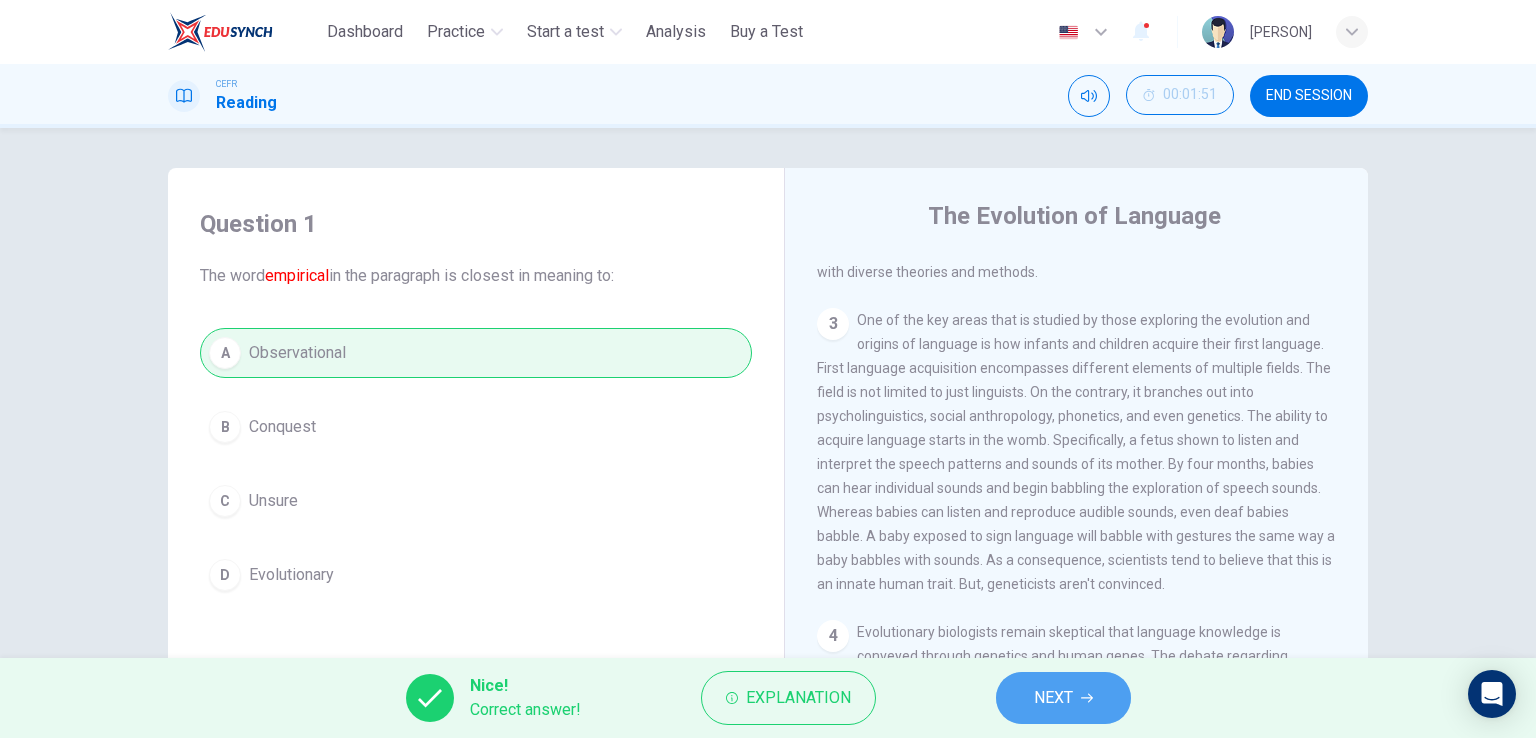 click on "NEXT" at bounding box center (1053, 698) 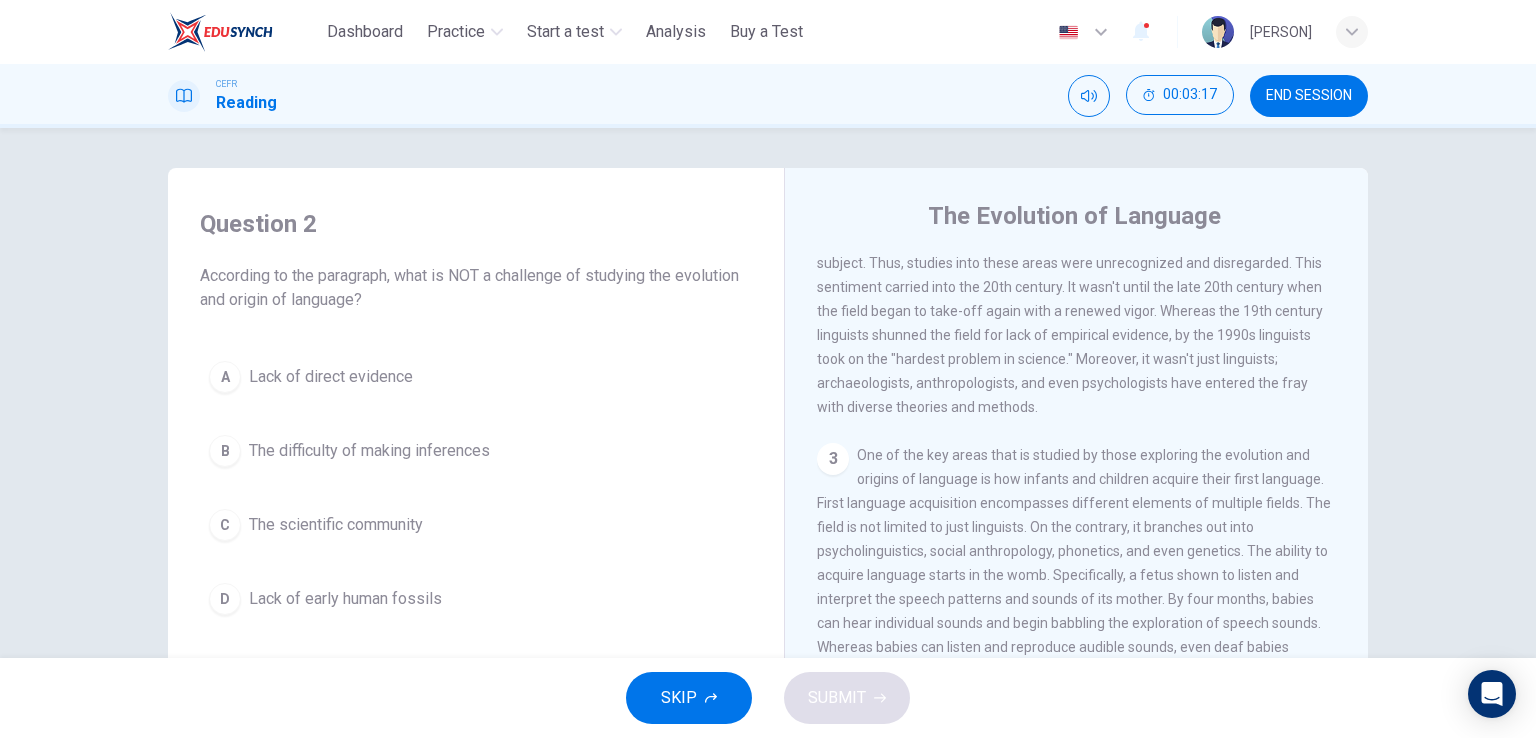 scroll, scrollTop: 400, scrollLeft: 0, axis: vertical 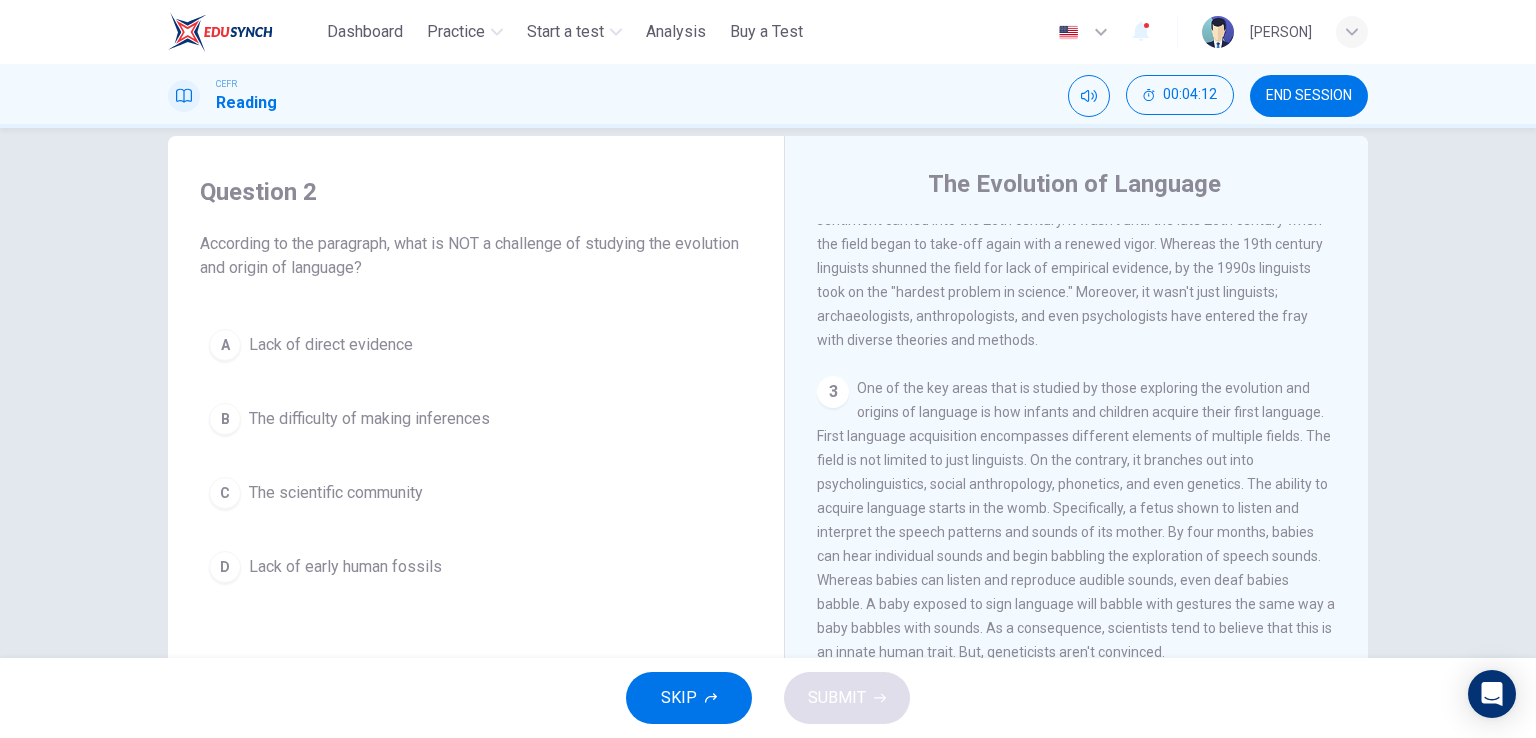 drag, startPoint x: 191, startPoint y: 240, endPoint x: 333, endPoint y: 260, distance: 143.40154 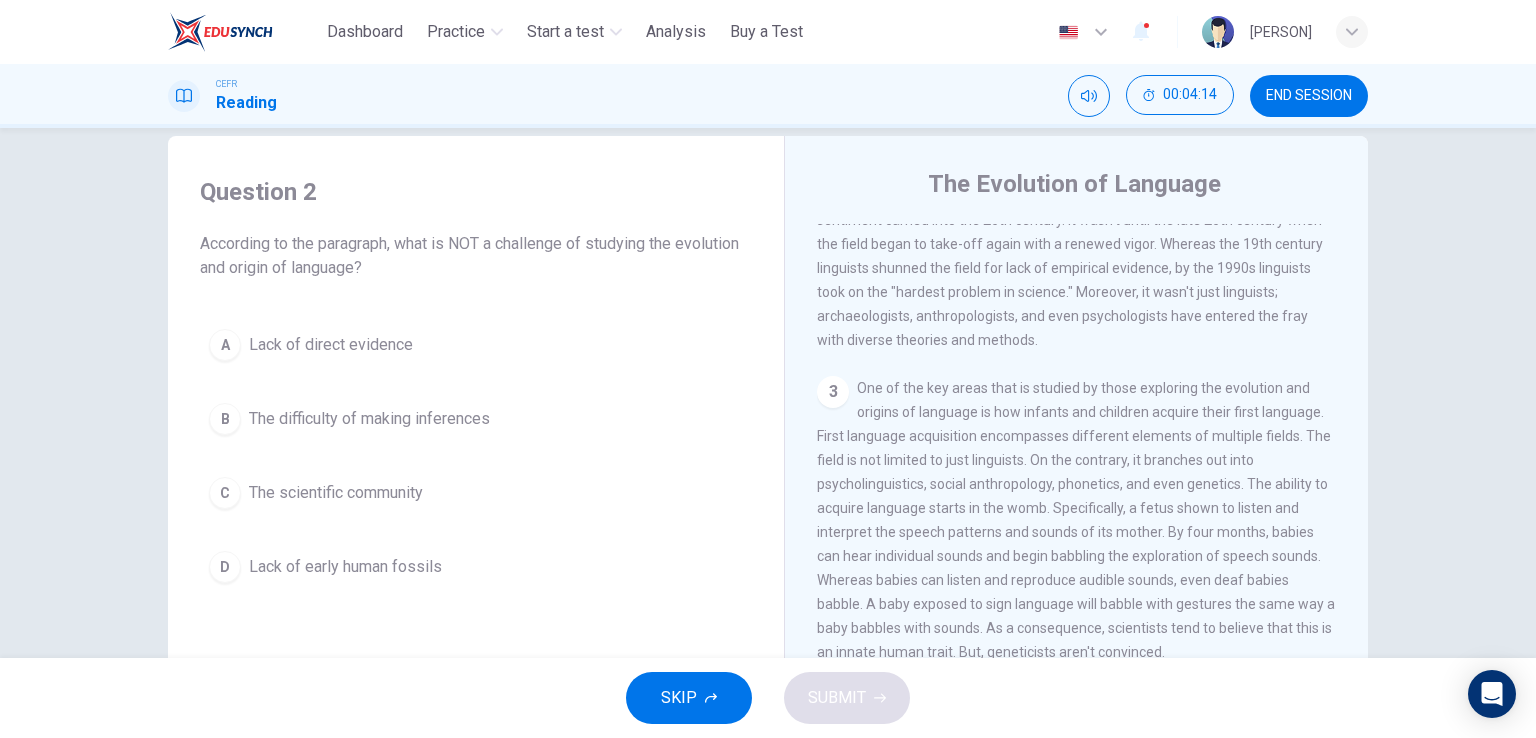 drag, startPoint x: 359, startPoint y: 264, endPoint x: 231, endPoint y: 245, distance: 129.40247 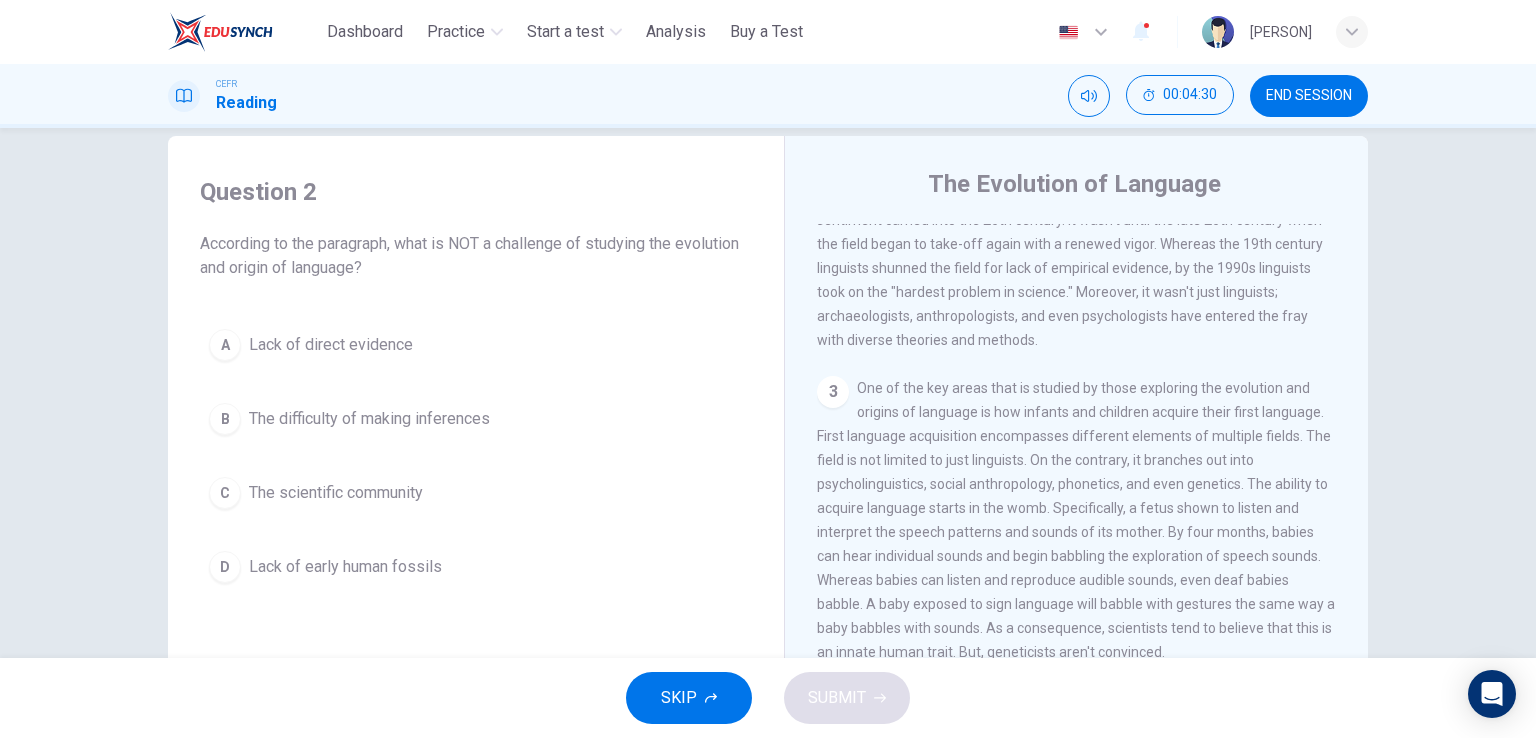 click on "C" at bounding box center (225, 493) 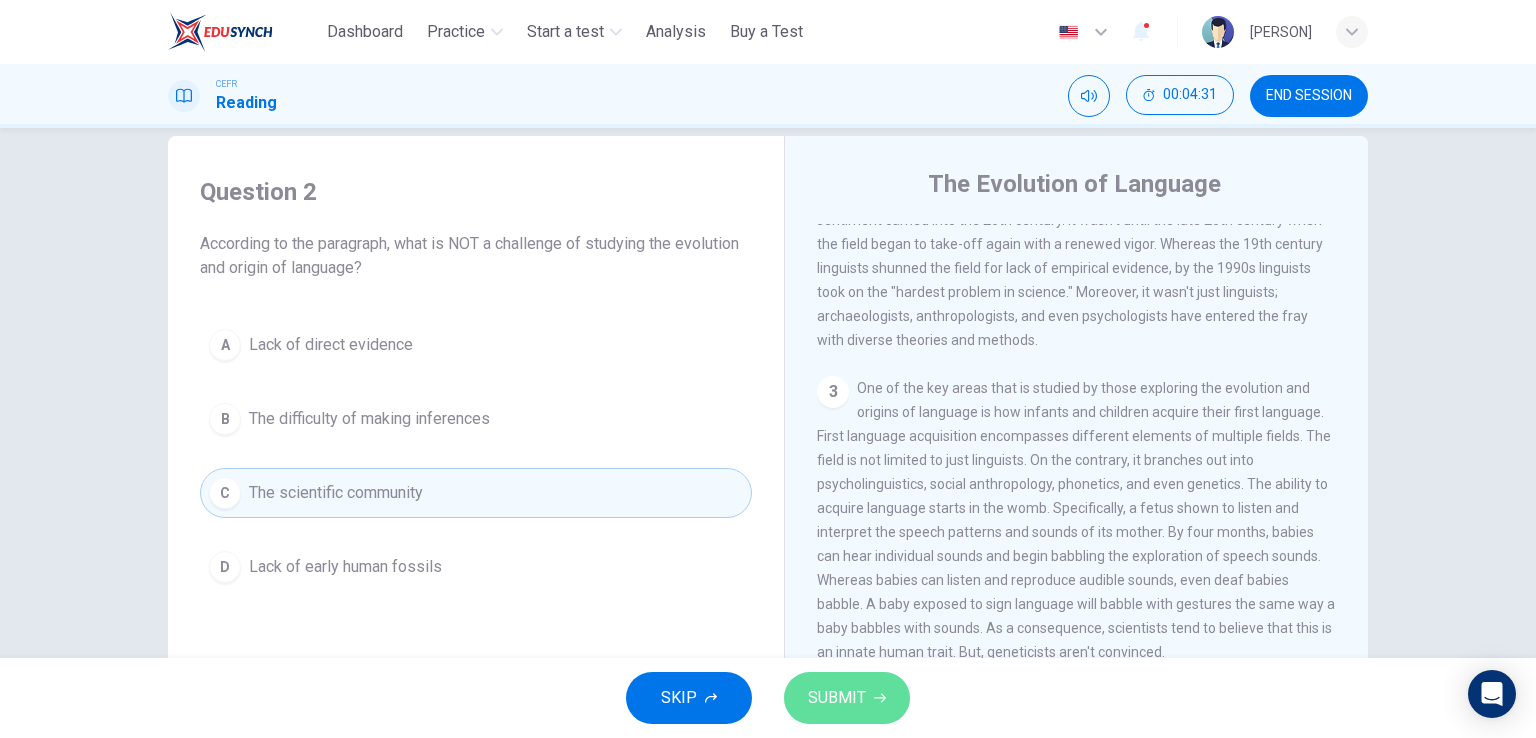 click 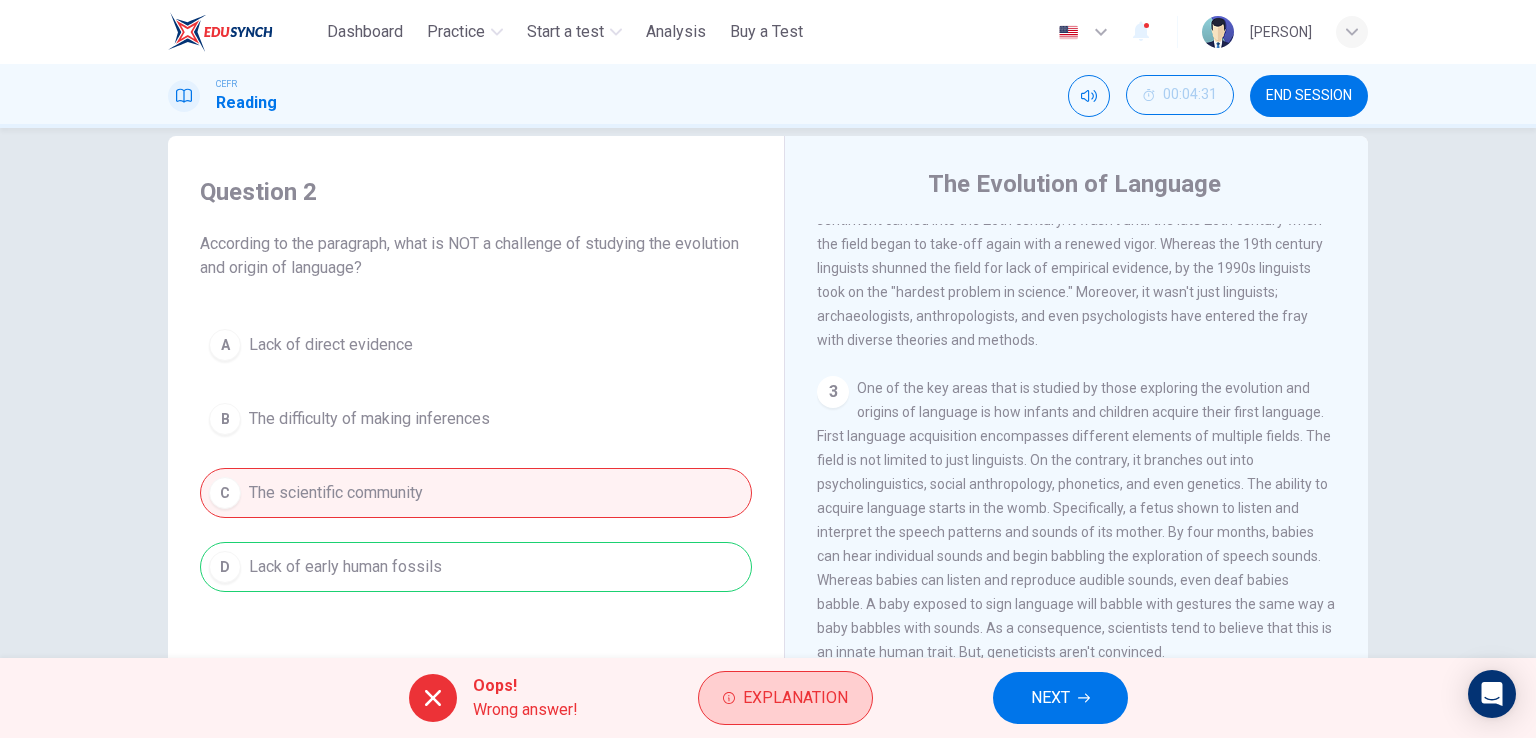 click on "Explanation" at bounding box center (795, 698) 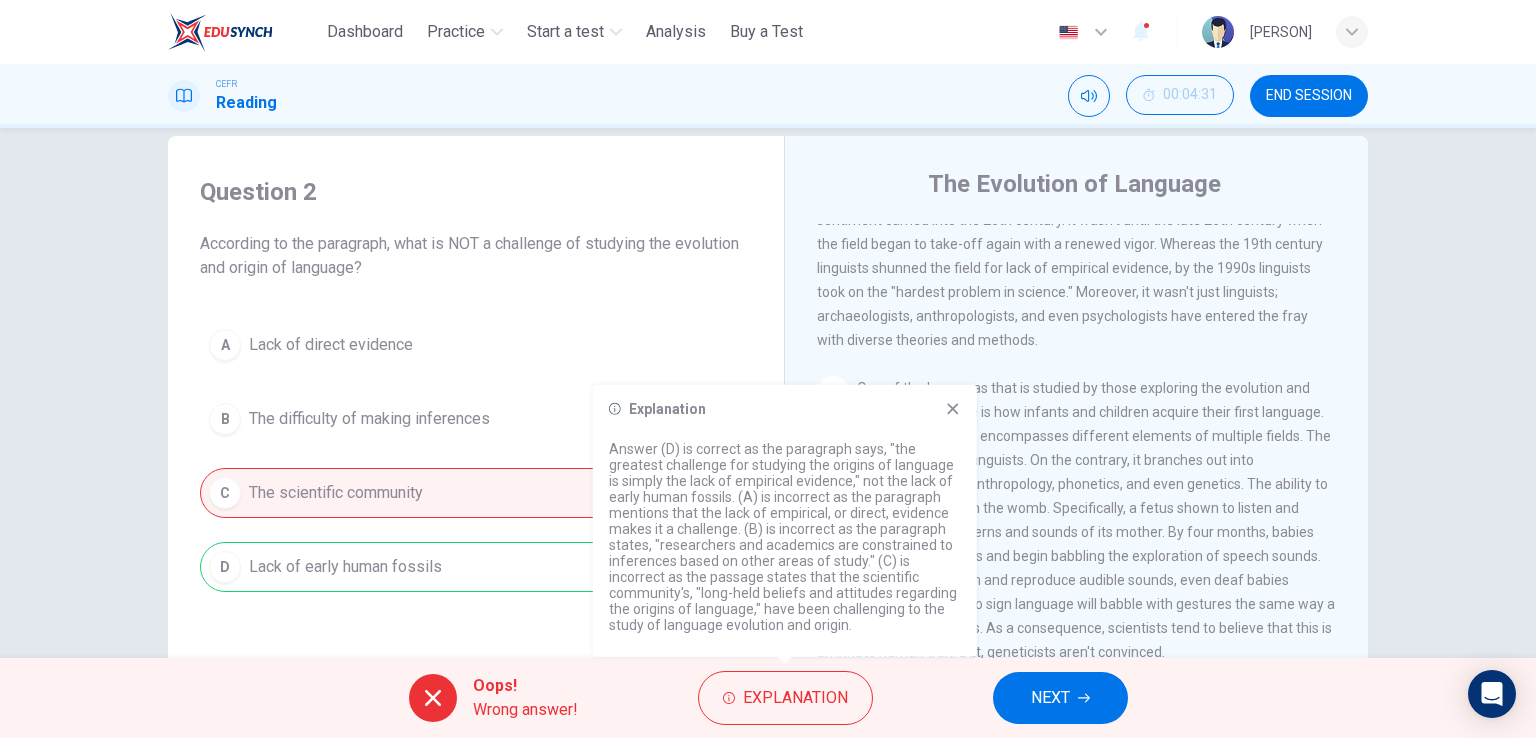drag, startPoint x: 961, startPoint y: 409, endPoint x: 941, endPoint y: 415, distance: 20.880613 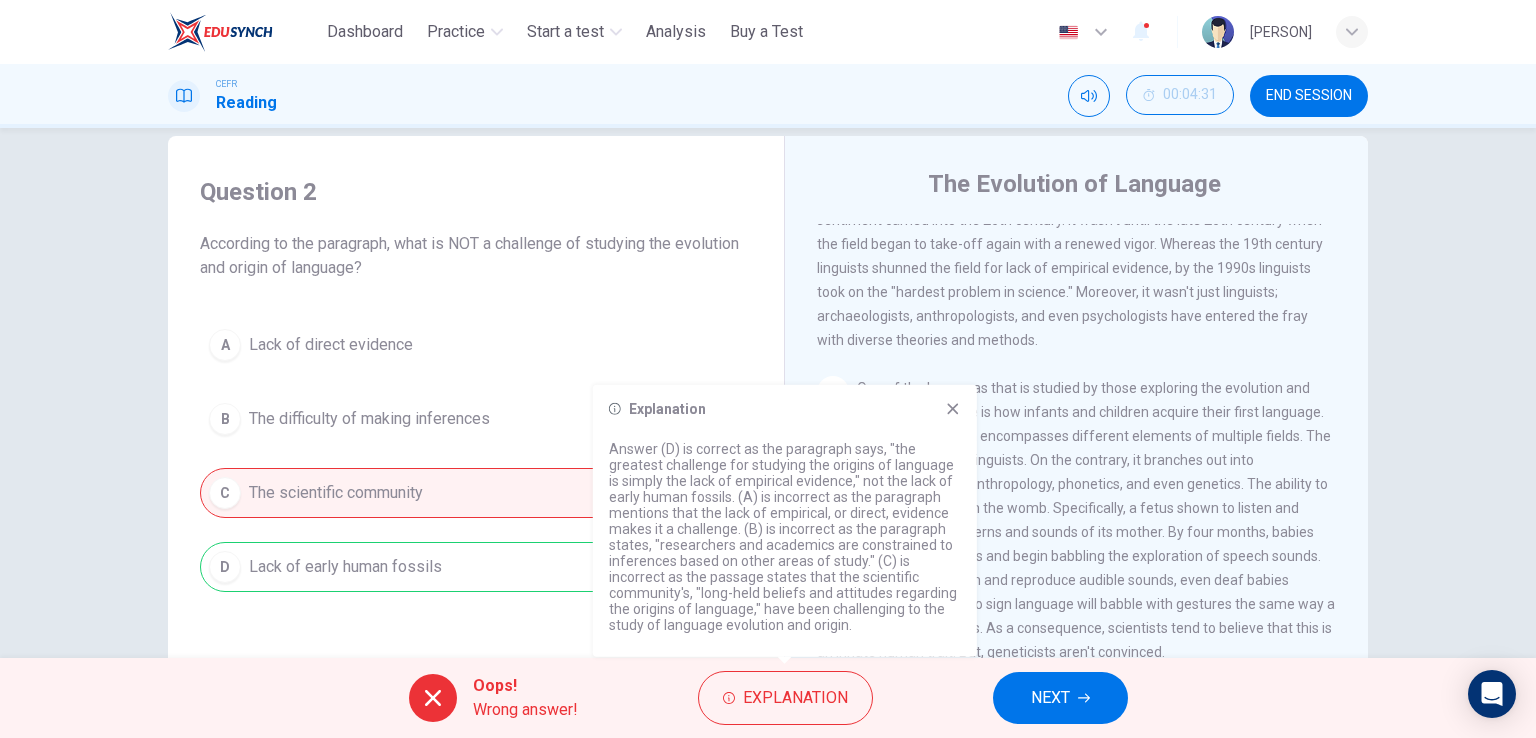 click 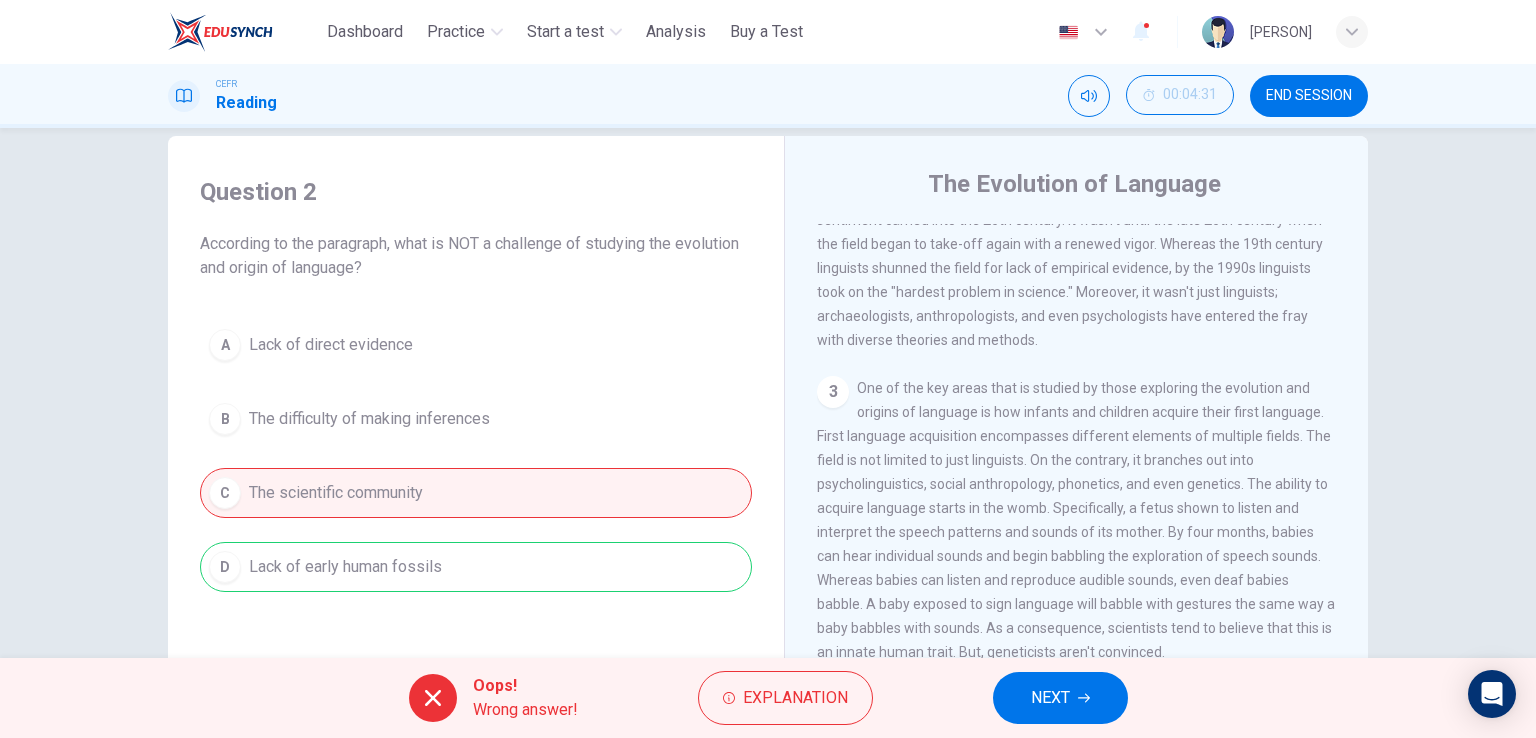 drag, startPoint x: 1070, startPoint y: 698, endPoint x: 1050, endPoint y: 681, distance: 26.24881 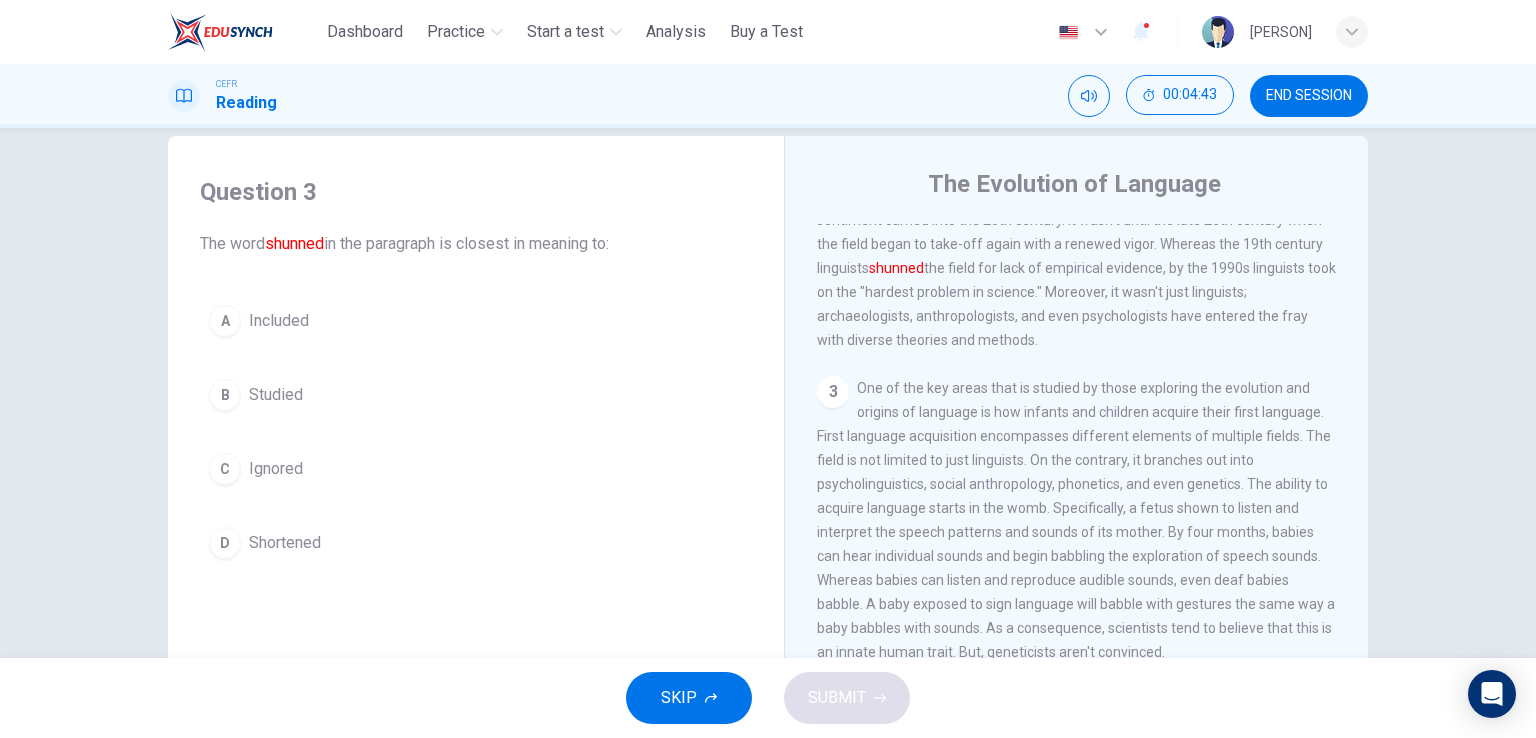 click on "B" at bounding box center (225, 395) 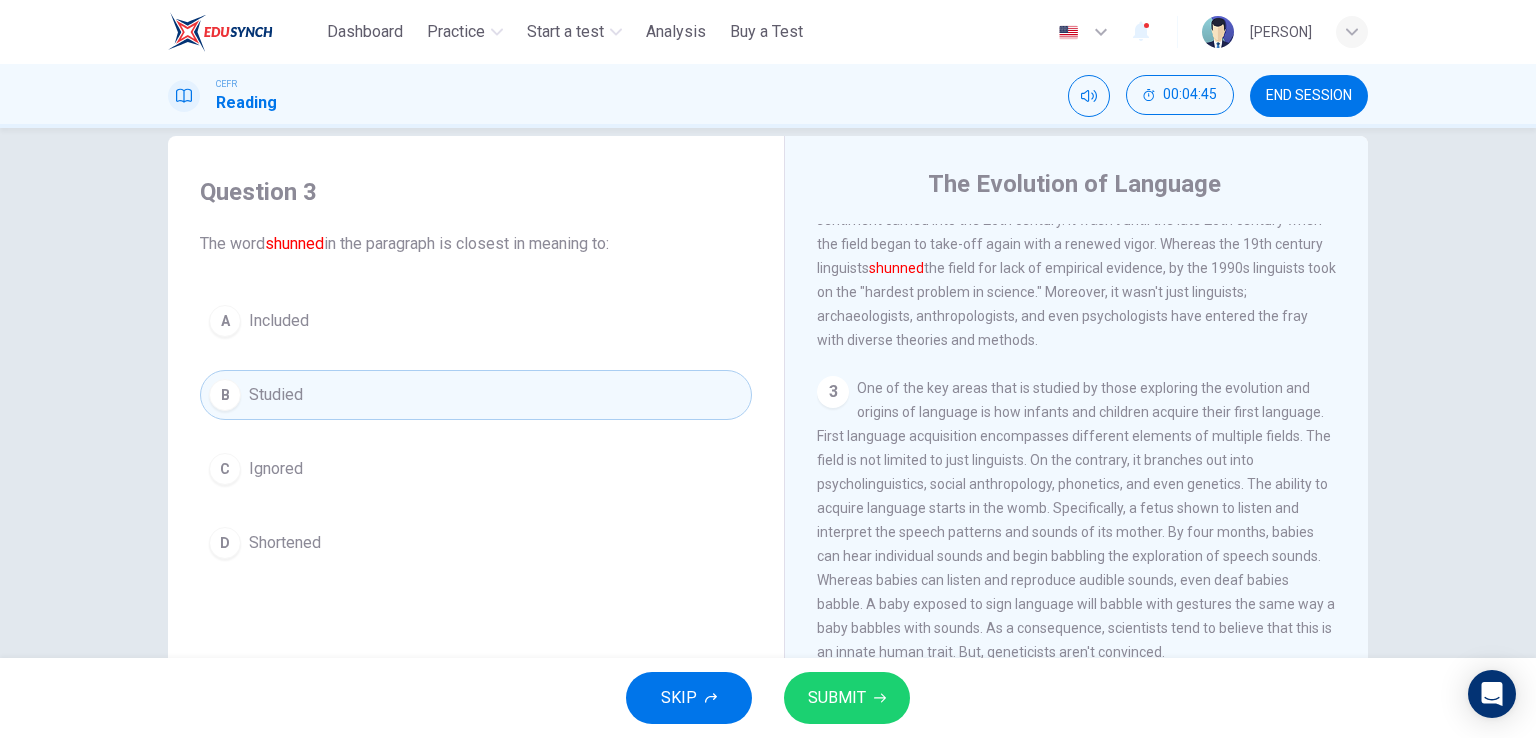 click on "SUBMIT" at bounding box center [847, 698] 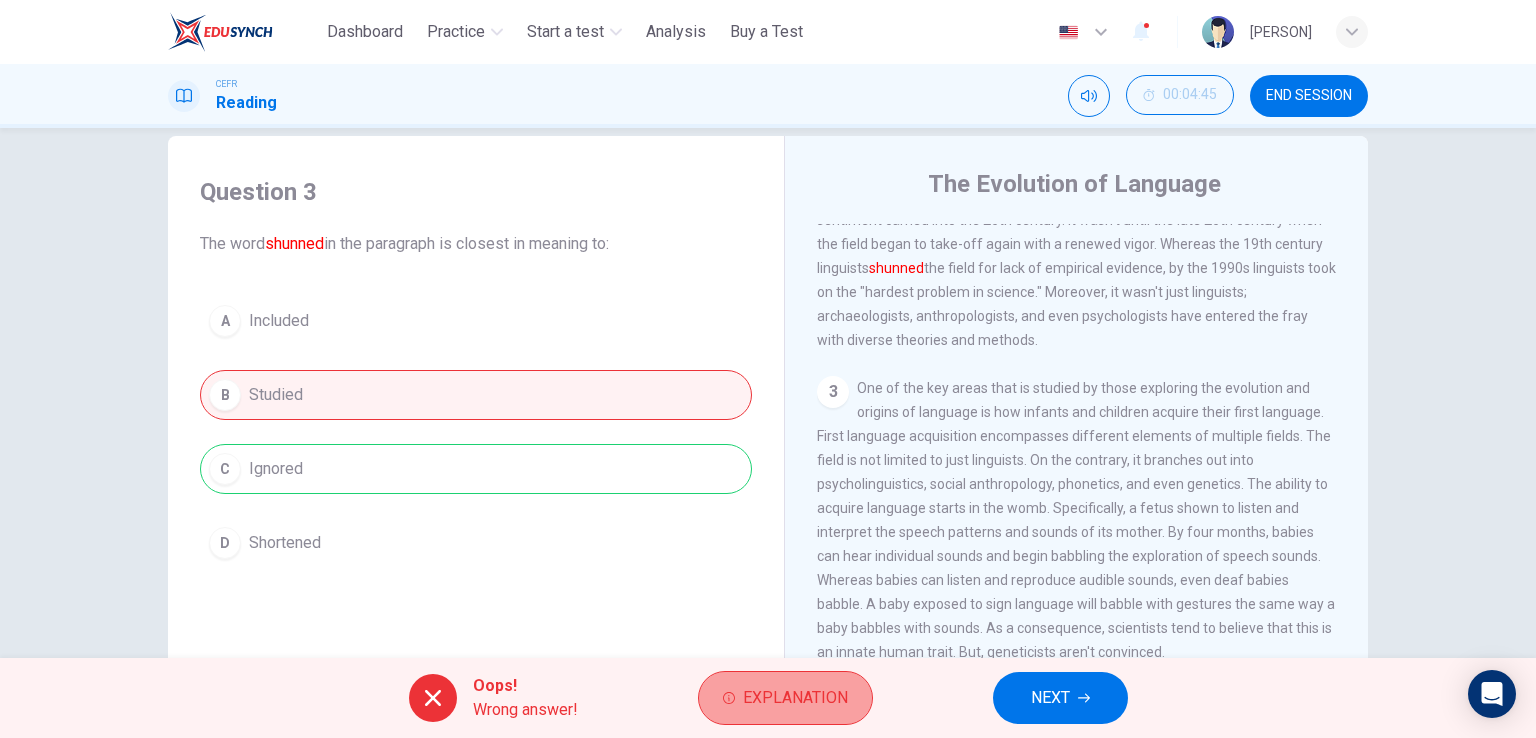click on "Explanation" at bounding box center [795, 698] 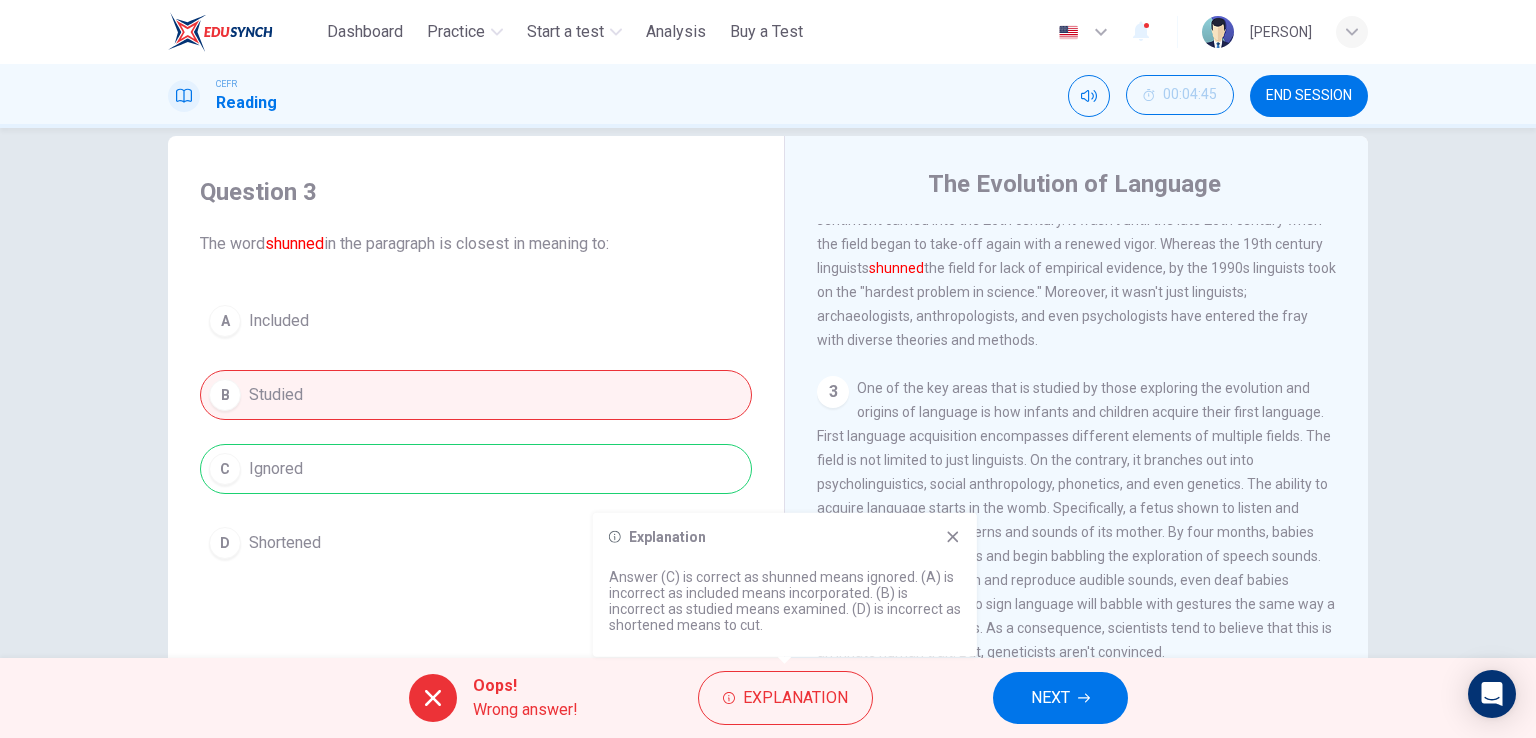 click 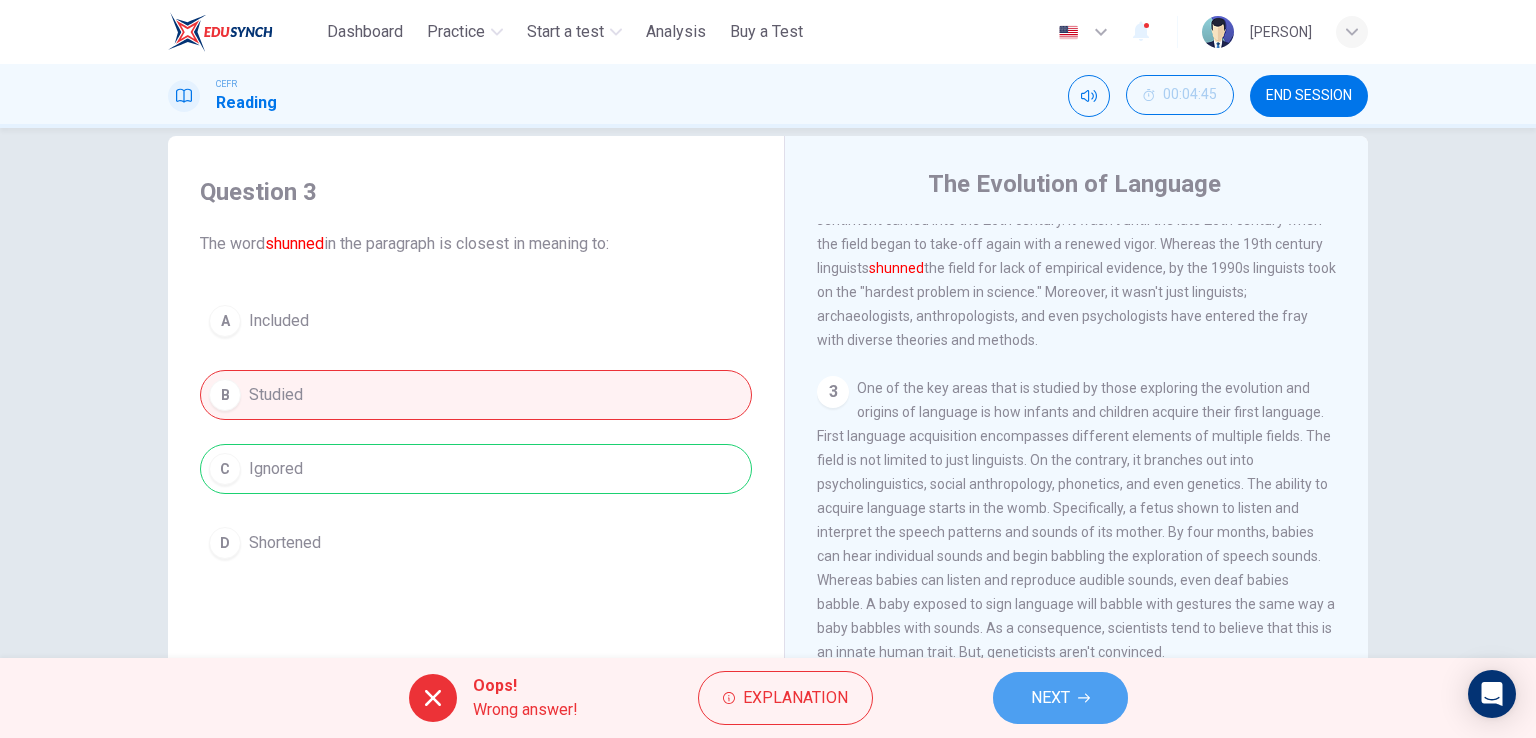 click on "NEXT" at bounding box center [1050, 698] 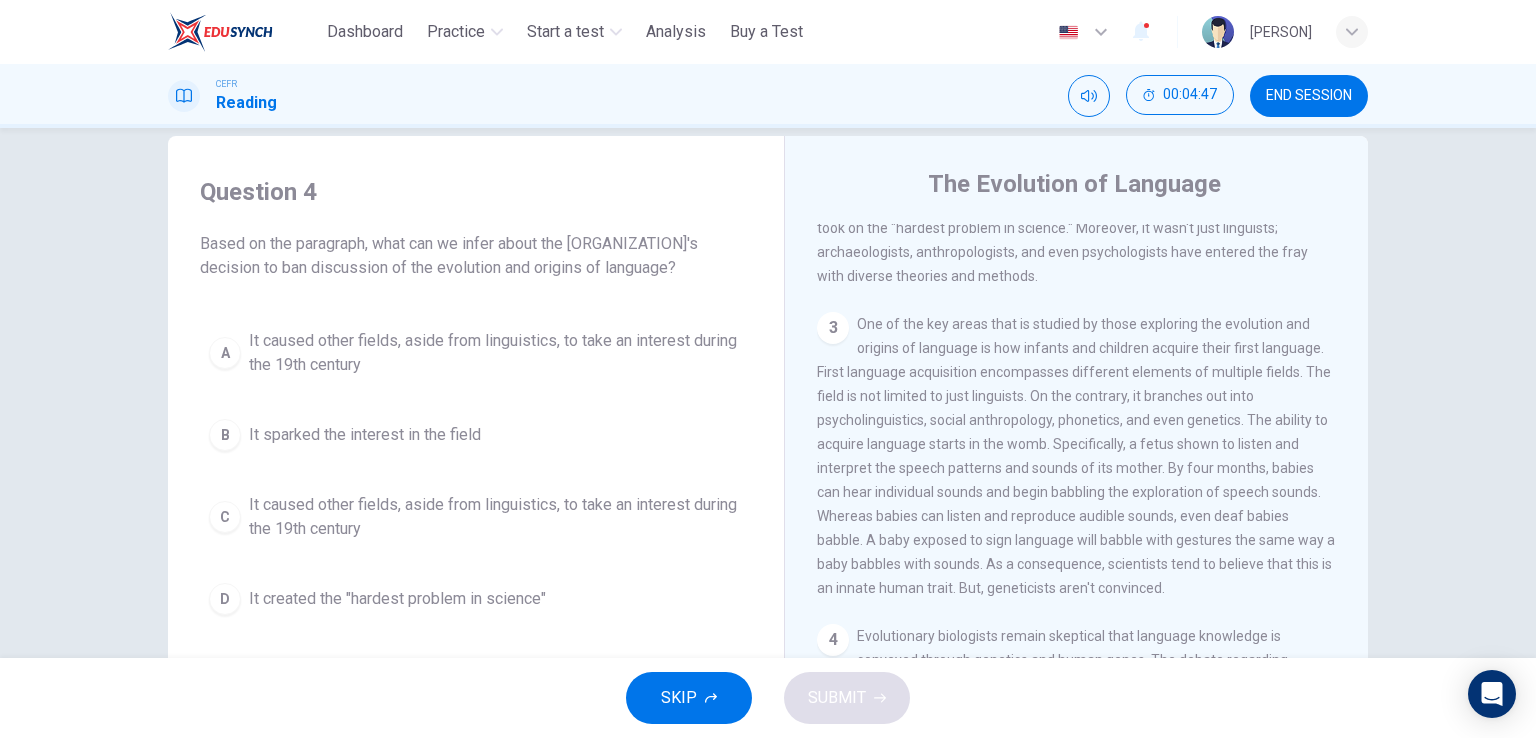 scroll, scrollTop: 500, scrollLeft: 0, axis: vertical 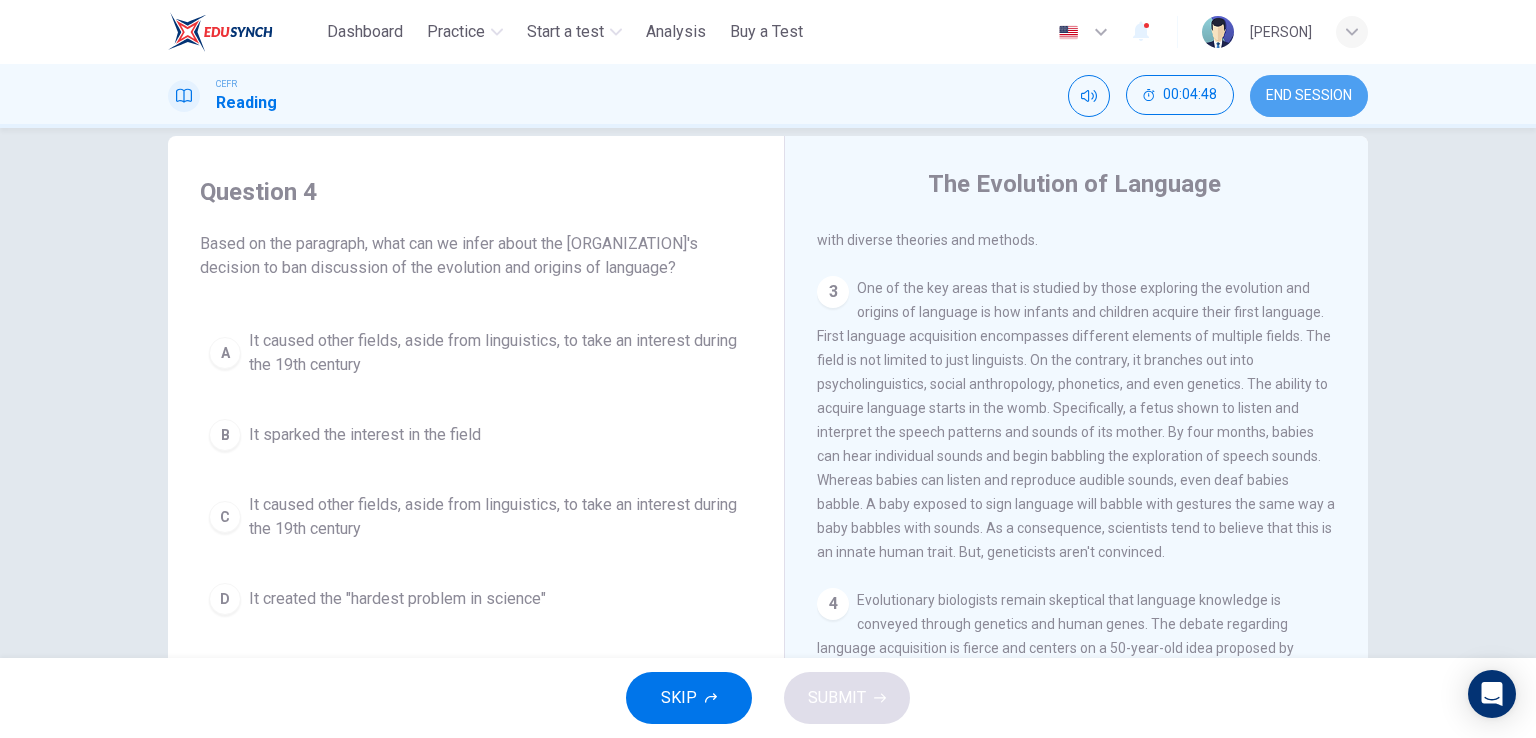 click on "END SESSION" at bounding box center (1309, 96) 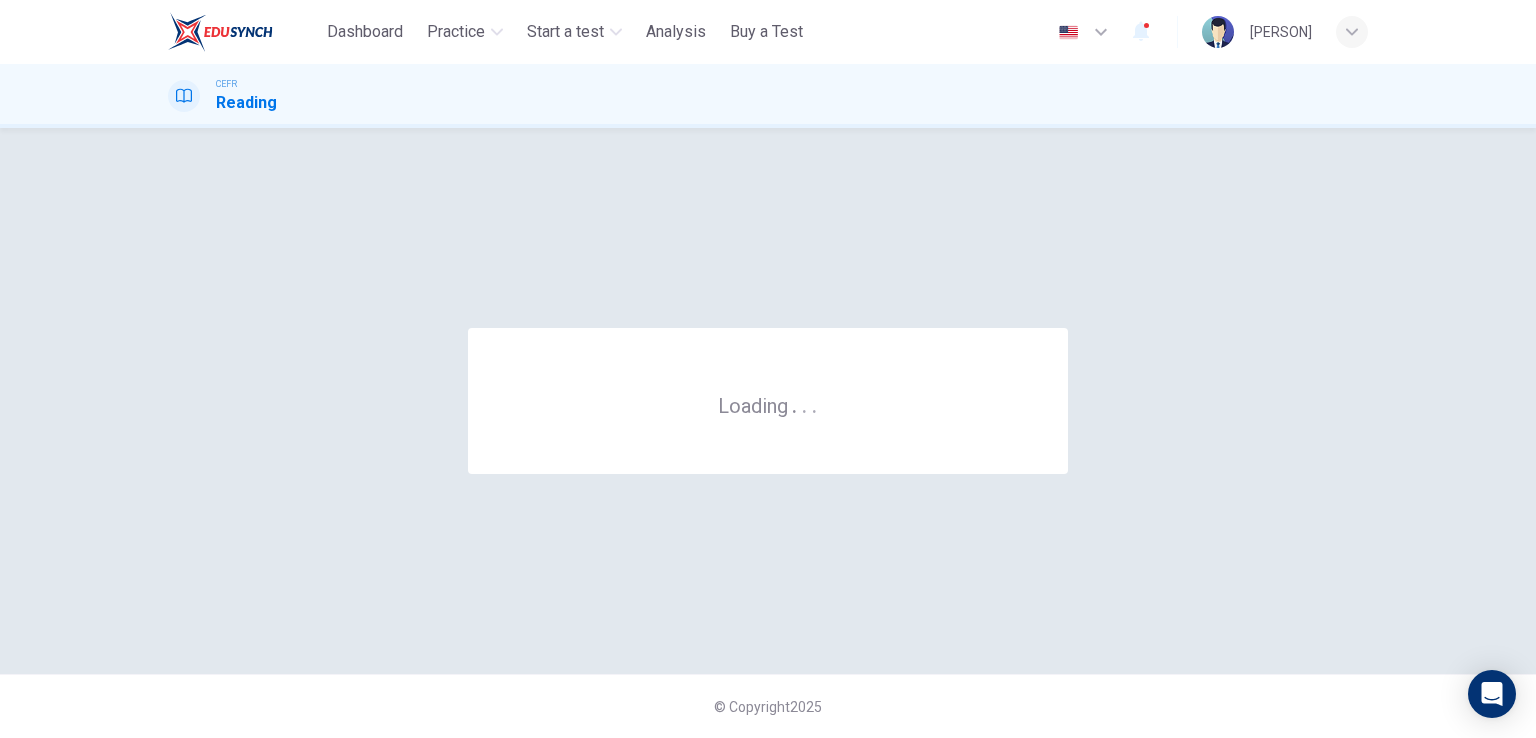 scroll, scrollTop: 0, scrollLeft: 0, axis: both 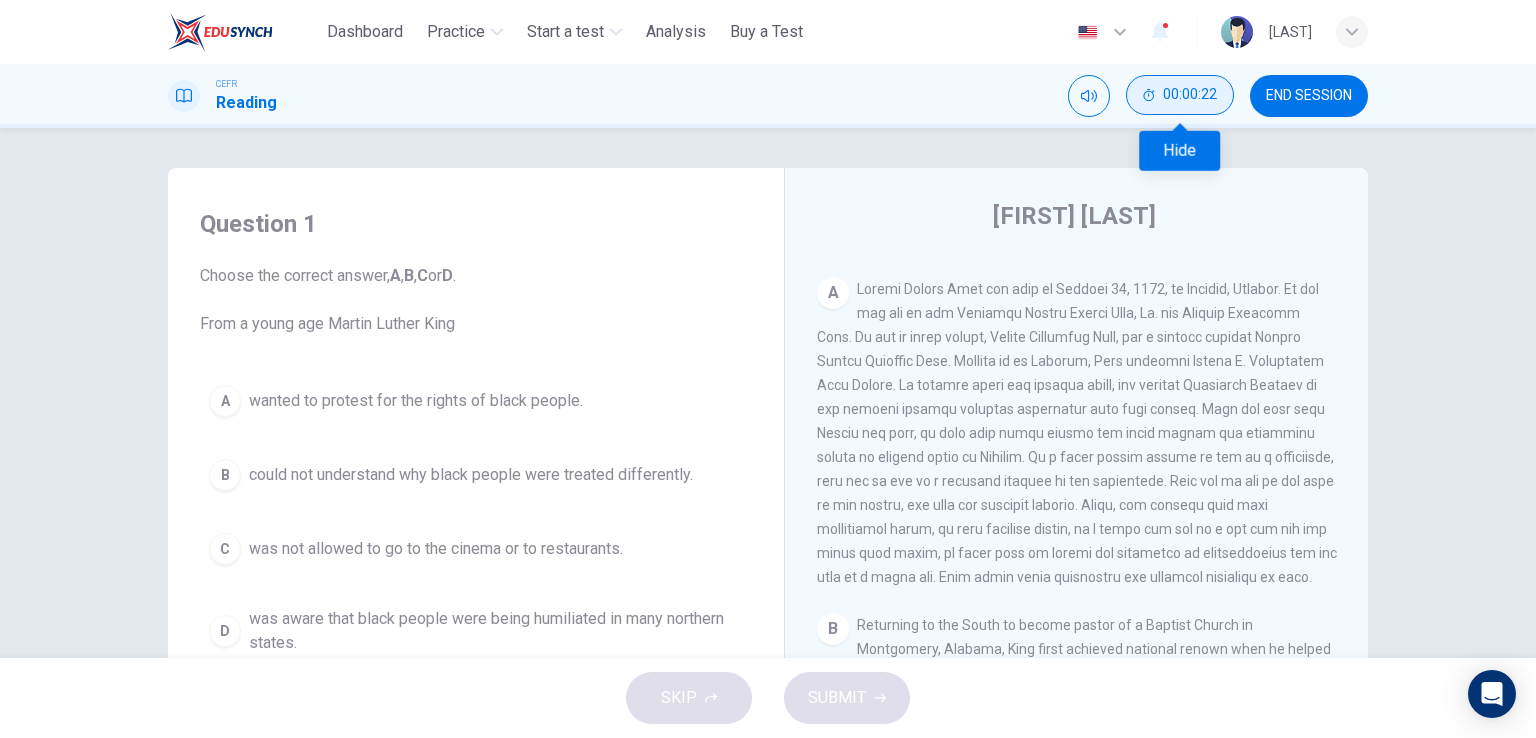 click on "00:00:22" at bounding box center [1190, 95] 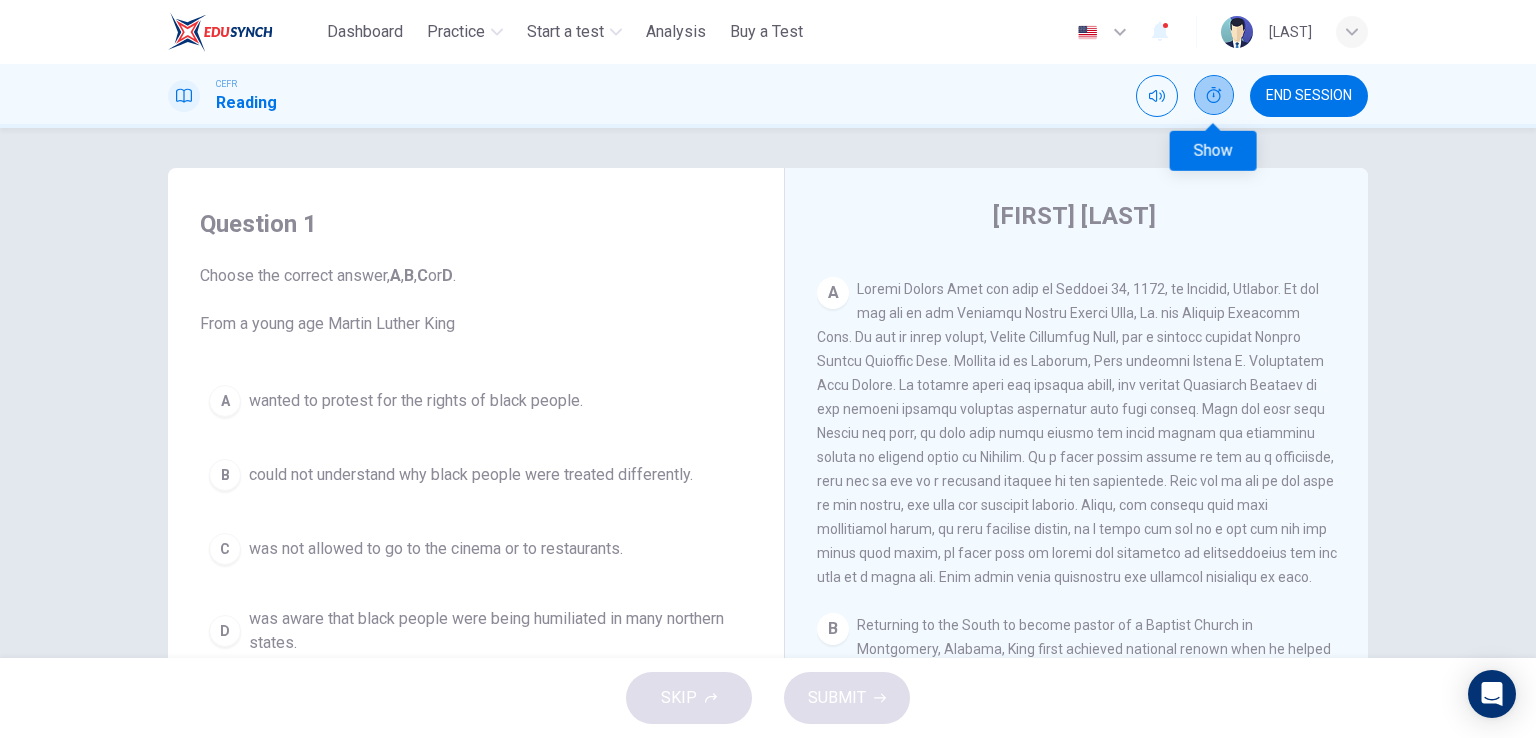 click 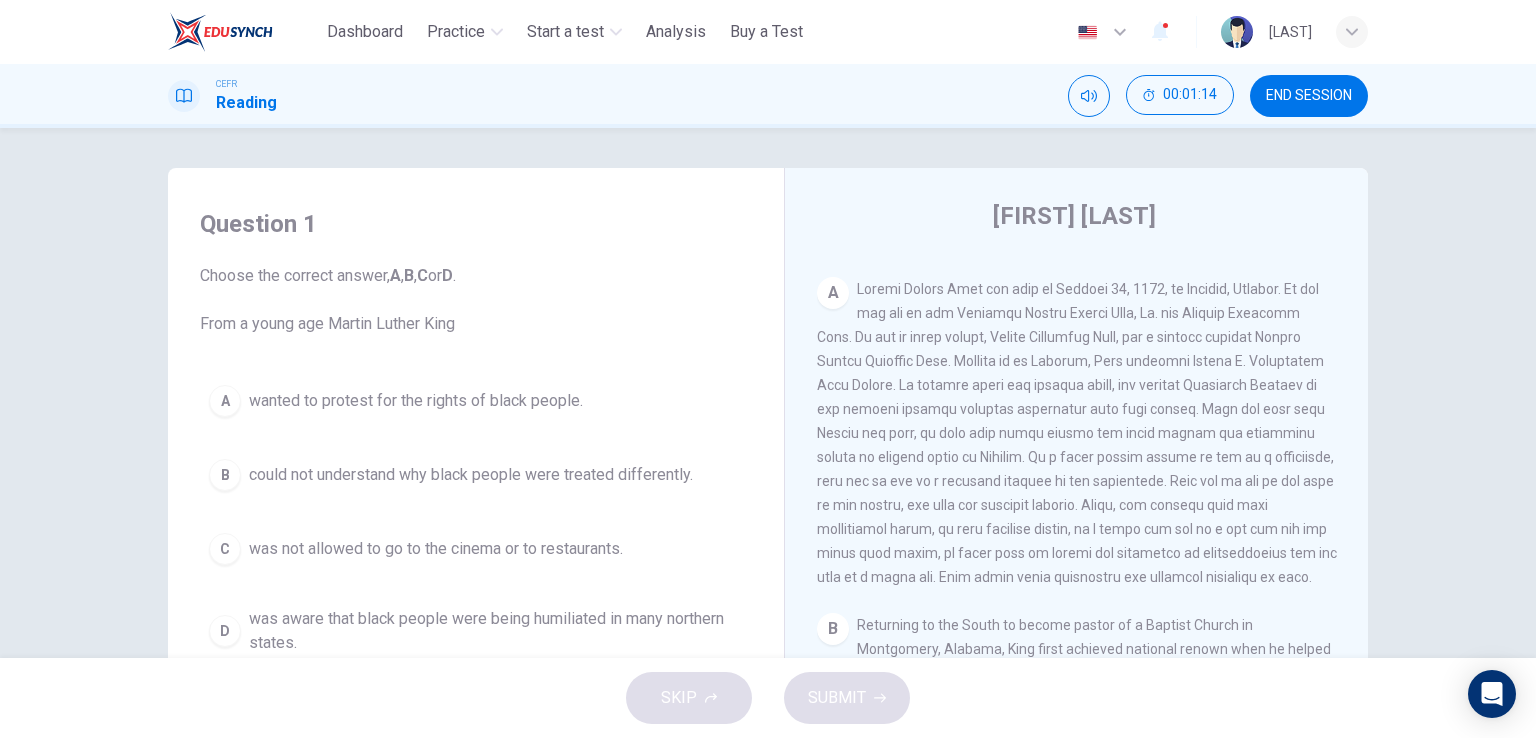 type 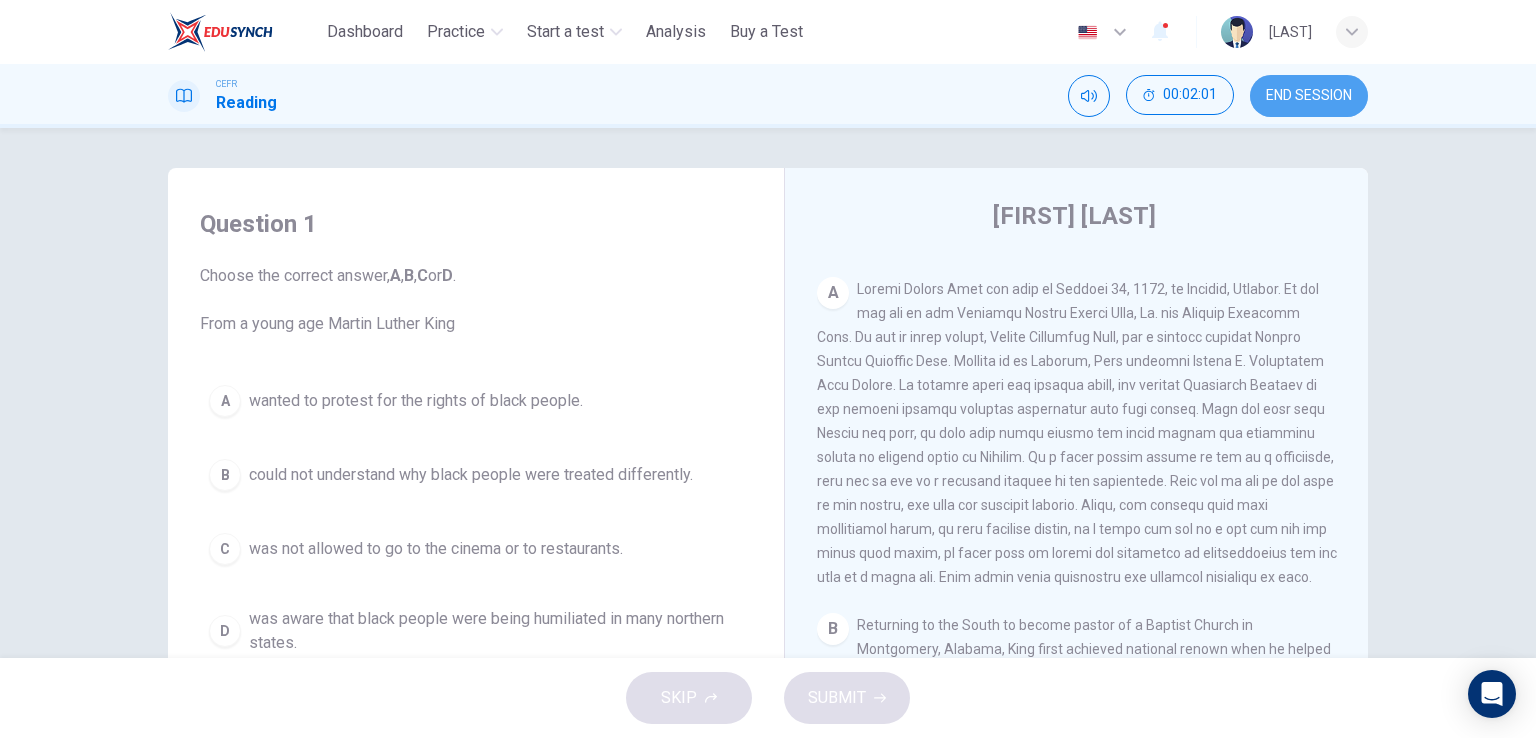 click on "END SESSION" at bounding box center (1309, 96) 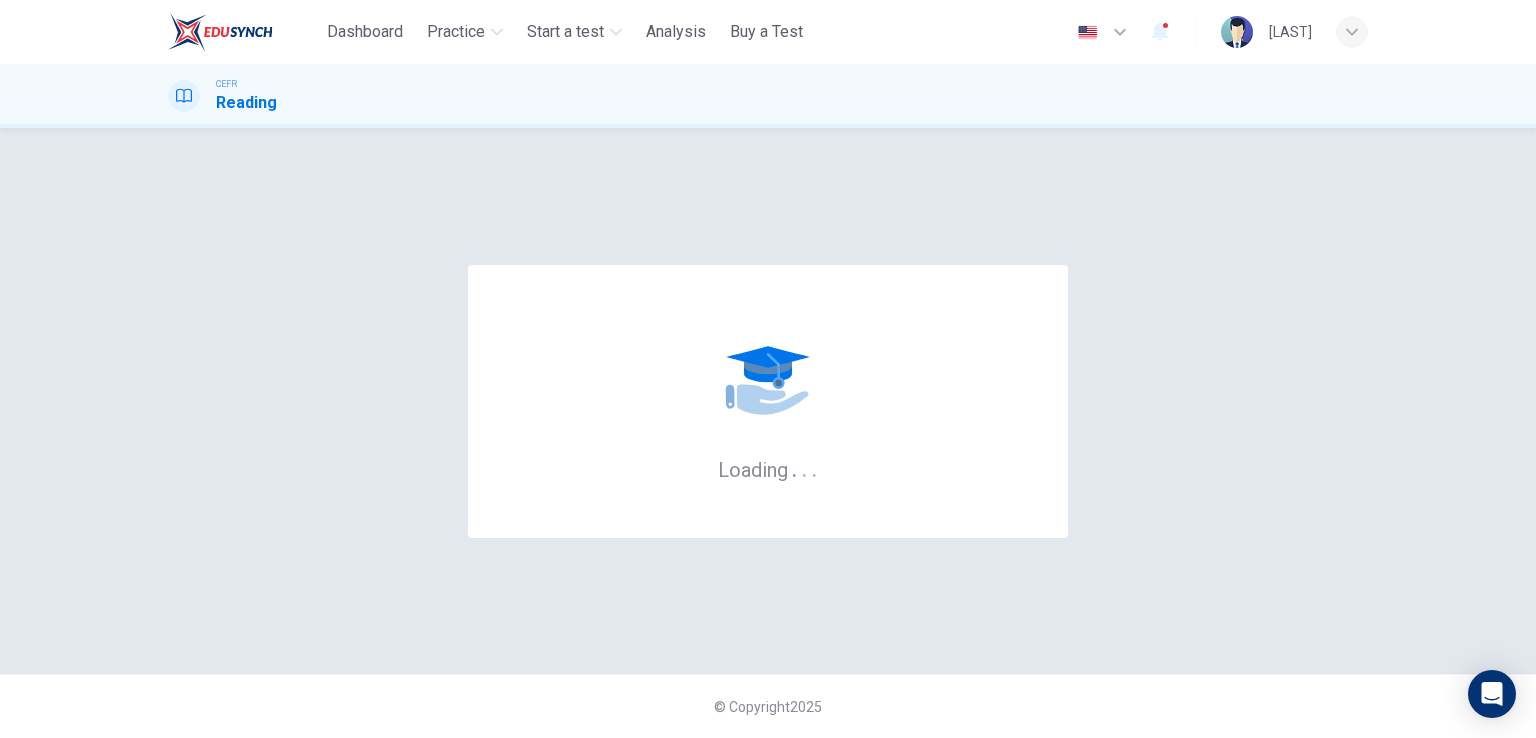 scroll, scrollTop: 0, scrollLeft: 0, axis: both 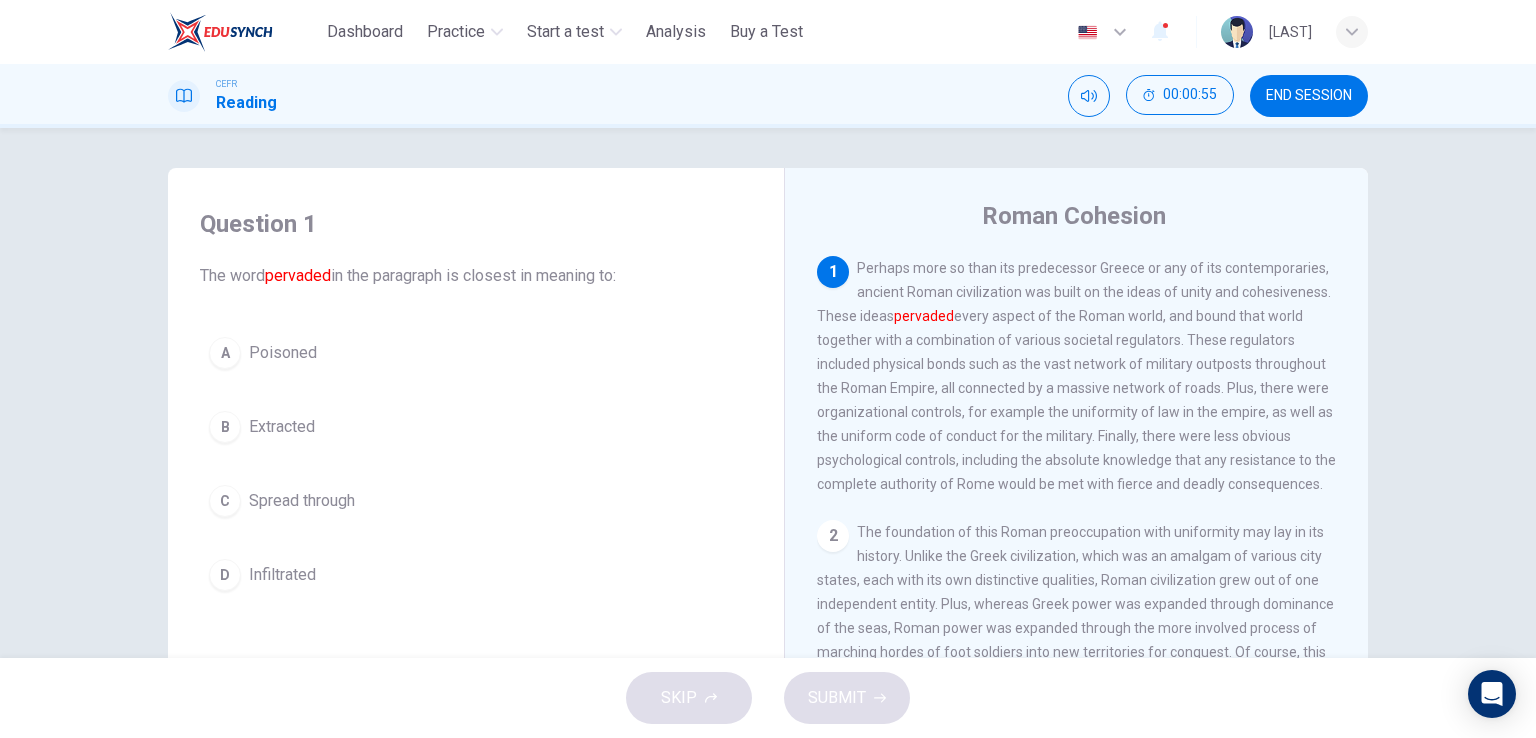 click on "C" at bounding box center (225, 501) 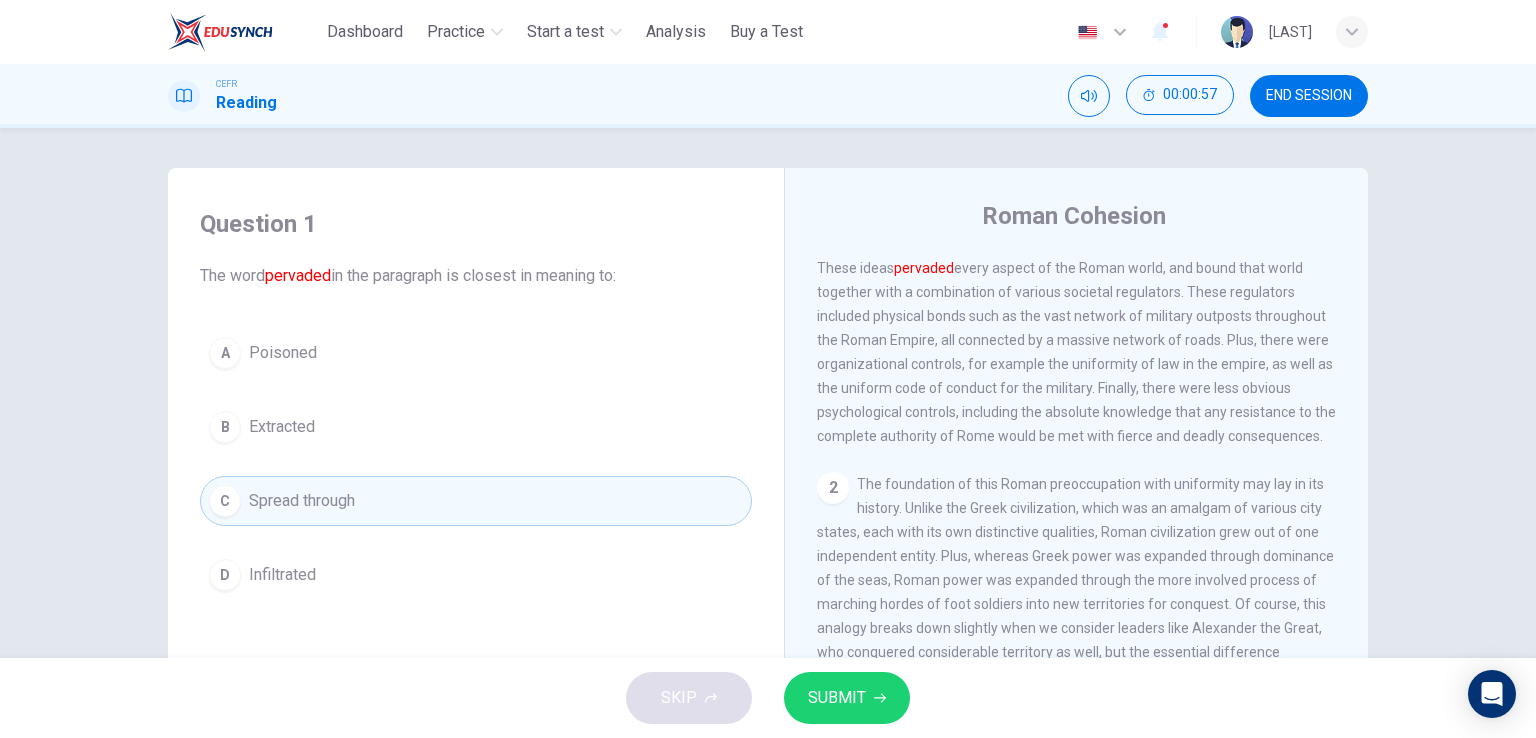 scroll, scrollTop: 0, scrollLeft: 0, axis: both 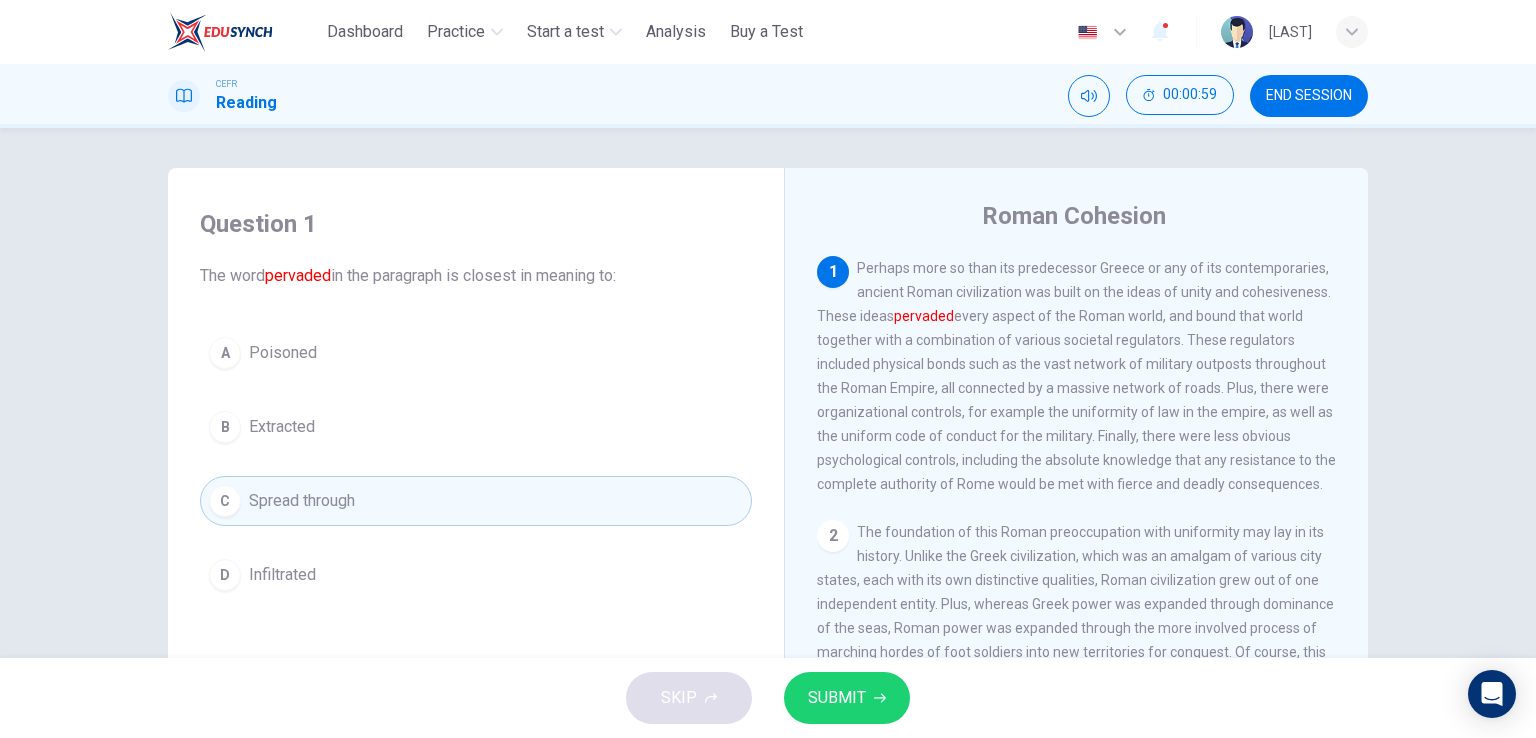 click on "SUBMIT" at bounding box center (837, 698) 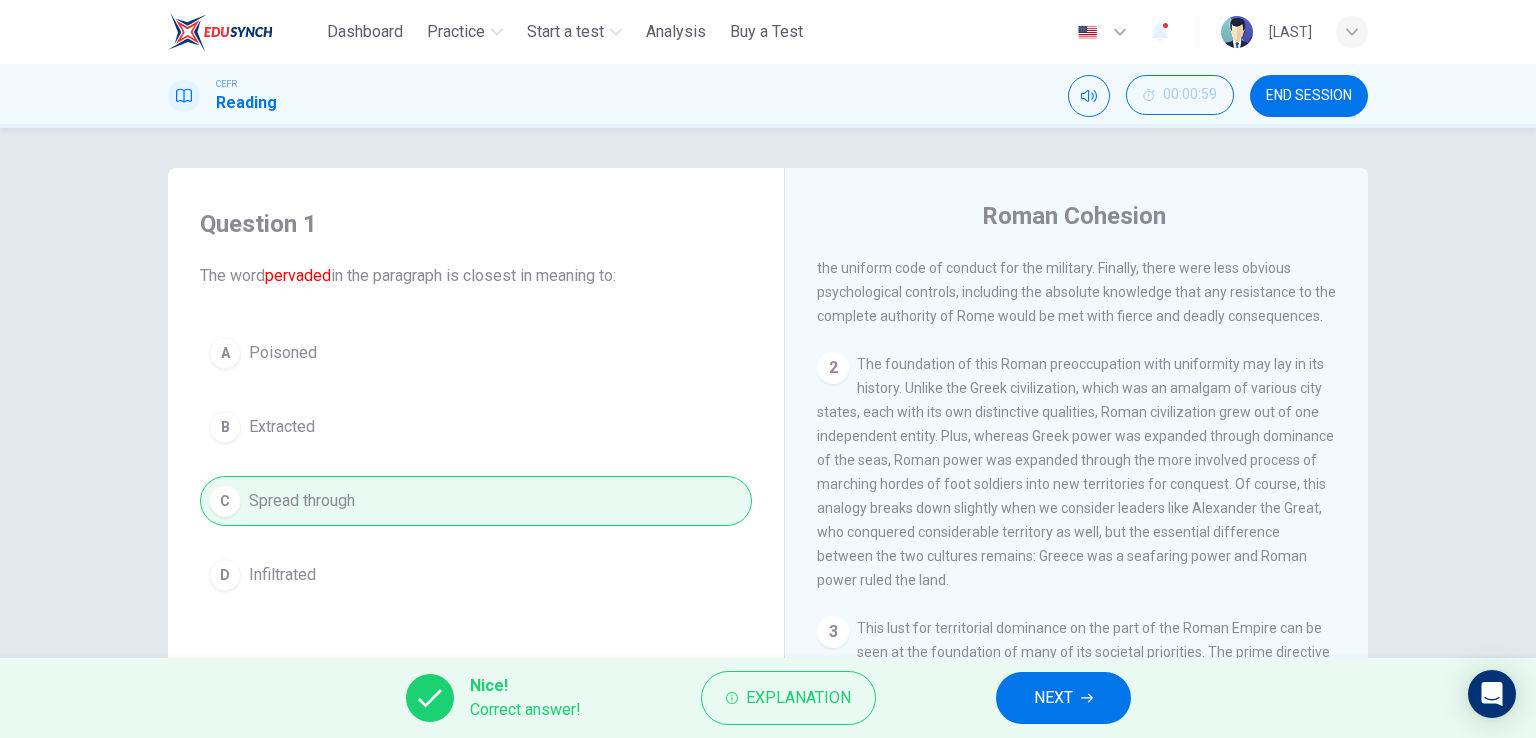scroll, scrollTop: 200, scrollLeft: 0, axis: vertical 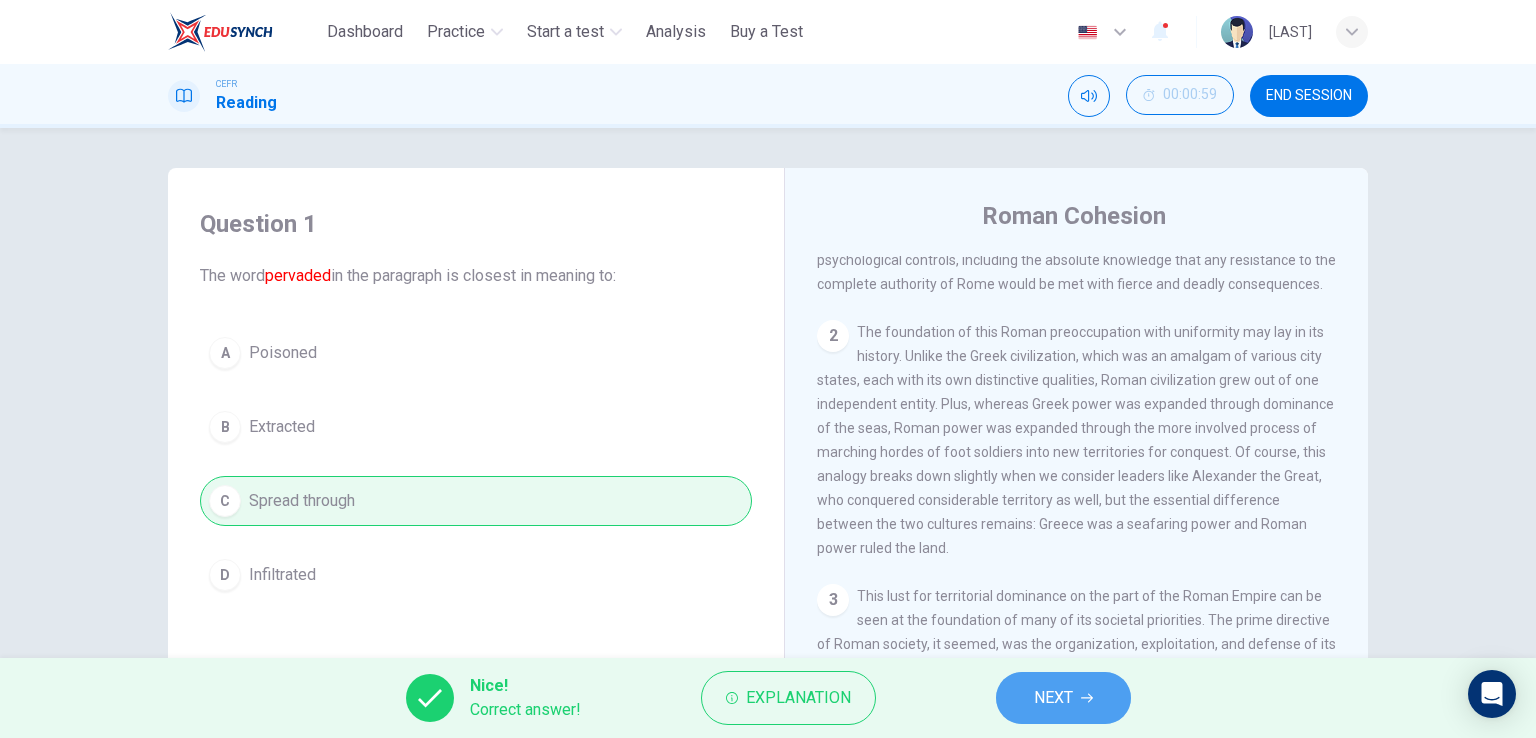click on "NEXT" at bounding box center [1053, 698] 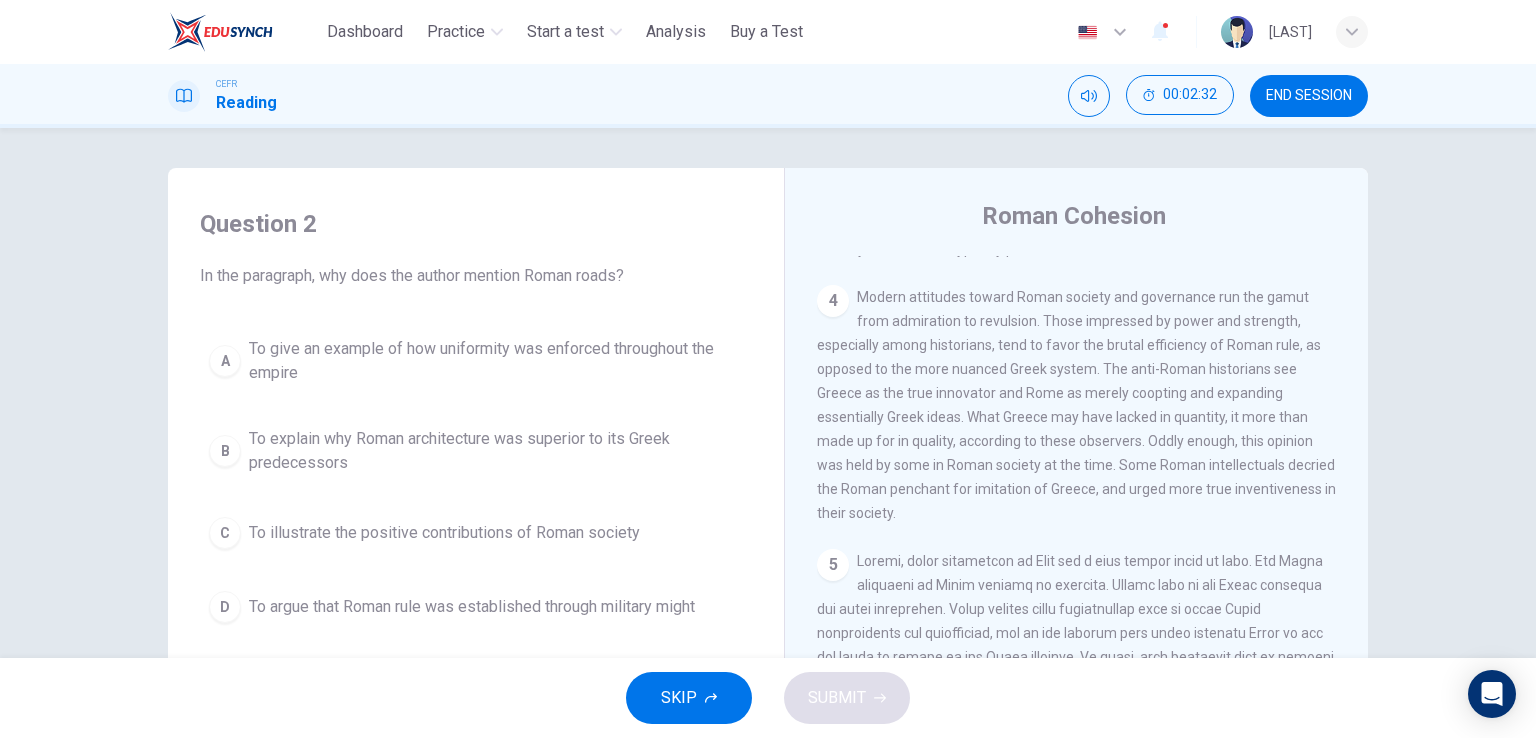 scroll, scrollTop: 976, scrollLeft: 0, axis: vertical 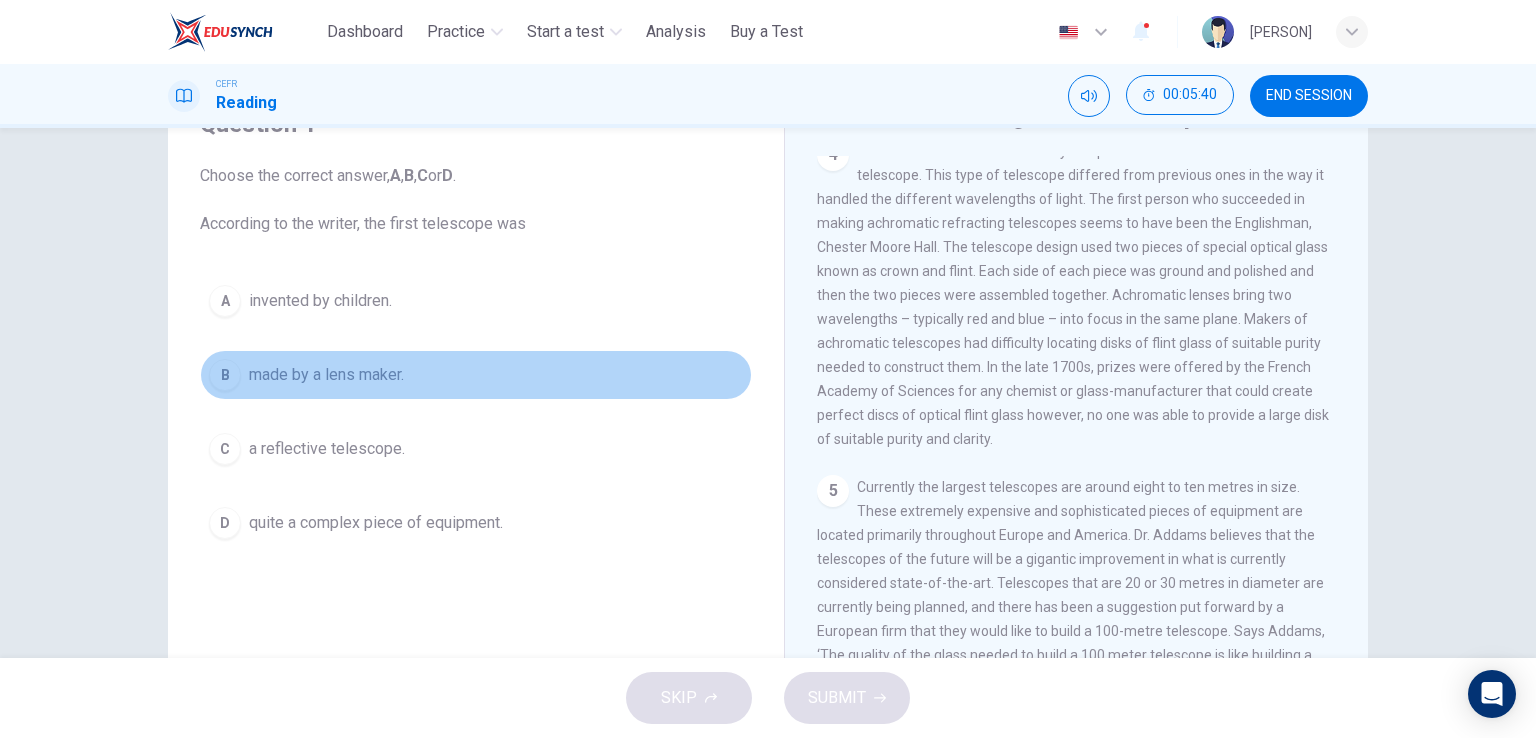 click on "B" at bounding box center [225, 375] 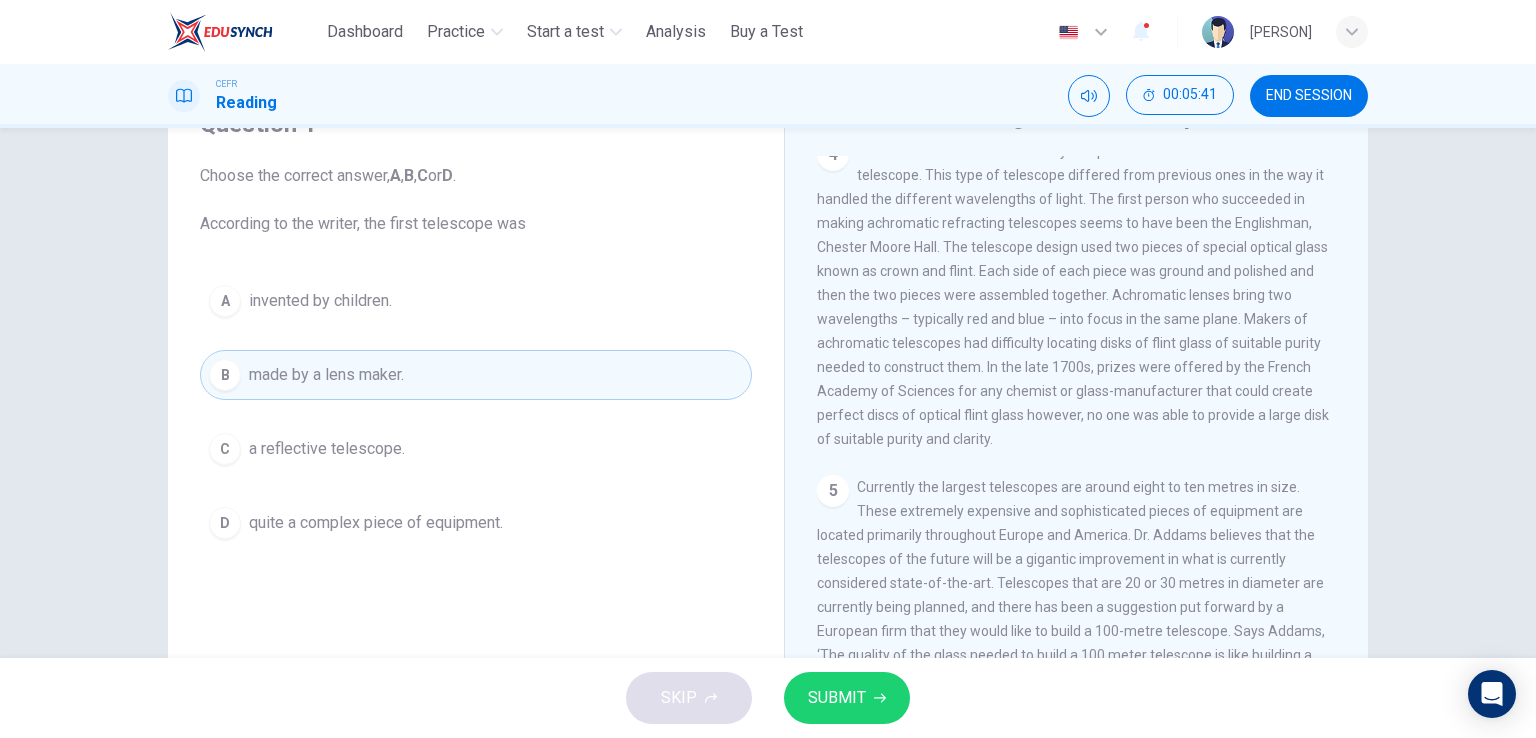 scroll, scrollTop: 0, scrollLeft: 0, axis: both 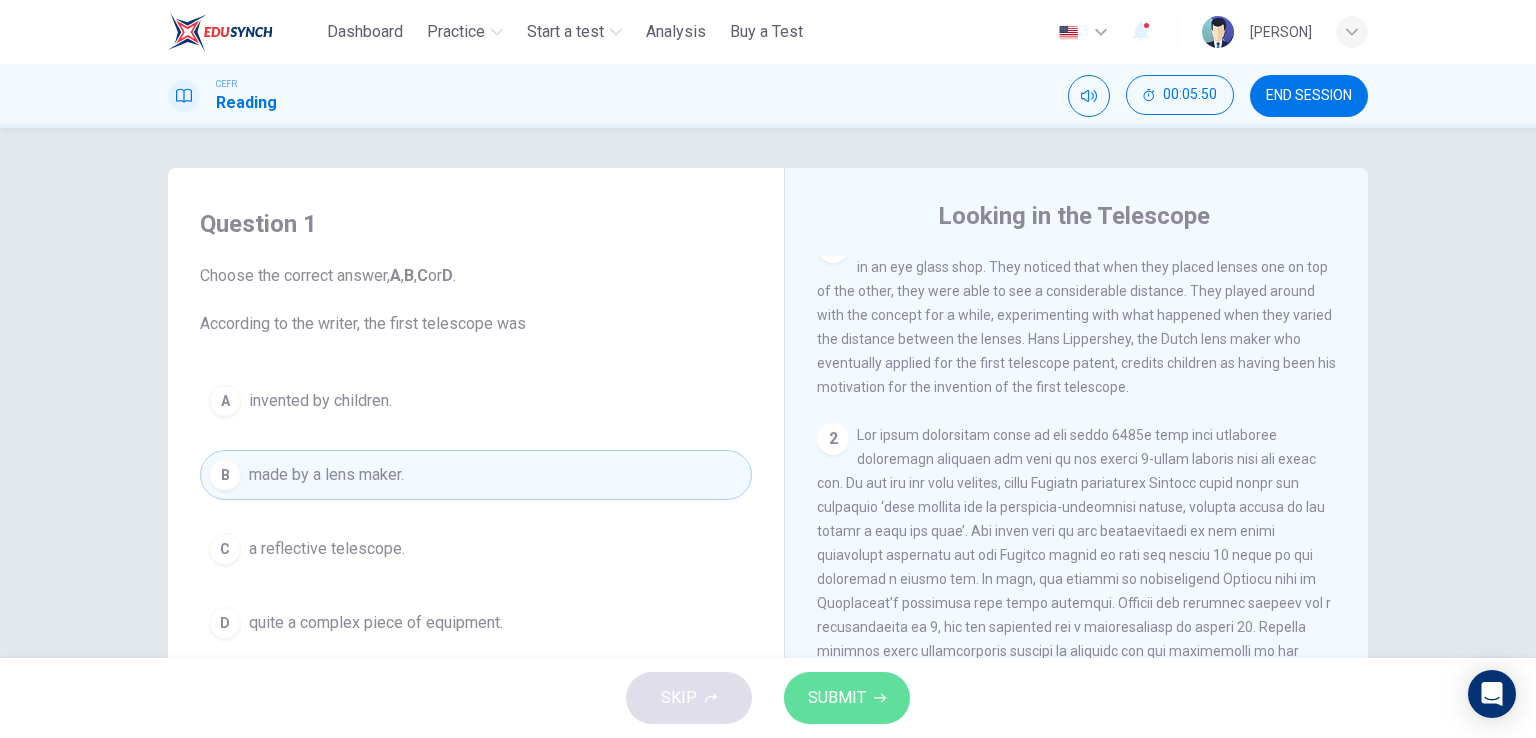 click on "SUBMIT" at bounding box center [837, 698] 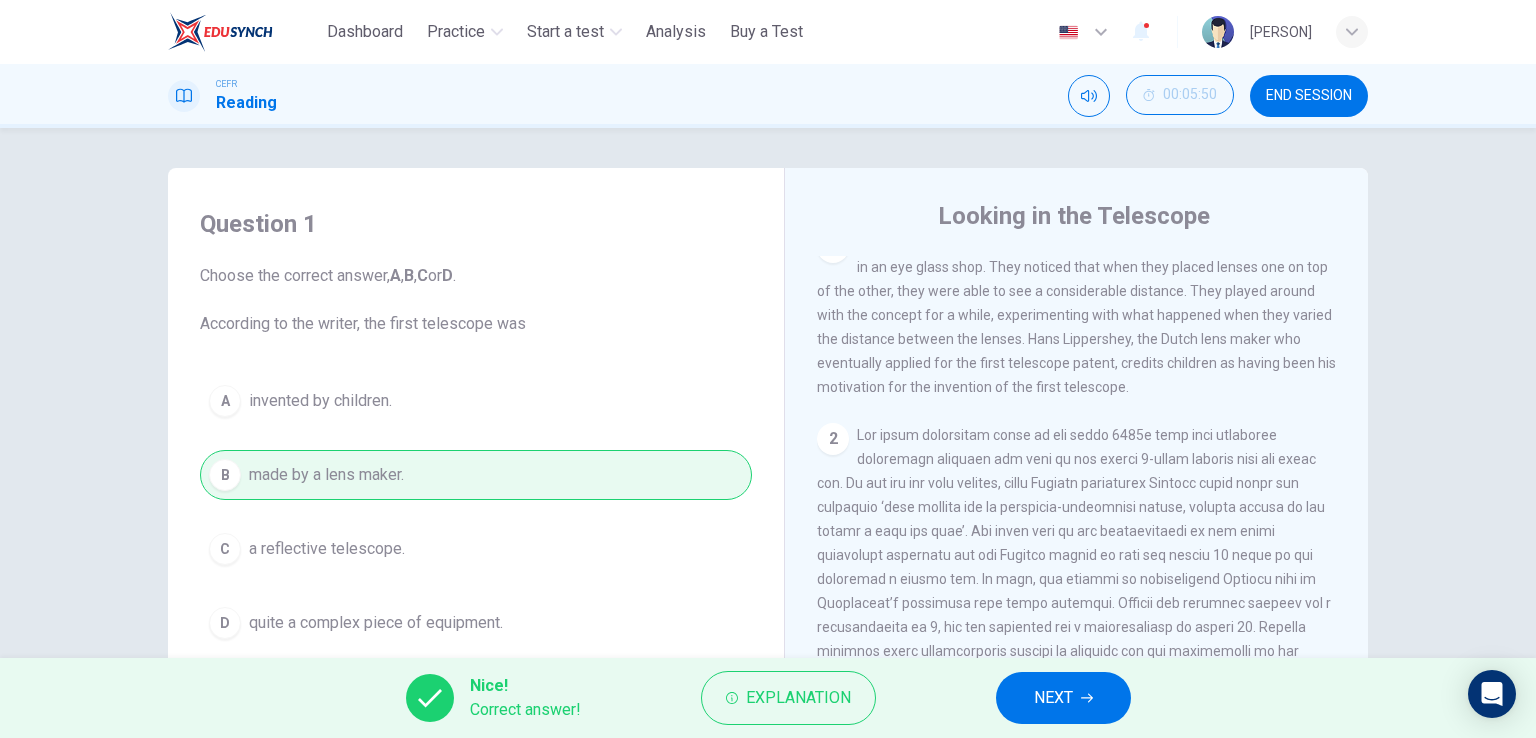 click on "NEXT" at bounding box center [1053, 698] 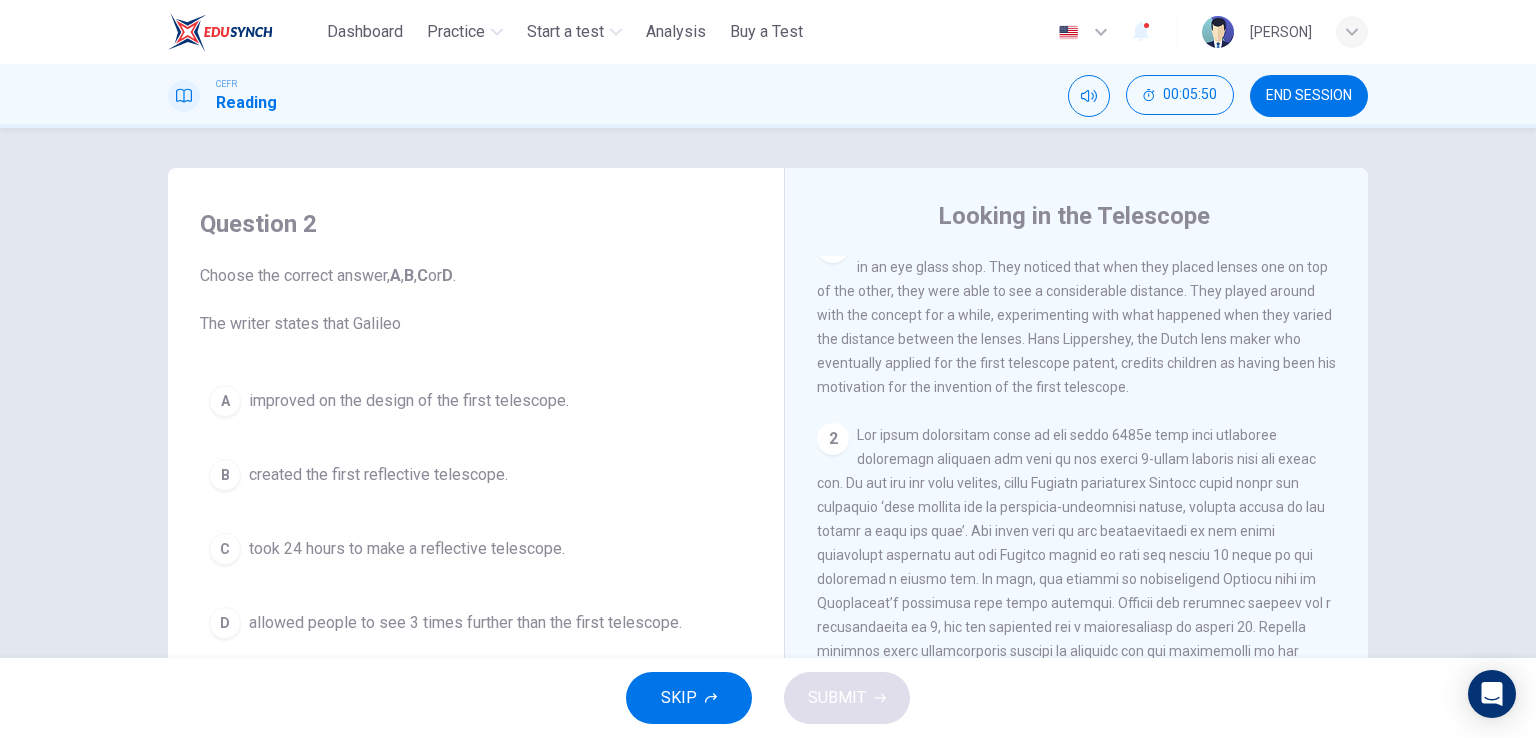 scroll, scrollTop: 100, scrollLeft: 0, axis: vertical 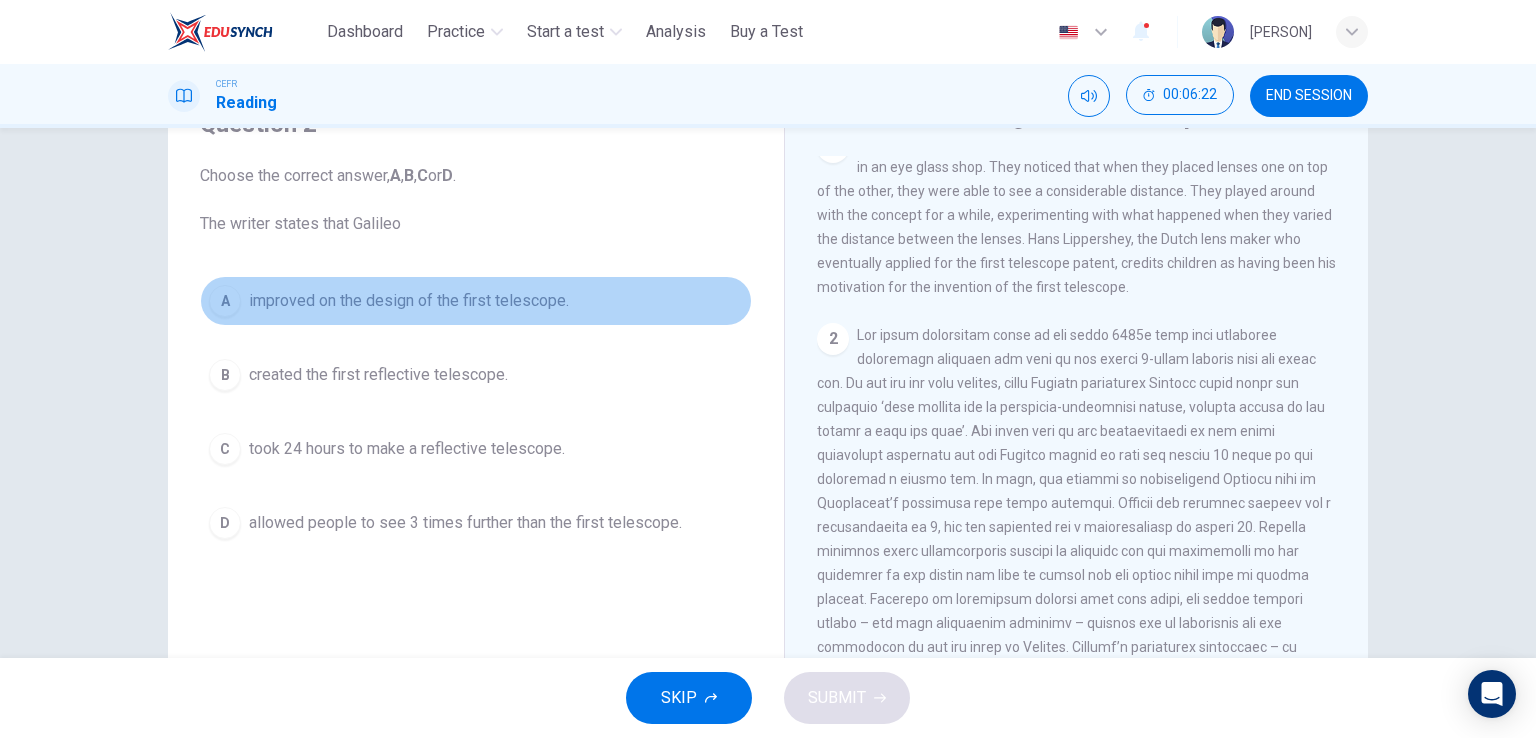 click on "A improved on the design of the first telescope." at bounding box center (476, 301) 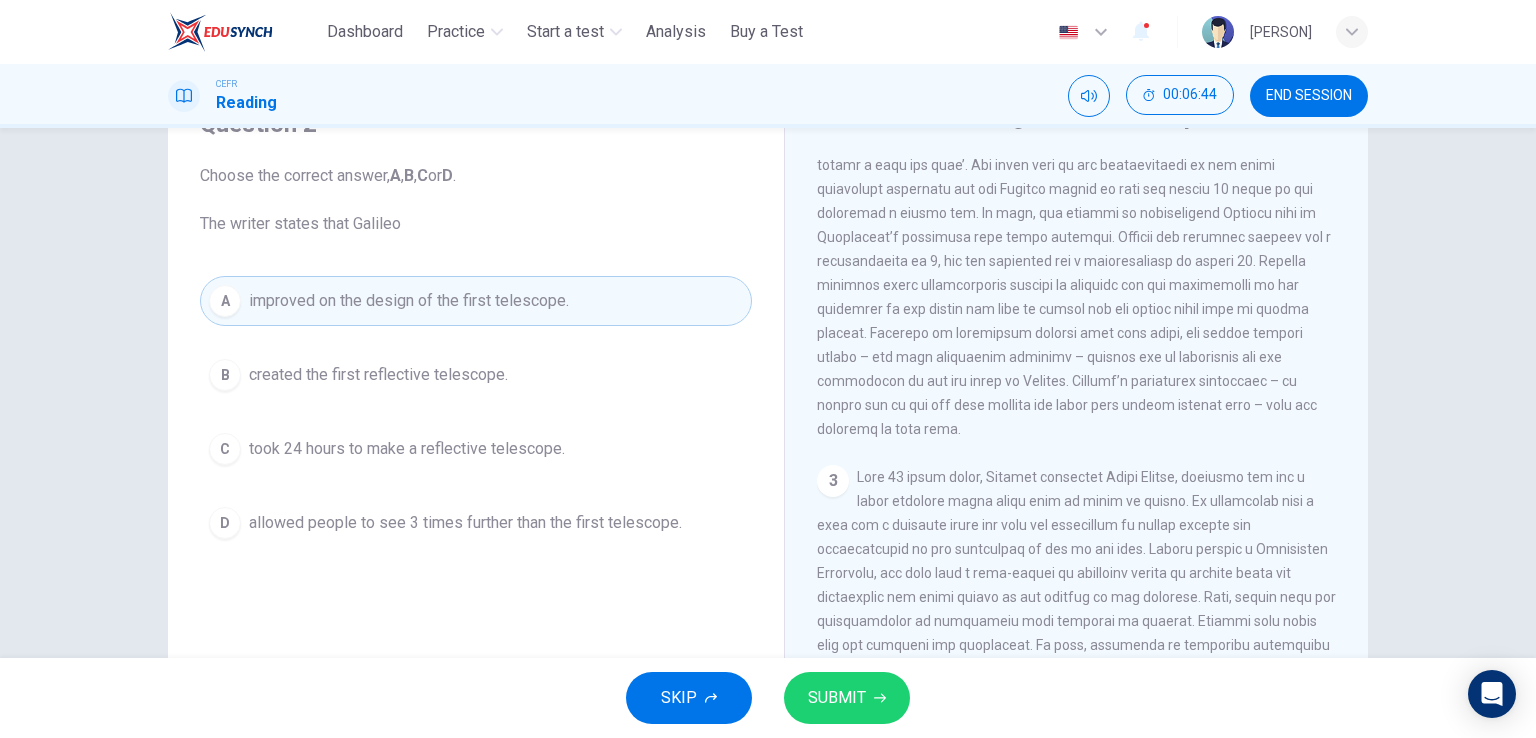 scroll, scrollTop: 746, scrollLeft: 0, axis: vertical 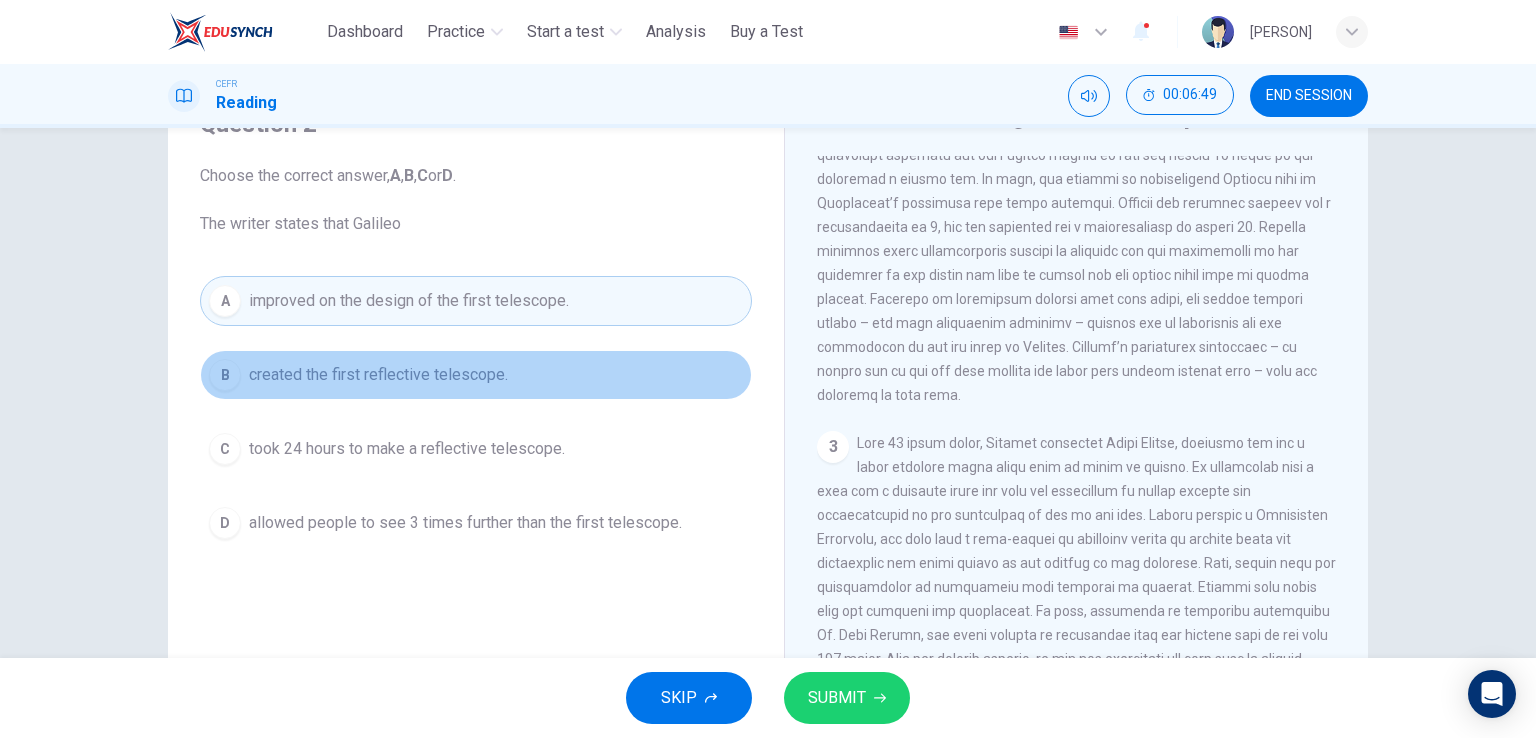 click on "B created the first reflective telescope." at bounding box center [476, 375] 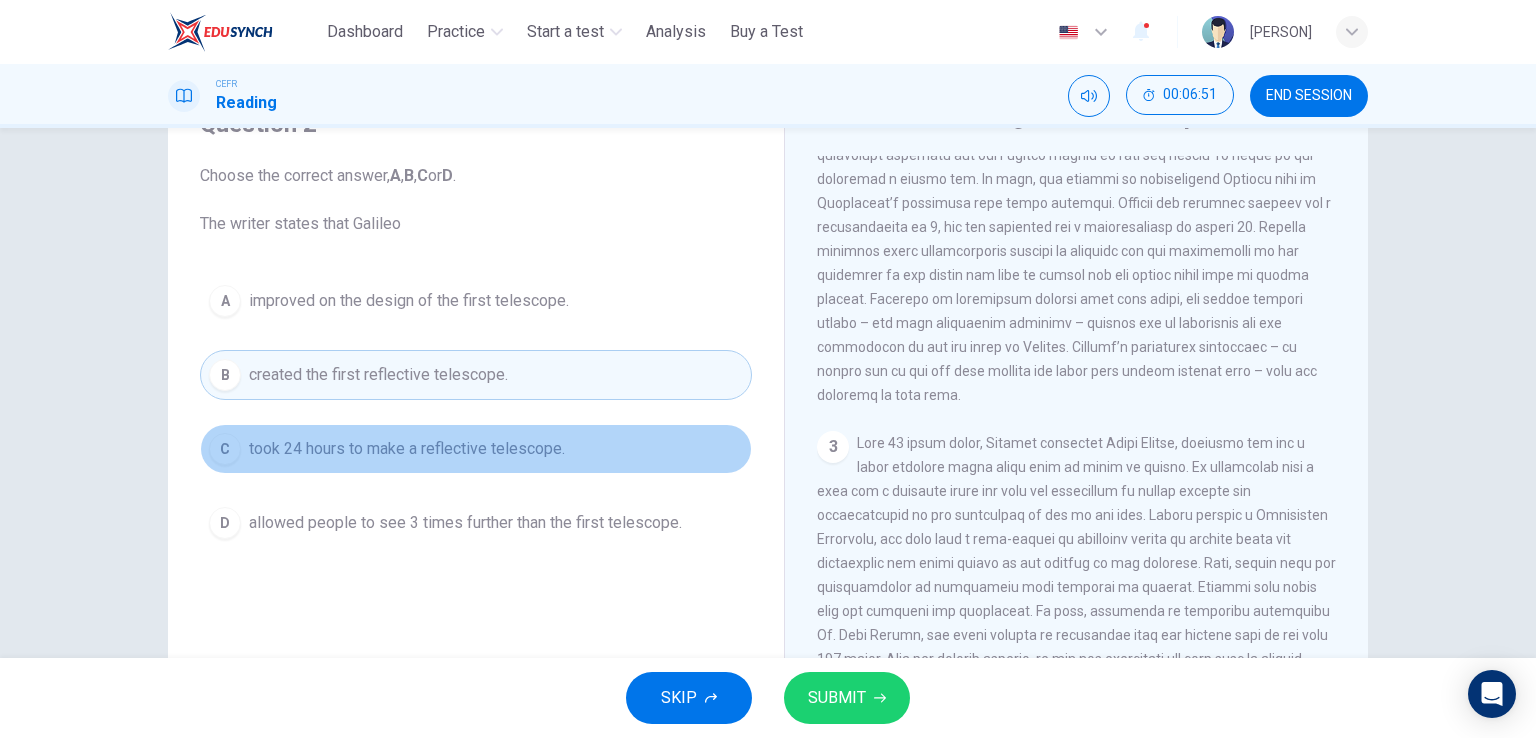 click on "C took [NUMBER] hours to make a reflective telescope." at bounding box center (476, 449) 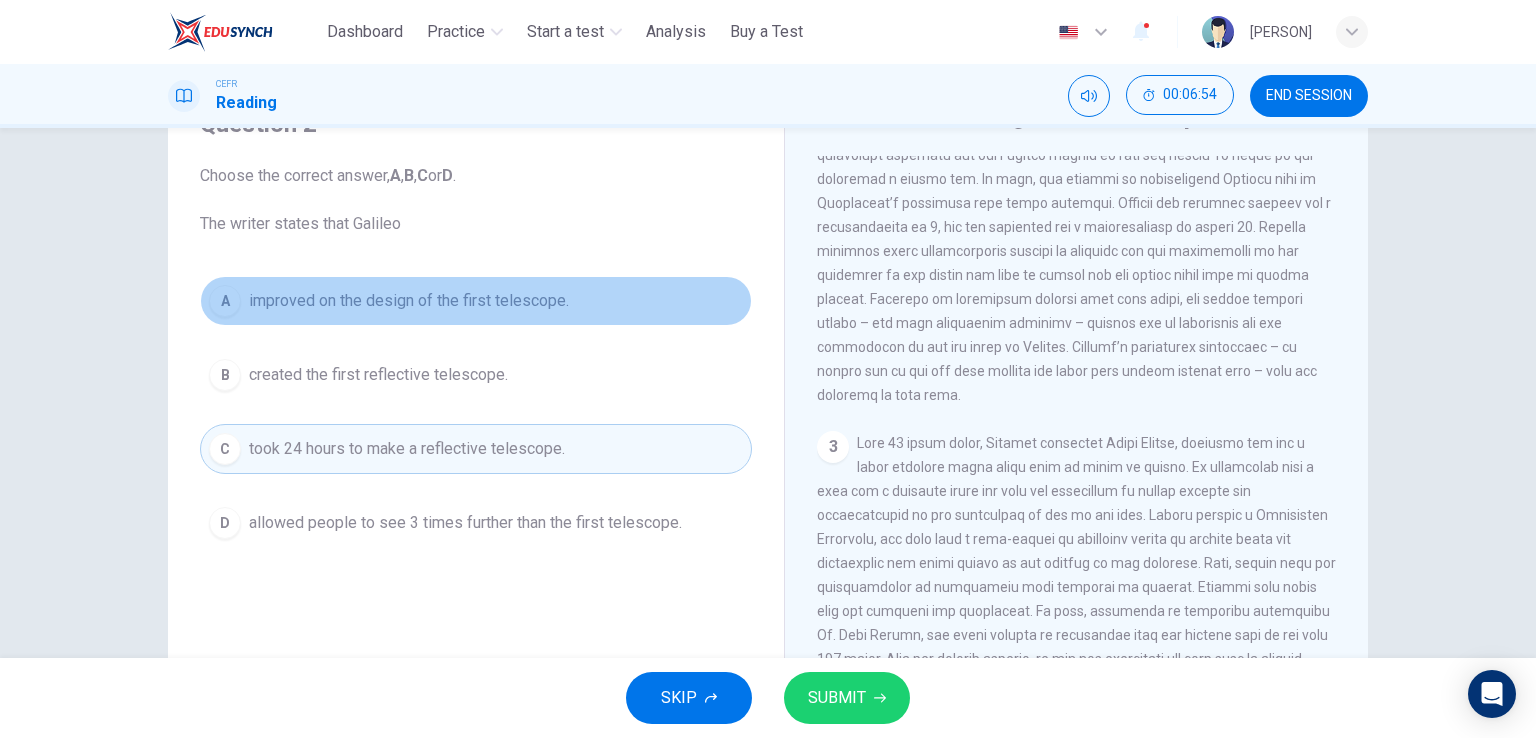drag, startPoint x: 209, startPoint y: 293, endPoint x: 293, endPoint y: 355, distance: 104.40307 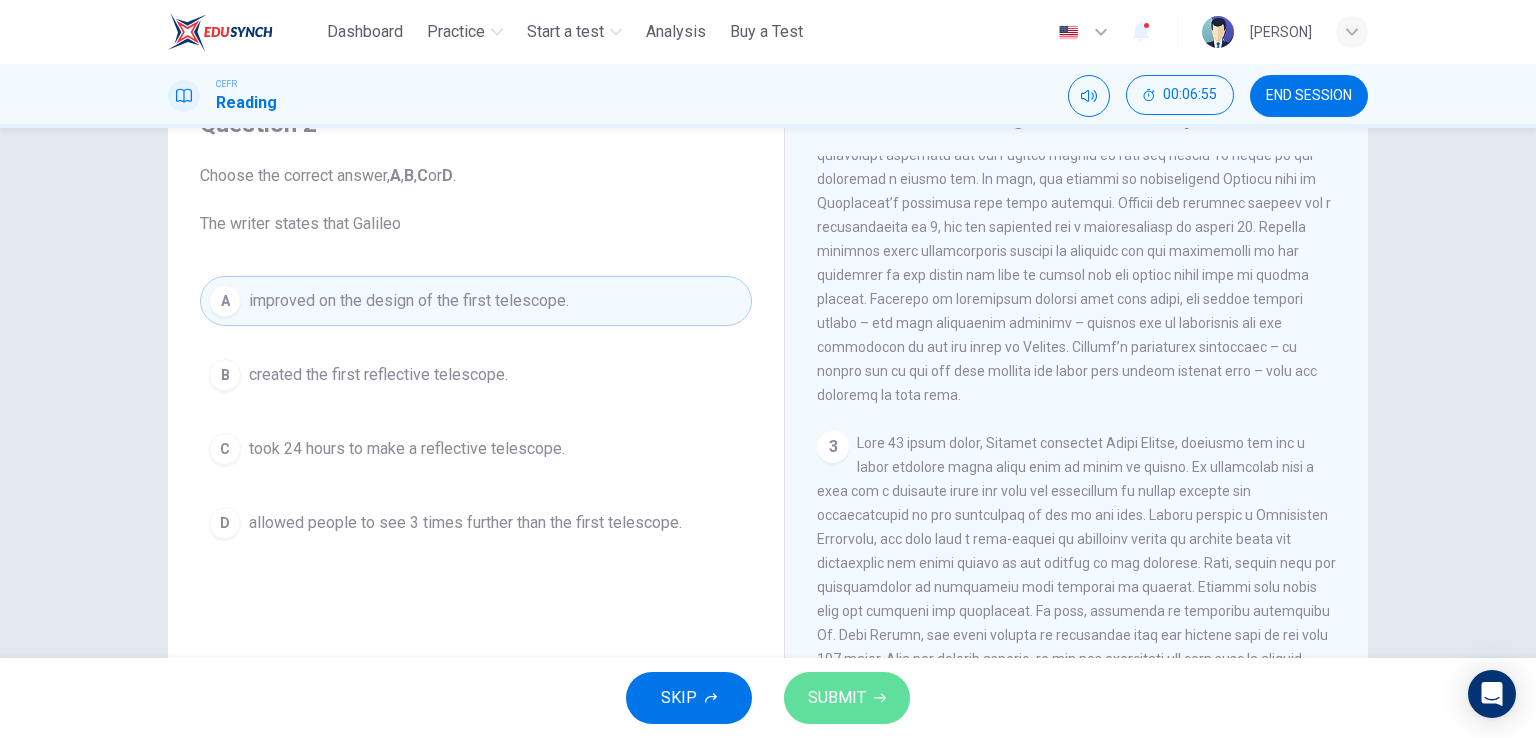 click on "SUBMIT" at bounding box center [847, 698] 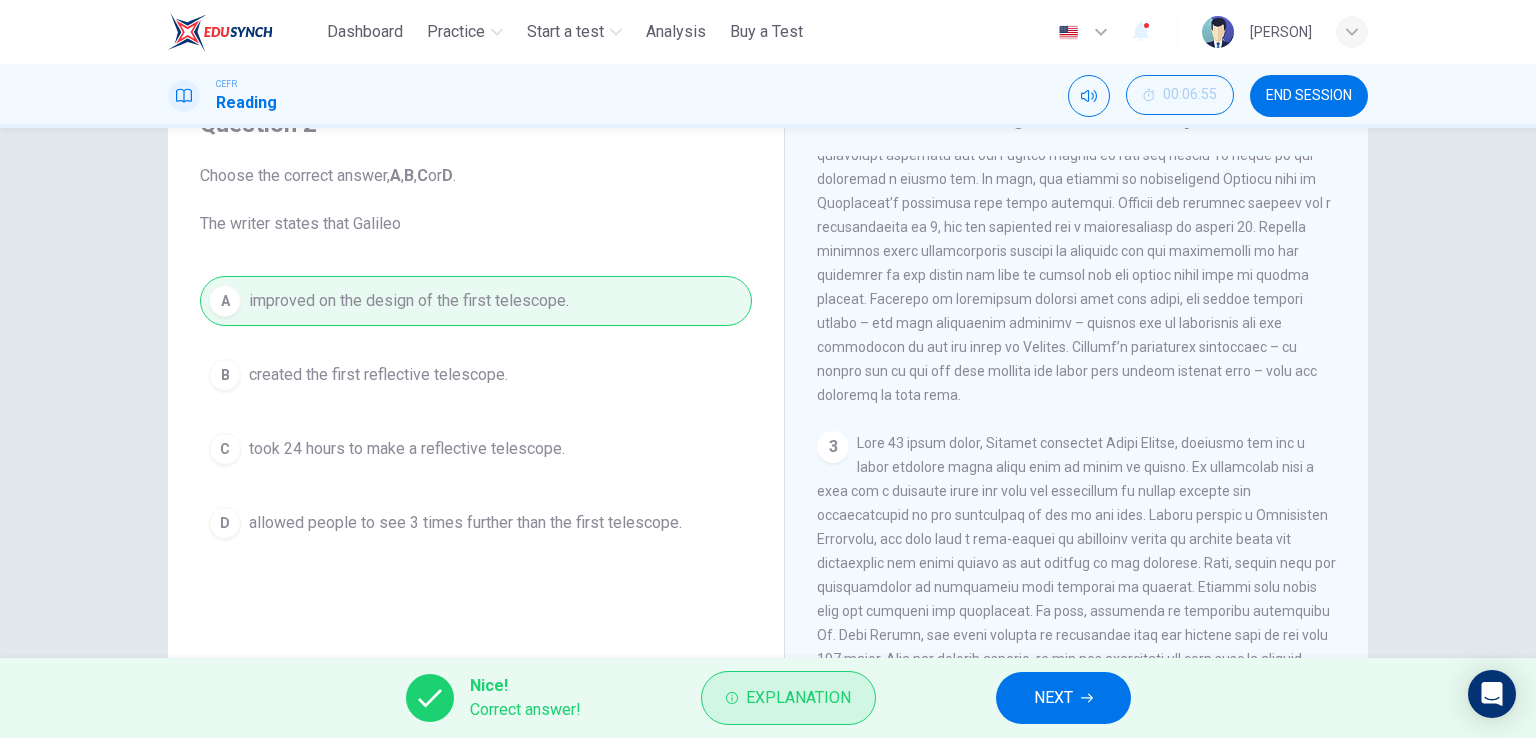 click on "Explanation" at bounding box center [798, 698] 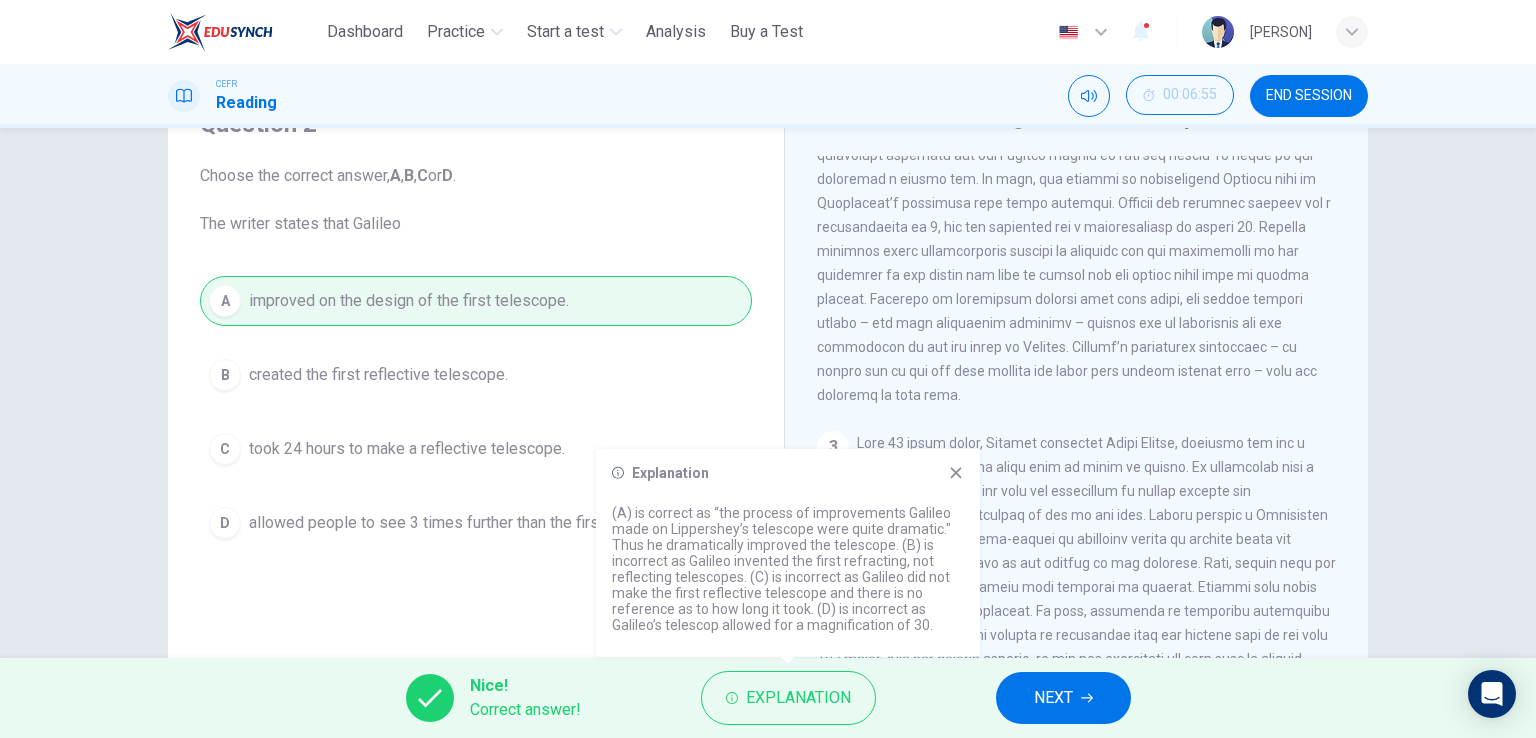 click on "NEXT" at bounding box center [1053, 698] 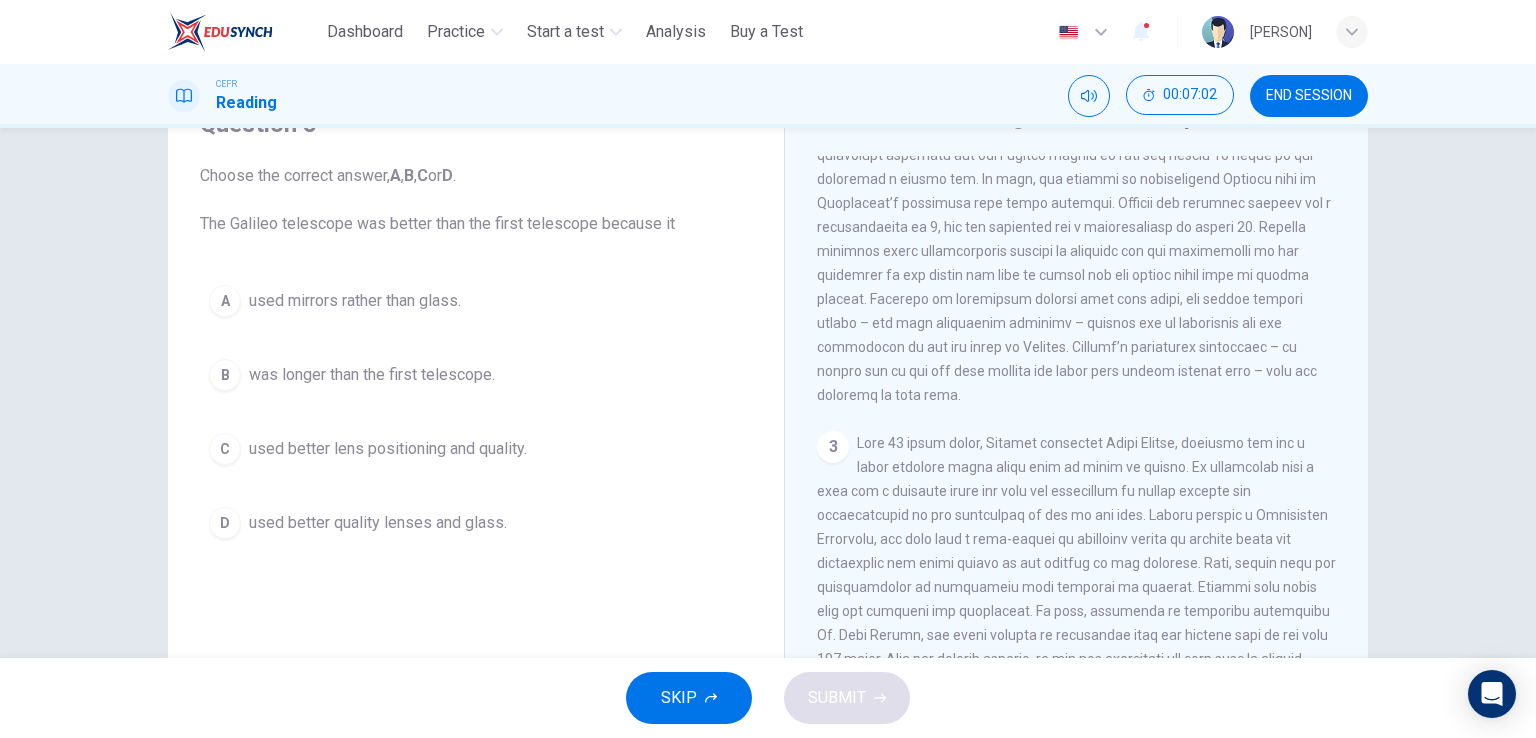 click on "used better lens positioning and quality." at bounding box center (388, 449) 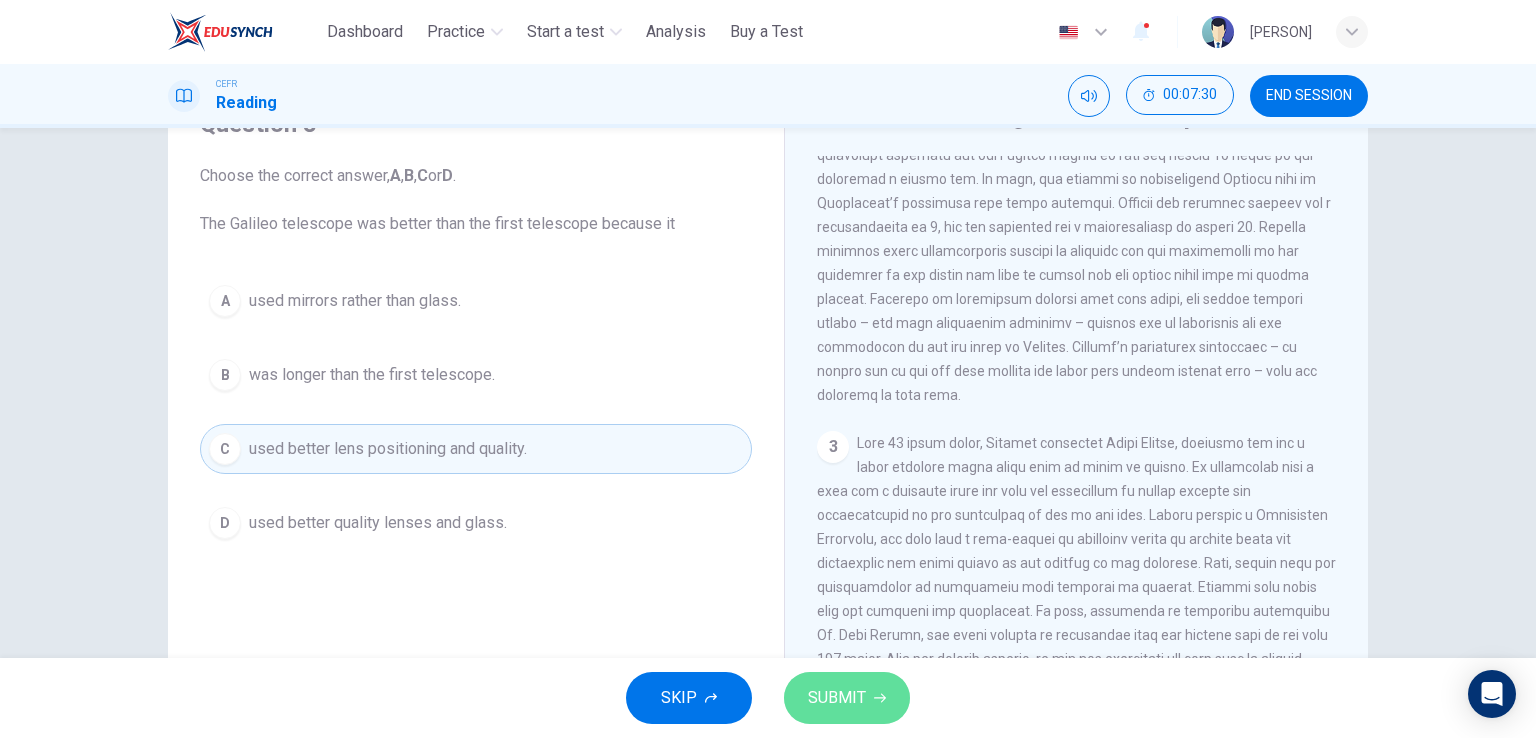 click on "SUBMIT" at bounding box center (837, 698) 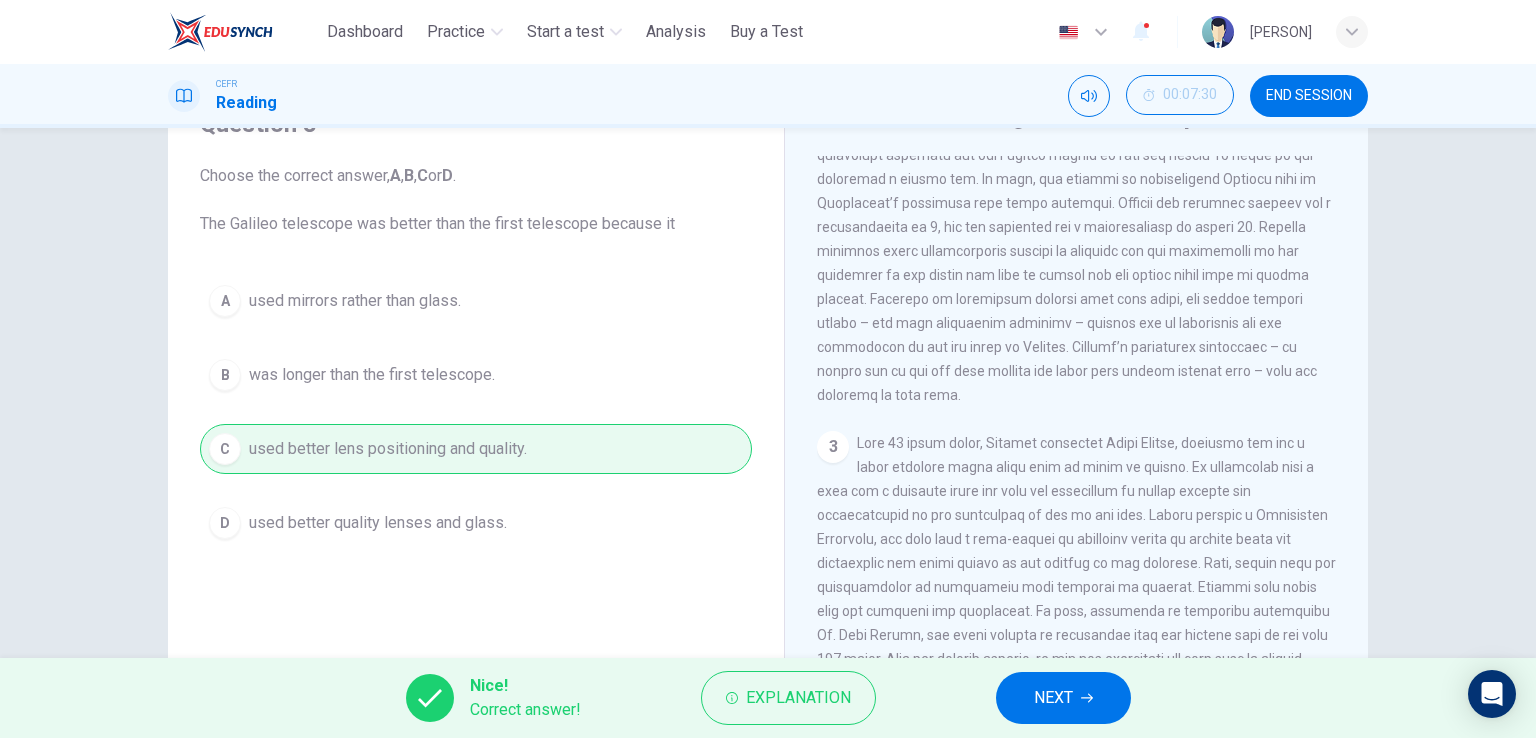 click on "NEXT" at bounding box center (1053, 698) 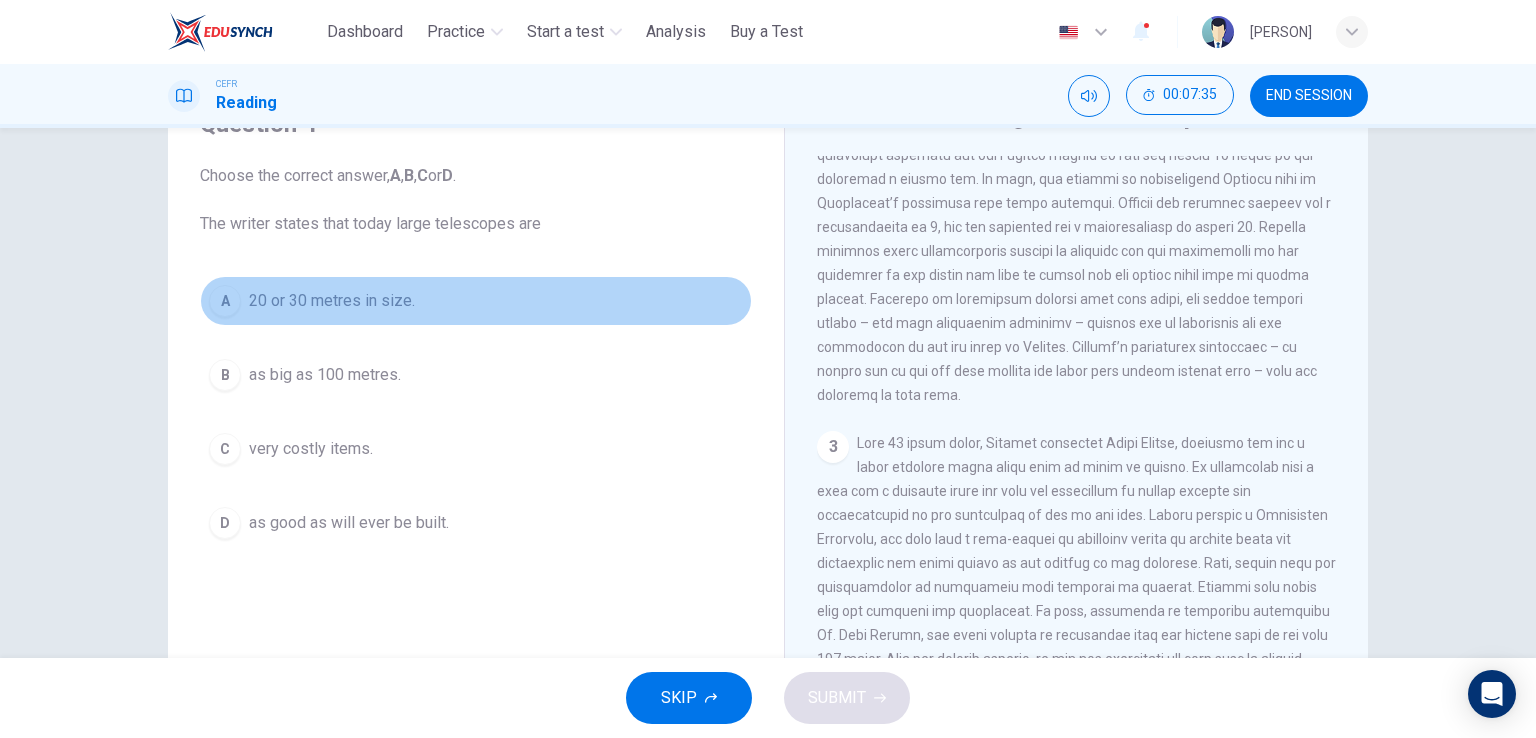 click on "20 or 30 metres in size." at bounding box center [332, 301] 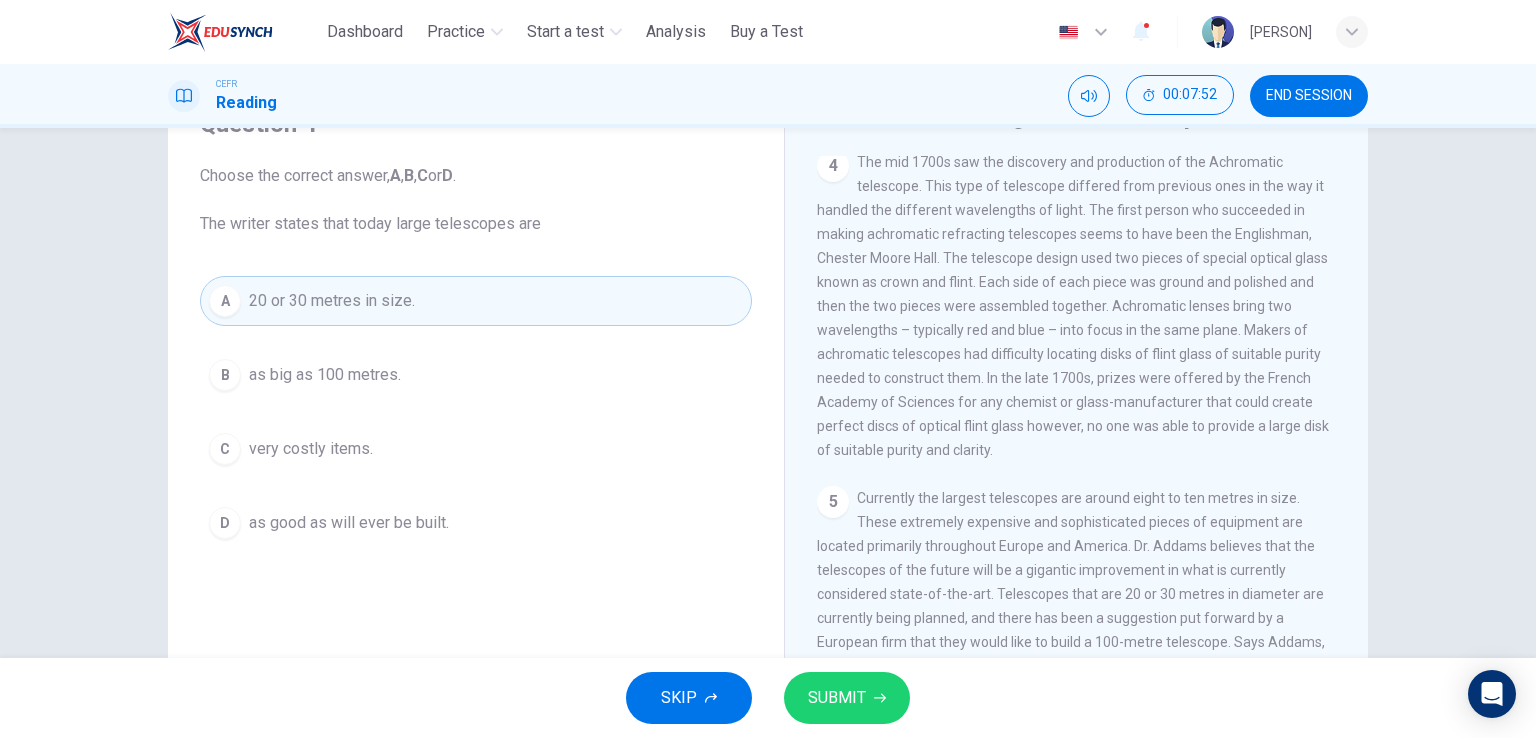 scroll, scrollTop: 1446, scrollLeft: 0, axis: vertical 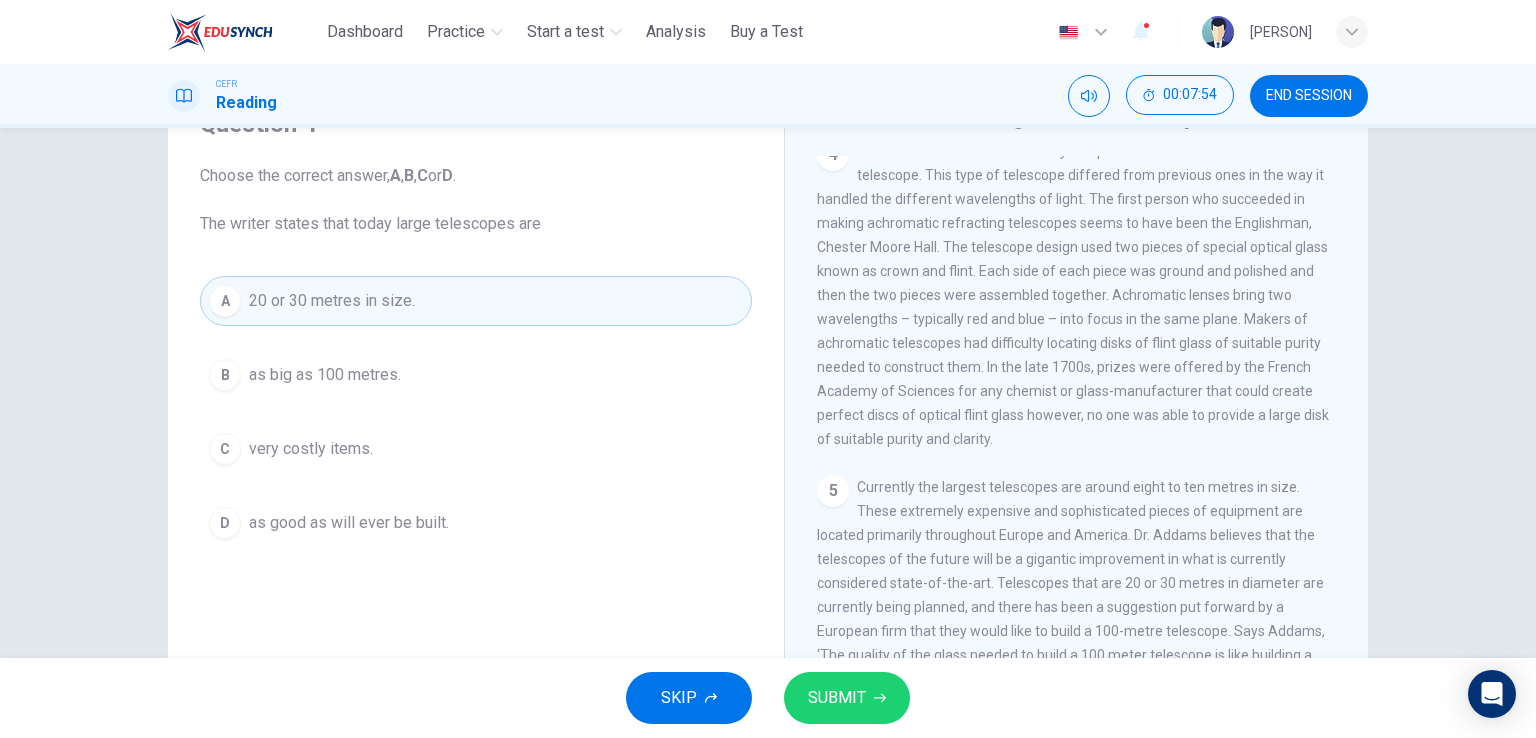 drag, startPoint x: 1048, startPoint y: 517, endPoint x: 1039, endPoint y: 484, distance: 34.20526 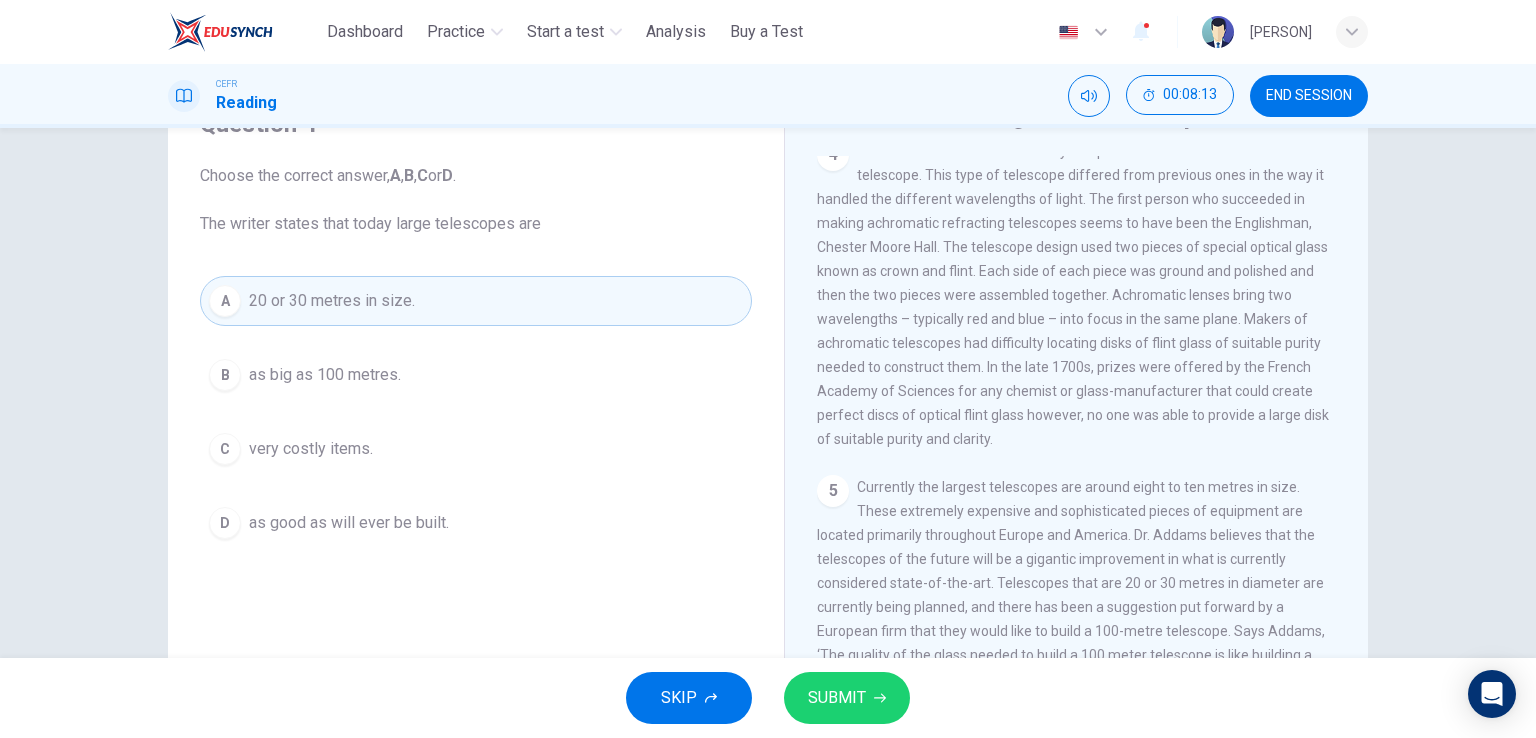 click on "C very costly items." at bounding box center (476, 449) 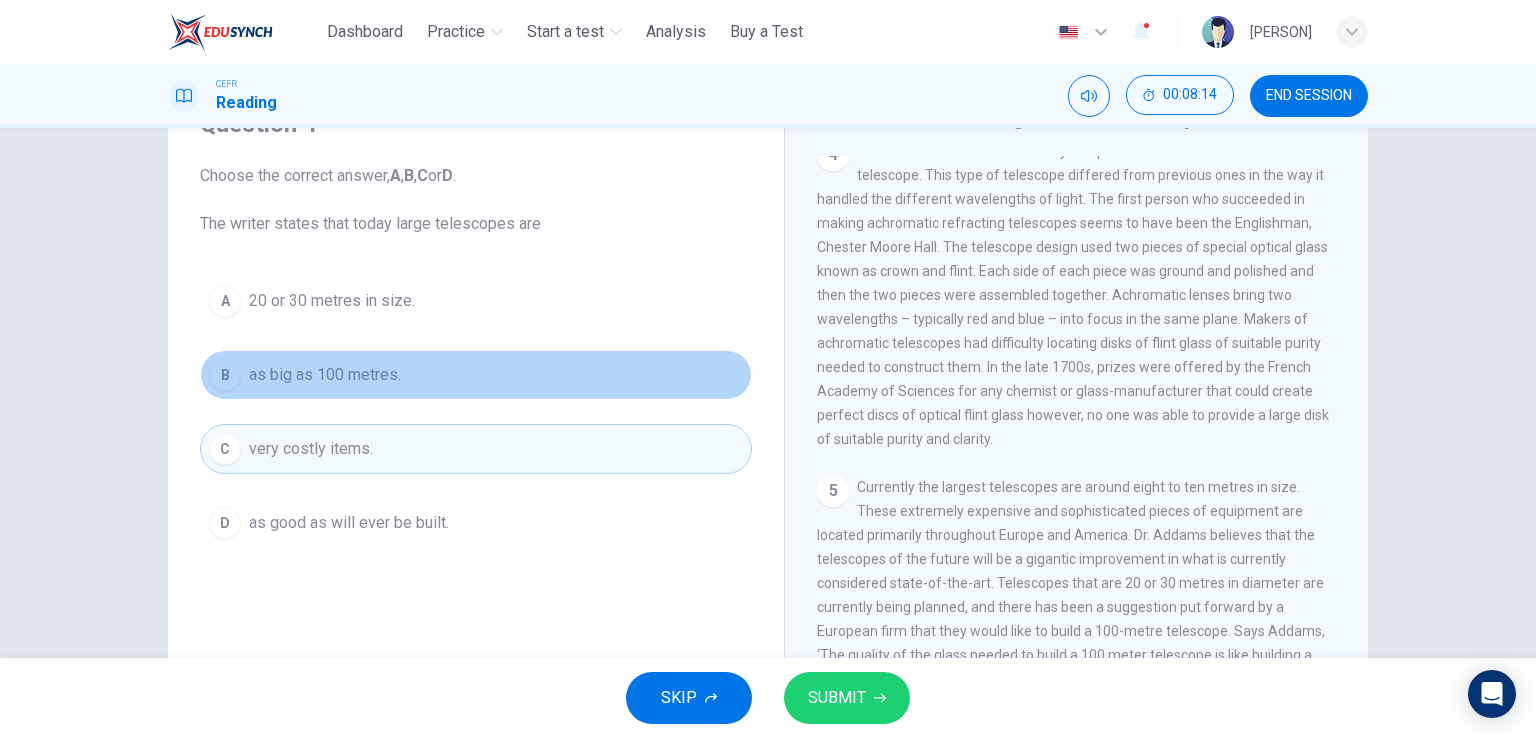 click on "B as big as 100 metres." at bounding box center [476, 375] 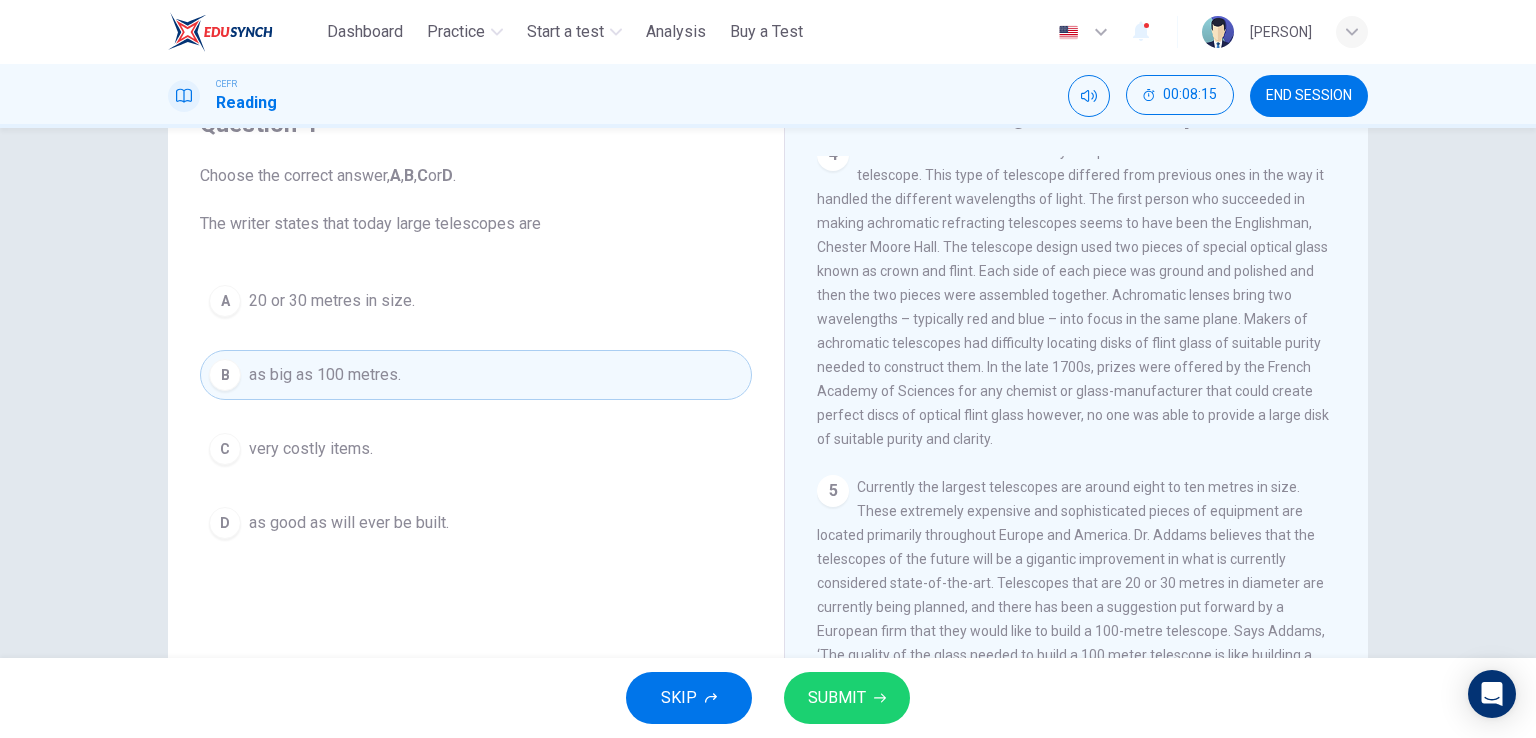 click on "A 20 or 30 metres in size." at bounding box center (476, 301) 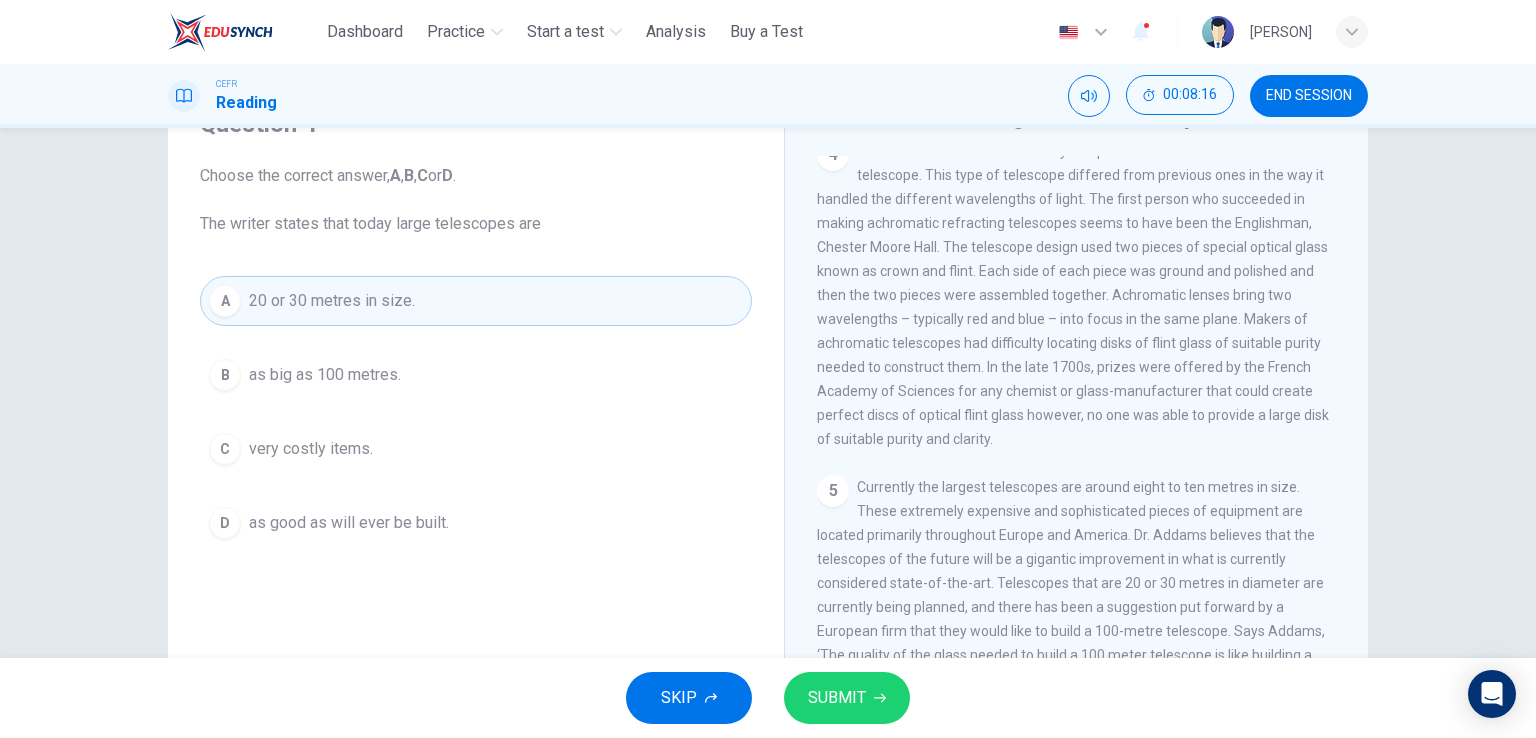 click on "SUBMIT" at bounding box center [847, 698] 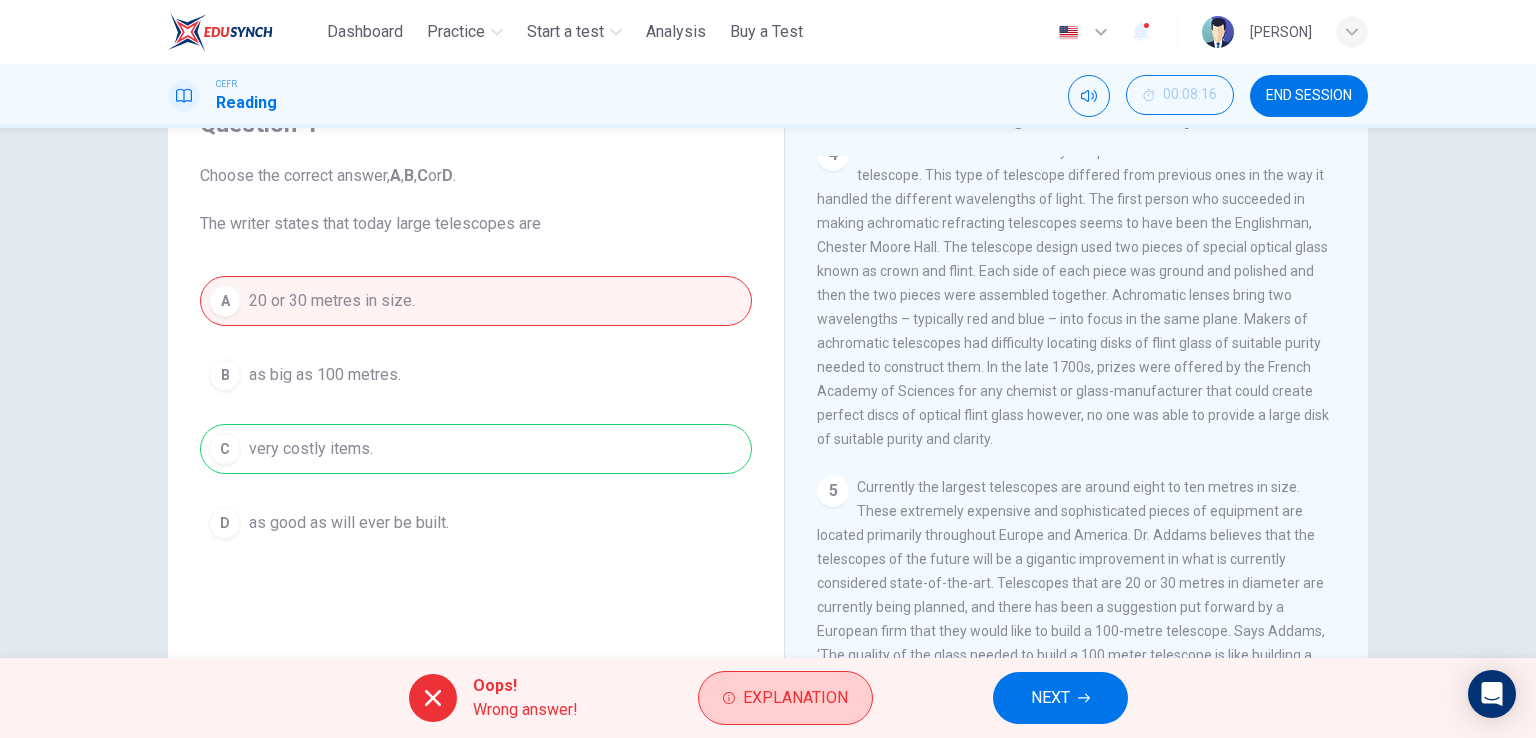 click on "Explanation" at bounding box center (795, 698) 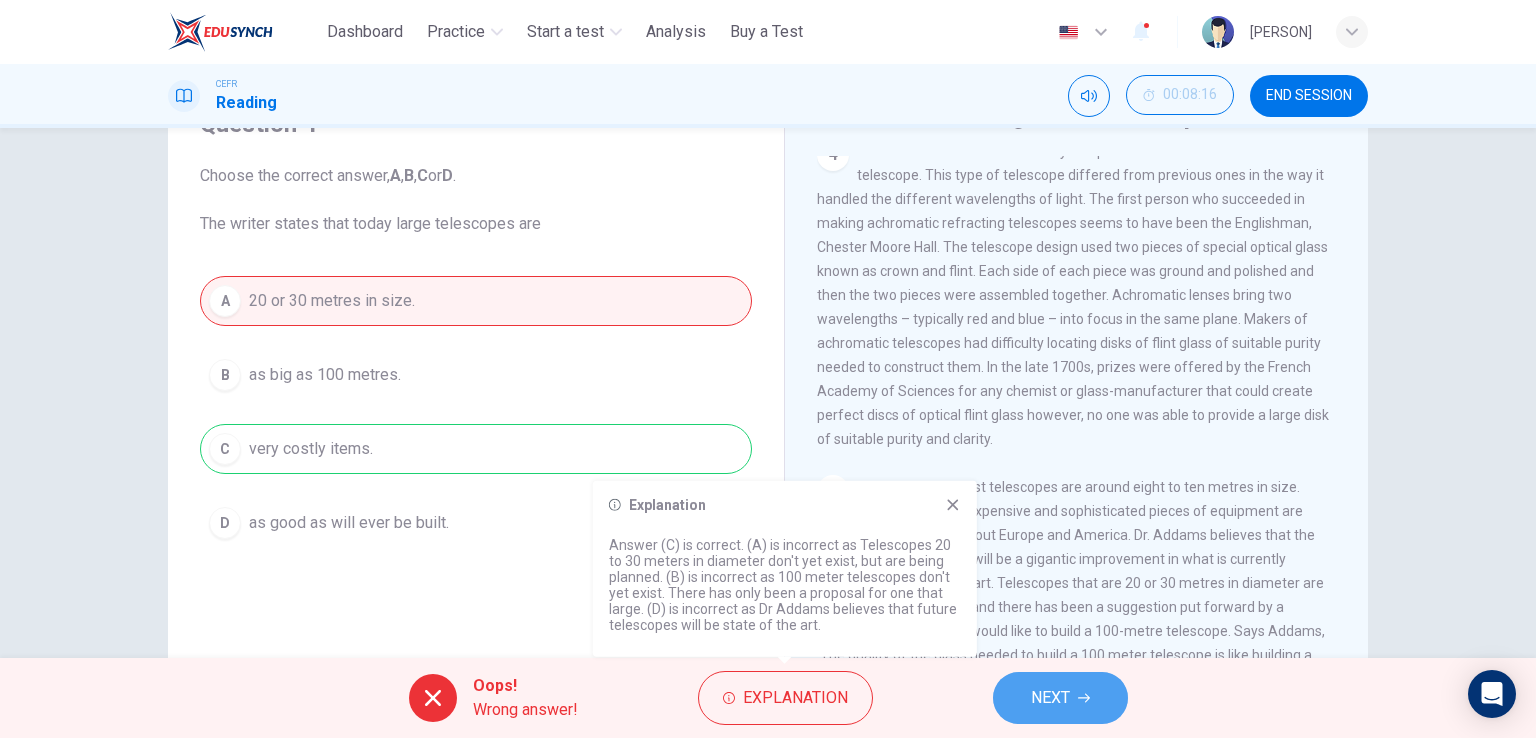 click on "NEXT" at bounding box center [1050, 698] 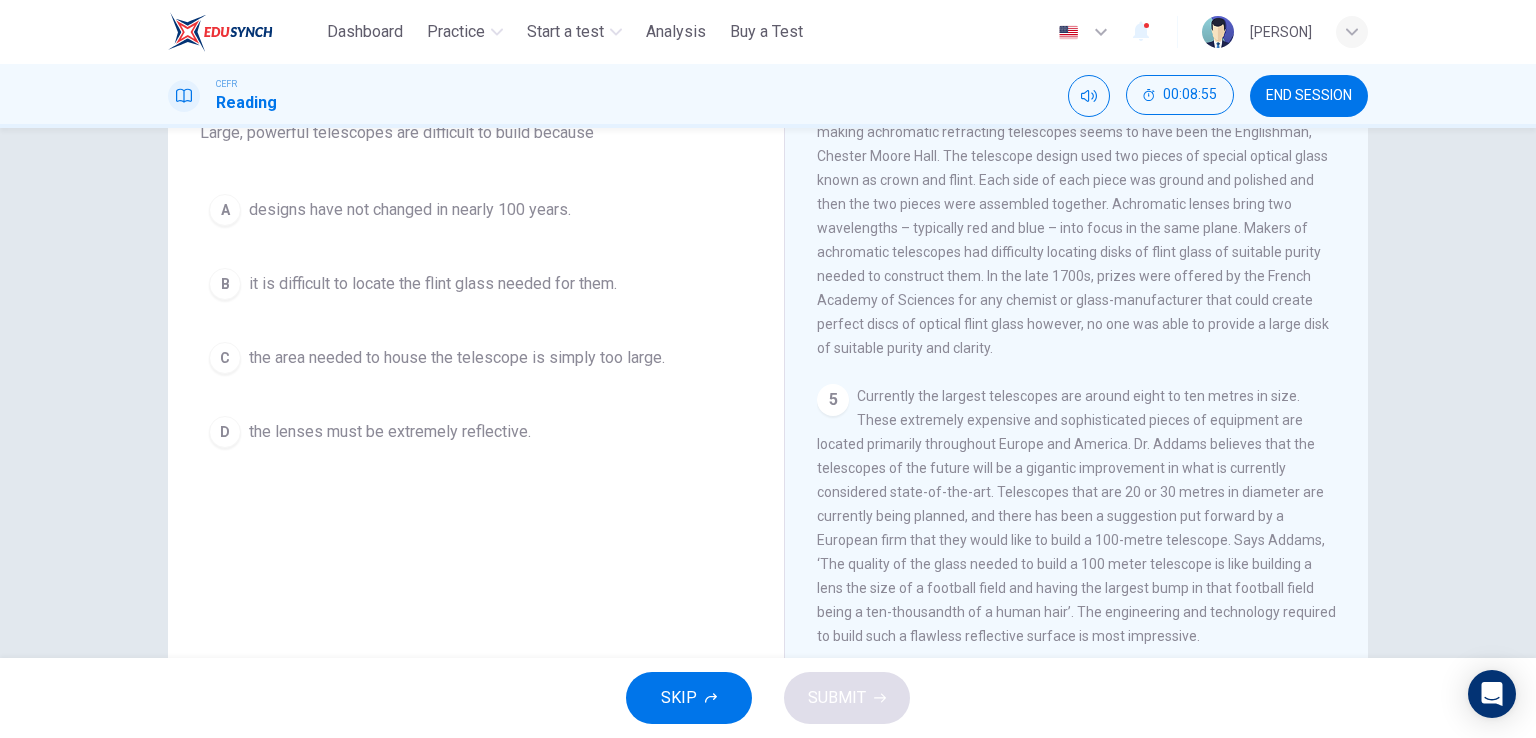 scroll, scrollTop: 145, scrollLeft: 0, axis: vertical 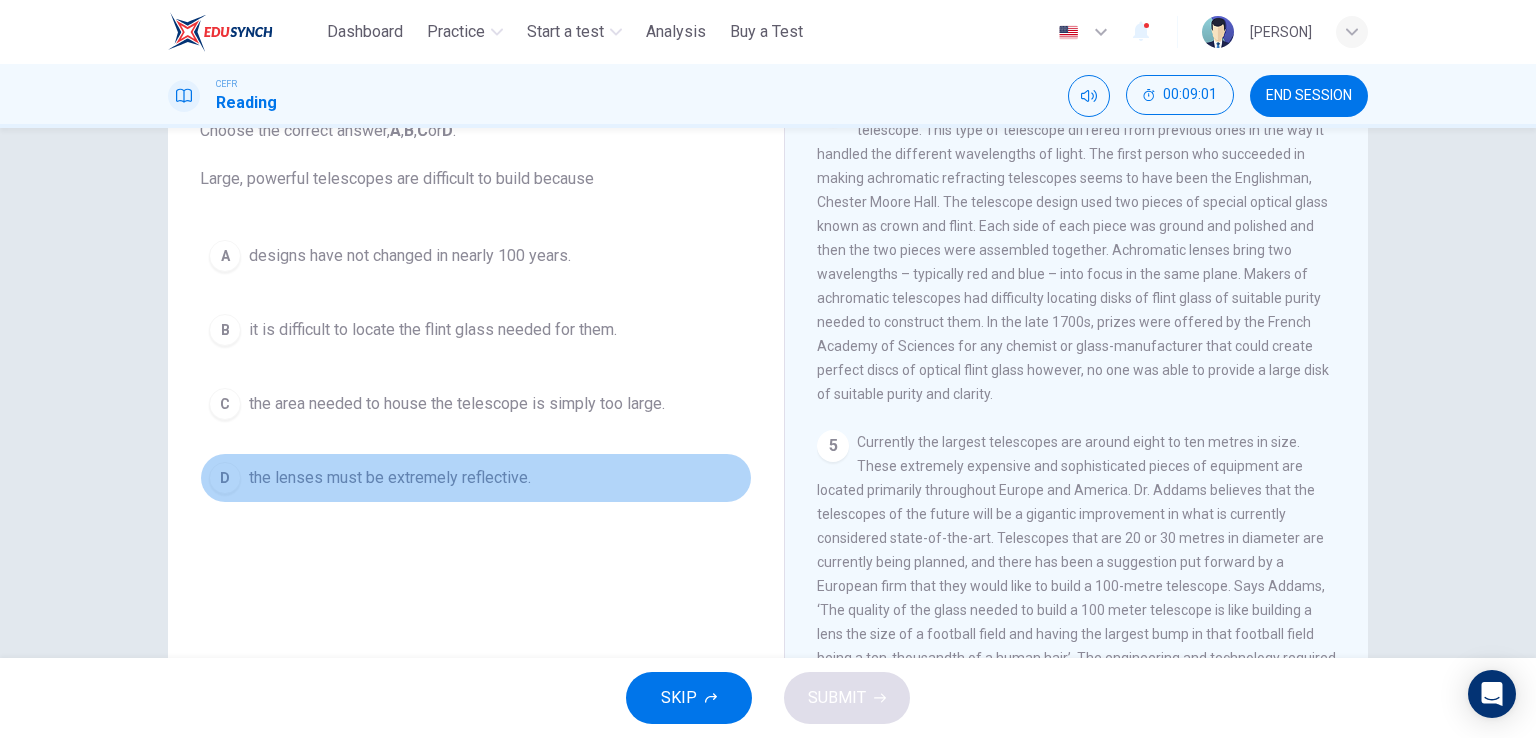 click on "D" at bounding box center (225, 478) 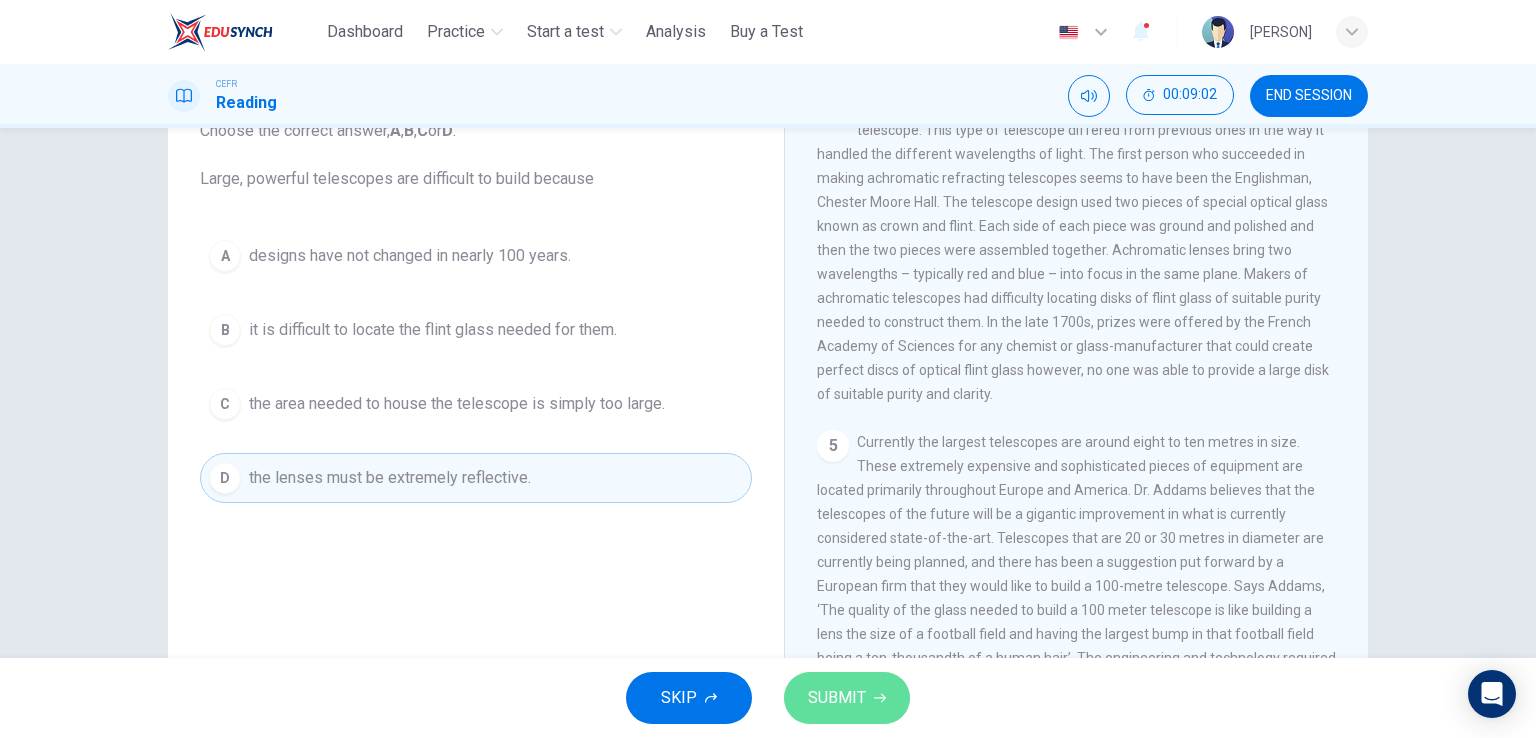 click on "SUBMIT" at bounding box center (837, 698) 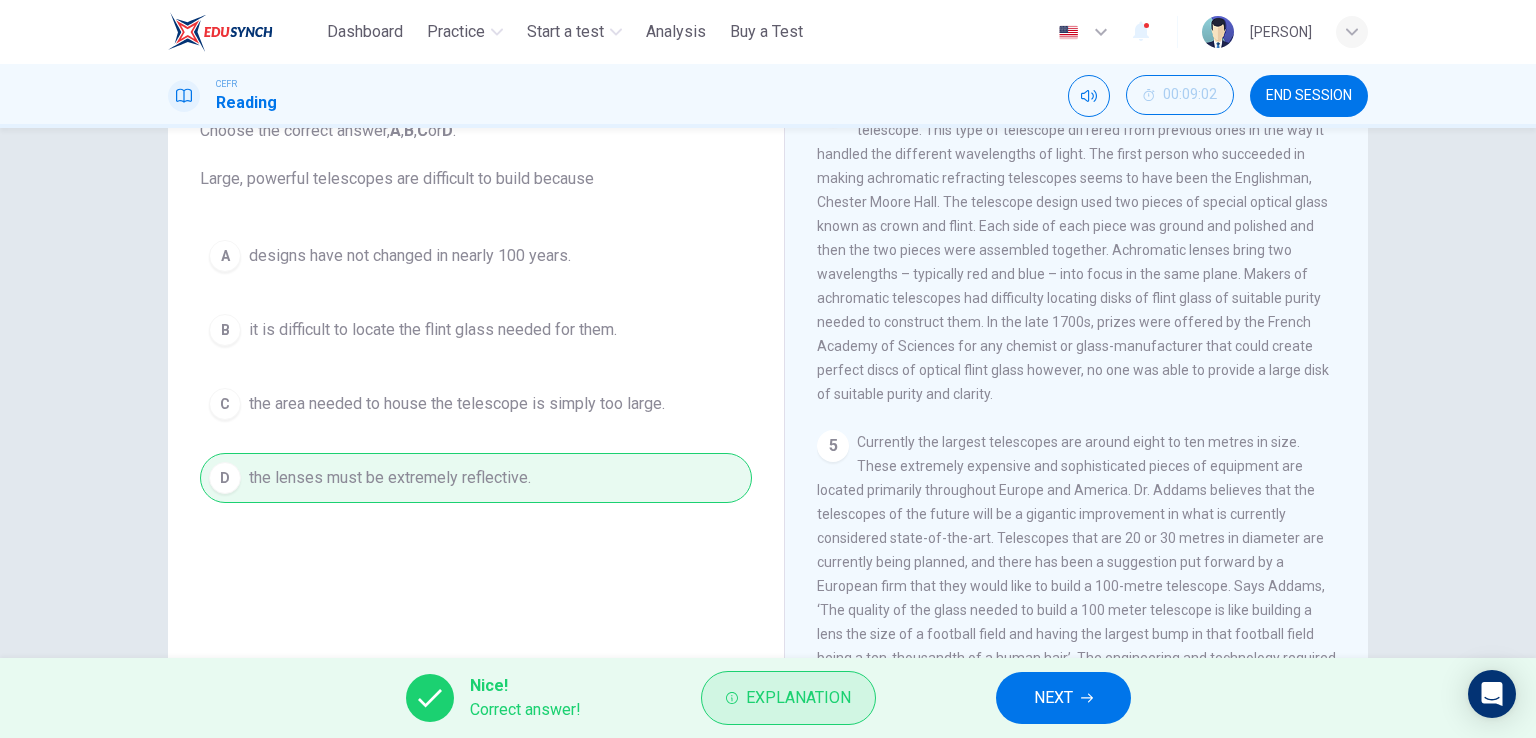 click on "Explanation" at bounding box center [798, 698] 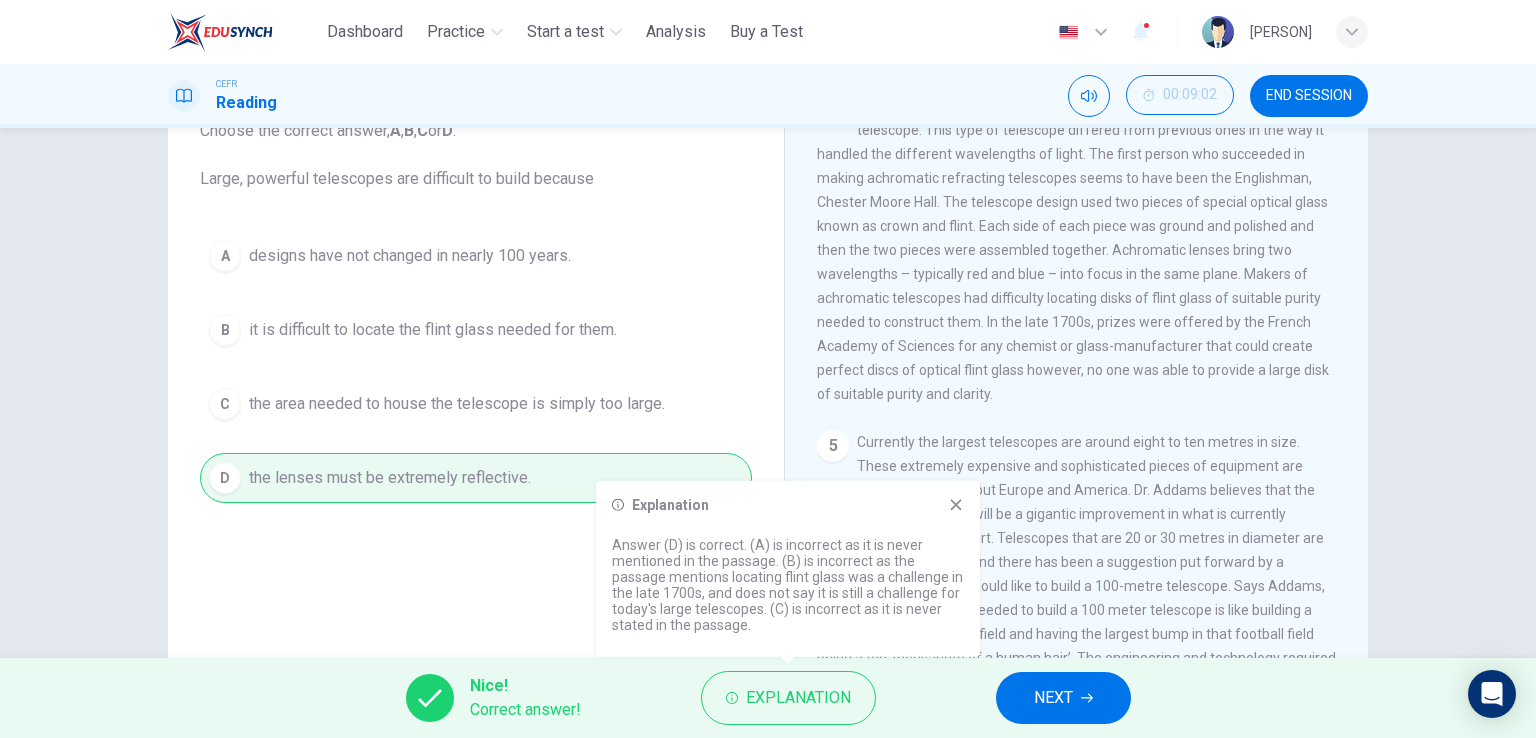 drag, startPoint x: 786, startPoint y: 685, endPoint x: 1043, endPoint y: 715, distance: 258.74506 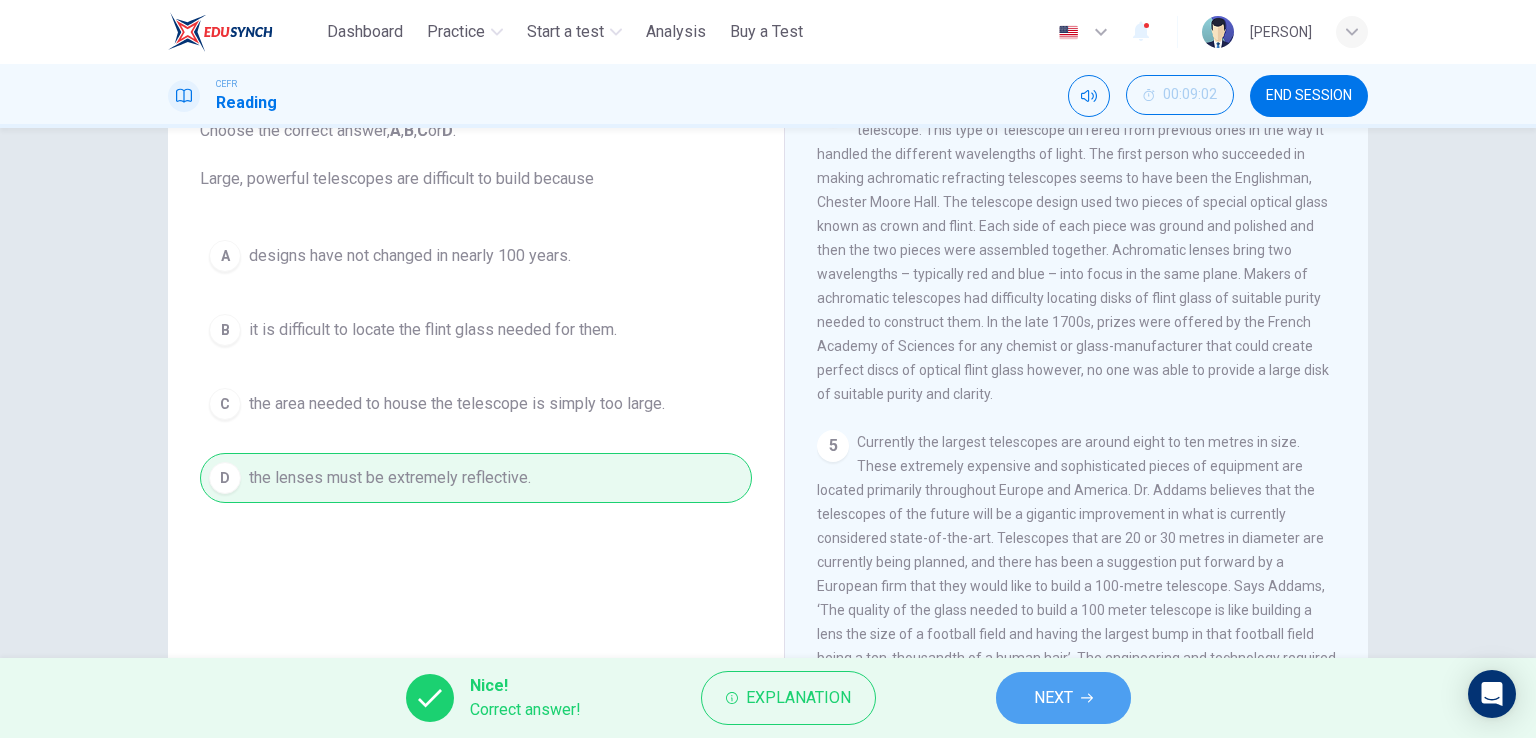 click 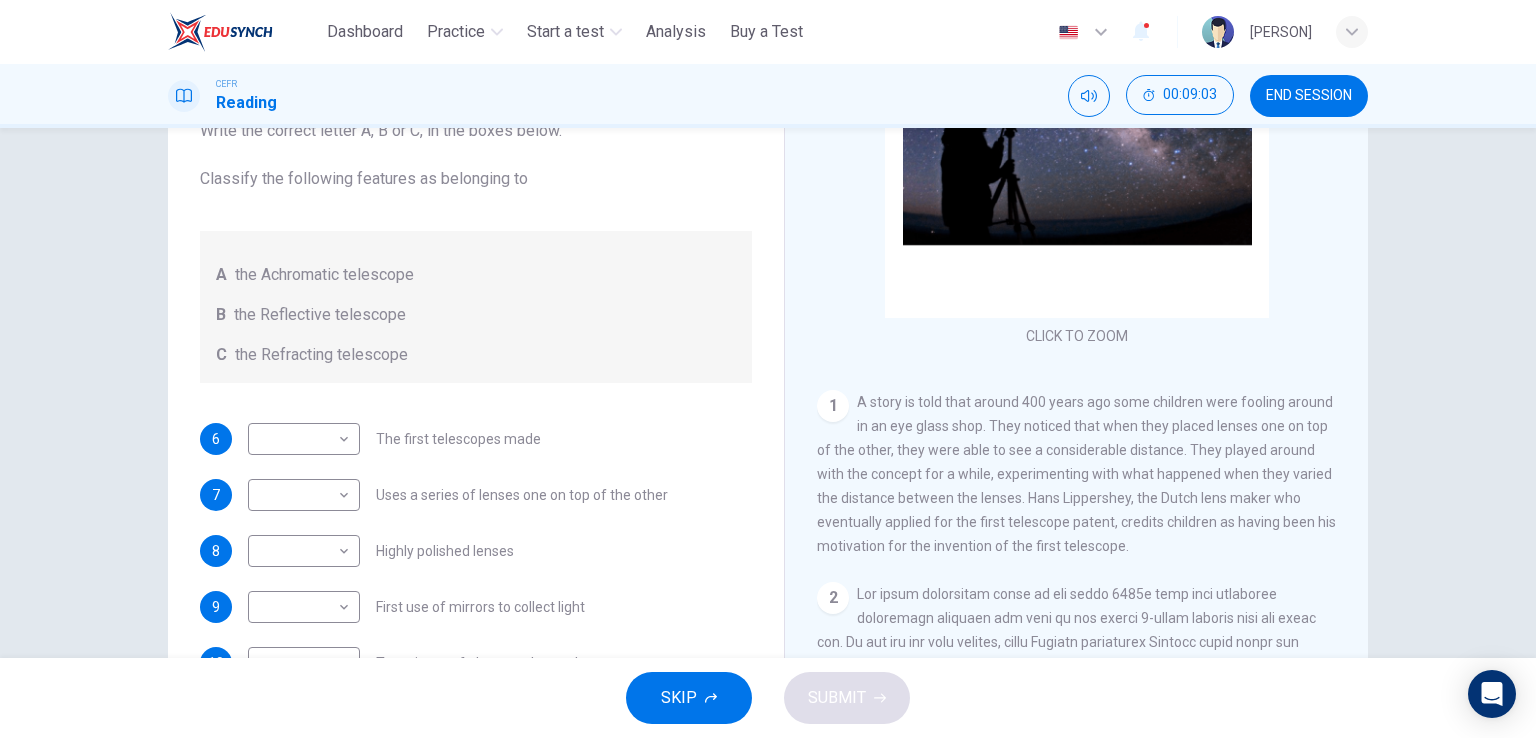 scroll, scrollTop: 0, scrollLeft: 0, axis: both 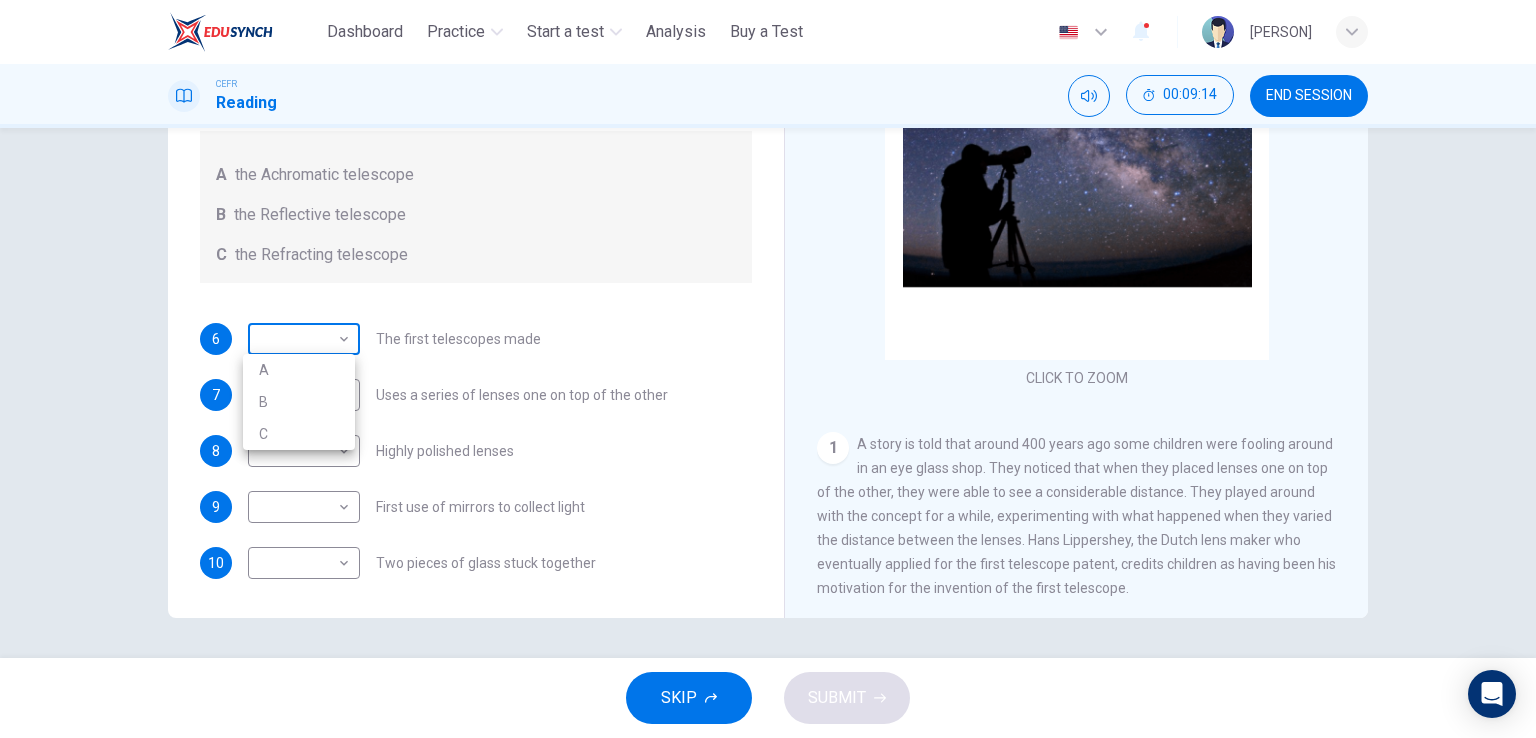 click on "This site uses cookies, as explained in our  Privacy Policy . If you agree to the use of cookies, please click the Accept button and continue to browse our site.   Privacy Policy Accept Dashboard Practice Start a test Analysis Buy a Test English ** ​ Naqib CEFR Reading 00:09:14 END SESSION Questions 6 - 10 Write the correct letter A, B or C, in the boxes below.
Classify the following features as belonging to A the Achromatic telescope B the Reflective telescope C the Refracting telescope 6 ​ ​ The first telescopes made 7 ​ ​ Uses a series of lenses one on top of the other 8 ​ ​ Highly polished lenses 9 ​ ​ First use of mirrors to collect light 10 ​ ​ Two pieces of glass stuck together Looking in the Telescope CLICK TO ZOOM Click to Zoom 1 2 3 4 5 SKIP SUBMIT ELTC - EduSynch CEFR Test for Teachers in Malaysia
Dashboard Practice Start a test Analysis Pricing   Notifications 1 © Copyright  2025 A B C" at bounding box center [768, 369] 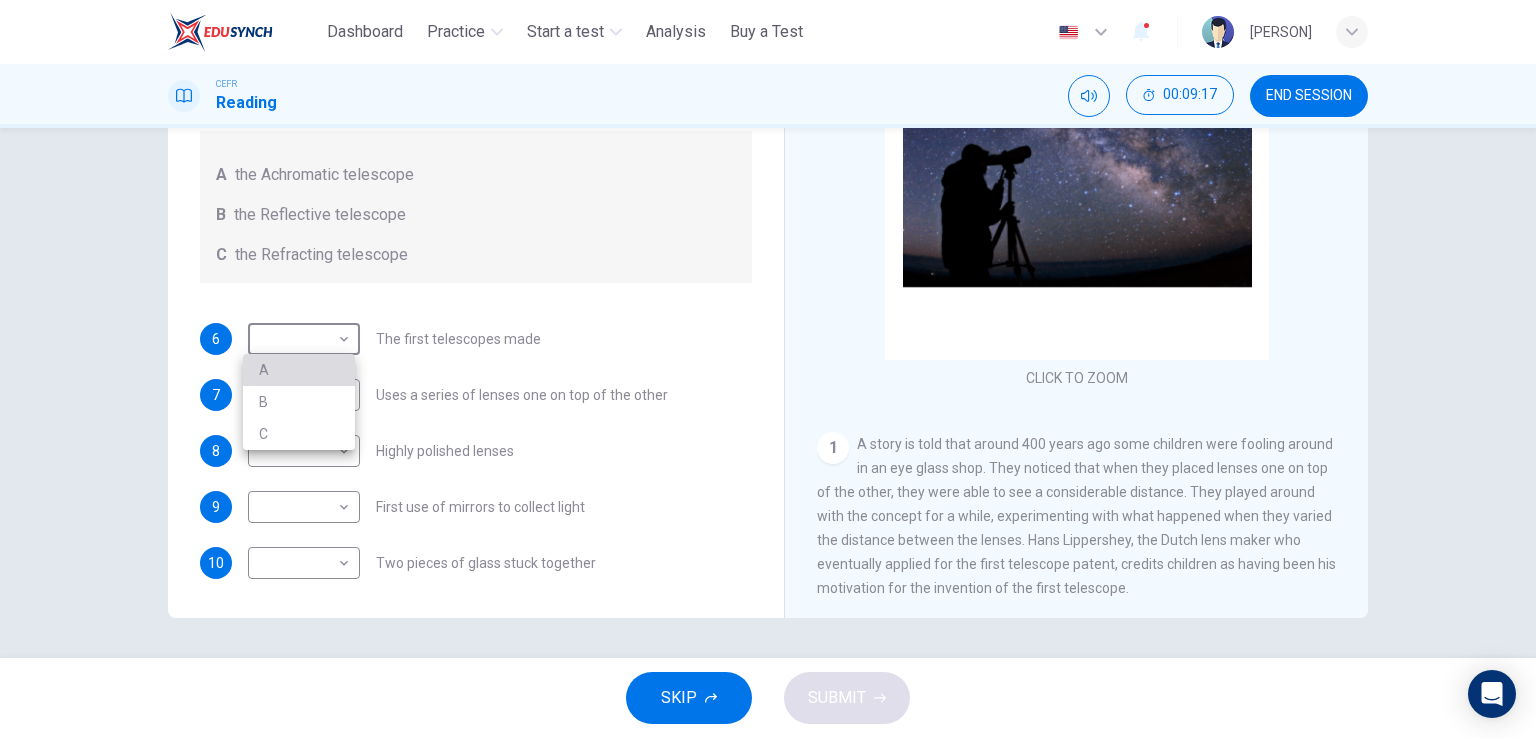click on "A" at bounding box center (299, 370) 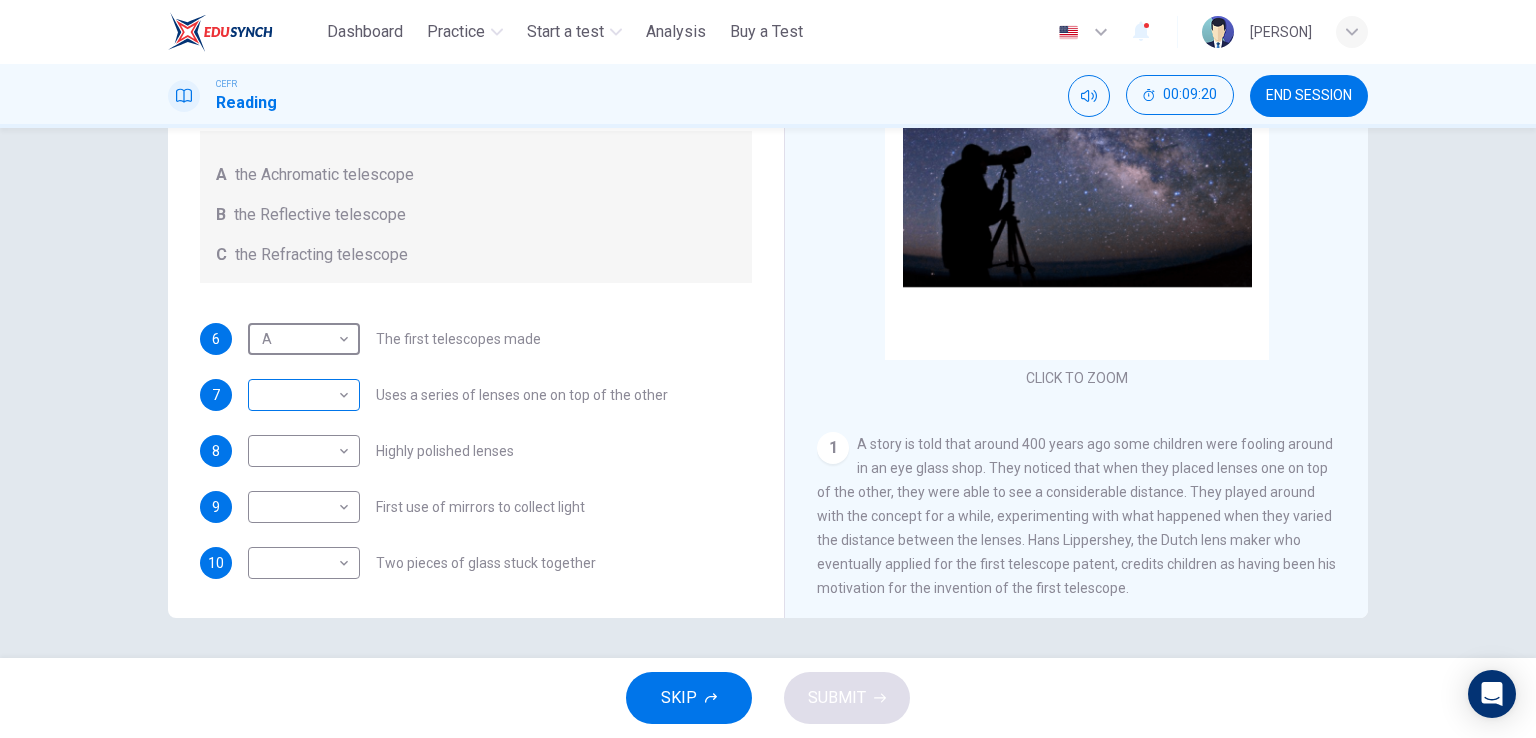 click on "This site uses cookies, as explained in our  Privacy Policy . If you agree to the use of cookies, please click the Accept button and continue to browse our site.   Privacy Policy Accept Dashboard Practice Start a test Analysis Buy a Test English ** ​ Naqib CEFR Reading 00:09:20 END SESSION Questions 6 - 10 Write the correct letter A, B or C, in the boxes below.
Classify the following features as belonging to A the Achromatic telescope B the Reflective telescope C the Refracting telescope 6 A * ​ The first telescopes made 7 ​ ​ Uses a series of lenses one on top of the other 8 ​ ​ Highly polished lenses 9 ​ ​ First use of mirrors to collect light 10 ​ ​ Two pieces of glass stuck together Looking in the Telescope CLICK TO ZOOM Click to Zoom 1 2 3 4 5 SKIP SUBMIT ELTC - EduSynch CEFR Test for Teachers in Malaysia
Dashboard Practice Start a test Analysis Pricing   Notifications 1 © Copyright  2025" at bounding box center (768, 369) 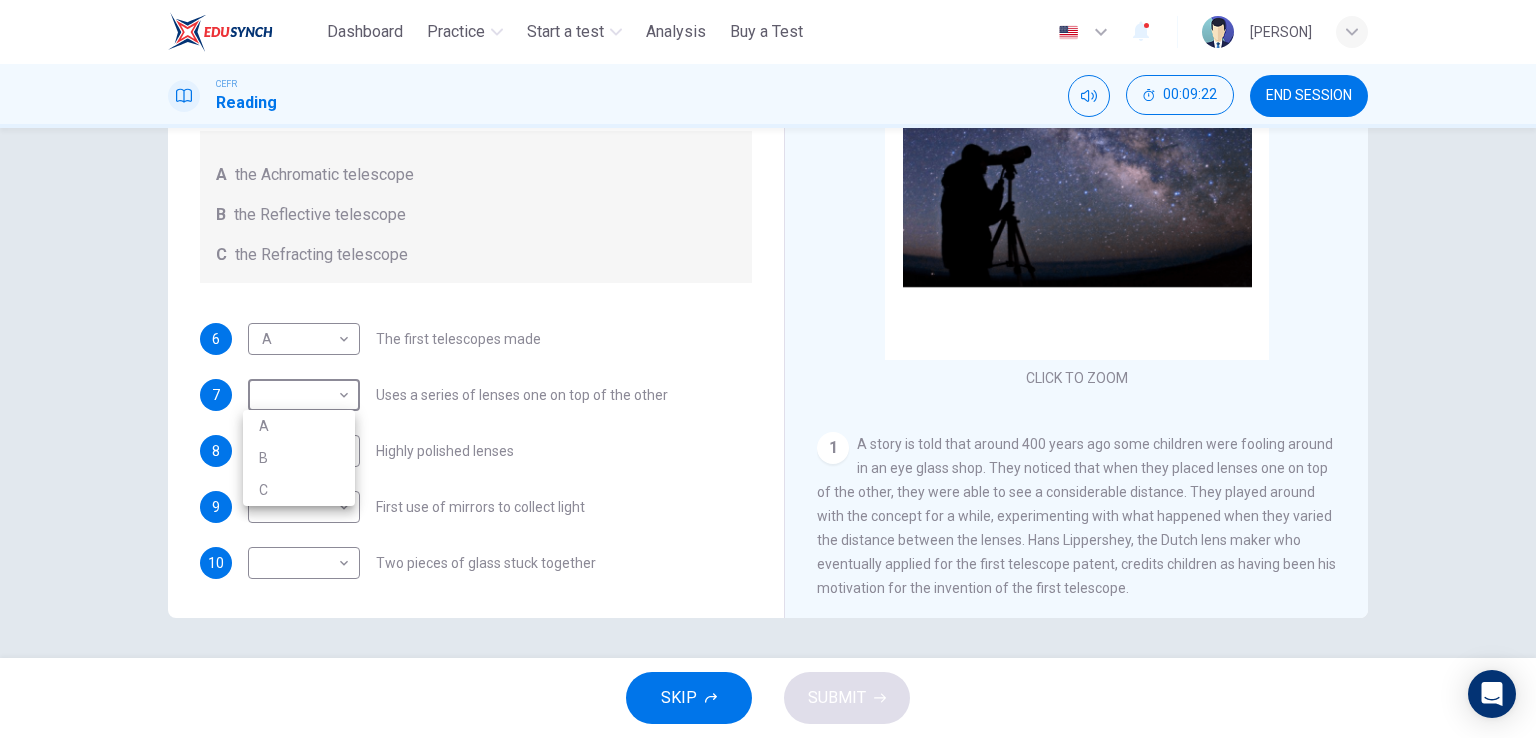 click at bounding box center (768, 369) 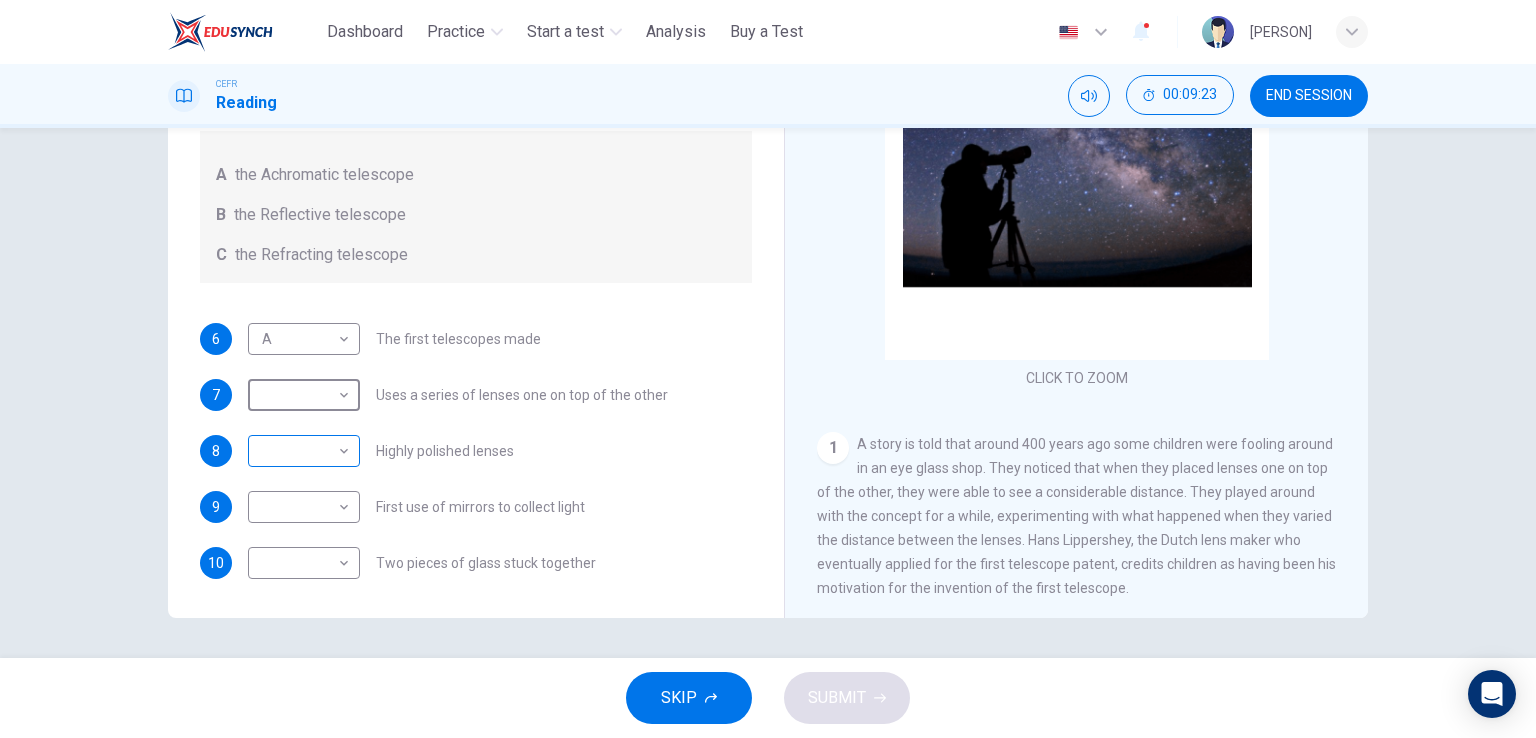 click on "This site uses cookies, as explained in our Privacy Policy. If you agree to the use of cookies, please click the Accept button and continue to browse our site. Privacy Policy Accept Dashboard Practice Start a test Analysis Buy a Test English ** ​ [PERSON] CEFR Reading 00:09:23 END SESSION Questions 6 - 10 Write the correct letter A, B or C, in the boxes below.
Classify the following features as belonging to A the Achromatic telescope B the Reflective telescope C the Refracting telescope 6 A * ​ The first telescopes made 7 ​ ​ Uses a series of lenses one on top of the other 8 ​ ​ Highly polished lenses 9 ​ ​ First use of mirrors to collect light 10 ​ ​ Two pieces of glass stuck together Looking in the Telescope CLICK TO ZOOM Click to Zoom 1 2 3 4 5 SKIP SUBMIT ELTC - EduSynch CEFR Test for Teachers in Malaysia
Dashboard Practice Start a test Analysis Pricing
Notifications 1 © Copyright 2025" at bounding box center (768, 369) 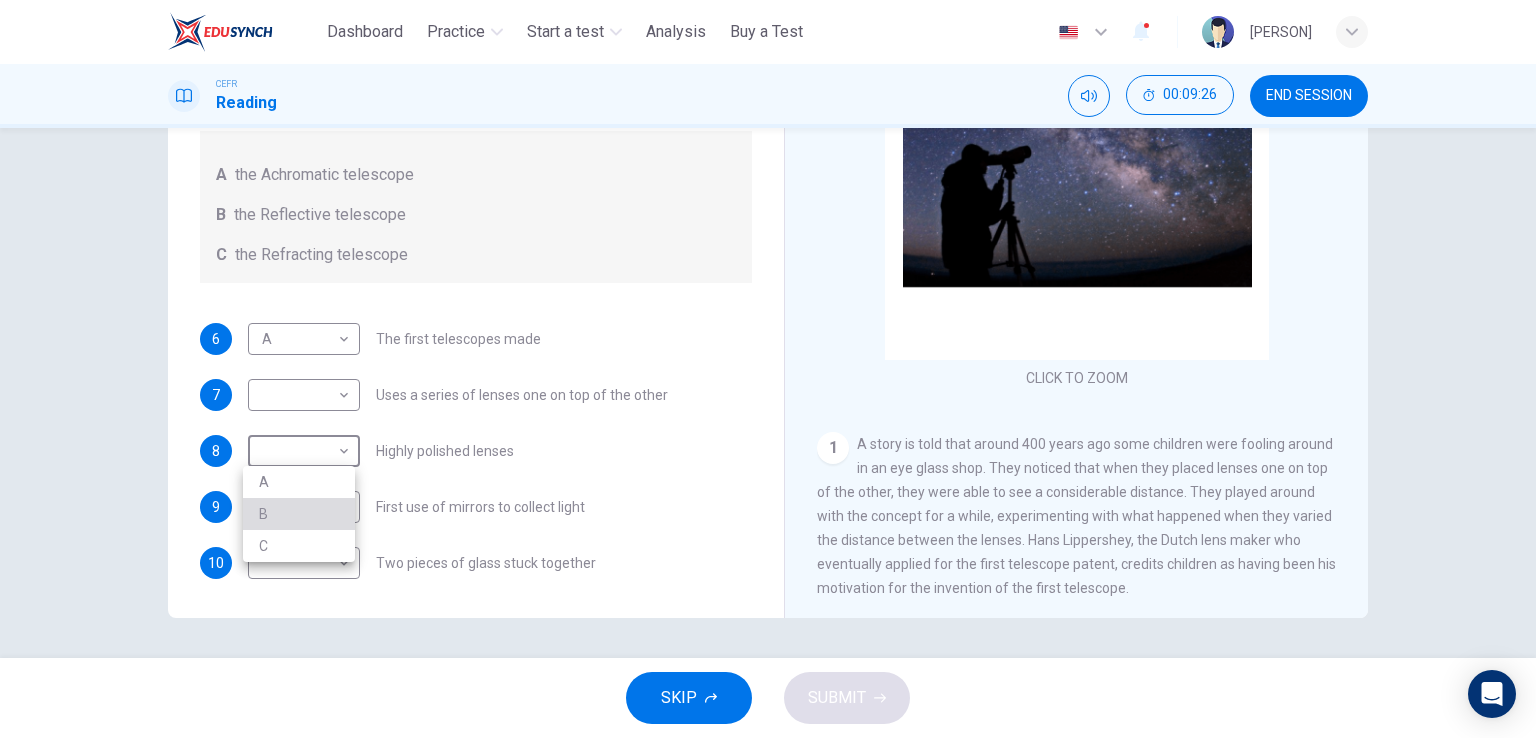 click on "B" at bounding box center [299, 514] 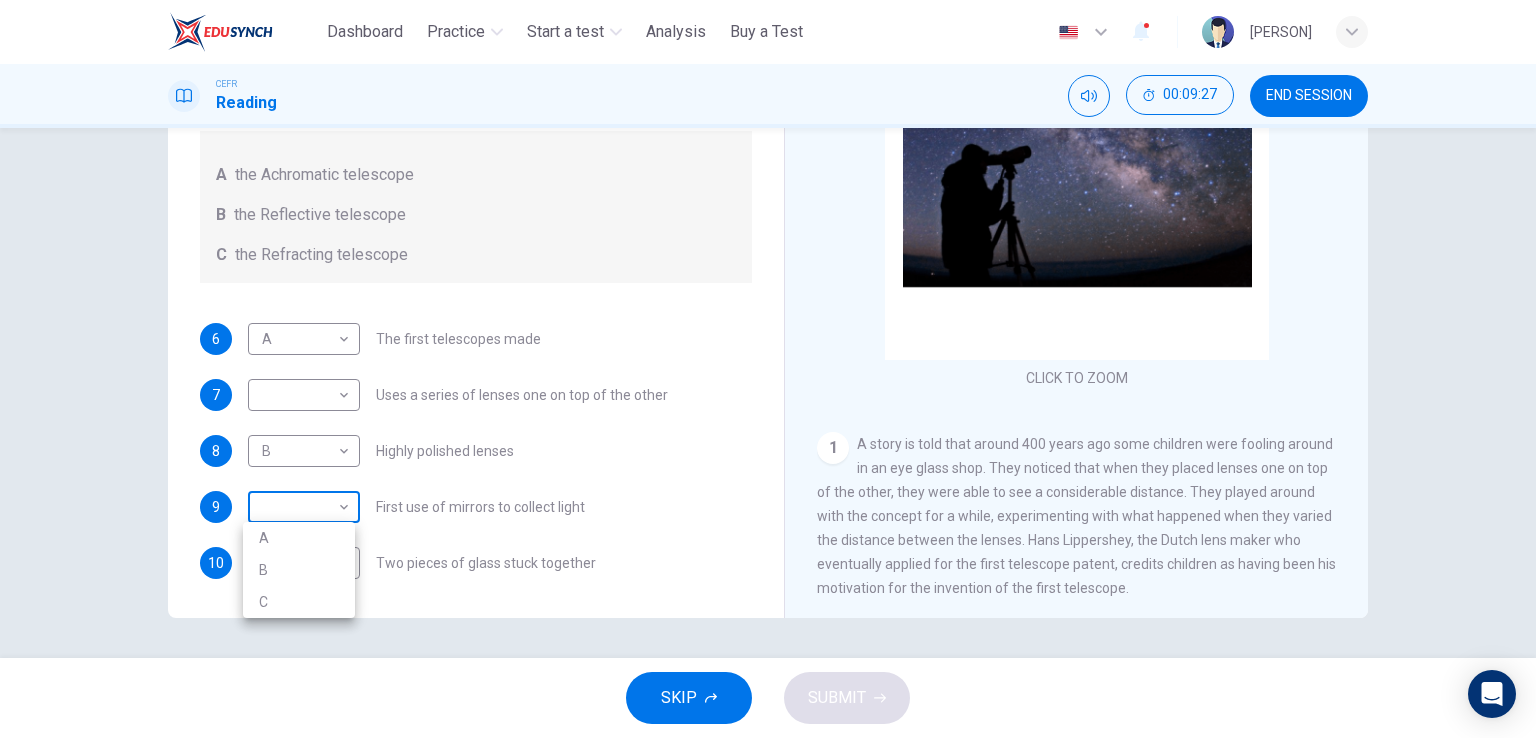 click on "This site uses cookies, as explained in our Privacy Policy. If you agree to the use of cookies, please click the Accept button and continue to browse our site. Privacy Policy Accept Dashboard Practice Start a test Analysis Buy a Test English ** ​ [PERSON] CEFR Reading 00:09:27 END SESSION Questions 6 - 10 Write the correct letter A, B or C, in the boxes below.
Classify the following features as belonging to A the Achromatic telescope B the Reflective telescope C the Refracting telescope 6 A * ​ The first telescopes made 7 ​ ​ Uses a series of lenses one on top of the other 8 B * ​ Highly polished lenses 9 ​ ​ First use of mirrors to collect light 10 ​ ​ Two pieces of glass stuck together Looking in the Telescope CLICK TO ZOOM Click to Zoom 1 2 3 4 5 SKIP SUBMIT ELTC - EduSynch CEFR Test for Teachers in Malaysia
Dashboard Practice Start a test Analysis Pricing
Notifications 1 © Copyright 2025 A B C" at bounding box center (768, 369) 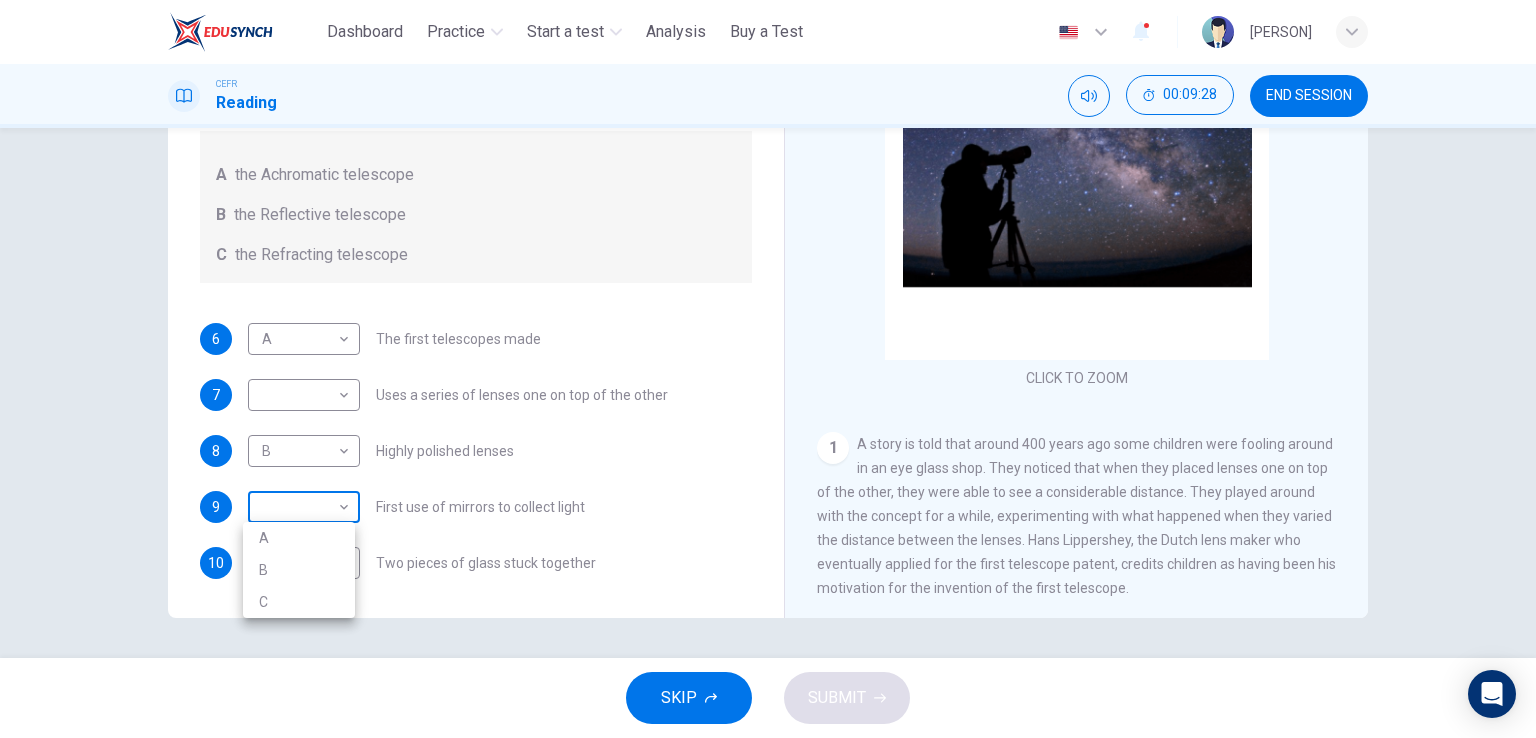 click at bounding box center (768, 369) 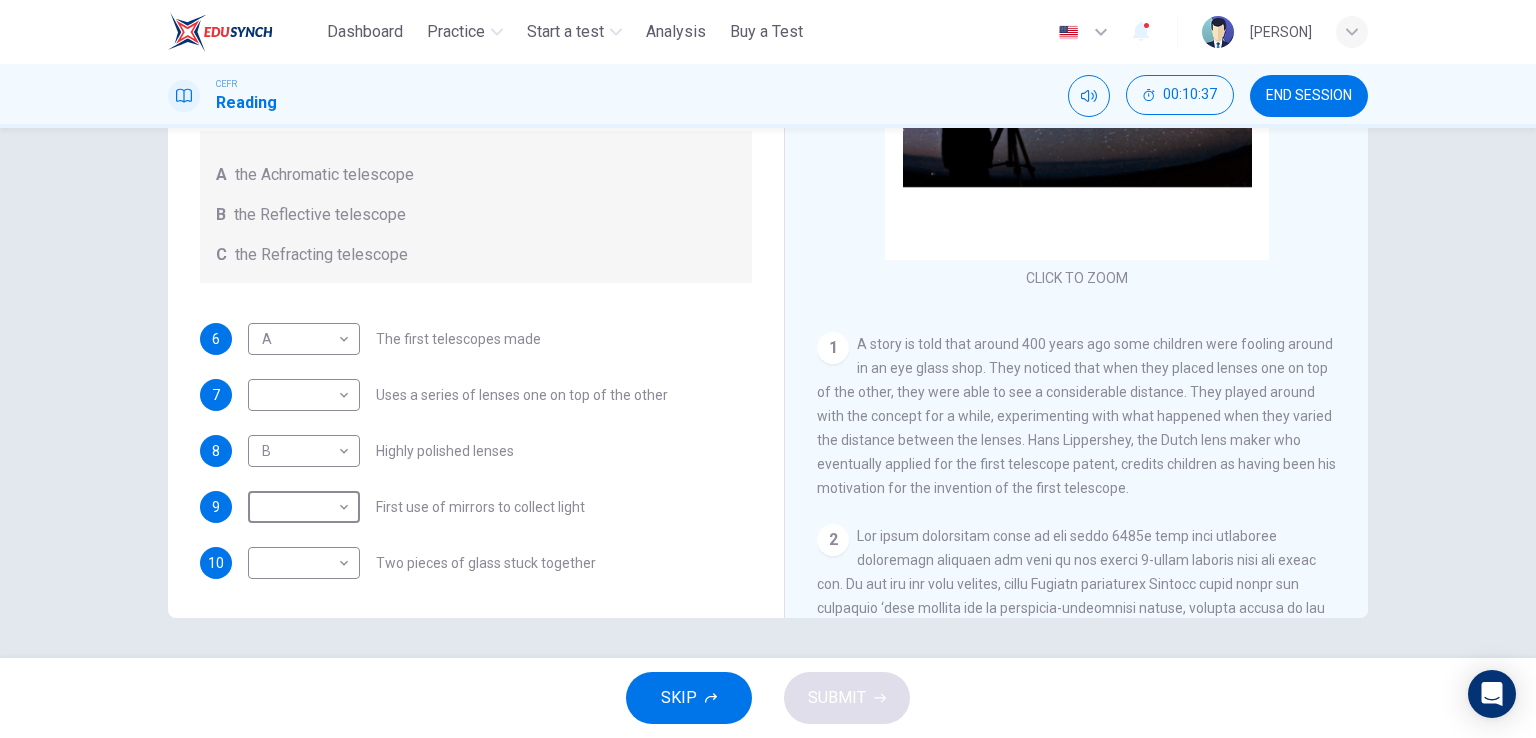 scroll, scrollTop: 200, scrollLeft: 0, axis: vertical 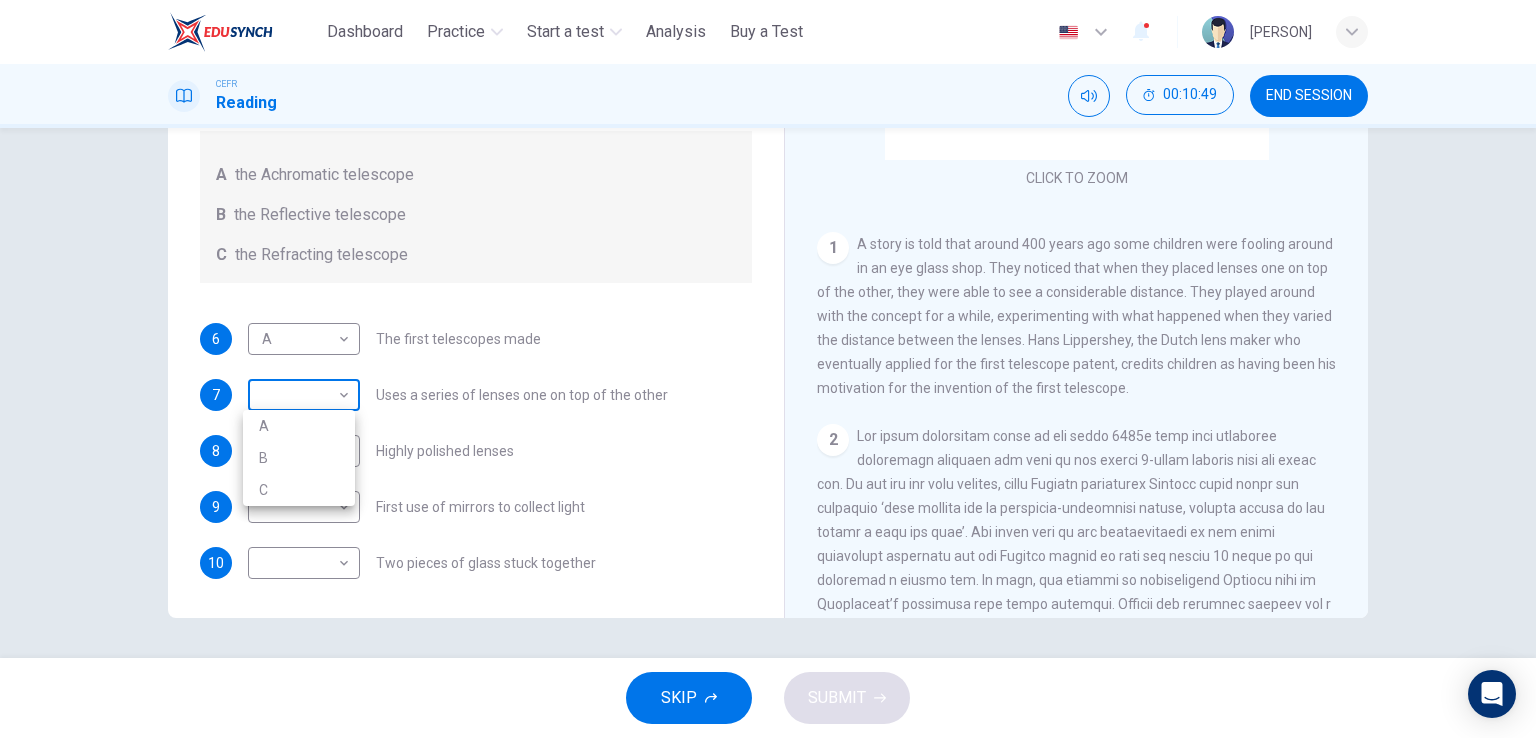 click on "This site uses cookies, as explained in our  Privacy Policy . If you agree to the use of cookies, please click the Accept button and continue to browse our site.   Privacy Policy Accept Dashboard Practice Start a test Analysis Buy a Test English ** ​ Naqib CEFR Reading 00:10:49 END SESSION Questions 6 - 10 Write the correct letter A, B or C, in the boxes below.
Classify the following features as belonging to A the Achromatic telescope B the Reflective telescope C the Refracting telescope 6 A * ​ The first telescopes made 7 ​ ​ Uses a series of lenses one on top of the other 8 B * ​ Highly polished lenses 9 ​ ​ First use of mirrors to collect light 10 ​ ​ Two pieces of glass stuck together Looking in the Telescope CLICK TO ZOOM Click to Zoom 1 2 3 4 5 SKIP SUBMIT ELTC - EduSynch CEFR Test for Teachers in Malaysia
Dashboard Practice Start a test Analysis Pricing   Notifications 1 © Copyright  2025 A B C" at bounding box center [768, 369] 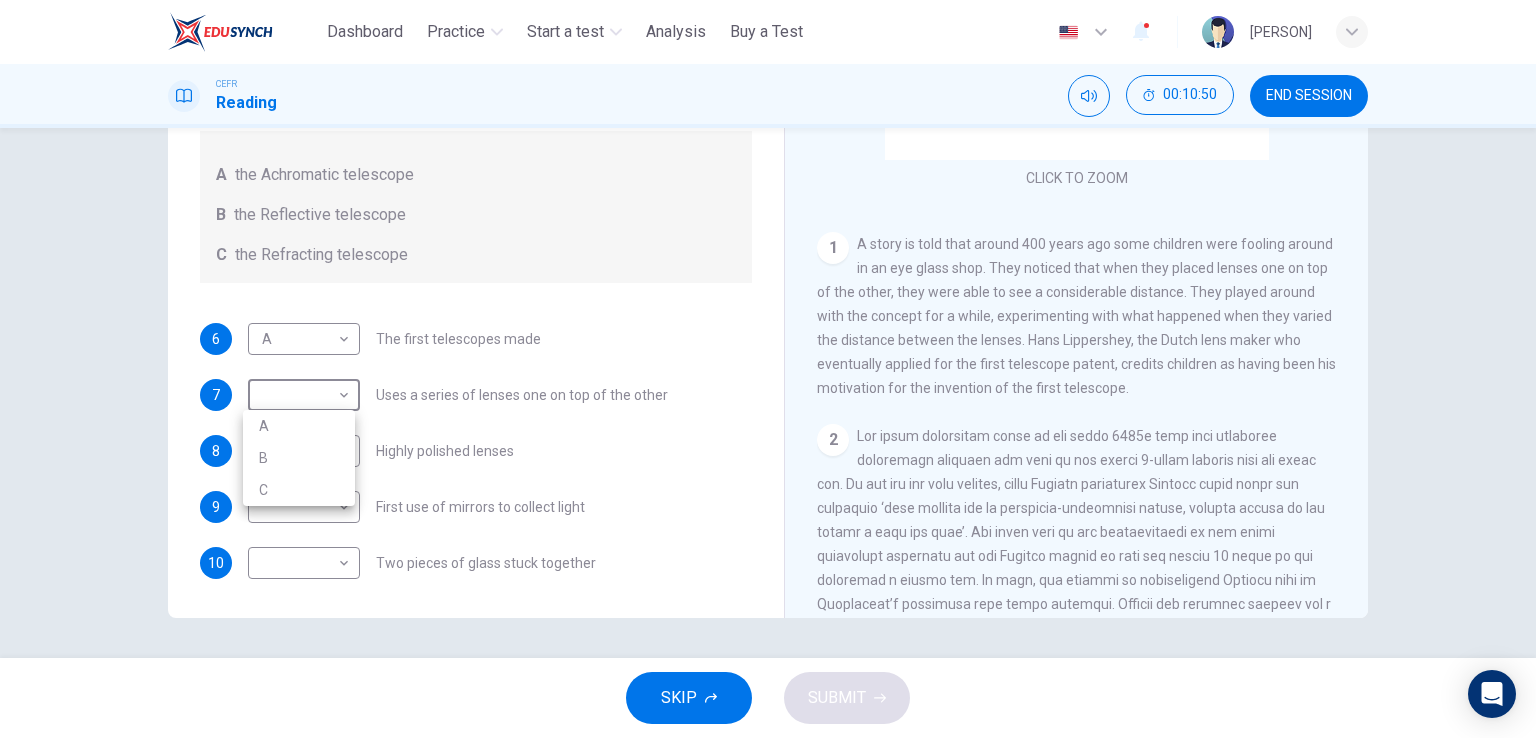 click on "A" at bounding box center (299, 426) 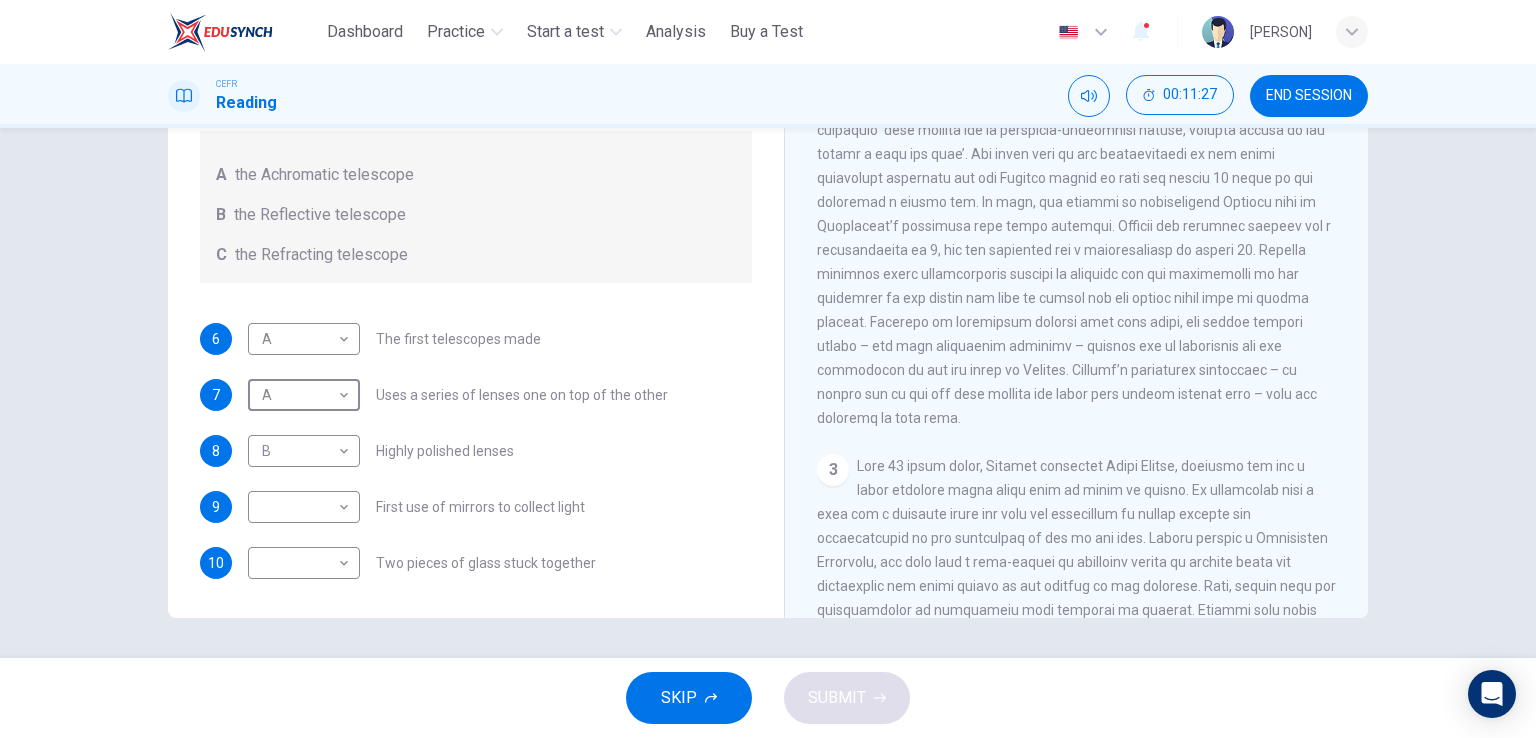 scroll, scrollTop: 700, scrollLeft: 0, axis: vertical 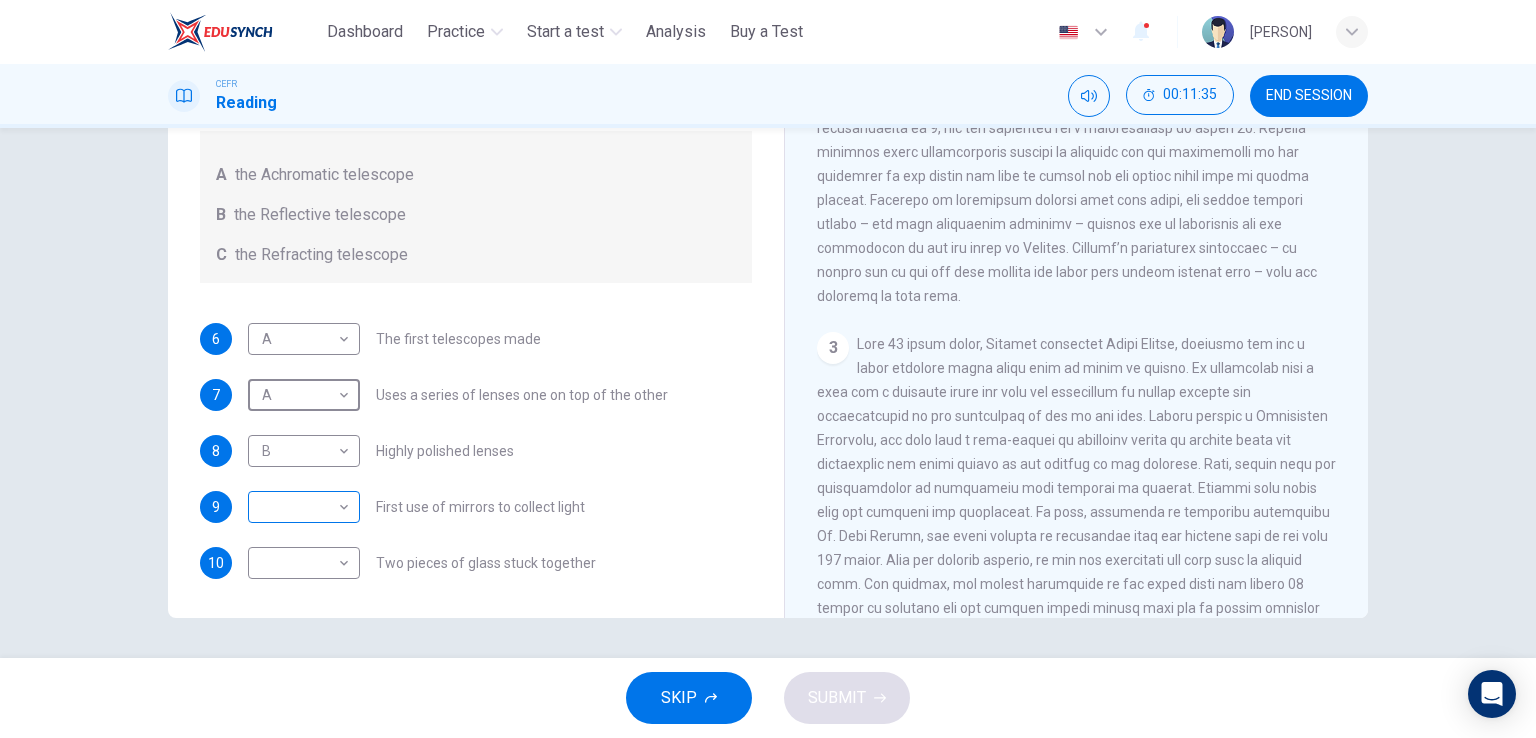 click on "This site uses cookies, as explained in our Privacy Policy. If you agree to the use of cookies, please click the Accept button and continue to browse our site. Privacy Policy Accept Dashboard Practice Start a test Analysis Buy a Test English ** ​ [PERSON] CEFR Reading 00:11:35 END SESSION Questions 6 - 10 Write the correct letter A, B or C, in the boxes below.
Classify the following features as belonging to A the Achromatic telescope B the Reflective telescope C the Refracting telescope 6 A * ​ The first telescopes made 7 A * ​ Uses a series of lenses one on top of the other 8 B * ​ Highly polished lenses 9 ​ ​ First use of mirrors to collect light 10 ​ ​ Two pieces of glass stuck together Looking in the Telescope CLICK TO ZOOM Click to Zoom 1 2 3 4 5 SKIP SUBMIT ELTC - EduSynch CEFR Test for Teachers in Malaysia
Dashboard Practice Start a test Analysis Pricing
Notifications 1 © Copyright 2025" at bounding box center (768, 369) 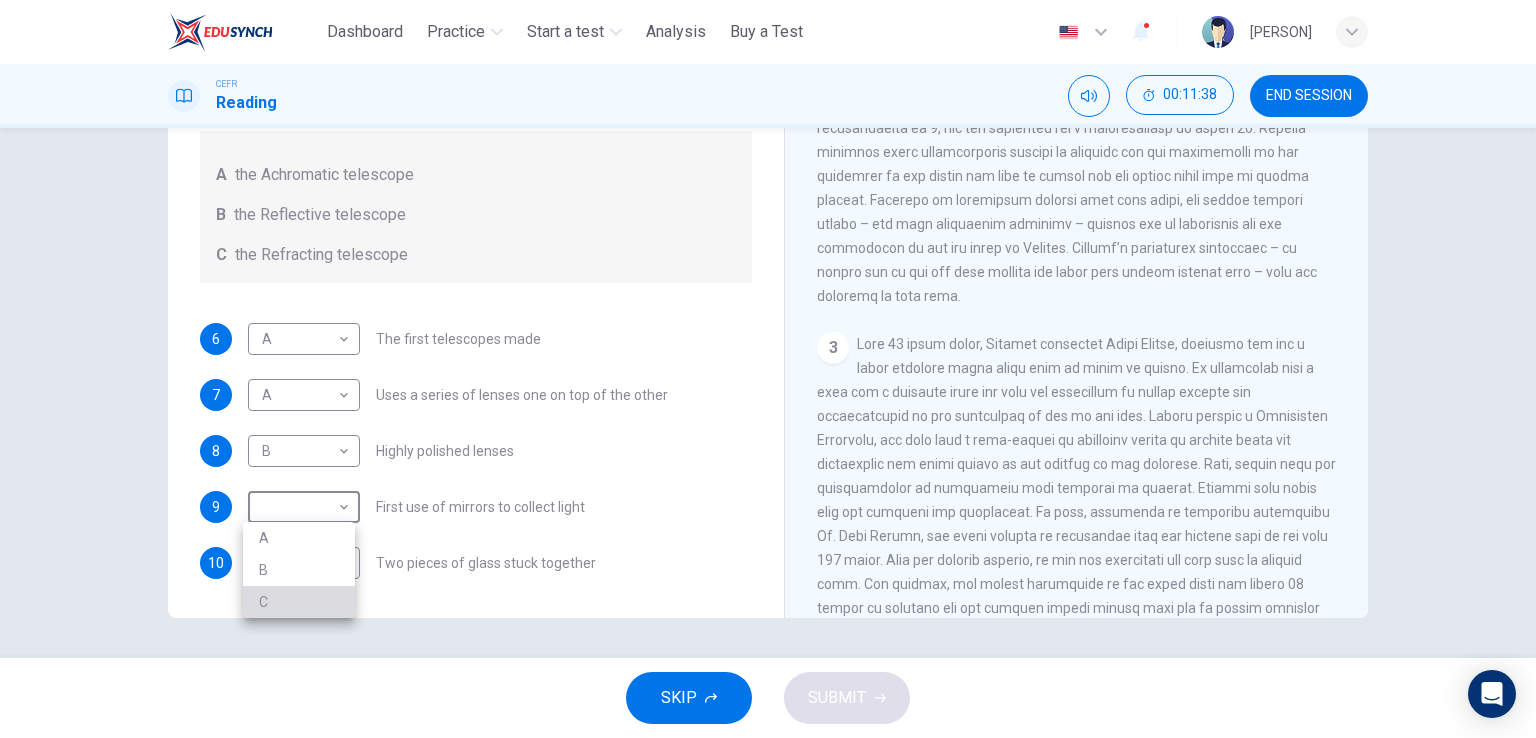 click on "C" at bounding box center (299, 602) 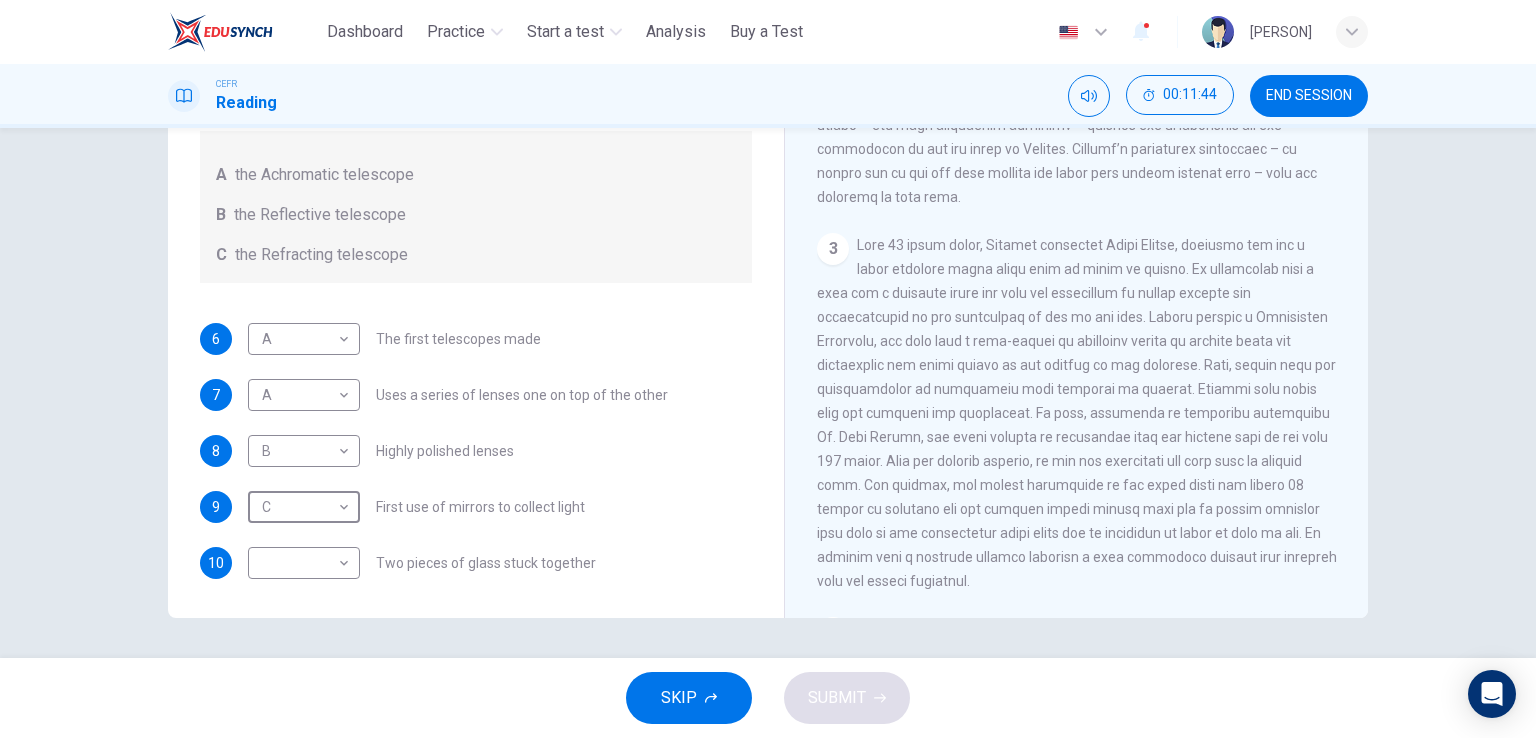 scroll, scrollTop: 800, scrollLeft: 0, axis: vertical 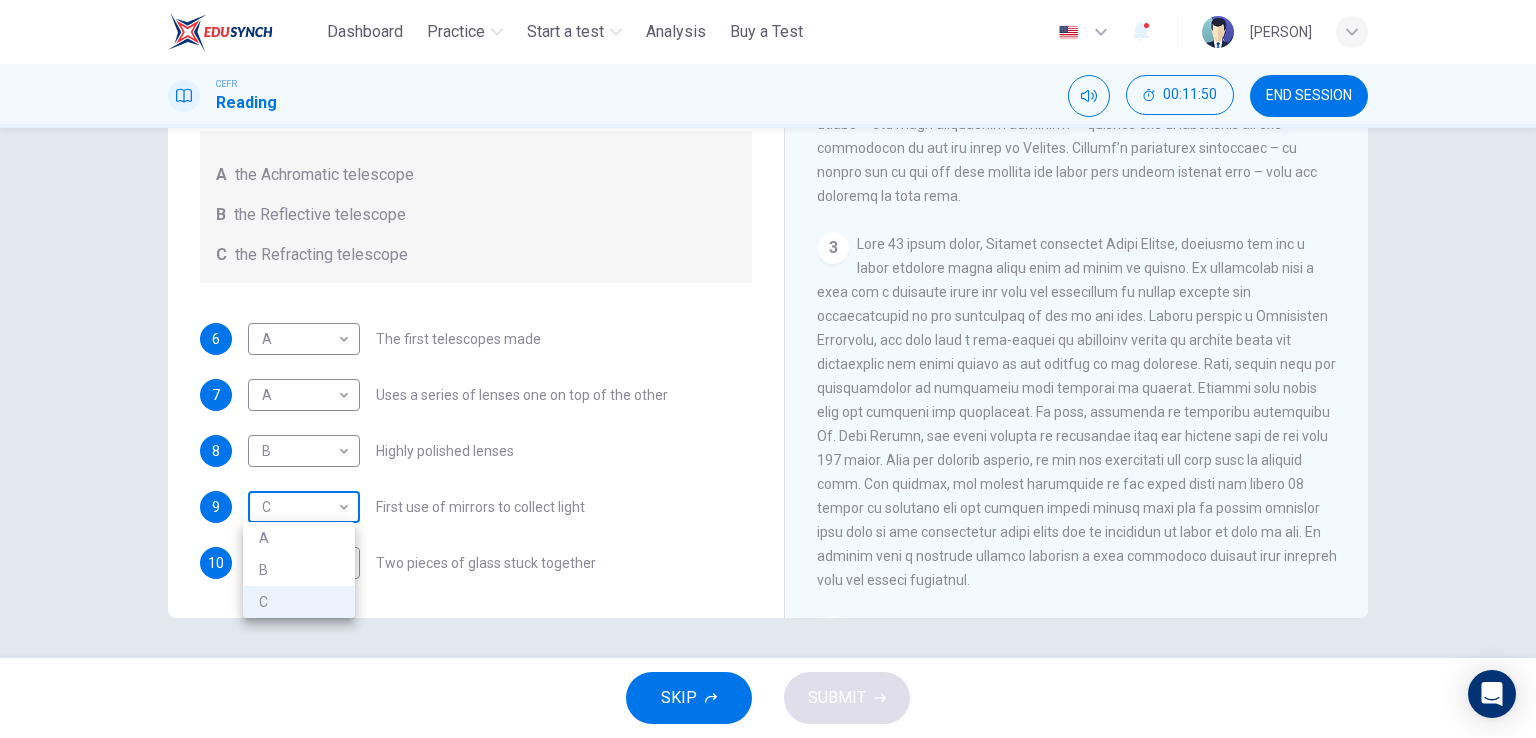 click on "This site uses cookies, as explained in our  Privacy Policy . If you agree to the use of cookies, please click the Accept button and continue to browse our site.   Privacy Policy Accept Dashboard Practice Start a test Analysis Buy a Test English ** ​ Naqib CEFR Reading 00:11:50 END SESSION Questions 6 - 10 Write the correct letter A, B or C, in the boxes below.
Classify the following features as belonging to A the Achromatic telescope B the Reflective telescope C the Refracting telescope 6 A * ​ The first telescopes made 7 A * ​ Uses a series of lenses one on top of the other 8 B * ​ Highly polished lenses 9 C * ​ First use of mirrors to collect light 10 ​ ​ Two pieces of glass stuck together Looking in the Telescope CLICK TO ZOOM Click to Zoom 1 2 3 4 5 SKIP SUBMIT ELTC - EduSynch CEFR Test for Teachers in Malaysia
Dashboard Practice Start a test Analysis Pricing   Notifications 1 © Copyright  2025 A B C" at bounding box center [768, 369] 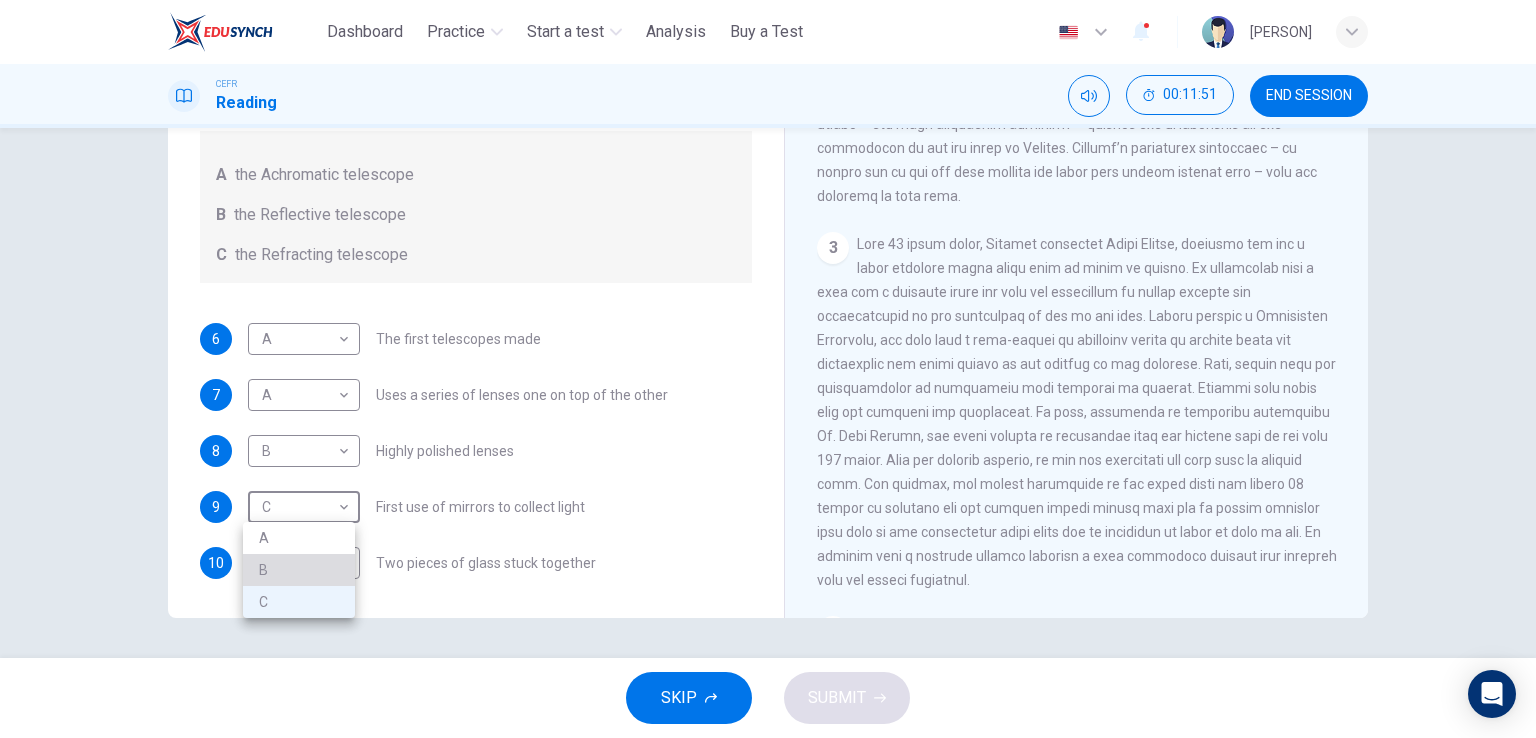 click on "B" at bounding box center [299, 570] 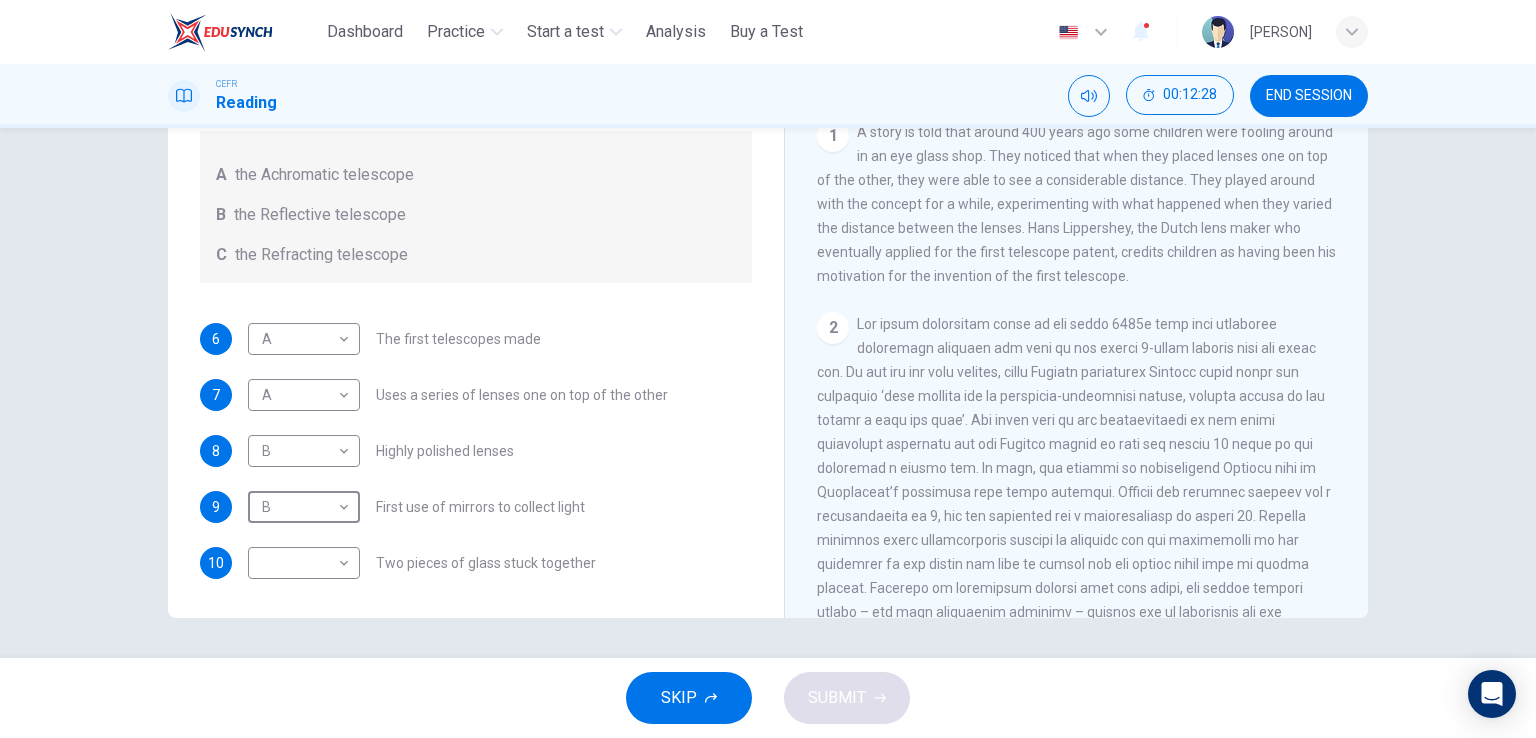 scroll, scrollTop: 300, scrollLeft: 0, axis: vertical 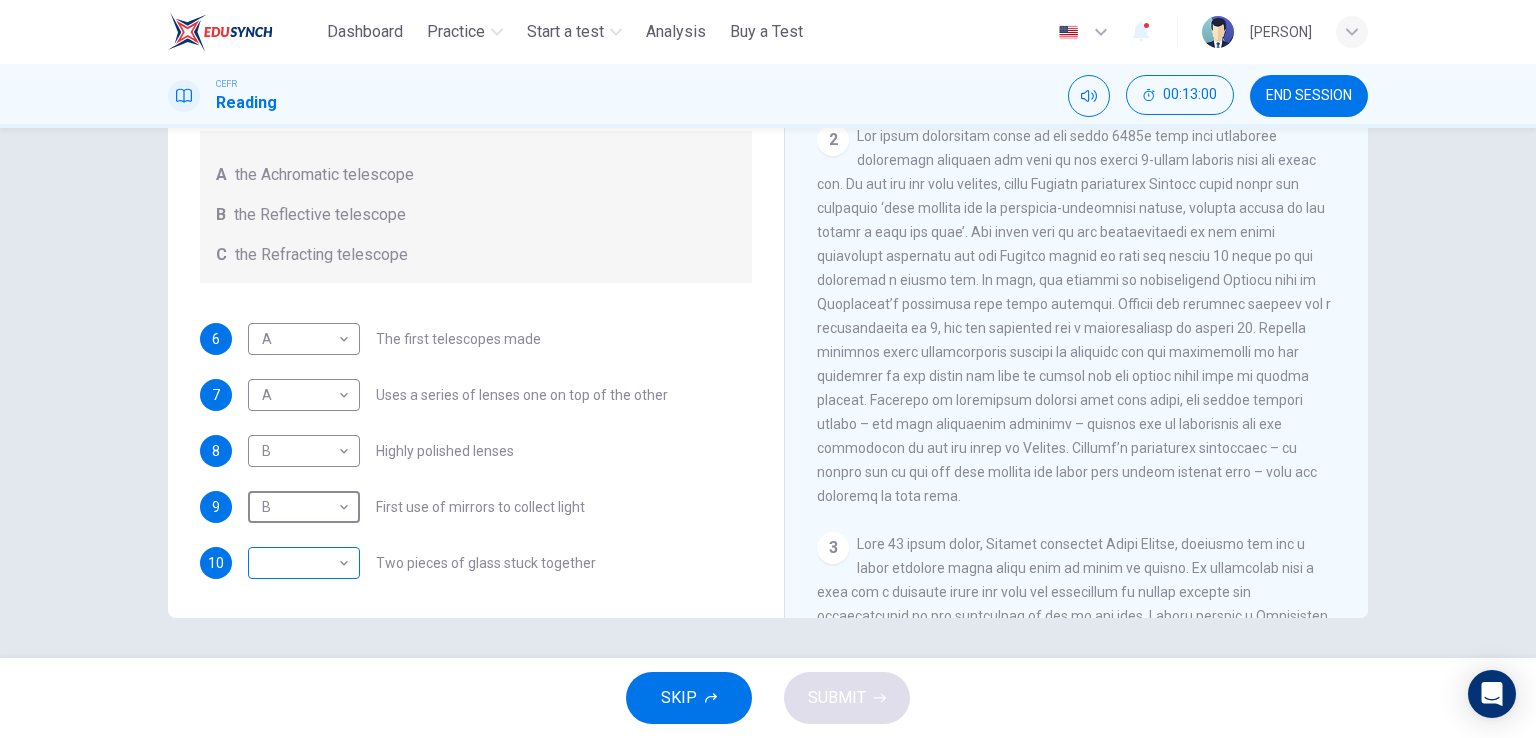 click on "This site uses cookies, as explained in our Privacy Policy. If you agree to the use of cookies, please click the Accept button and continue to browse our site. Privacy Policy Accept Dashboard Practice Start a test Analysis Buy a Test English ** ​ [PERSON] CEFR Reading 00:13:00 END SESSION Questions 6 - 10 Write the correct letter A, B or C, in the boxes below.
Classify the following features as belonging to A the Achromatic telescope B the Reflective telescope C the Refracting telescope 6 A * ​ The first telescopes made 7 A * ​ Uses a series of lenses one on top of the other 8 B * ​ Highly polished lenses 9 B * ​ First use of mirrors to collect light 10 ​ ​ Two pieces of glass stuck together Looking in the Telescope CLICK TO ZOOM Click to Zoom 1 2 3 4 5 SKIP SUBMIT ELTC - EduSynch CEFR Test for Teachers in Malaysia
Dashboard Practice Start a test Analysis Pricing
Notifications 1 © Copyright 2025" at bounding box center (768, 369) 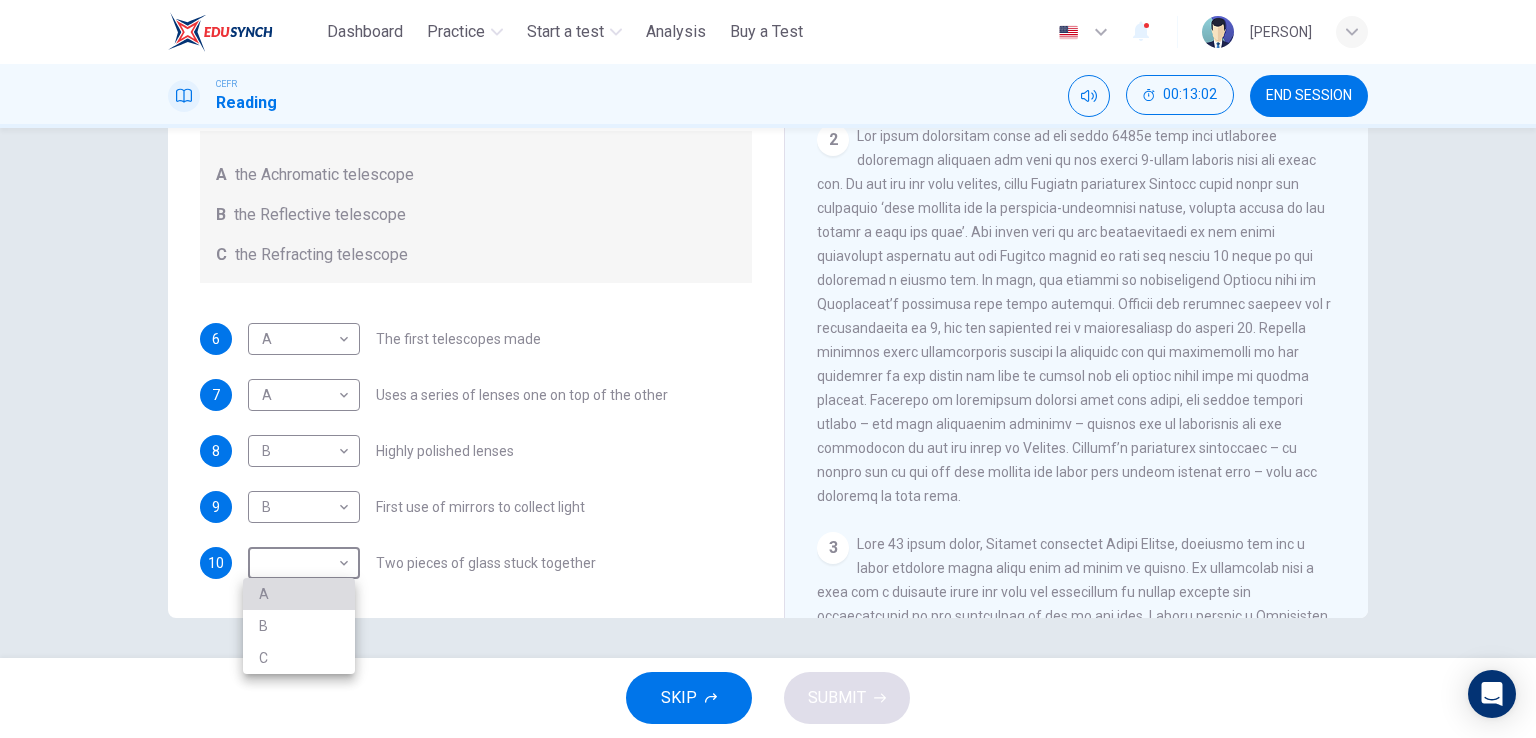 click on "A" at bounding box center [299, 594] 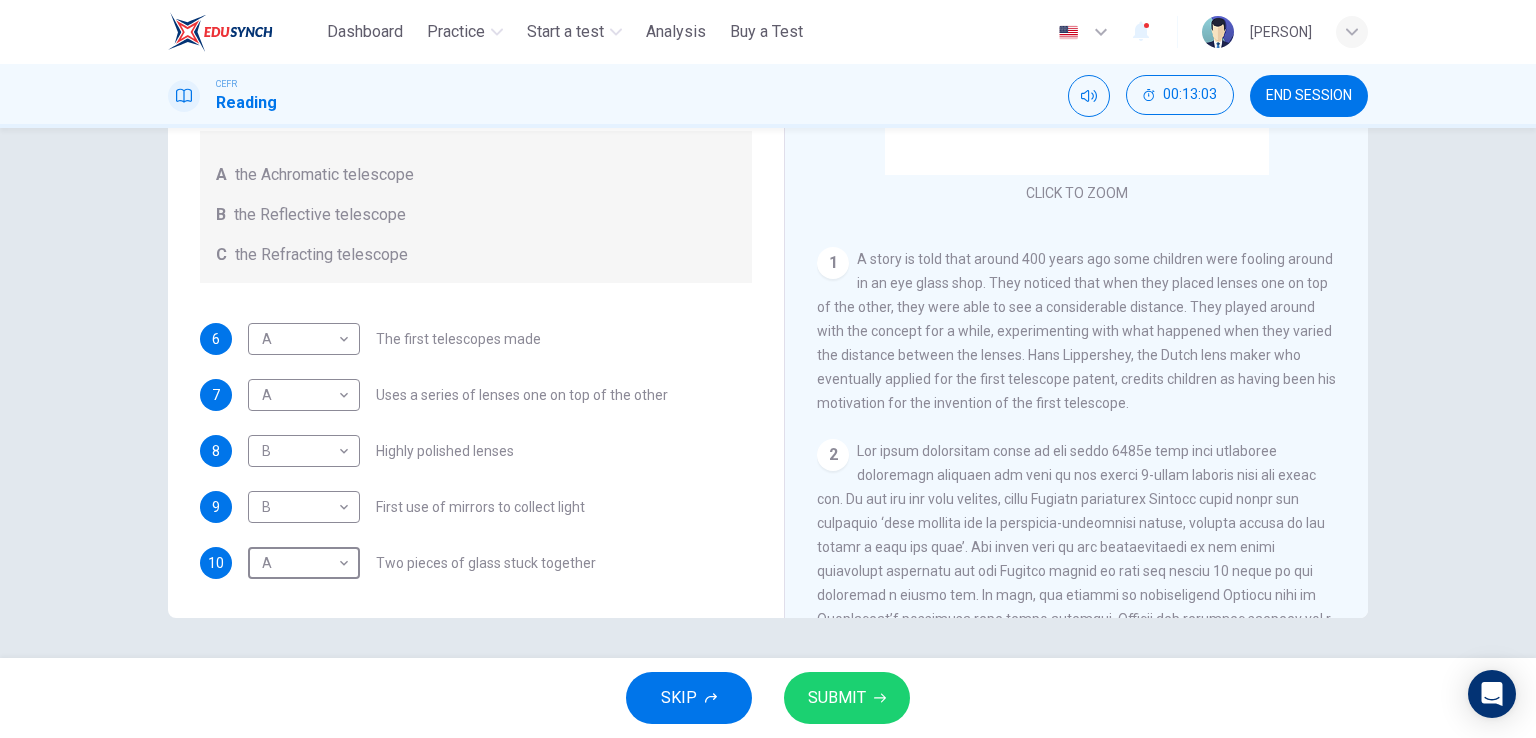 scroll, scrollTop: 100, scrollLeft: 0, axis: vertical 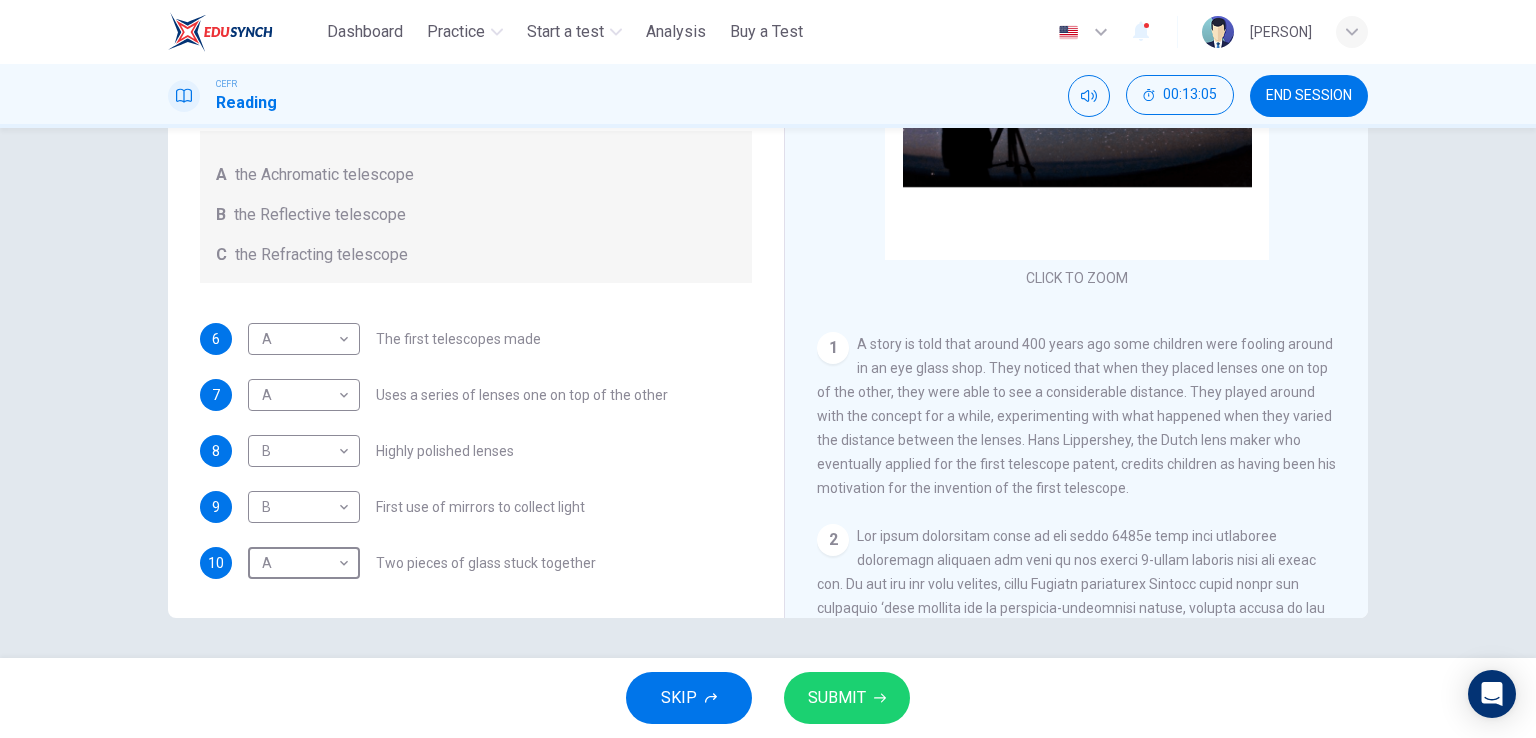 click on "SUBMIT" at bounding box center [837, 698] 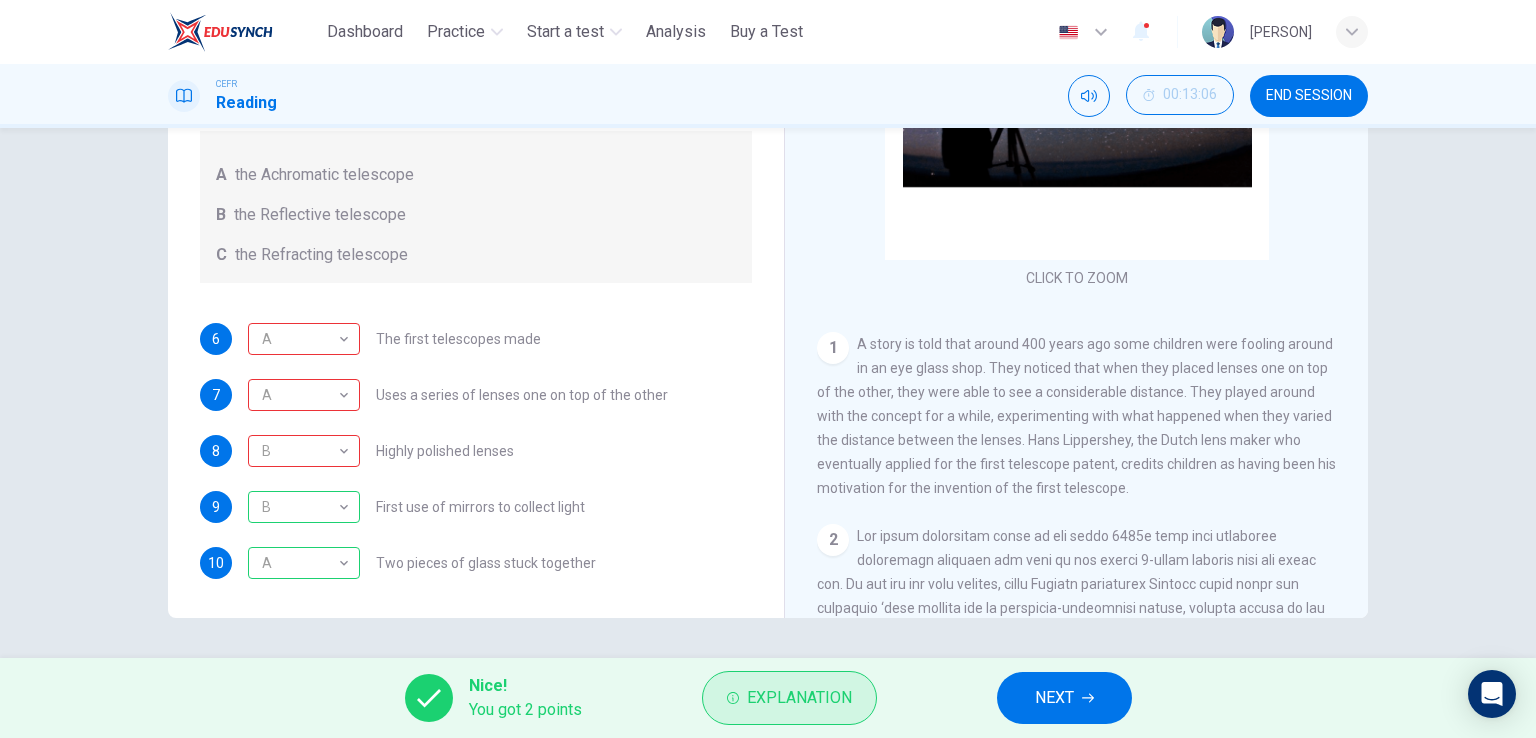 click on "Explanation" at bounding box center (799, 698) 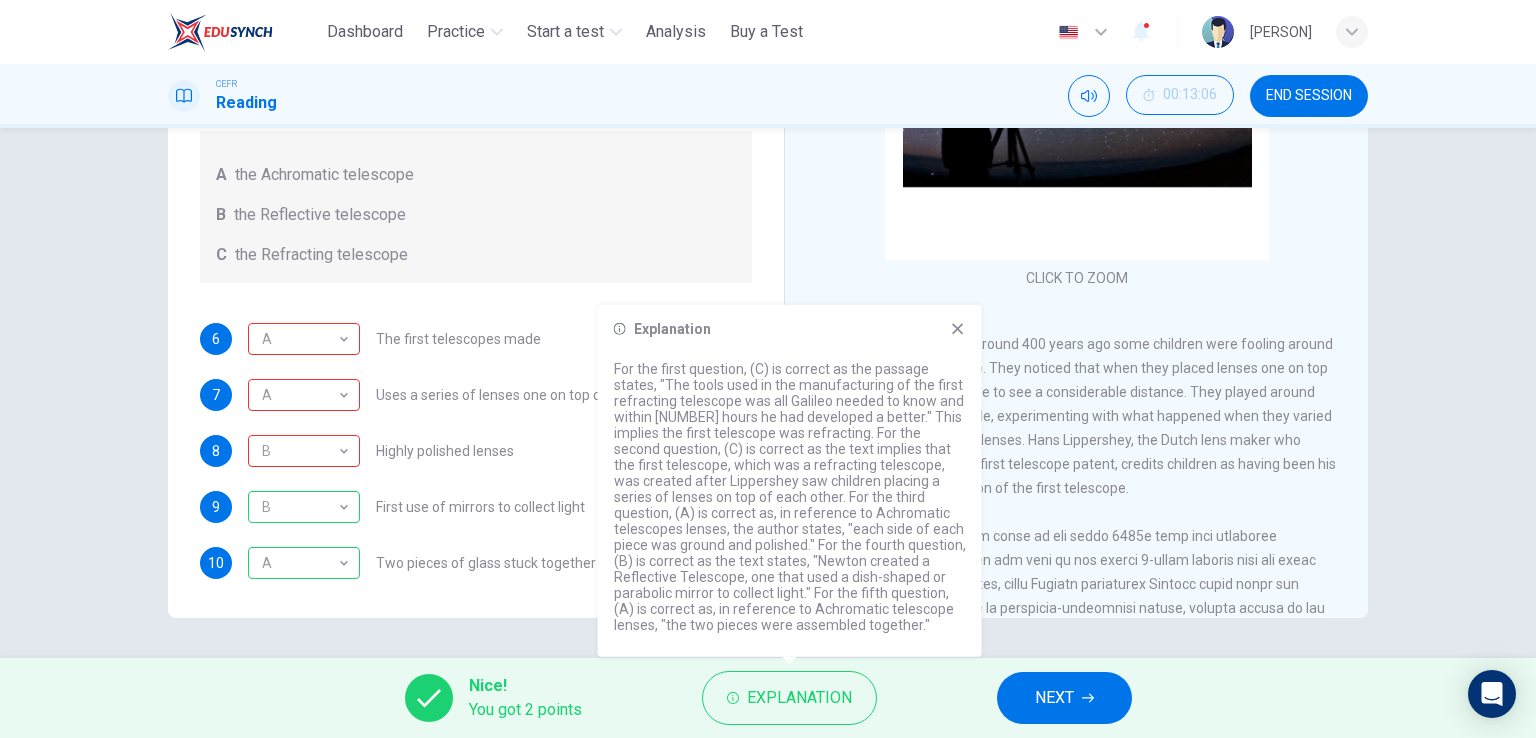 click 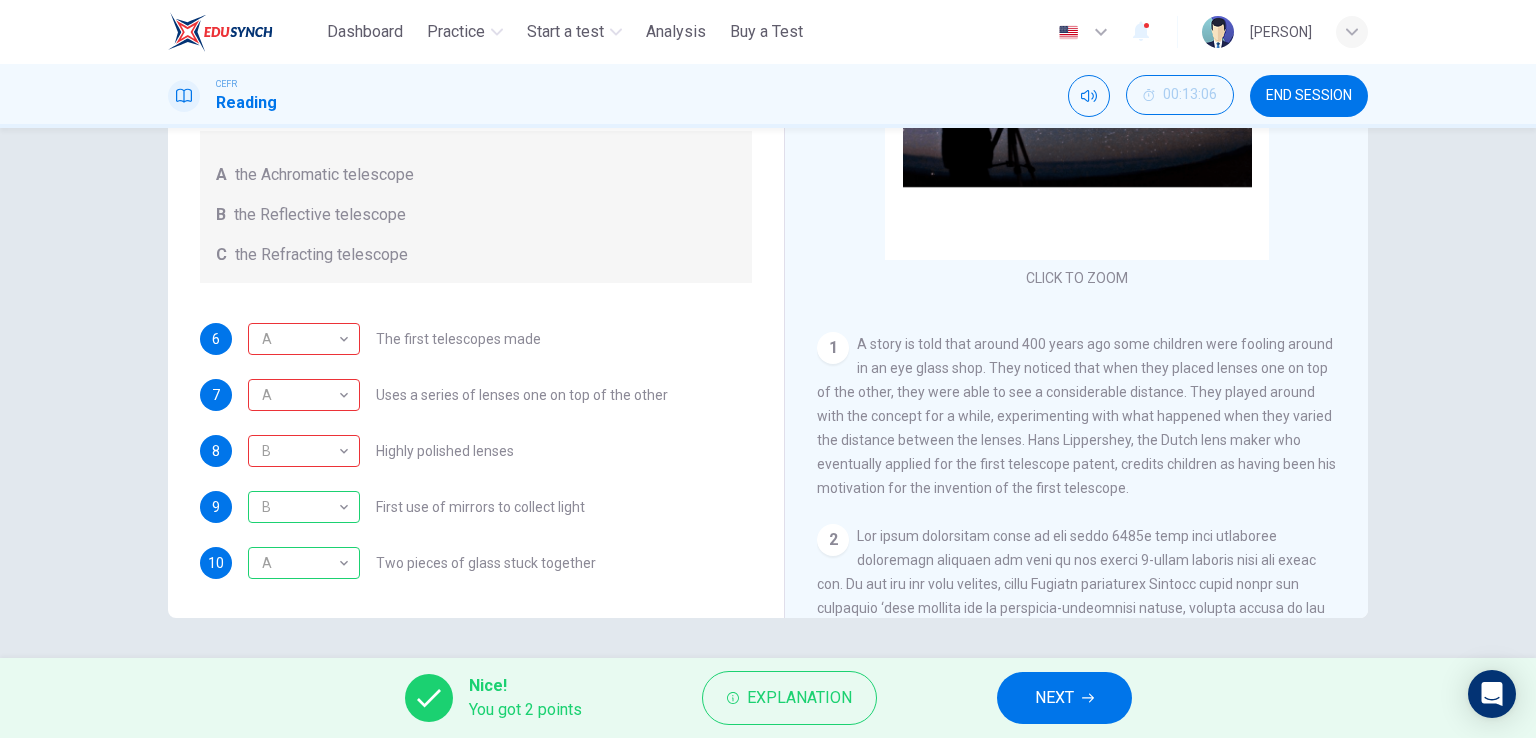 click on "NEXT" at bounding box center (1064, 698) 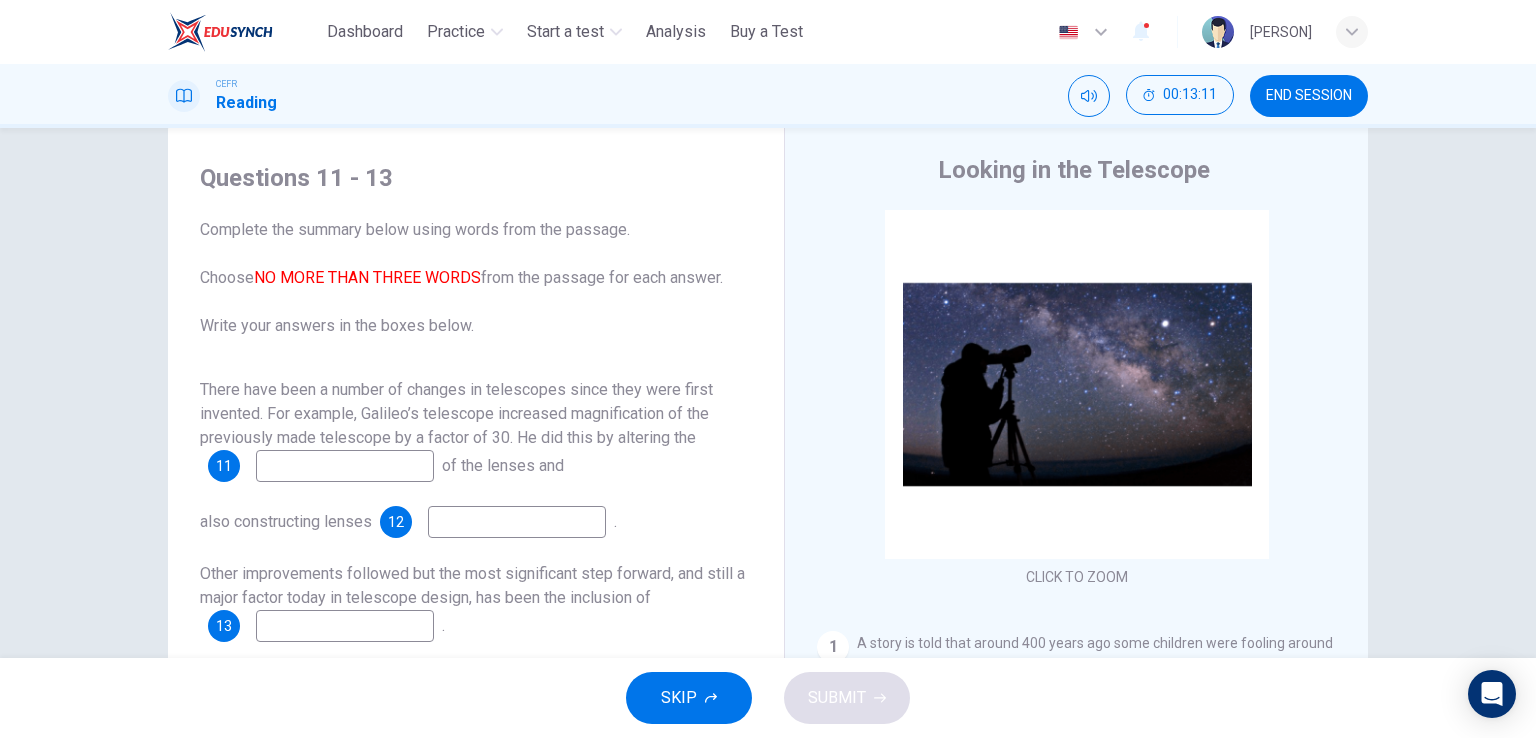 scroll, scrollTop: 45, scrollLeft: 0, axis: vertical 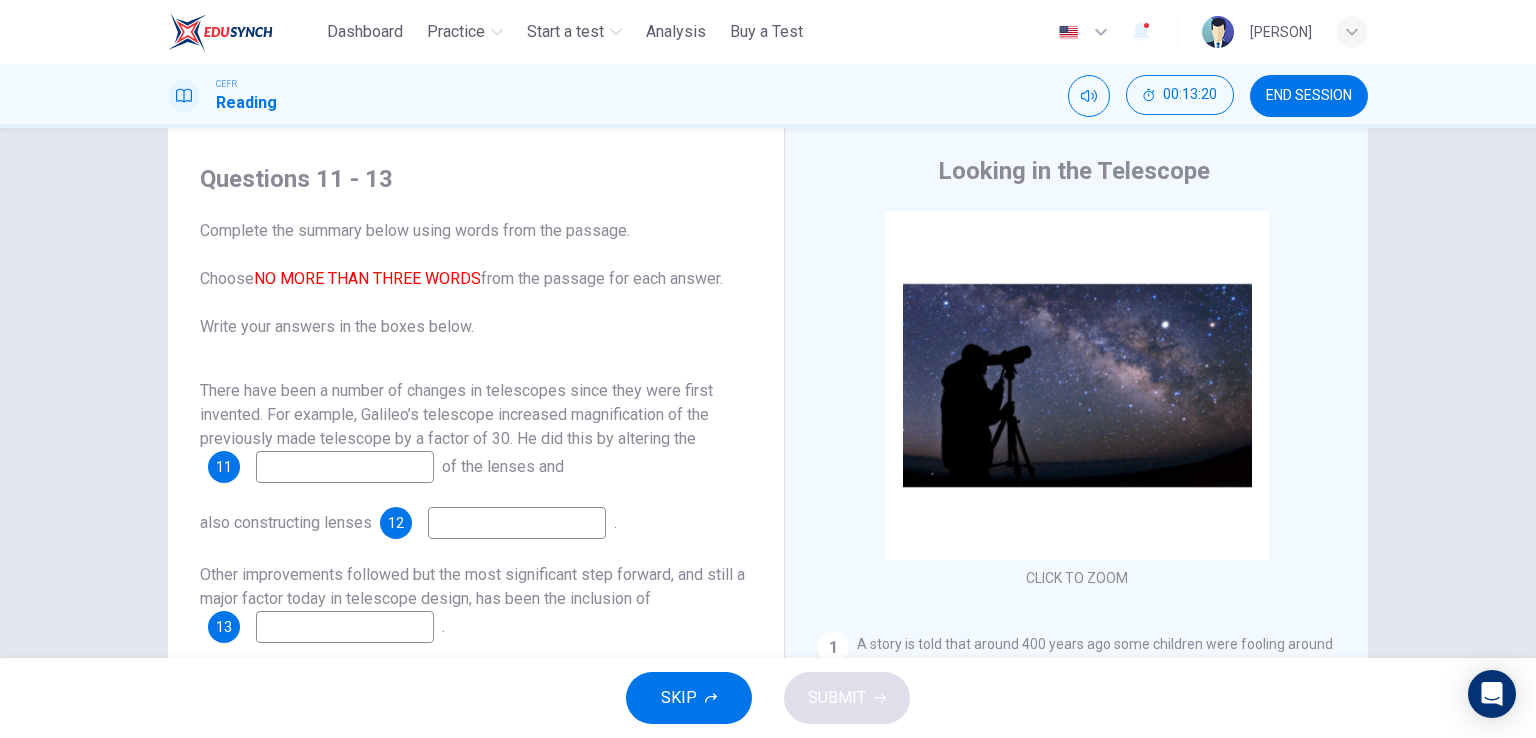 click at bounding box center [1218, 32] 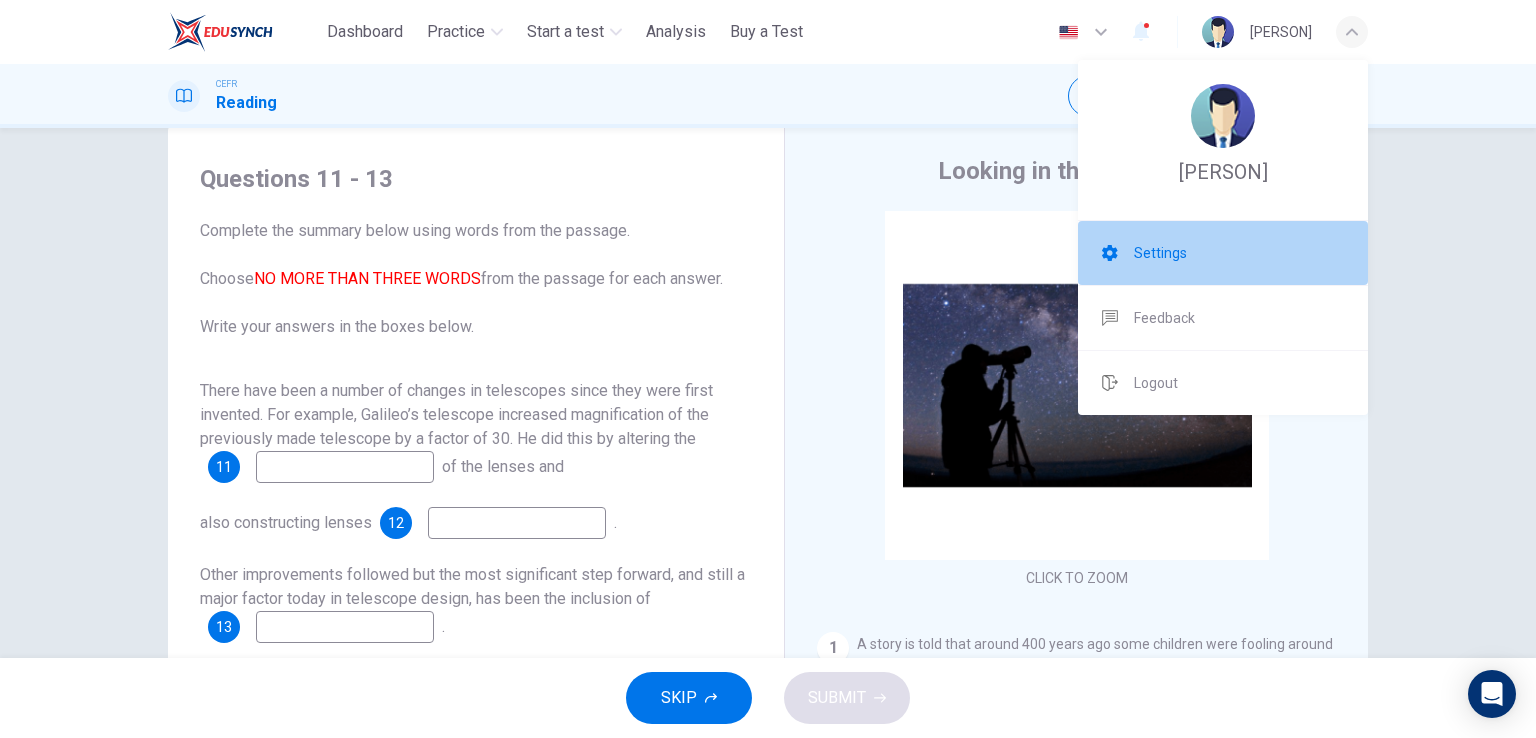 click on "Settings" at bounding box center (1223, 253) 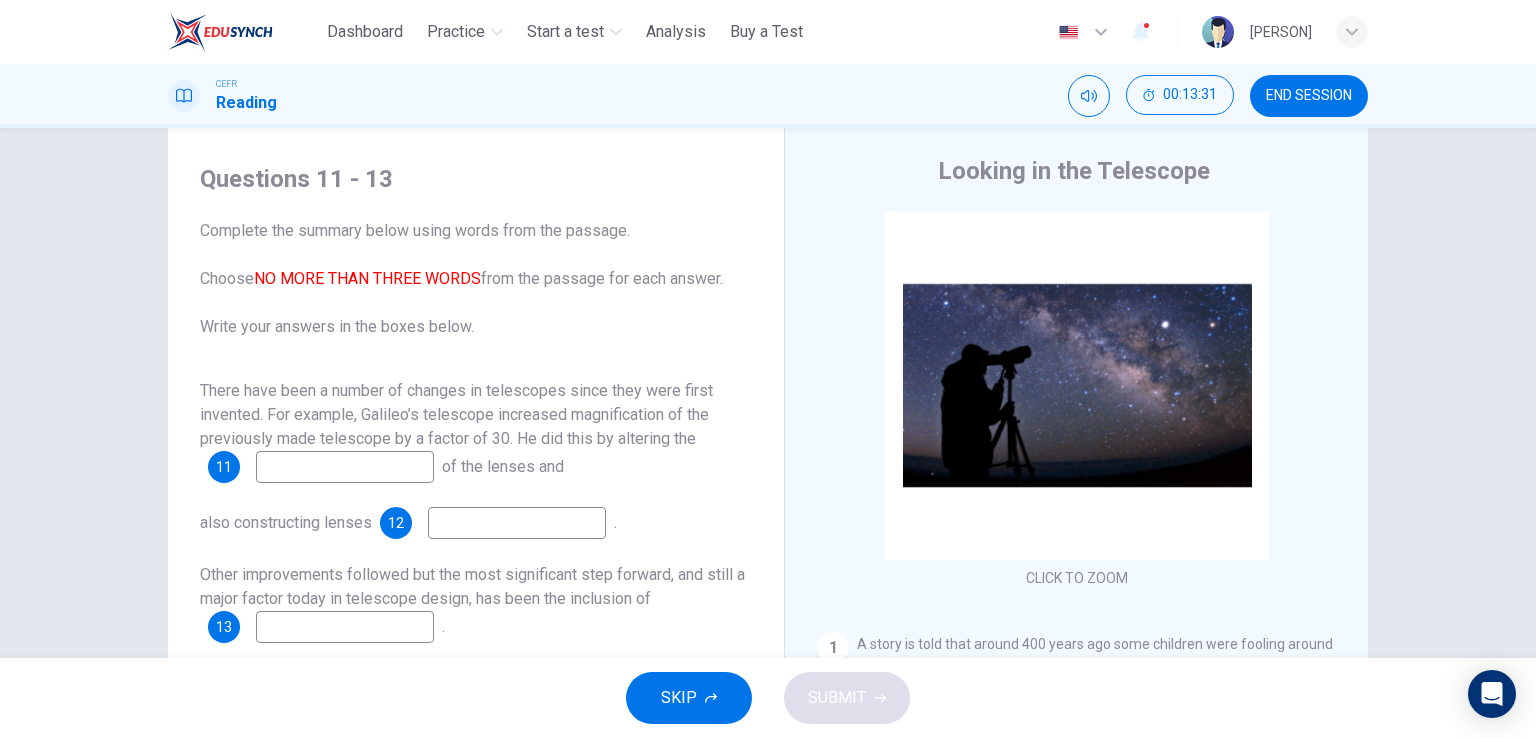 click at bounding box center [345, 467] 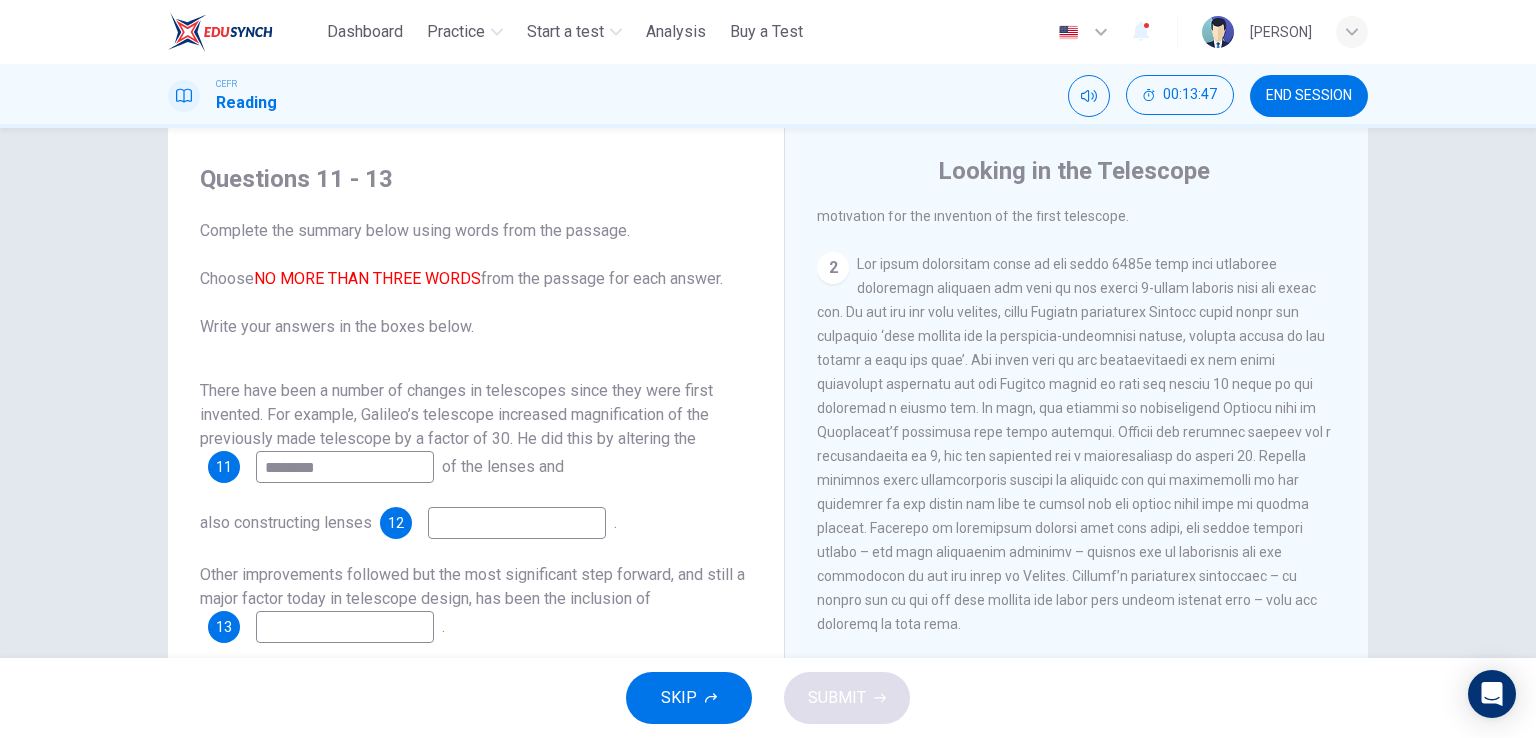 scroll, scrollTop: 600, scrollLeft: 0, axis: vertical 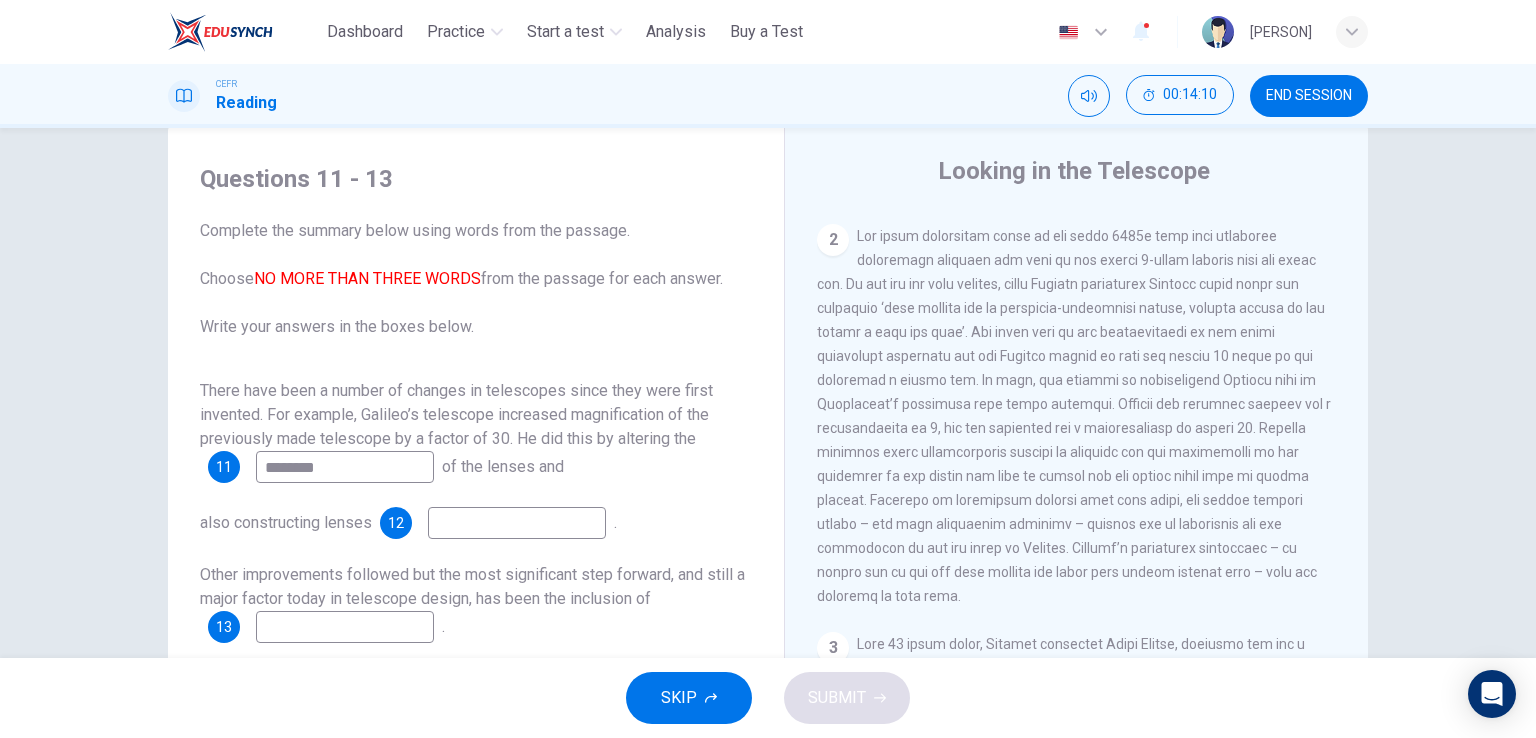type on "********" 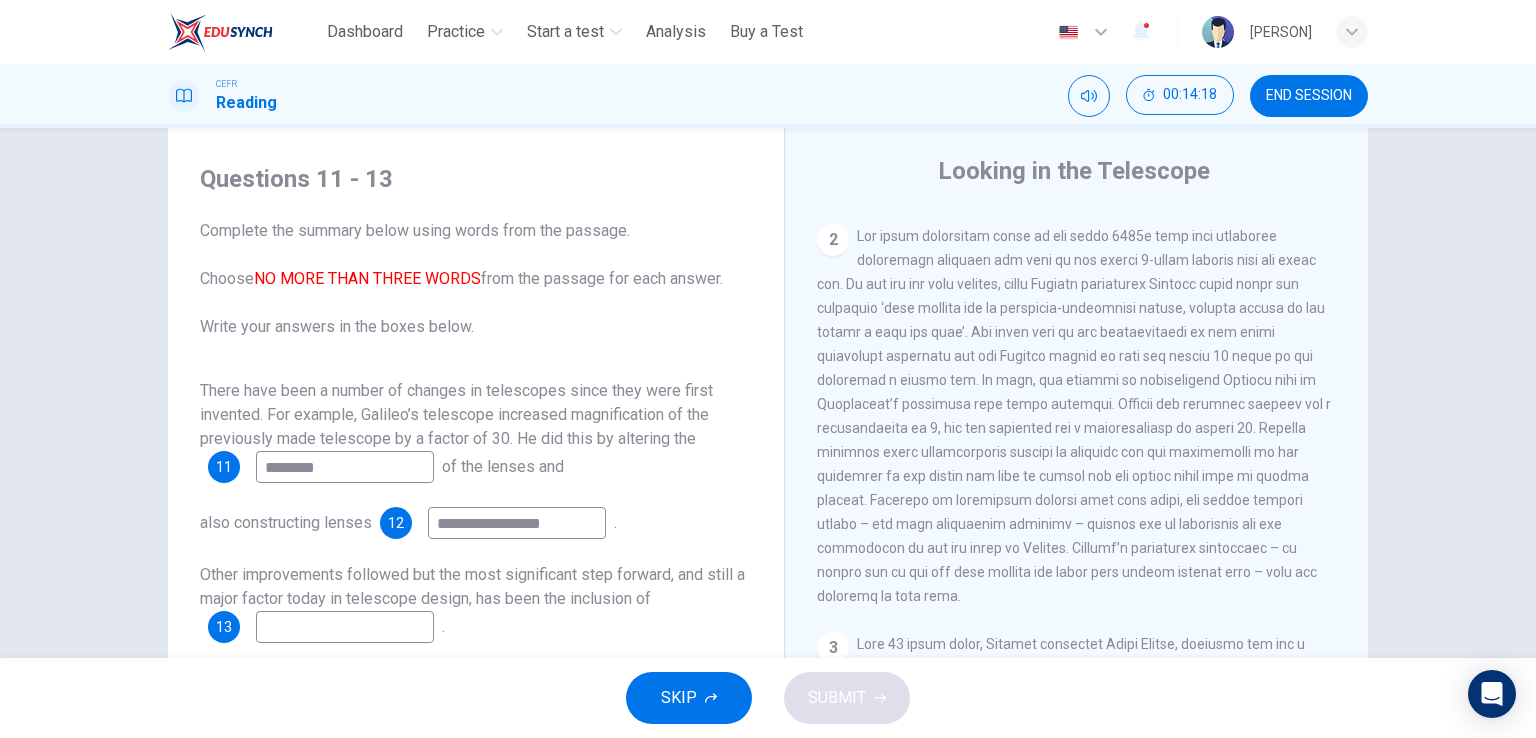 scroll, scrollTop: 145, scrollLeft: 0, axis: vertical 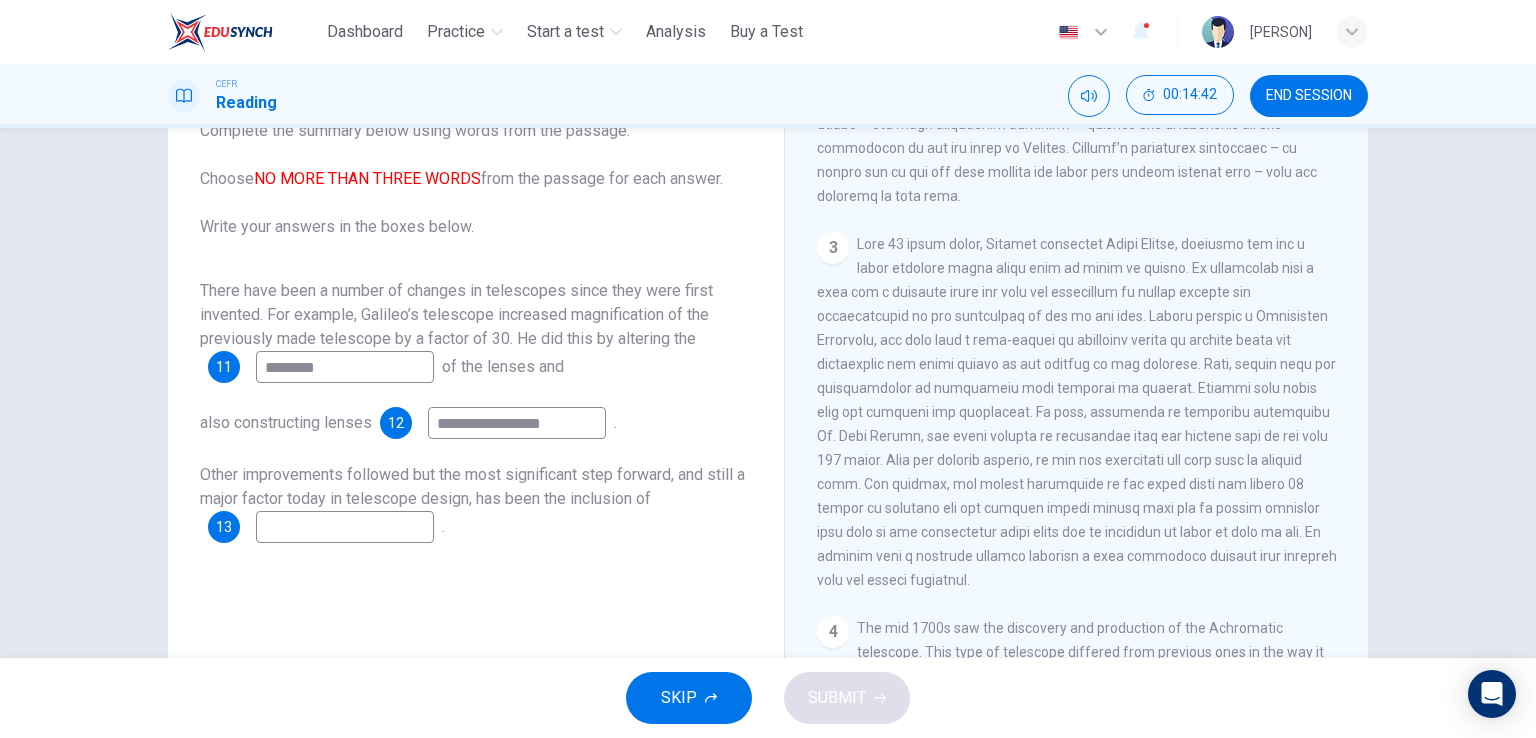 type on "**********" 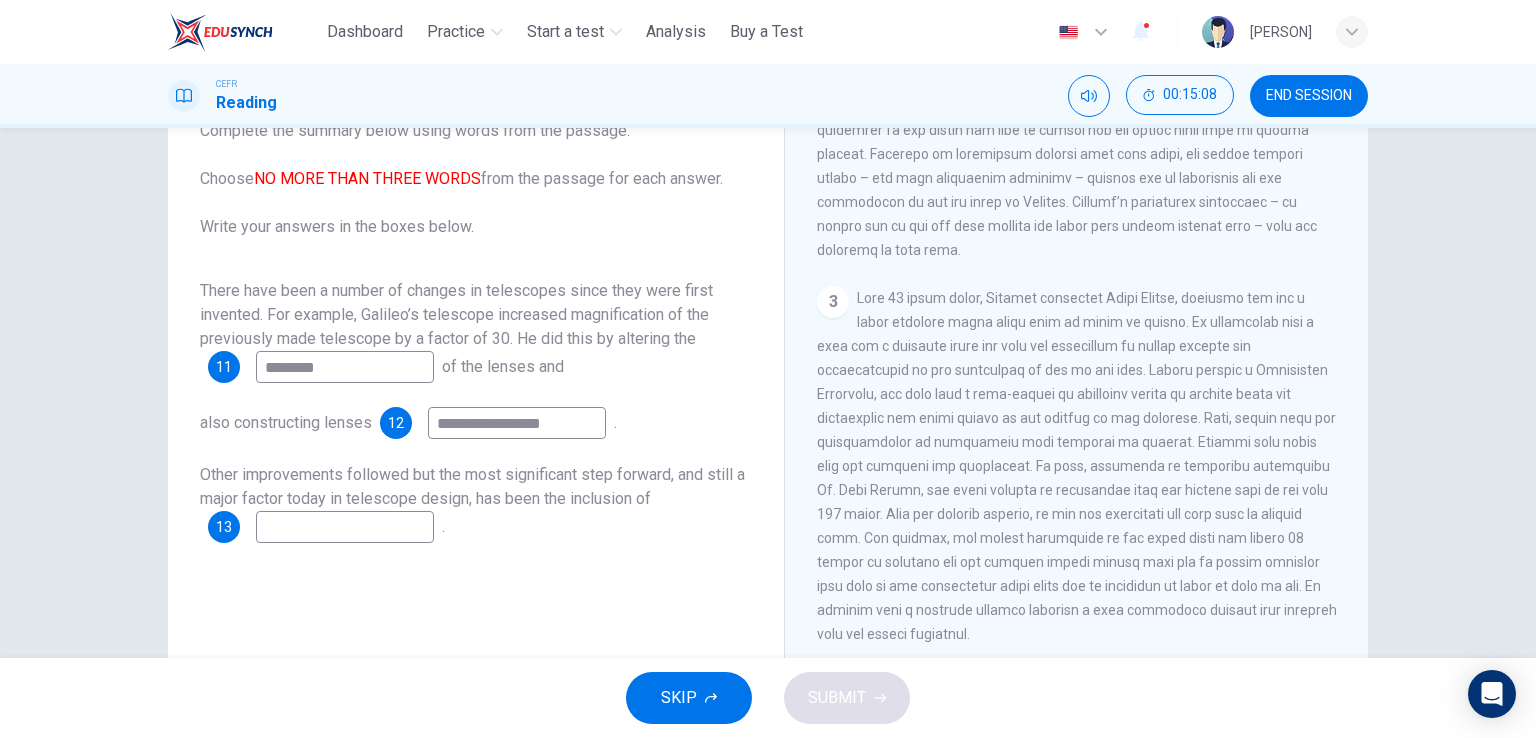 scroll, scrollTop: 800, scrollLeft: 0, axis: vertical 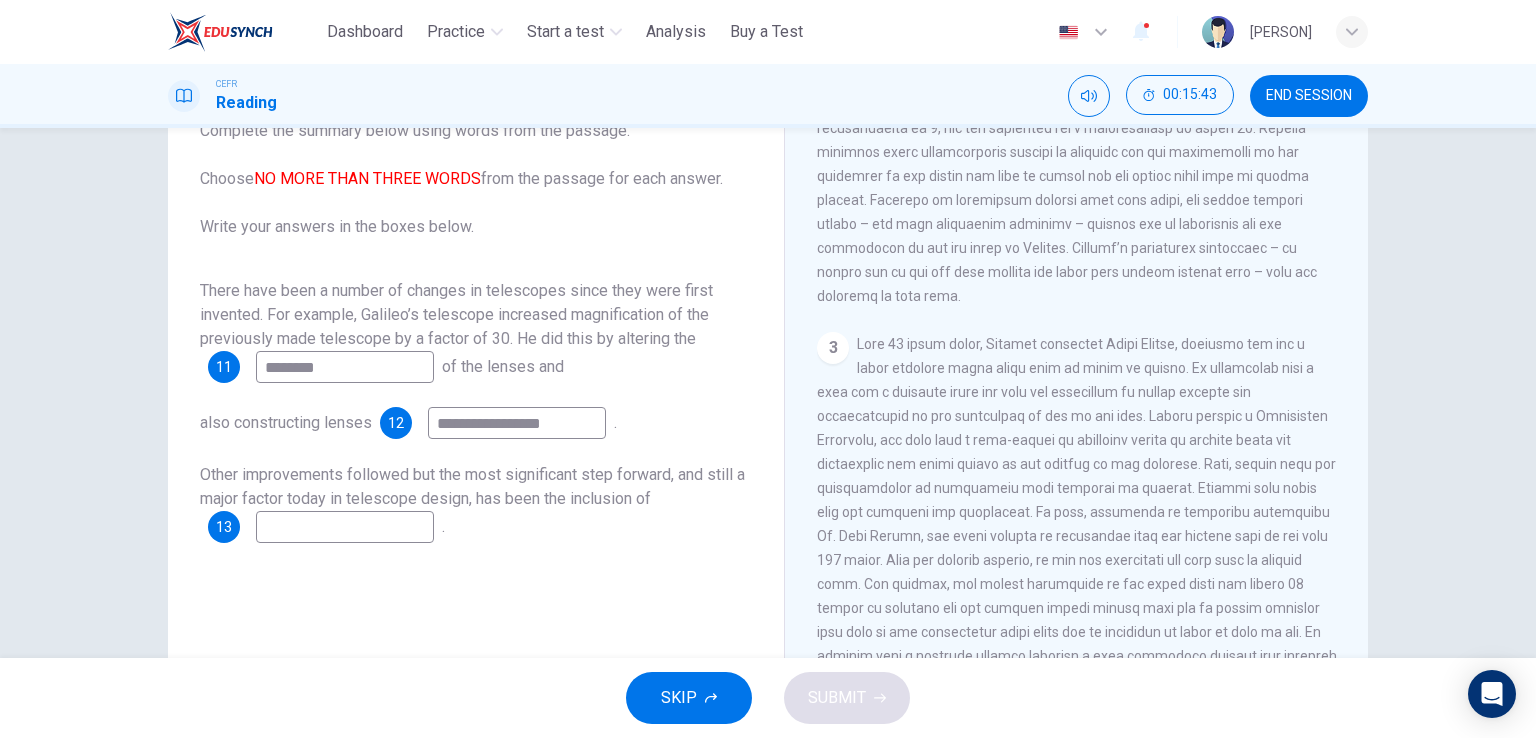 click at bounding box center [345, 527] 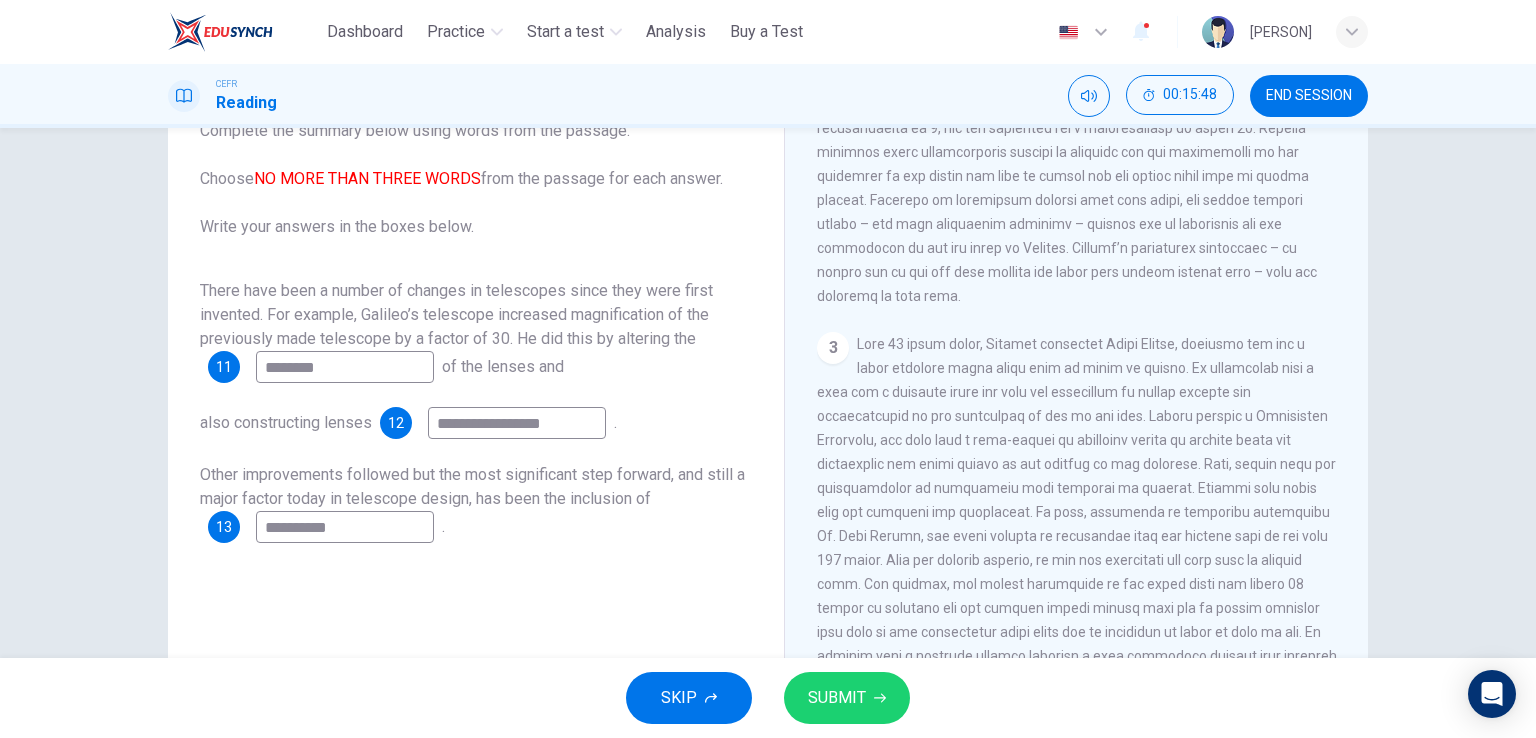 type on "**********" 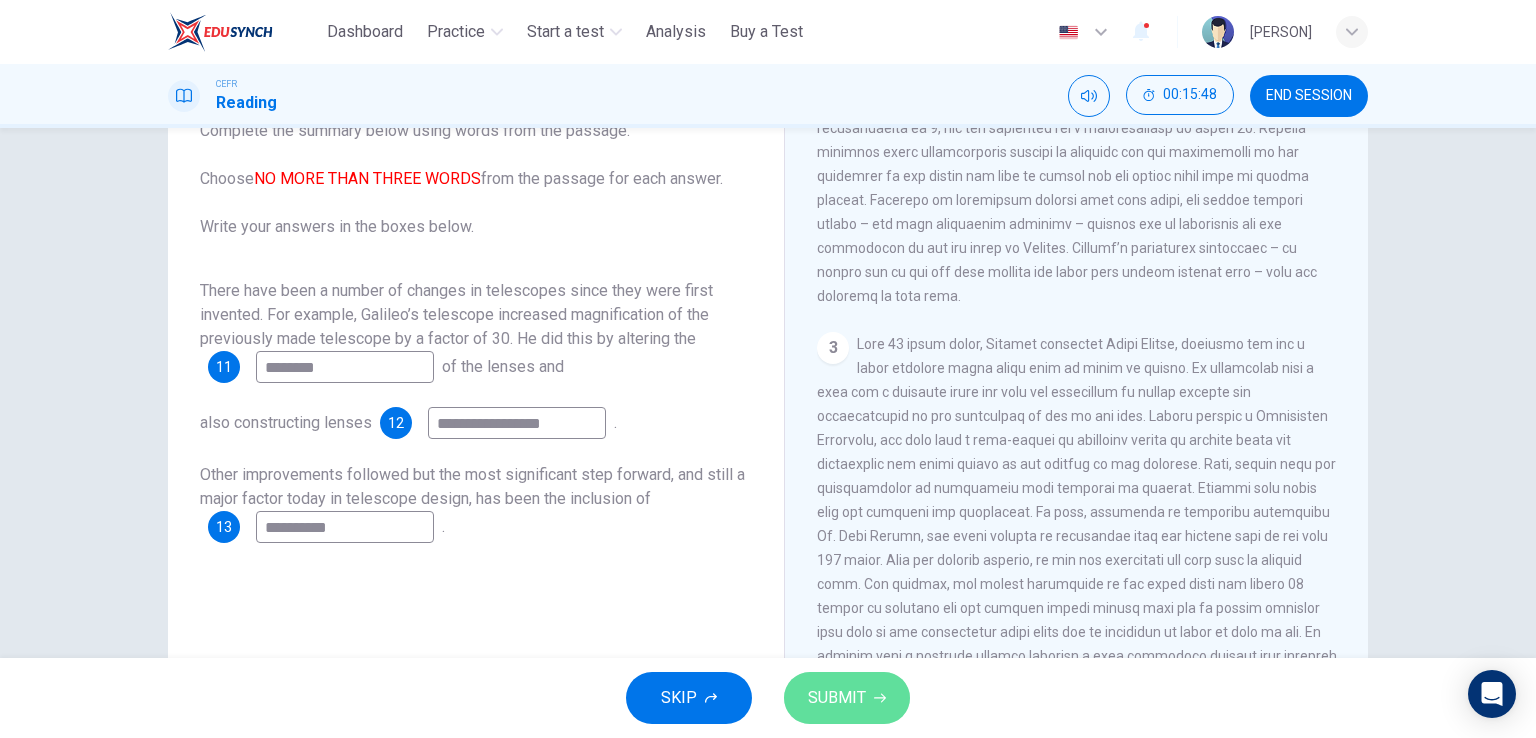 click on "SUBMIT" at bounding box center [837, 698] 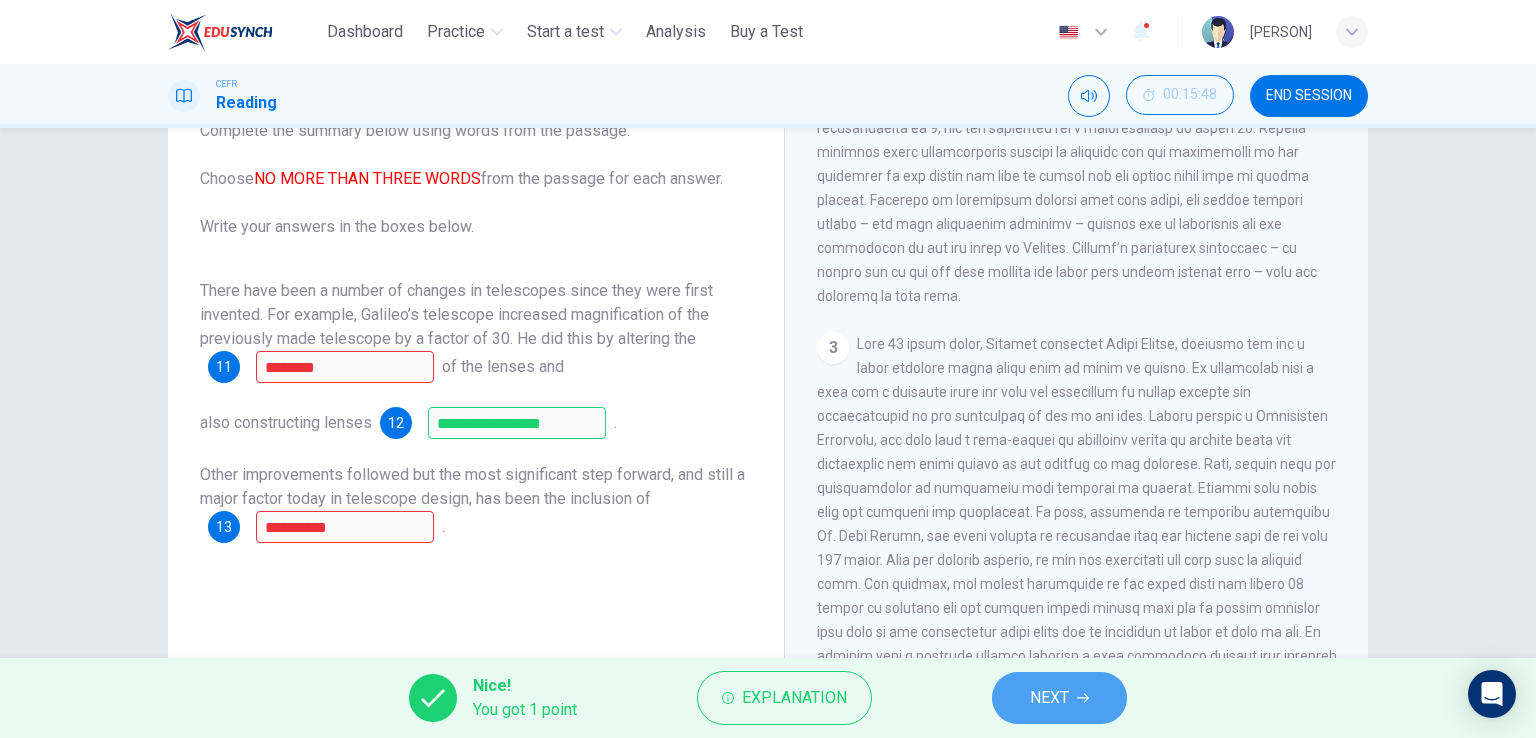 click on "NEXT" at bounding box center (1049, 698) 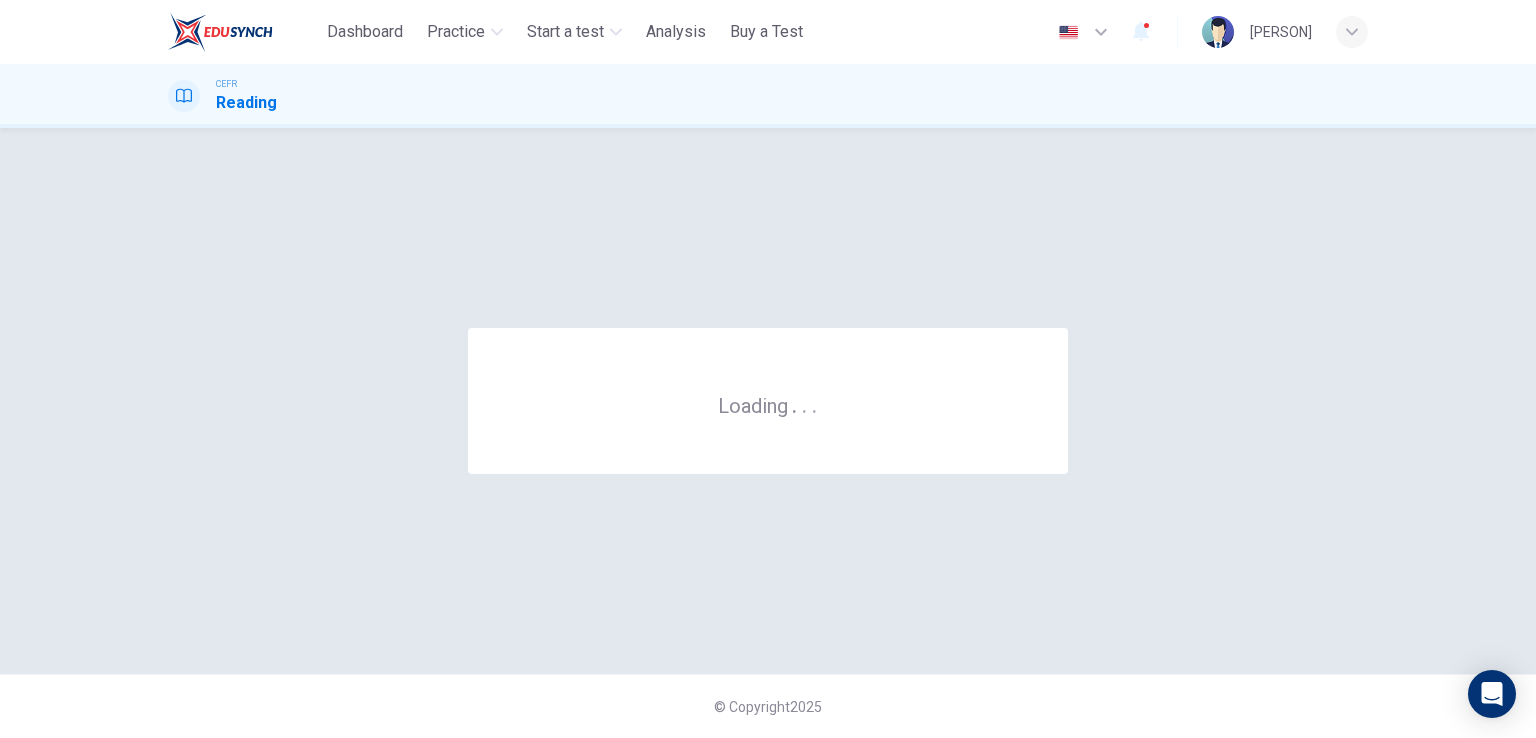 scroll, scrollTop: 0, scrollLeft: 0, axis: both 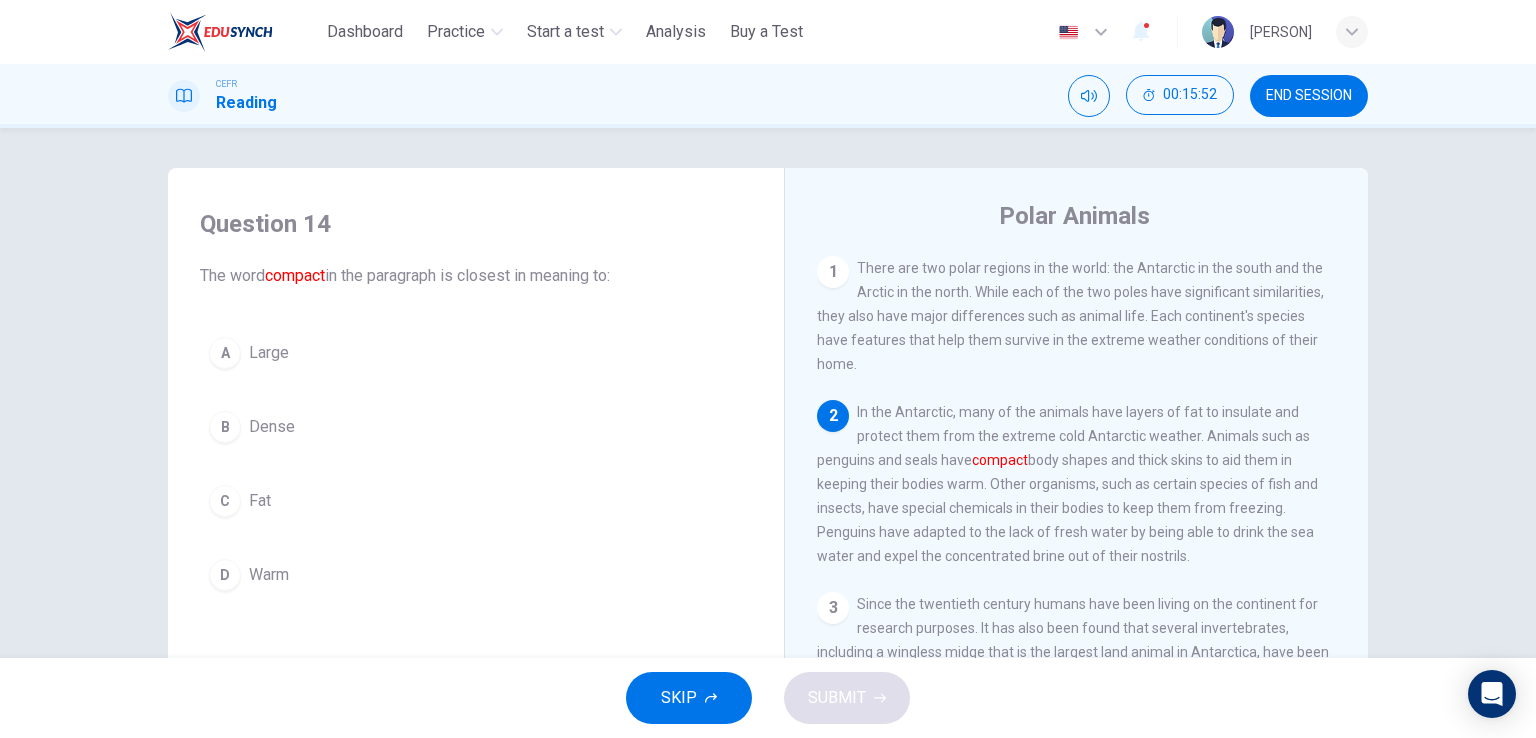 click on "B" at bounding box center (225, 427) 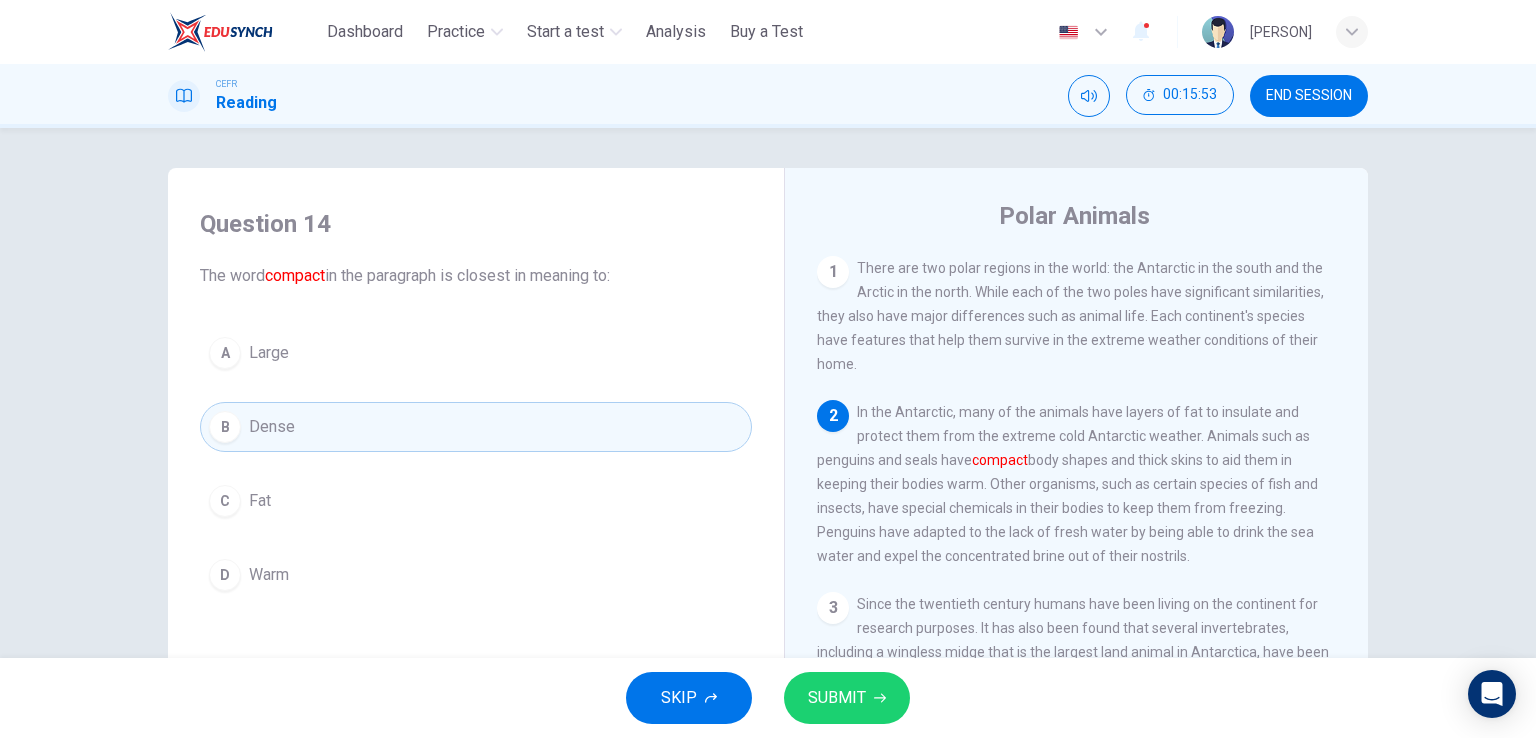 click on "SUBMIT" at bounding box center (847, 698) 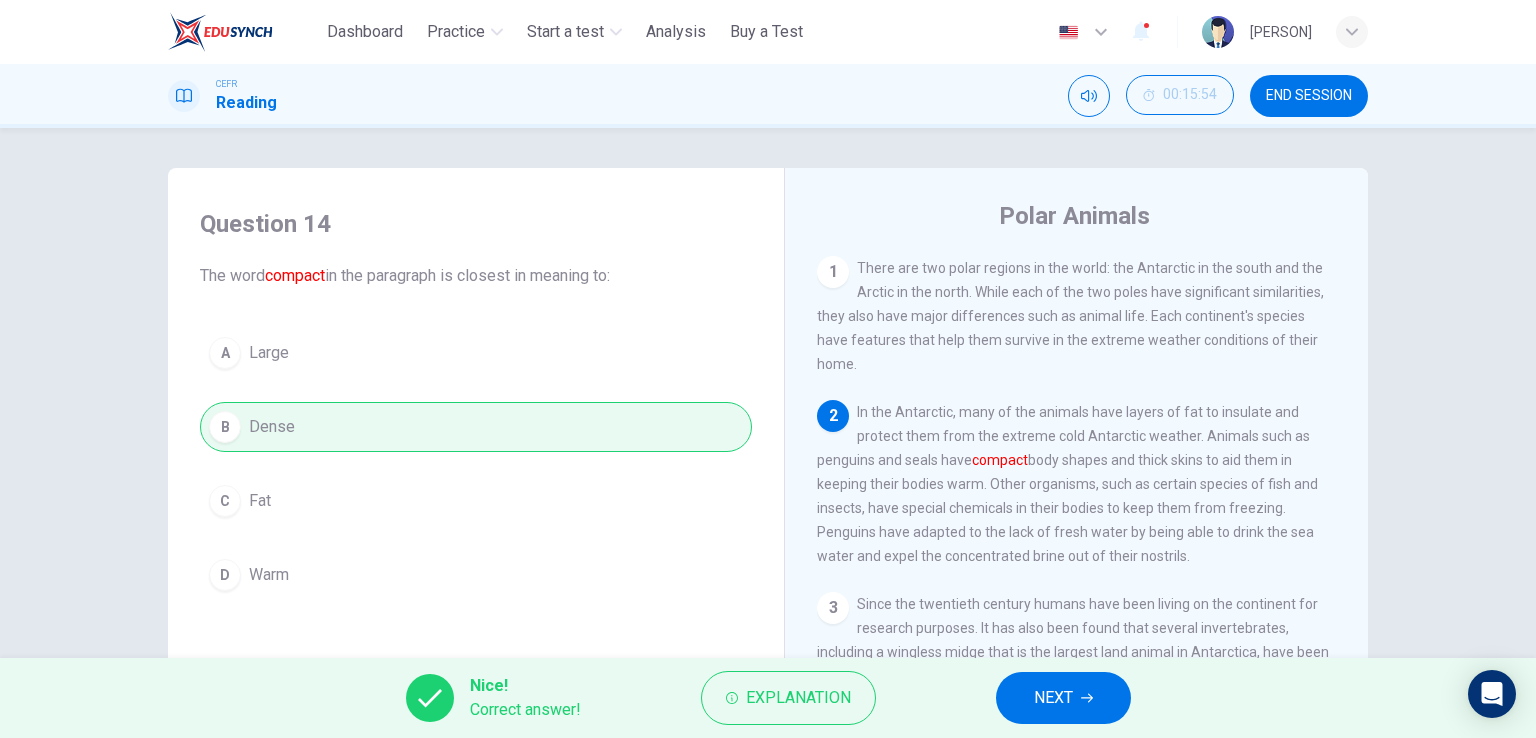 click on "NEXT" at bounding box center [1053, 698] 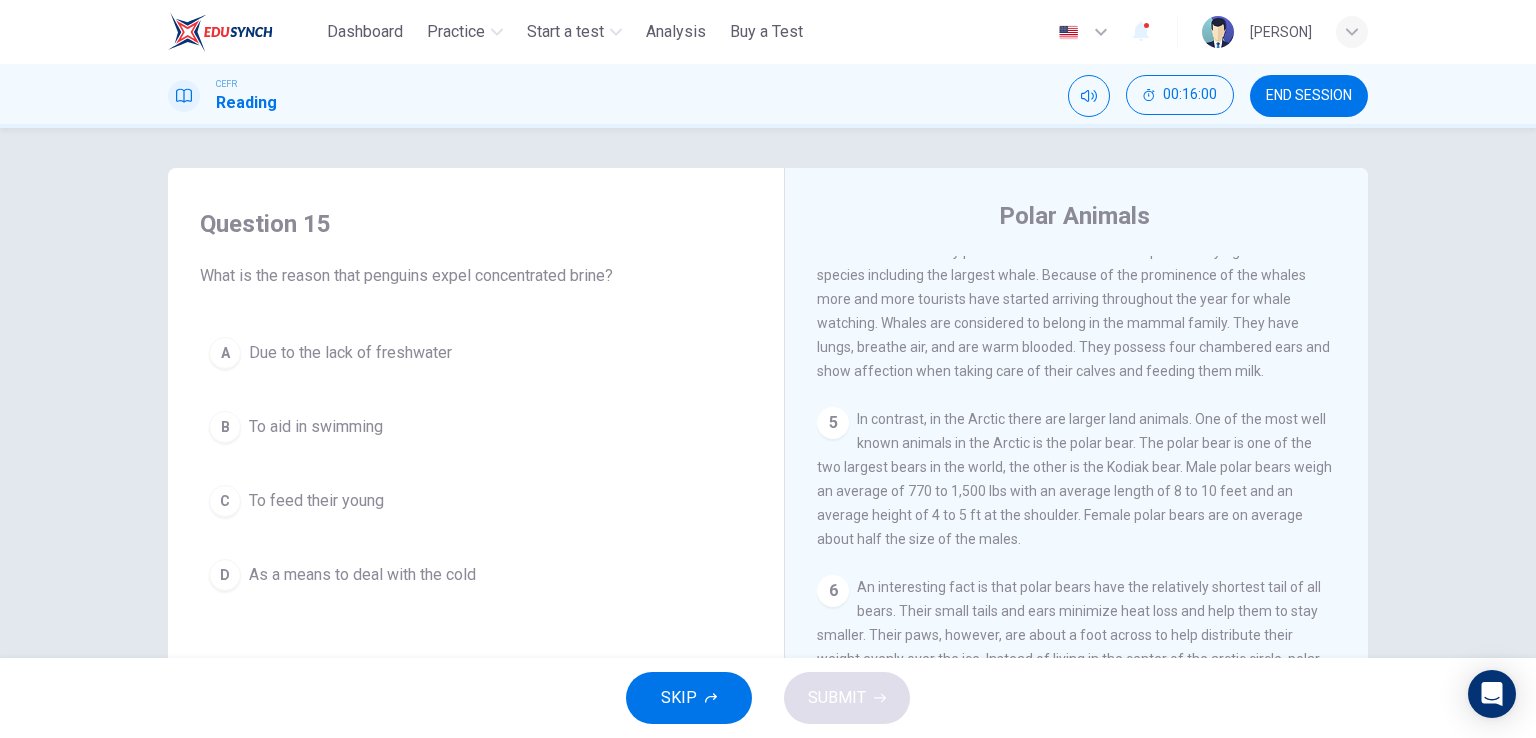 scroll, scrollTop: 578, scrollLeft: 0, axis: vertical 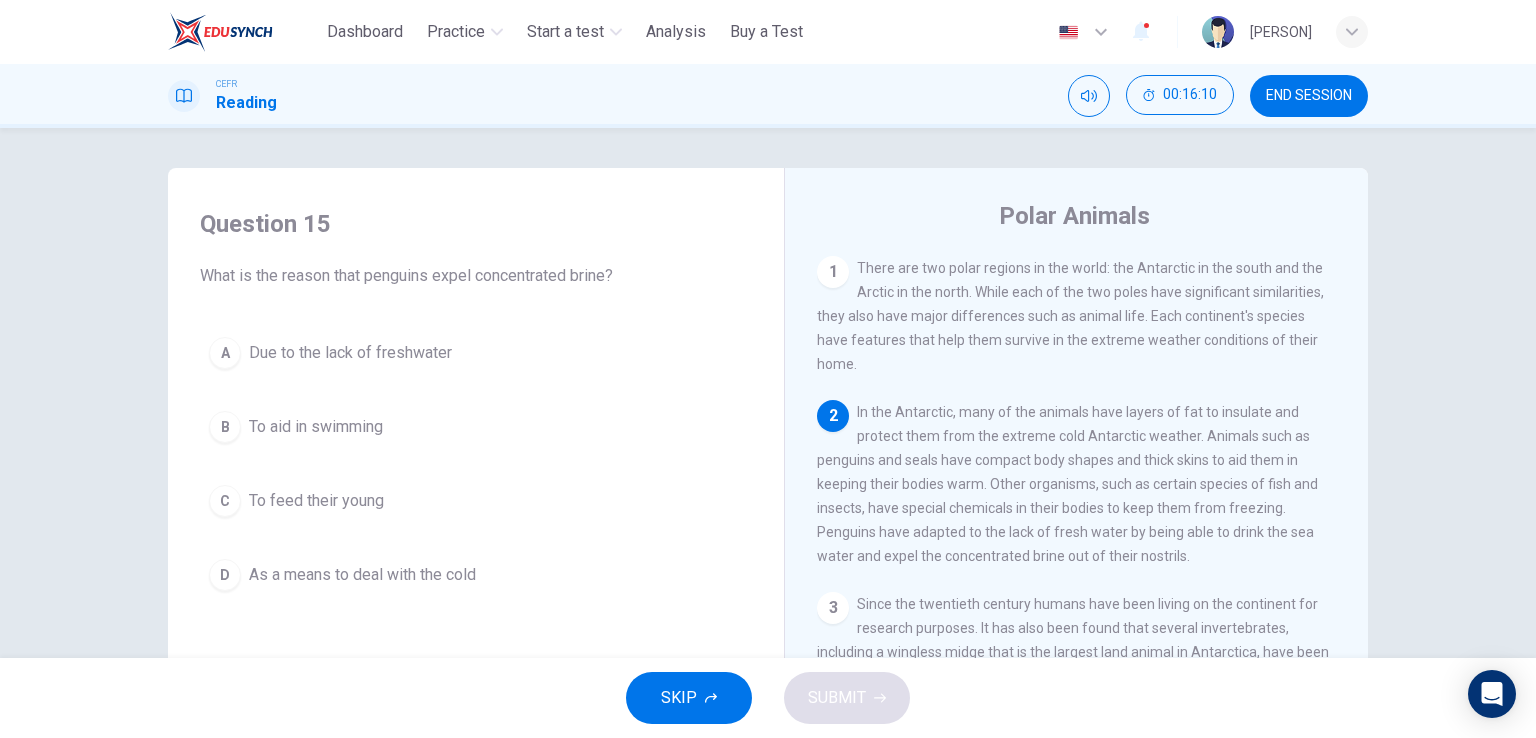 drag, startPoint x: 851, startPoint y: 421, endPoint x: 922, endPoint y: 425, distance: 71.11259 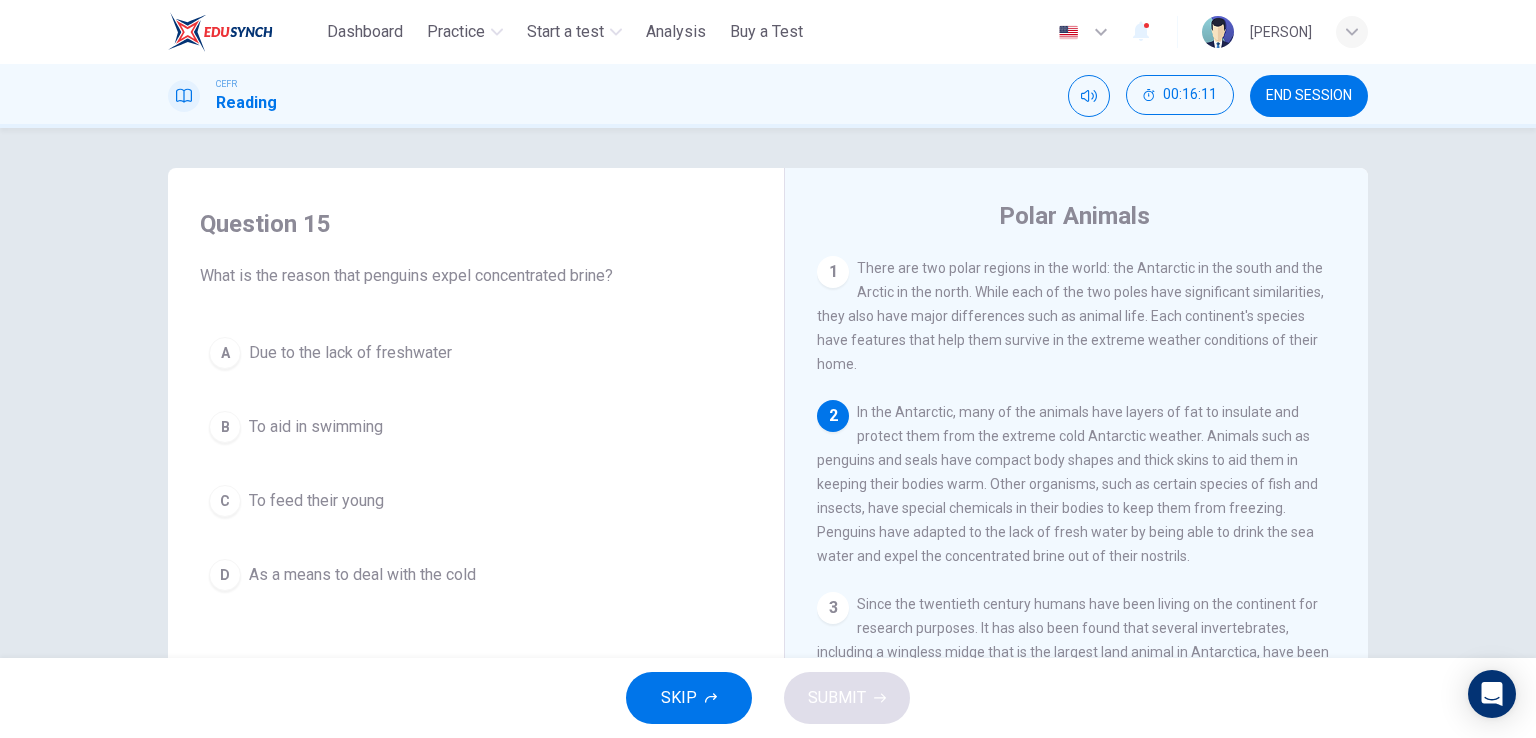 drag, startPoint x: 924, startPoint y: 414, endPoint x: 1180, endPoint y: 418, distance: 256.03125 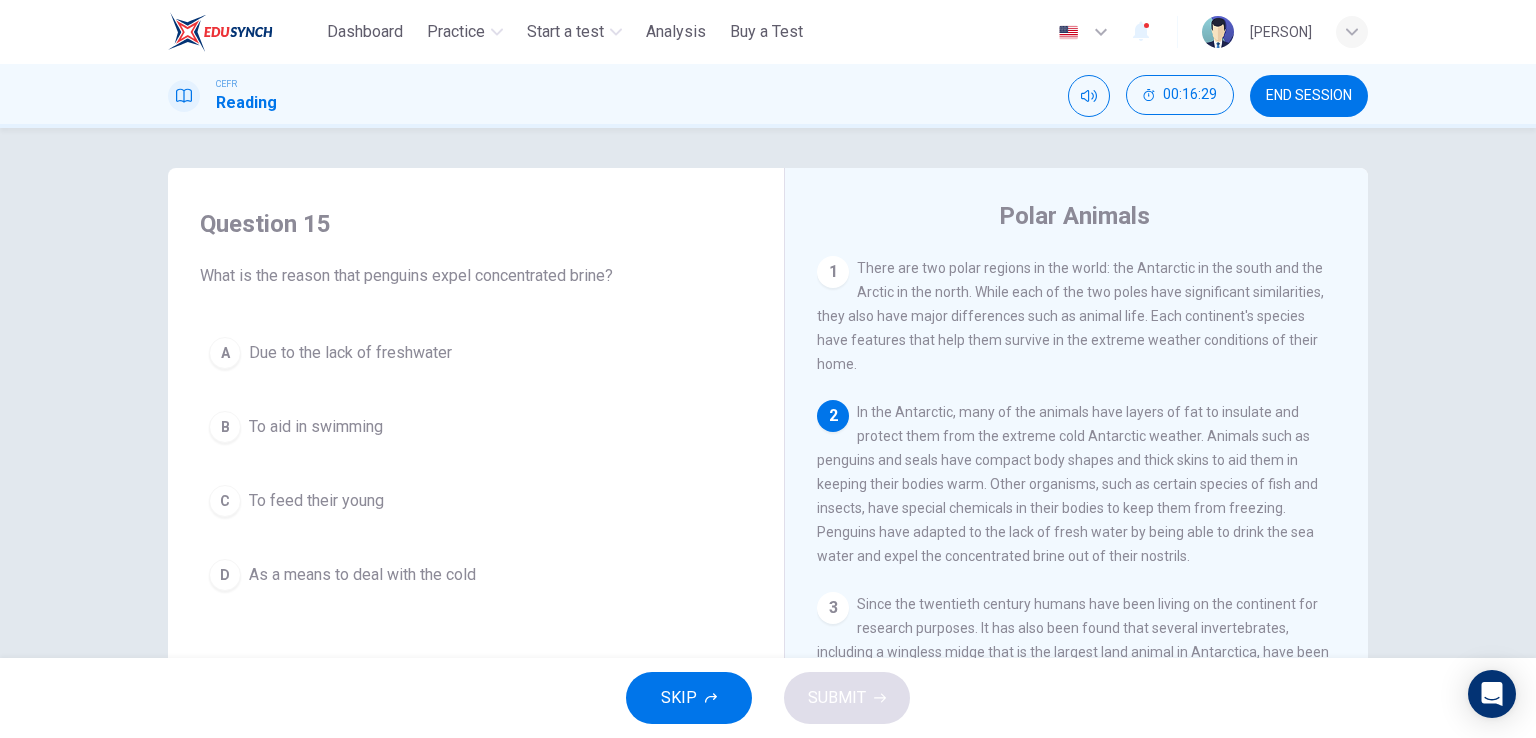 click on "A" at bounding box center (225, 353) 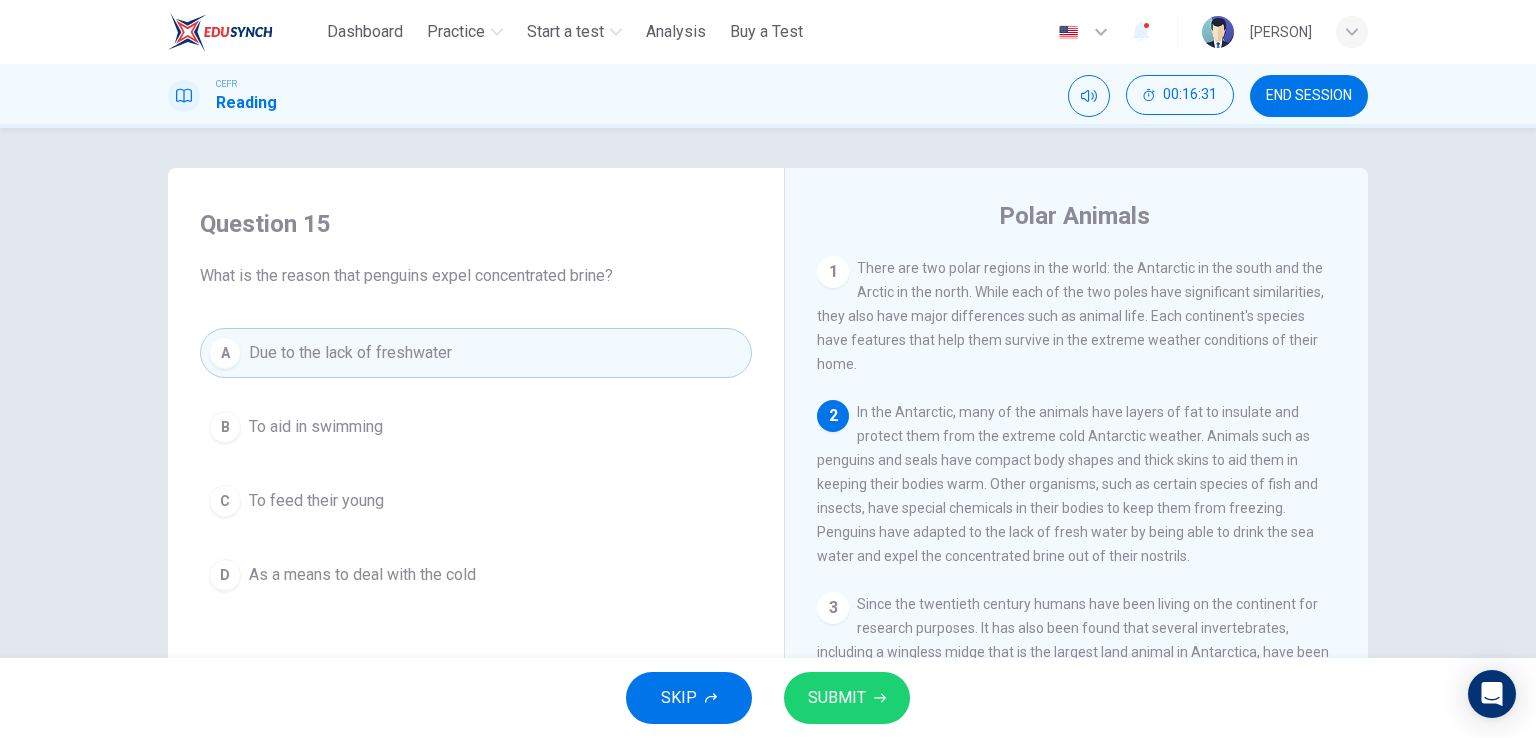 click on "SUBMIT" at bounding box center (837, 698) 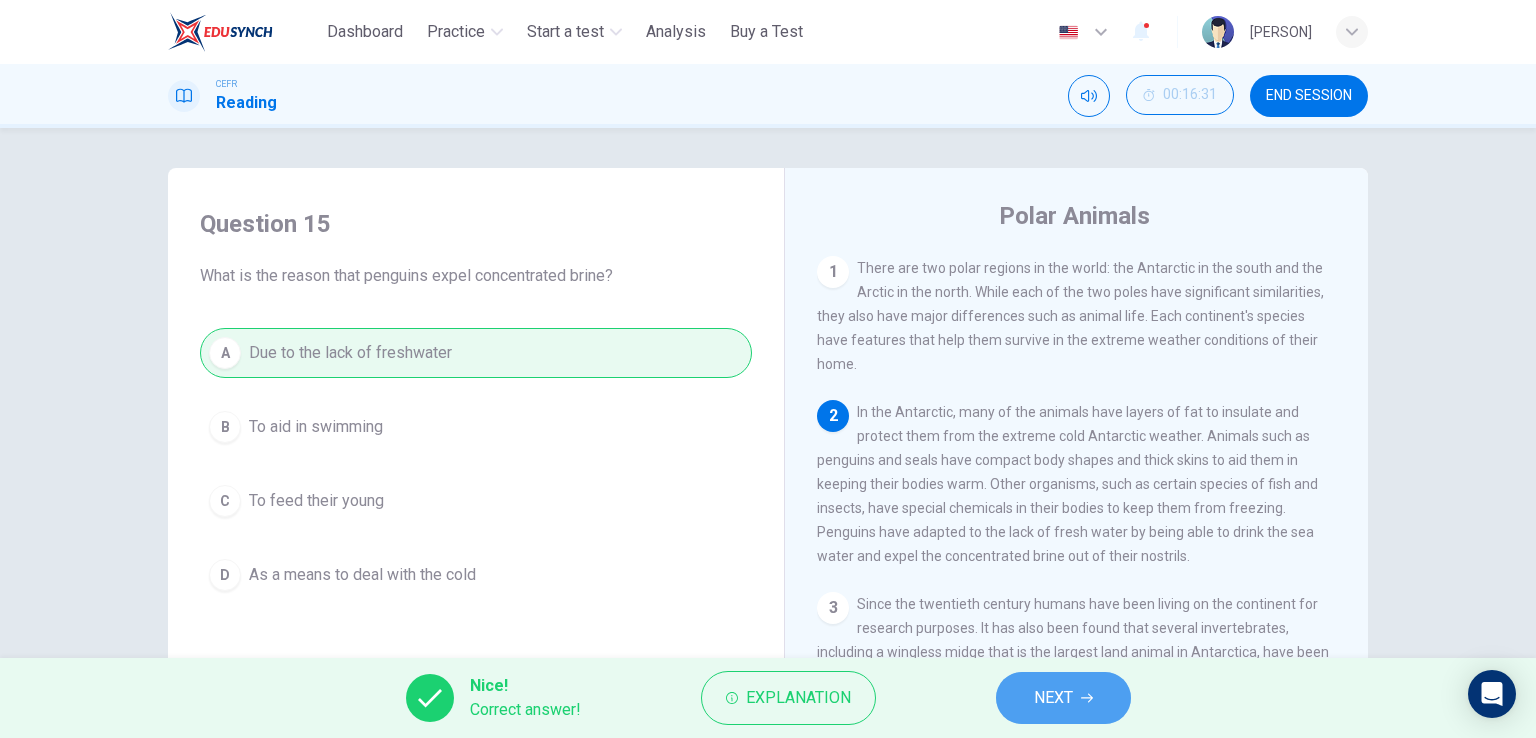 click on "NEXT" at bounding box center [1053, 698] 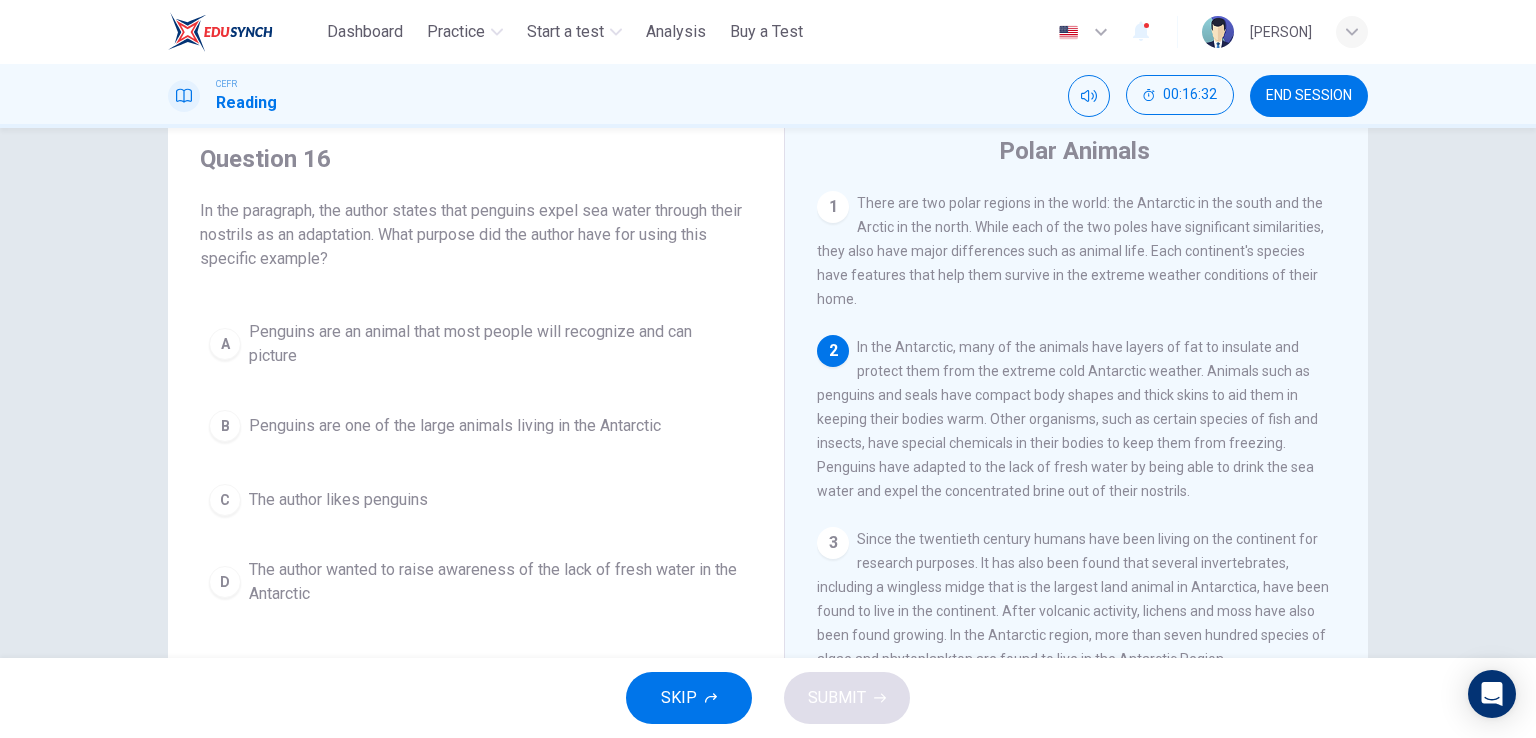 scroll, scrollTop: 100, scrollLeft: 0, axis: vertical 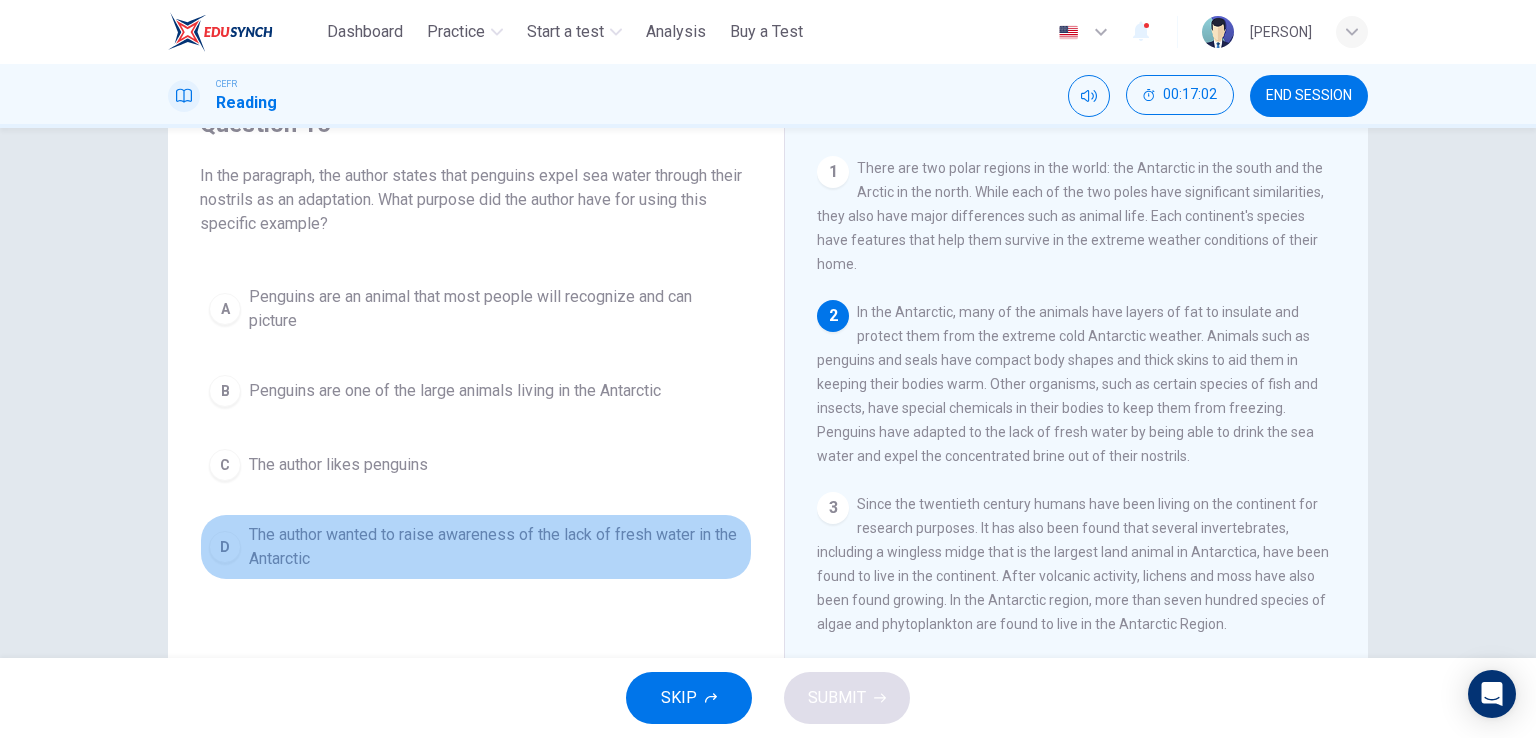 click on "D" at bounding box center [225, 547] 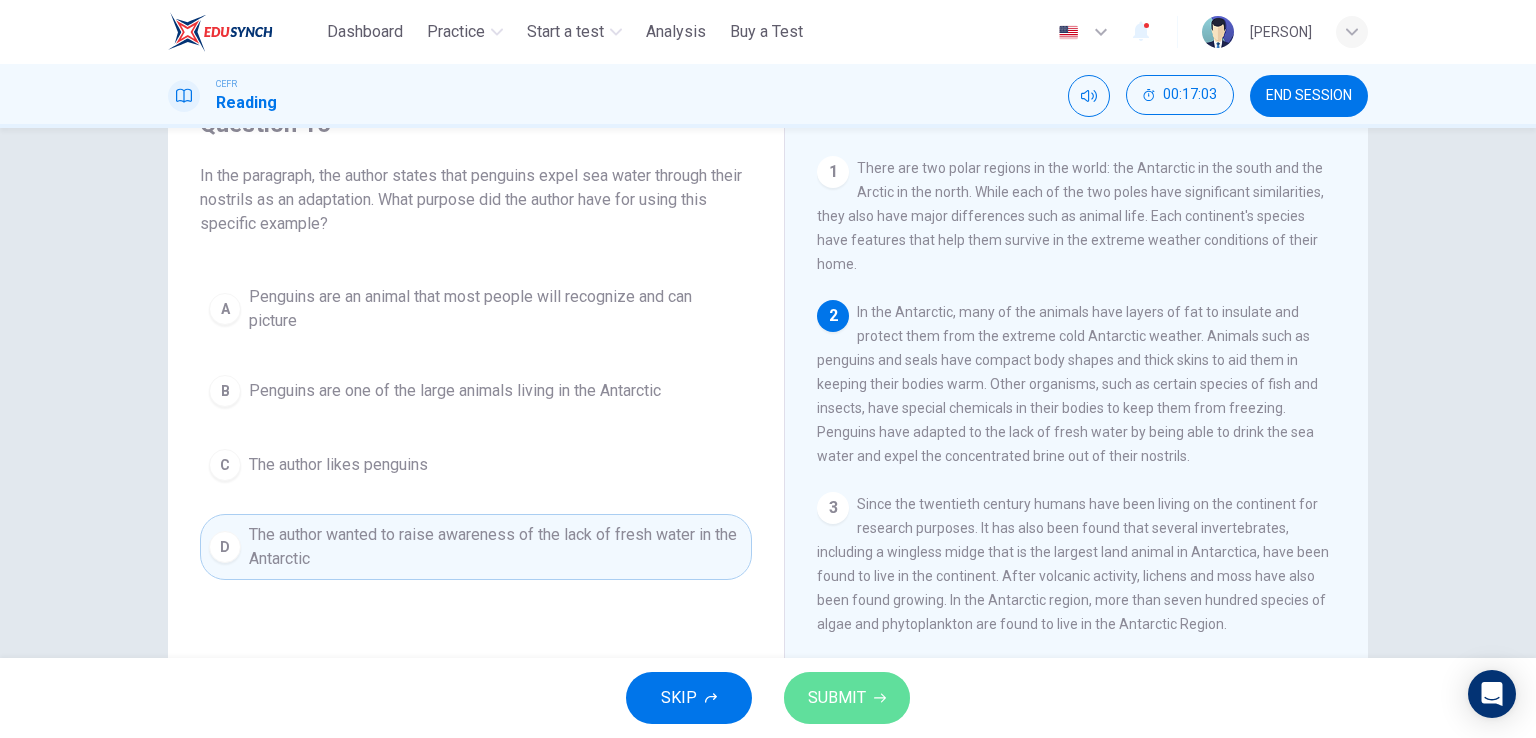 click on "SUBMIT" at bounding box center [837, 698] 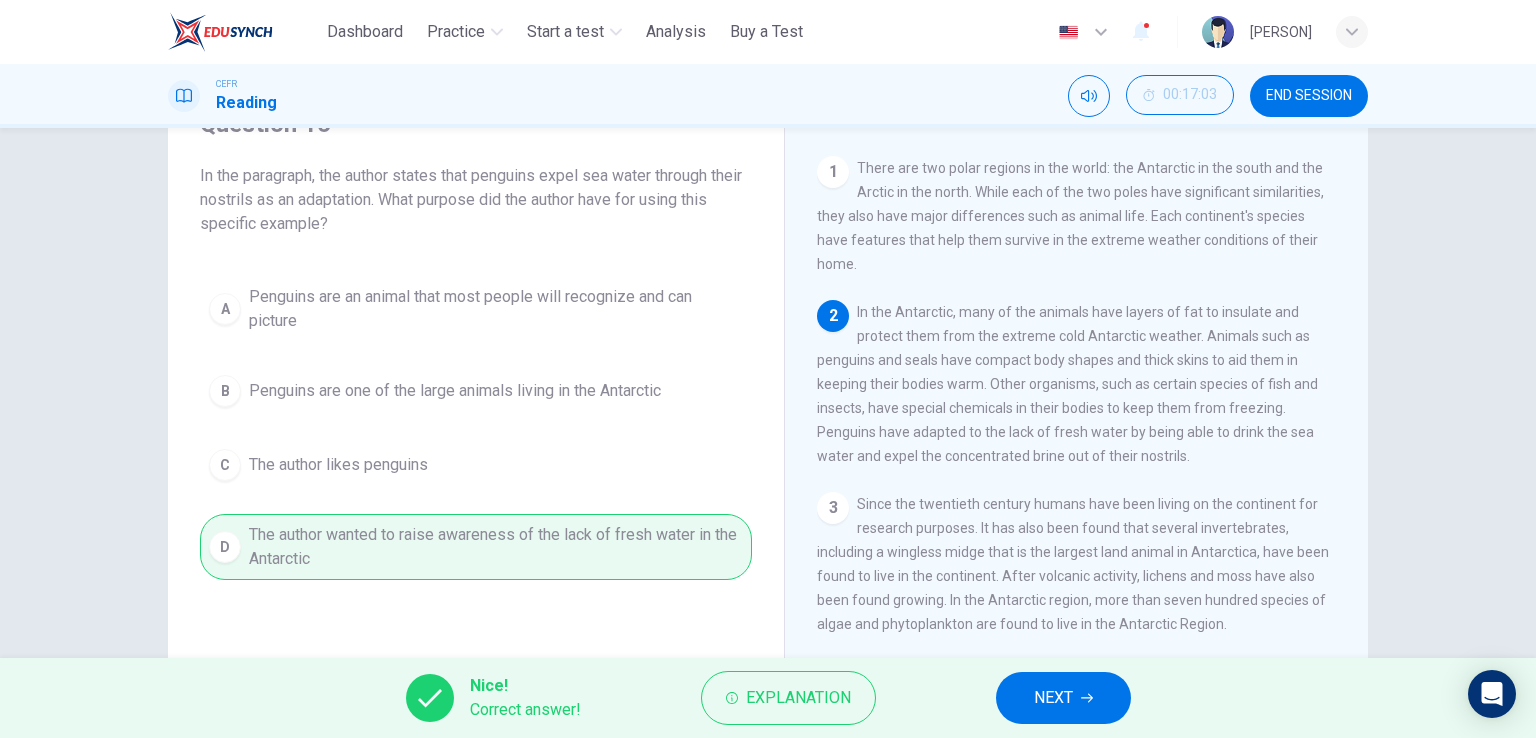click on "NEXT" at bounding box center [1053, 698] 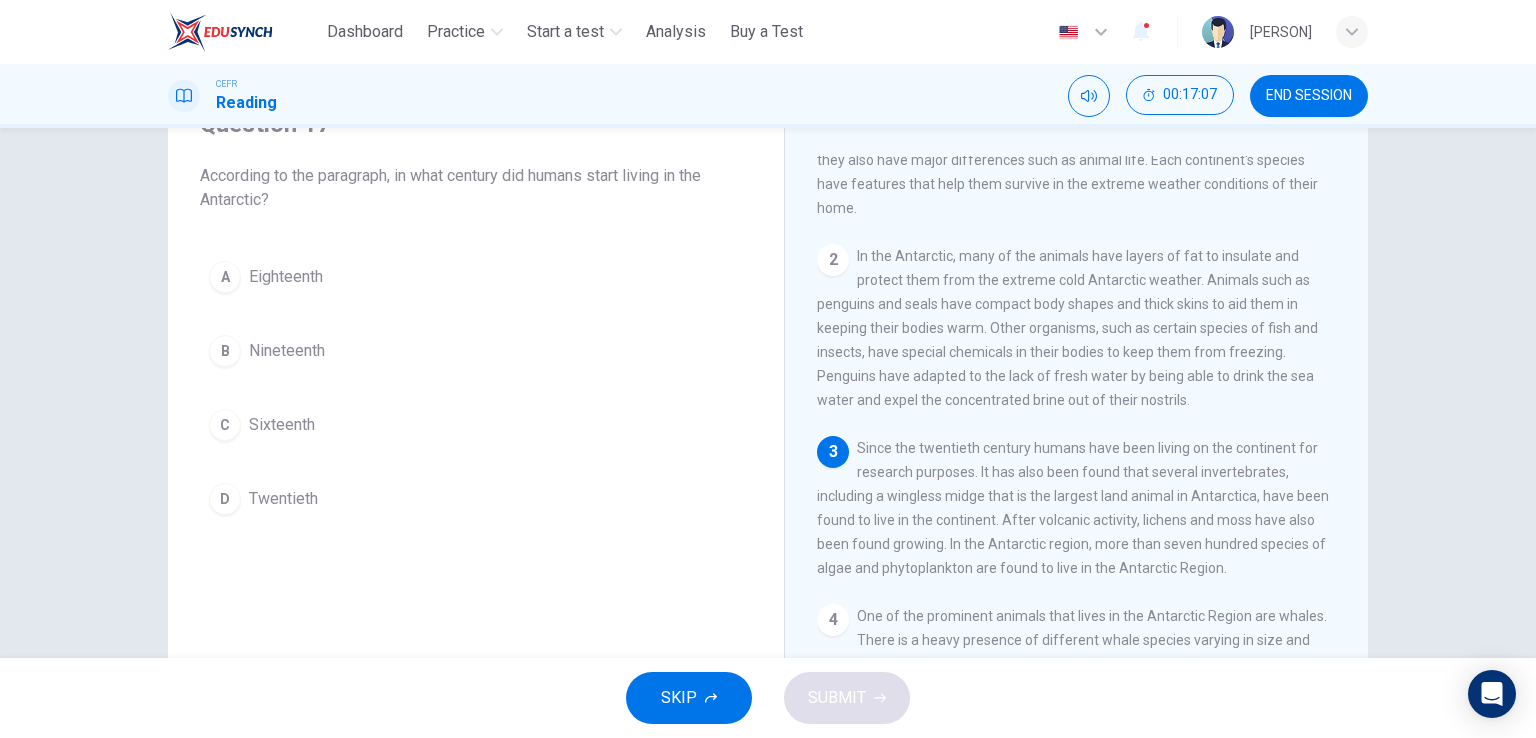 scroll, scrollTop: 100, scrollLeft: 0, axis: vertical 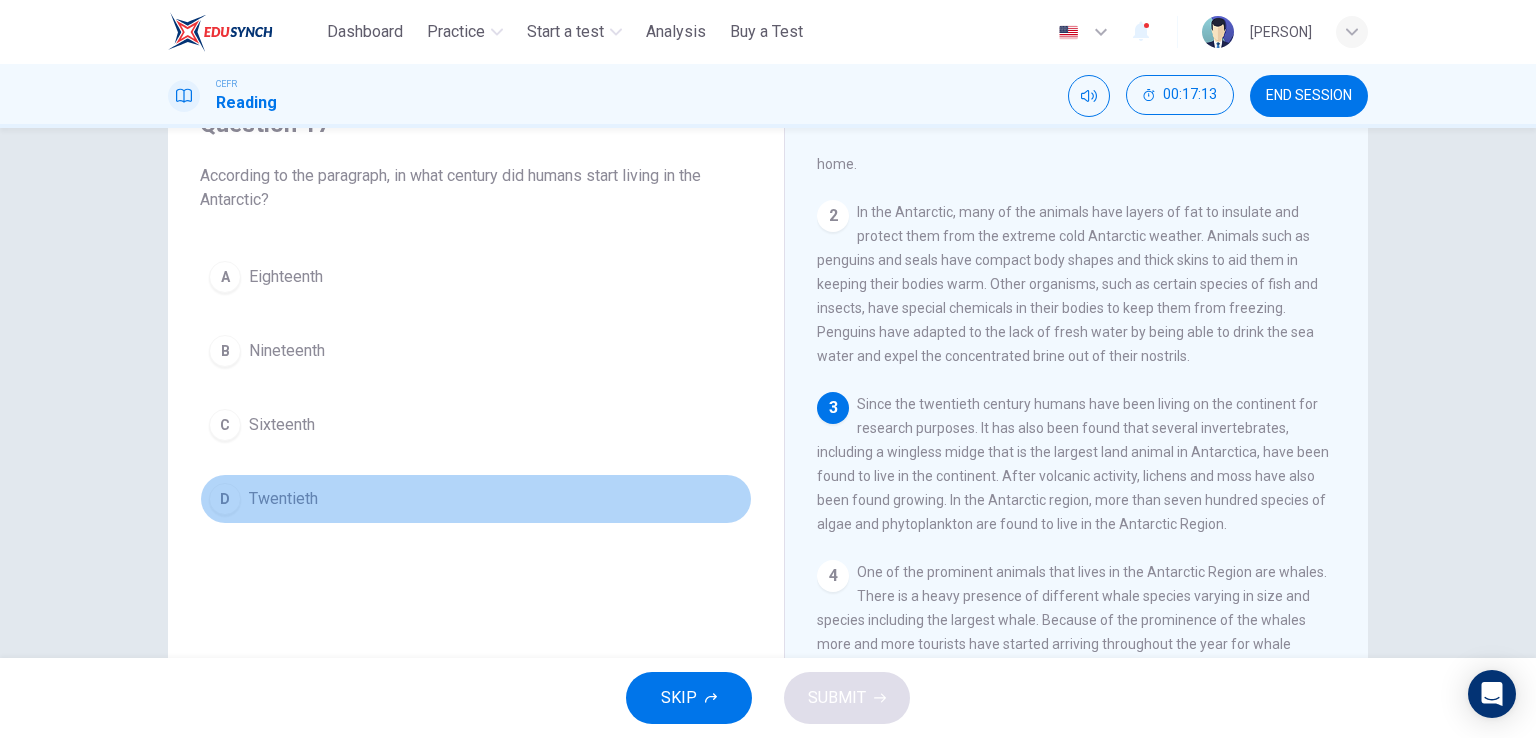 click on "D" at bounding box center (225, 499) 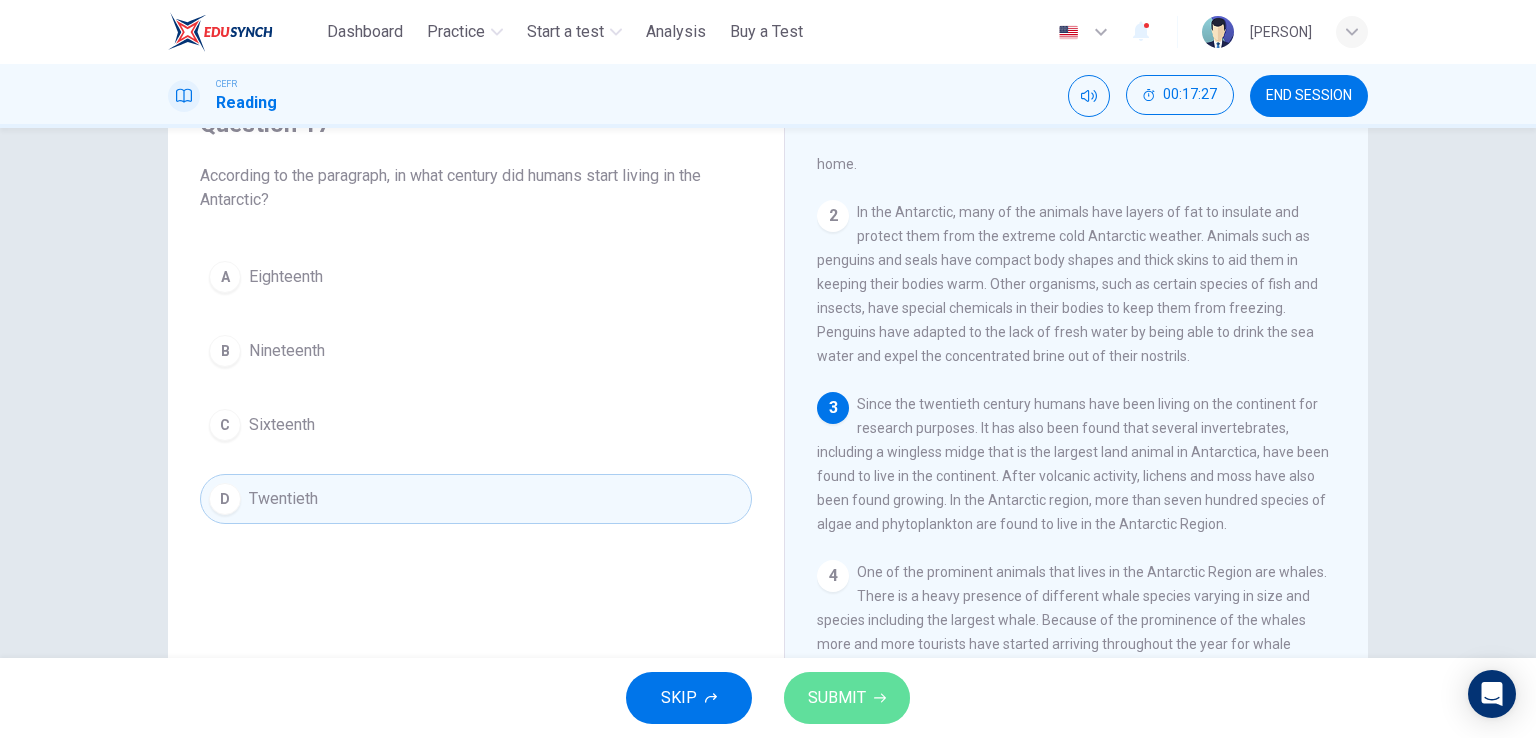click on "SUBMIT" at bounding box center (837, 698) 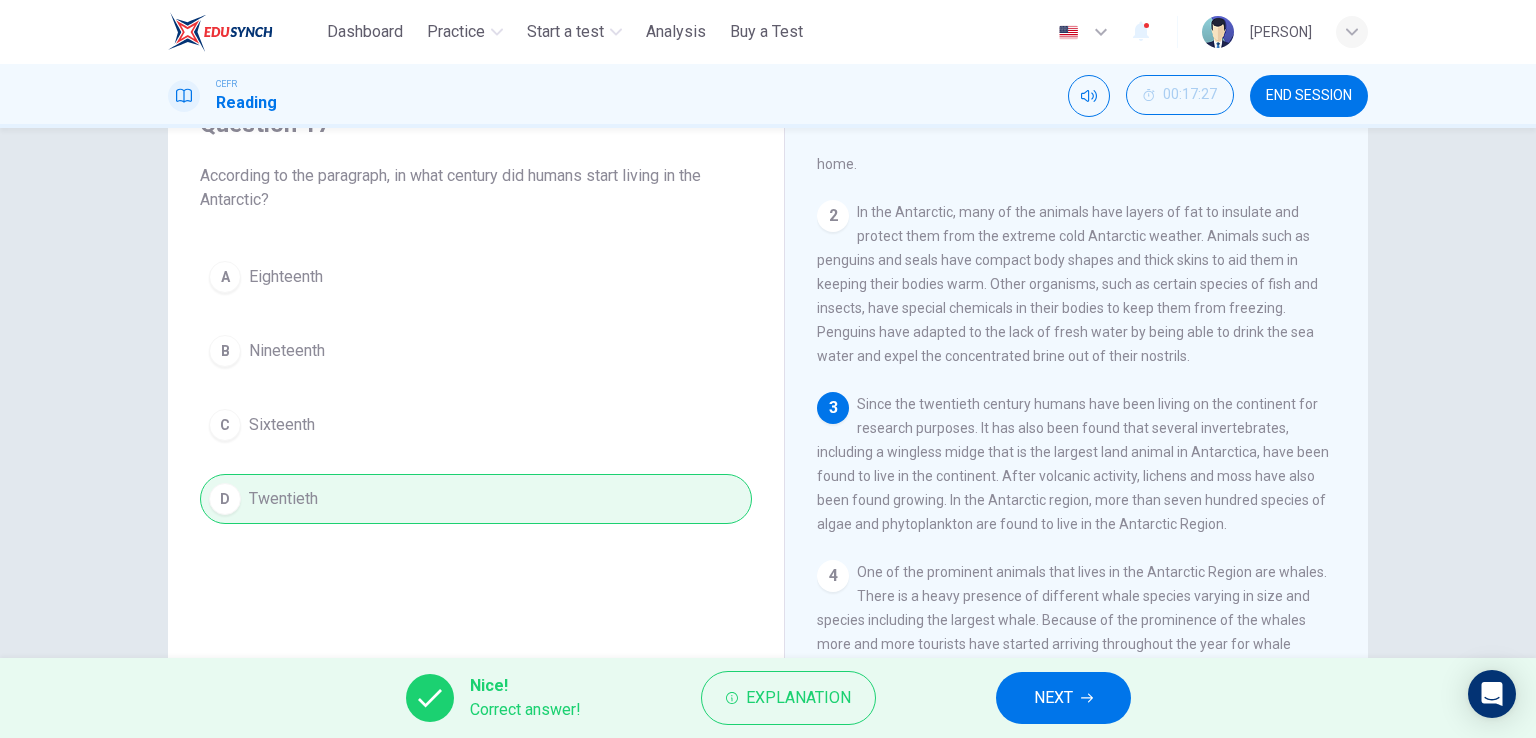 click on "NEXT" at bounding box center (1053, 698) 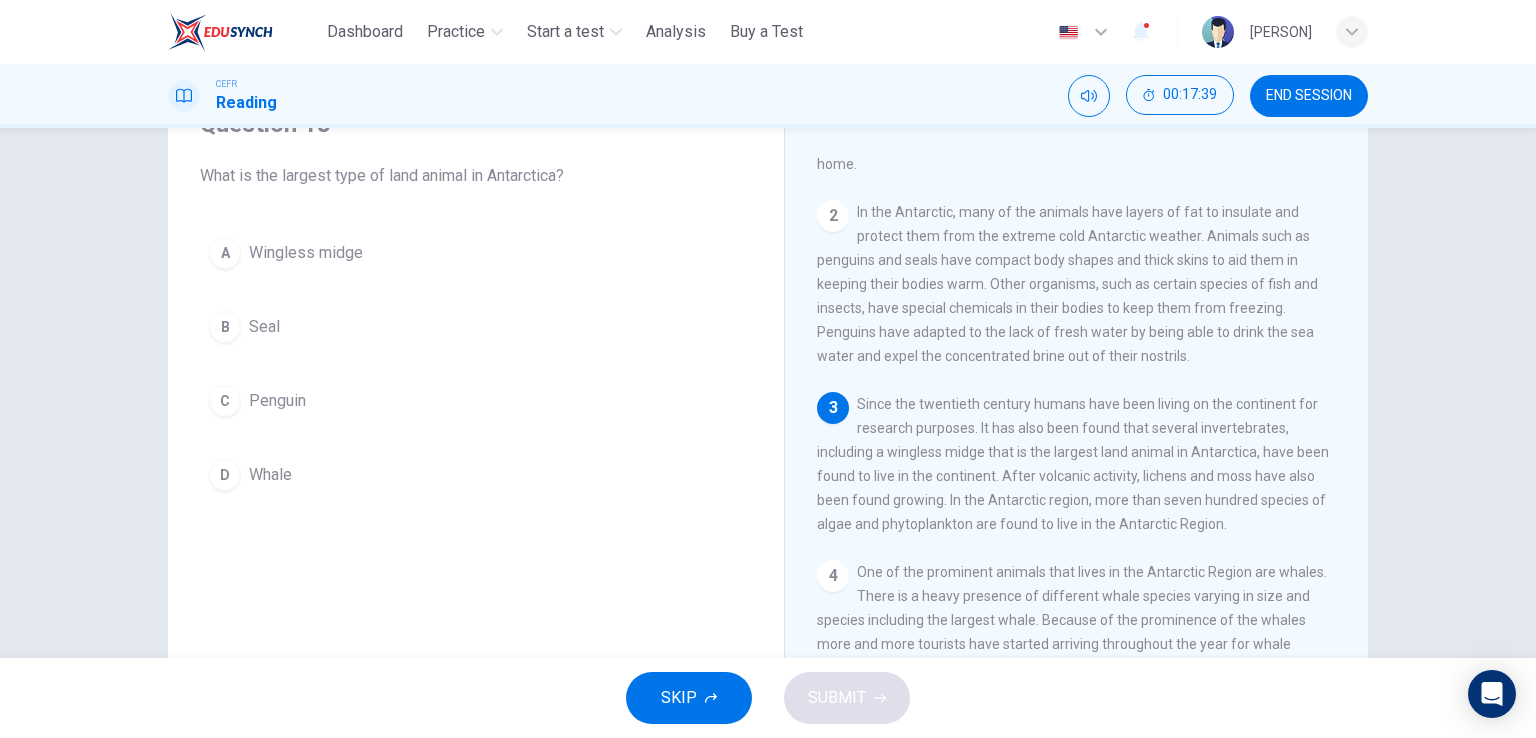 click on "Wingless midge" at bounding box center [306, 253] 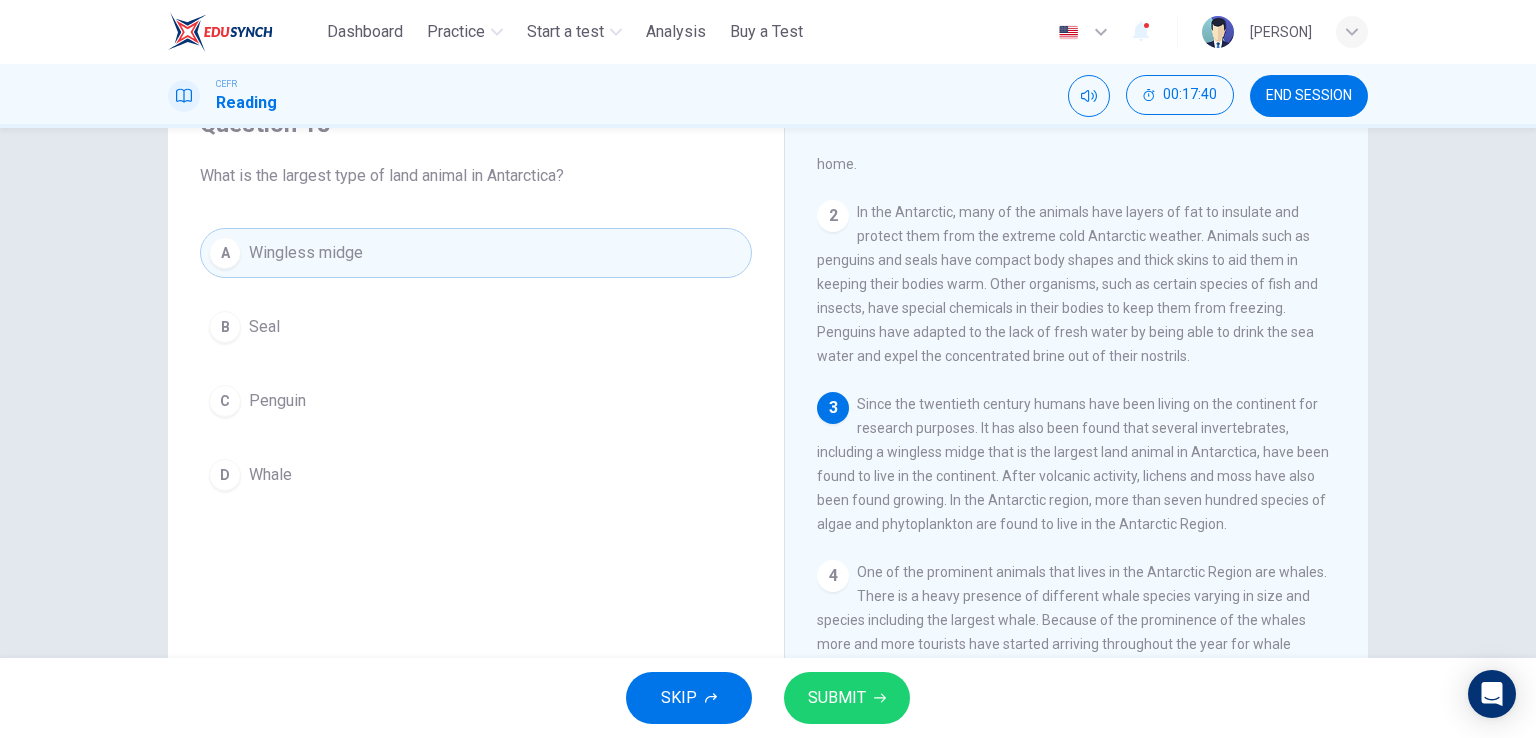 click on "SUBMIT" at bounding box center (837, 698) 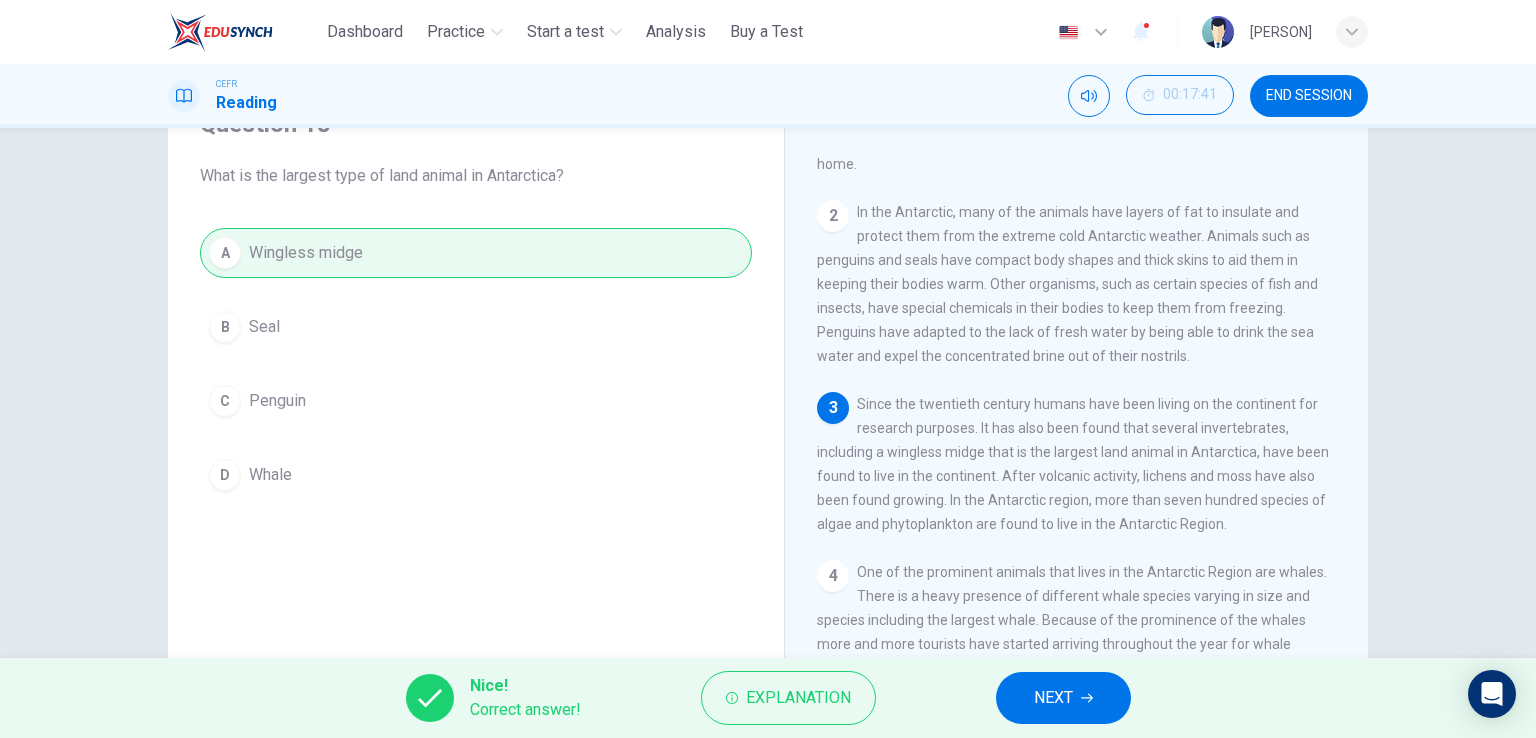 click 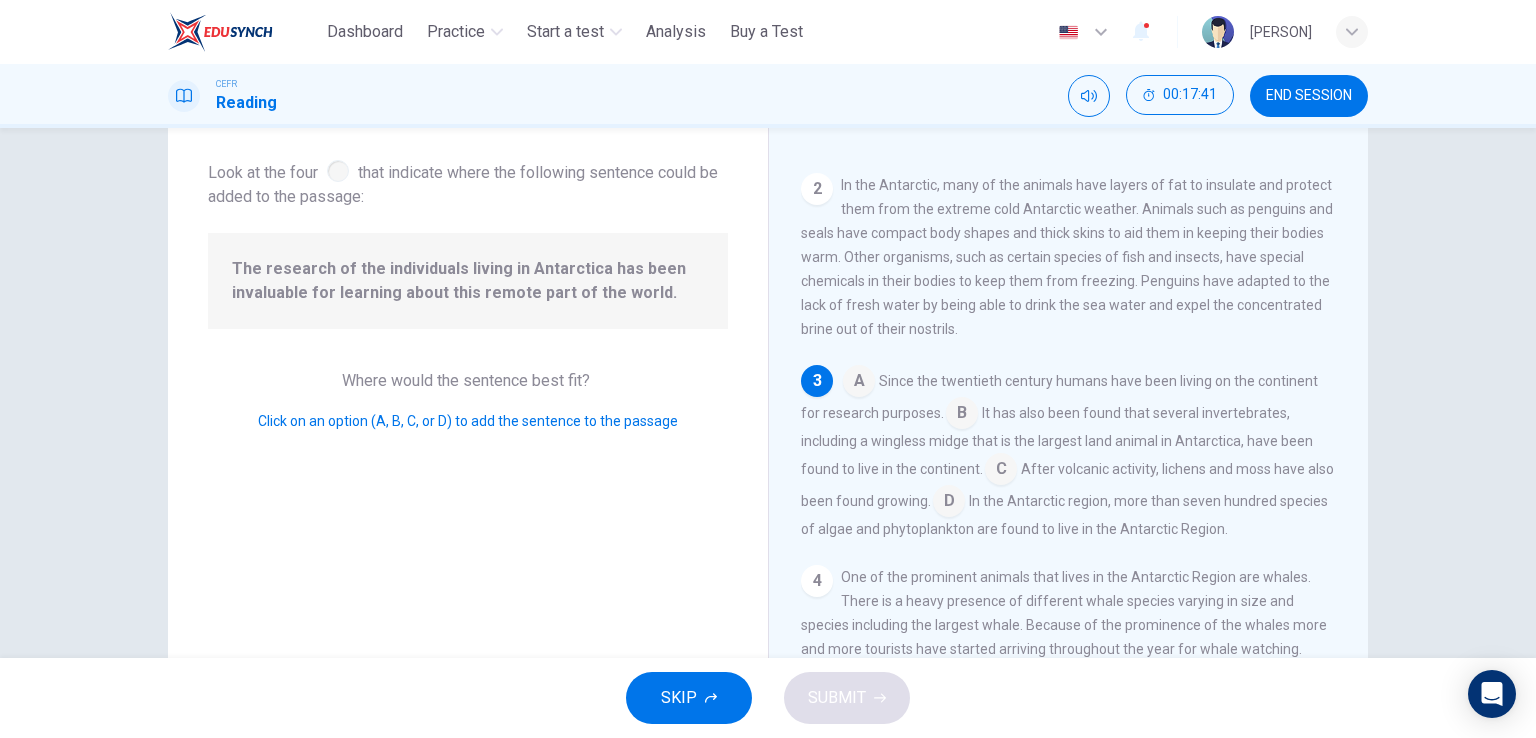 scroll, scrollTop: 121, scrollLeft: 0, axis: vertical 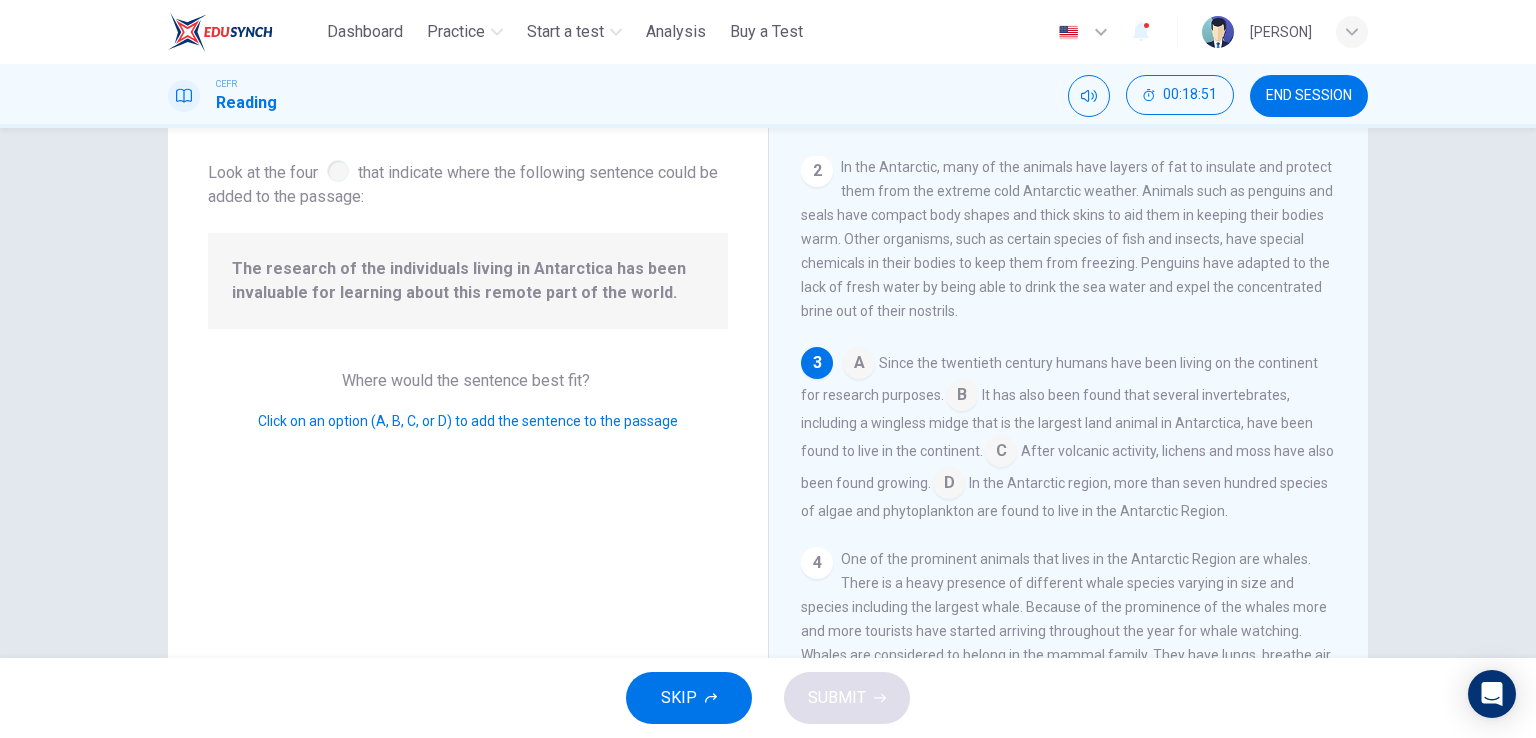 click at bounding box center (859, 365) 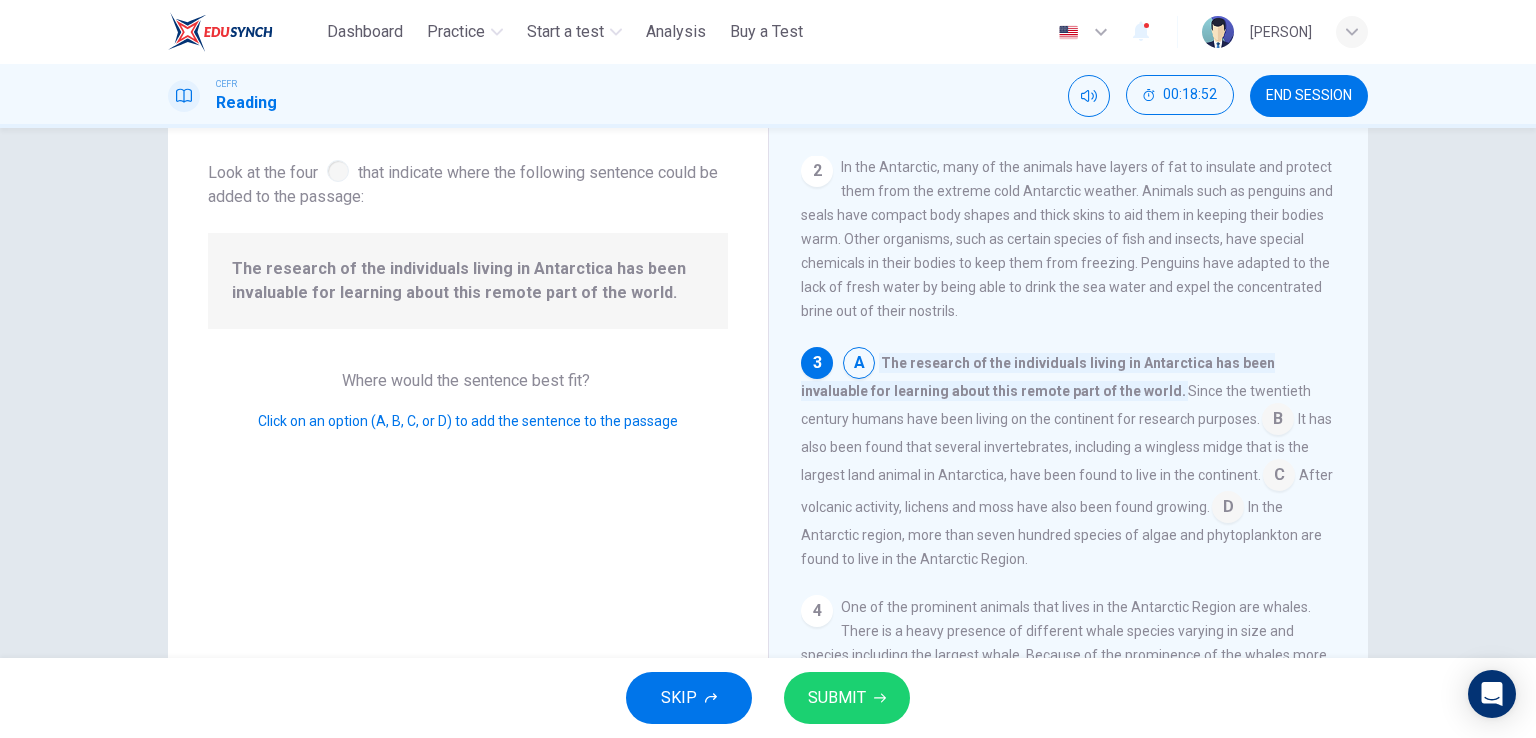 click on "SUBMIT" at bounding box center [847, 698] 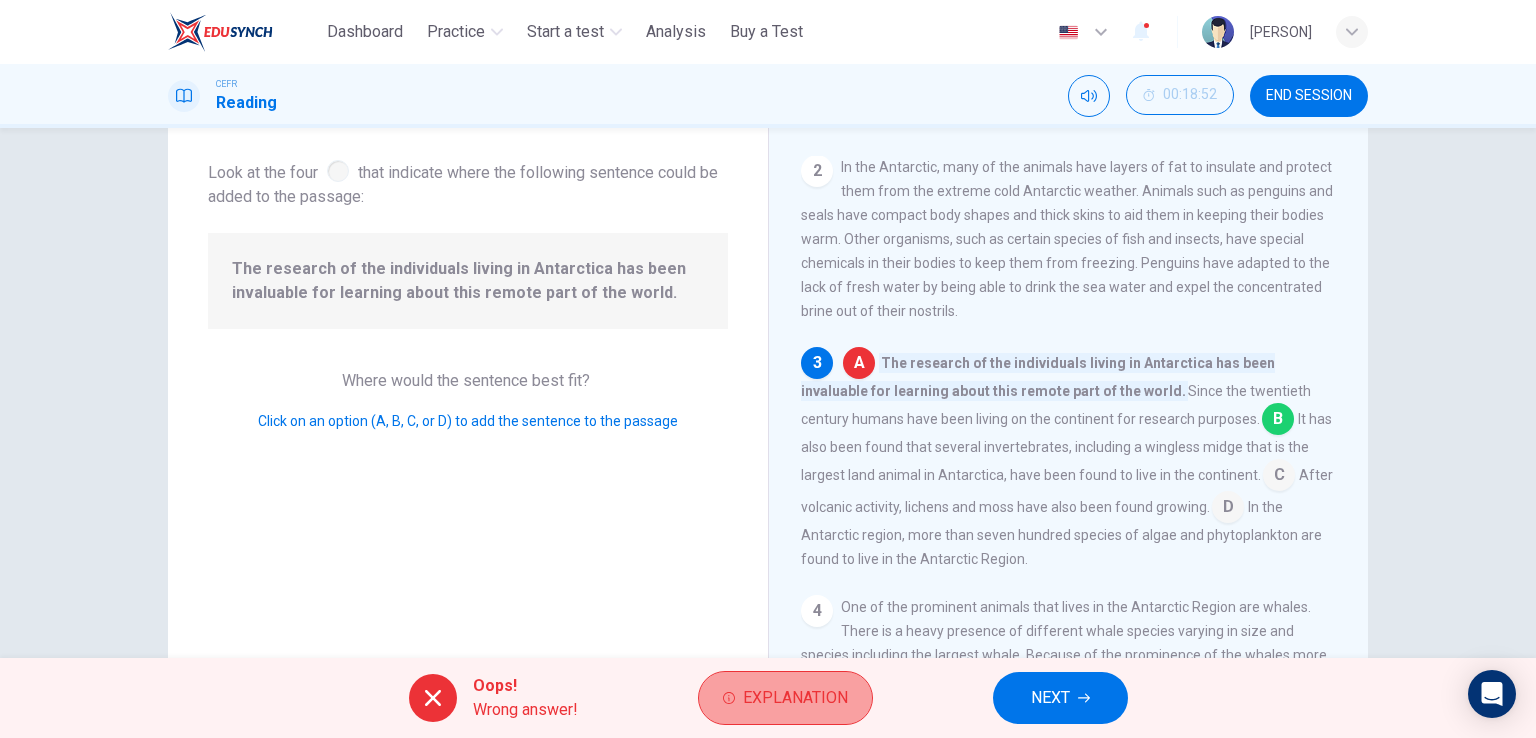 click on "Explanation" at bounding box center [795, 698] 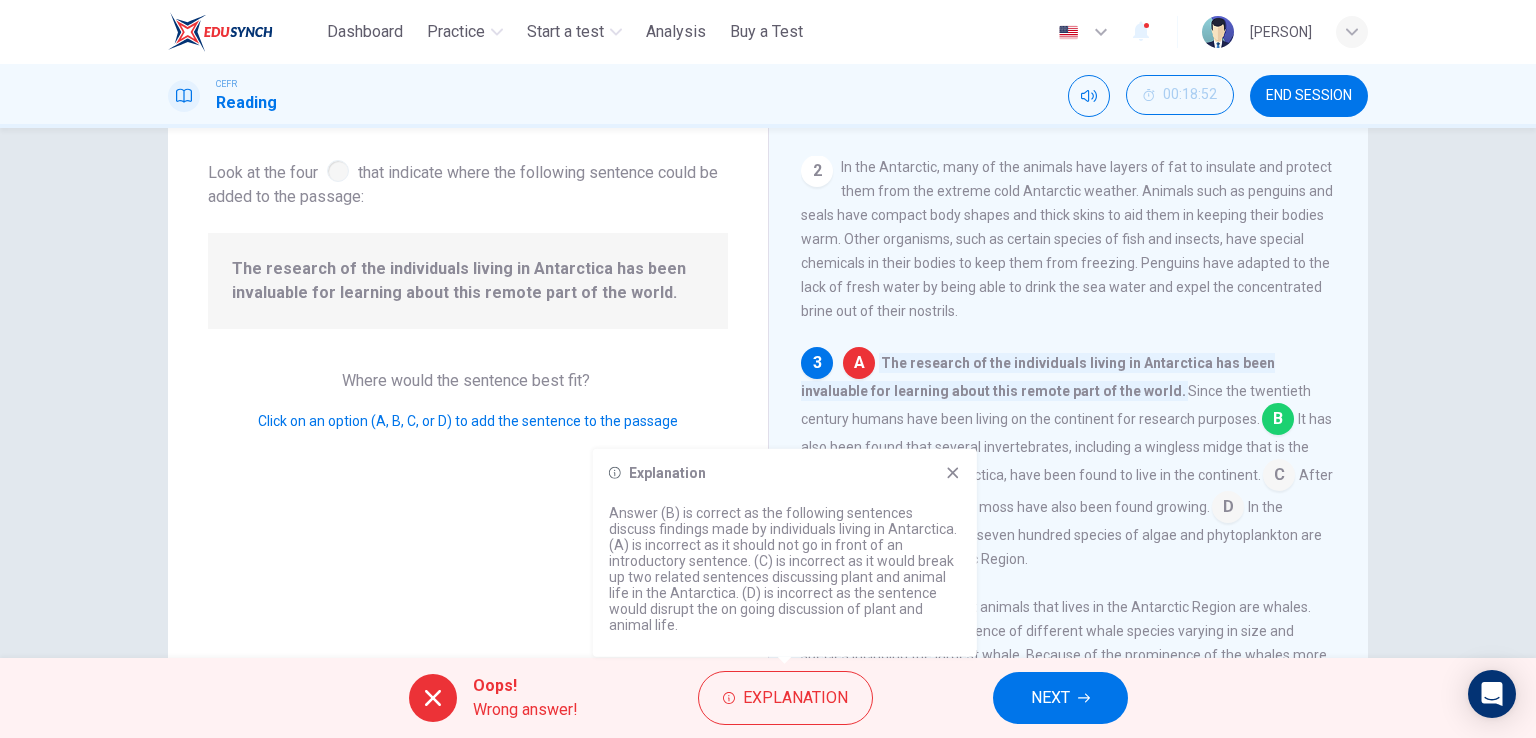 click 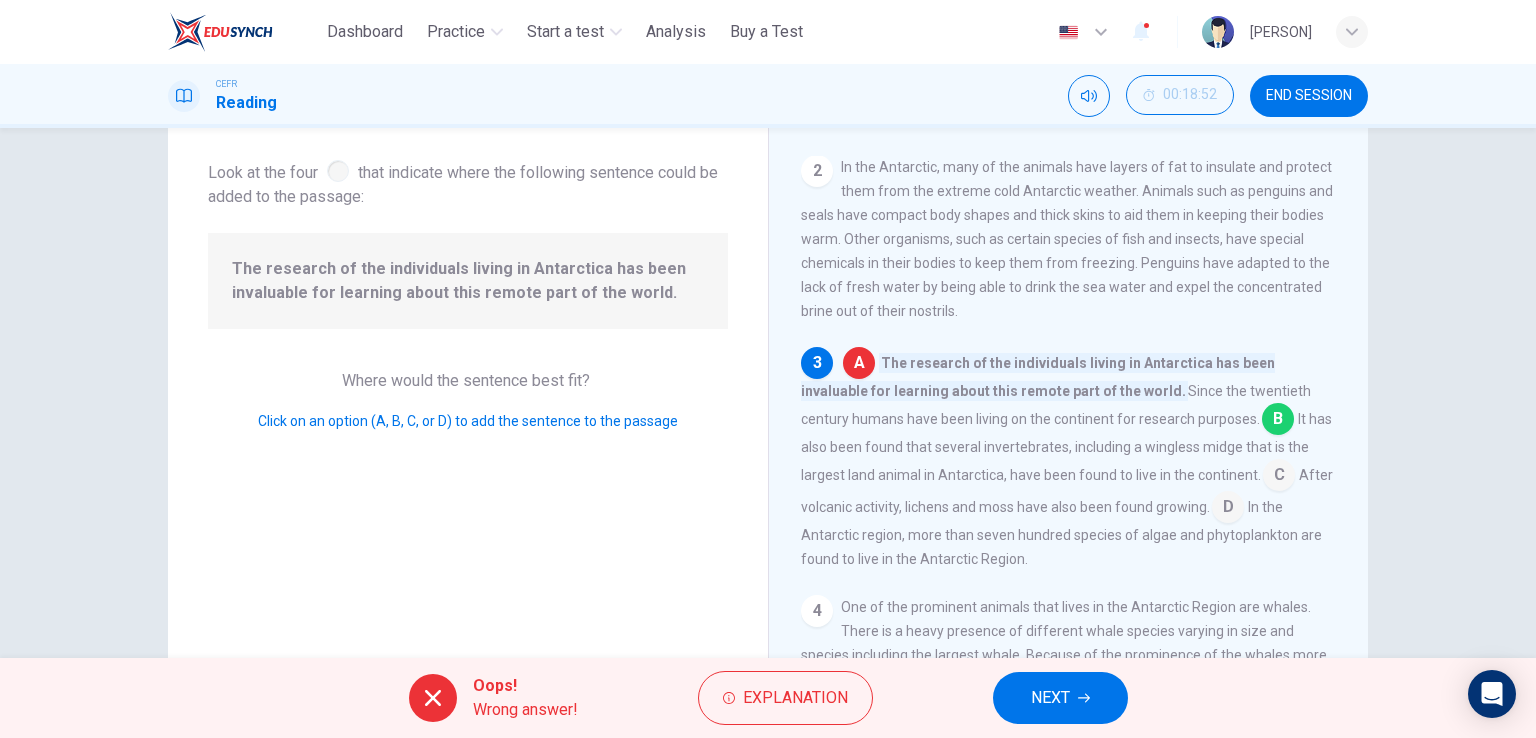 click on "NEXT" at bounding box center (1060, 698) 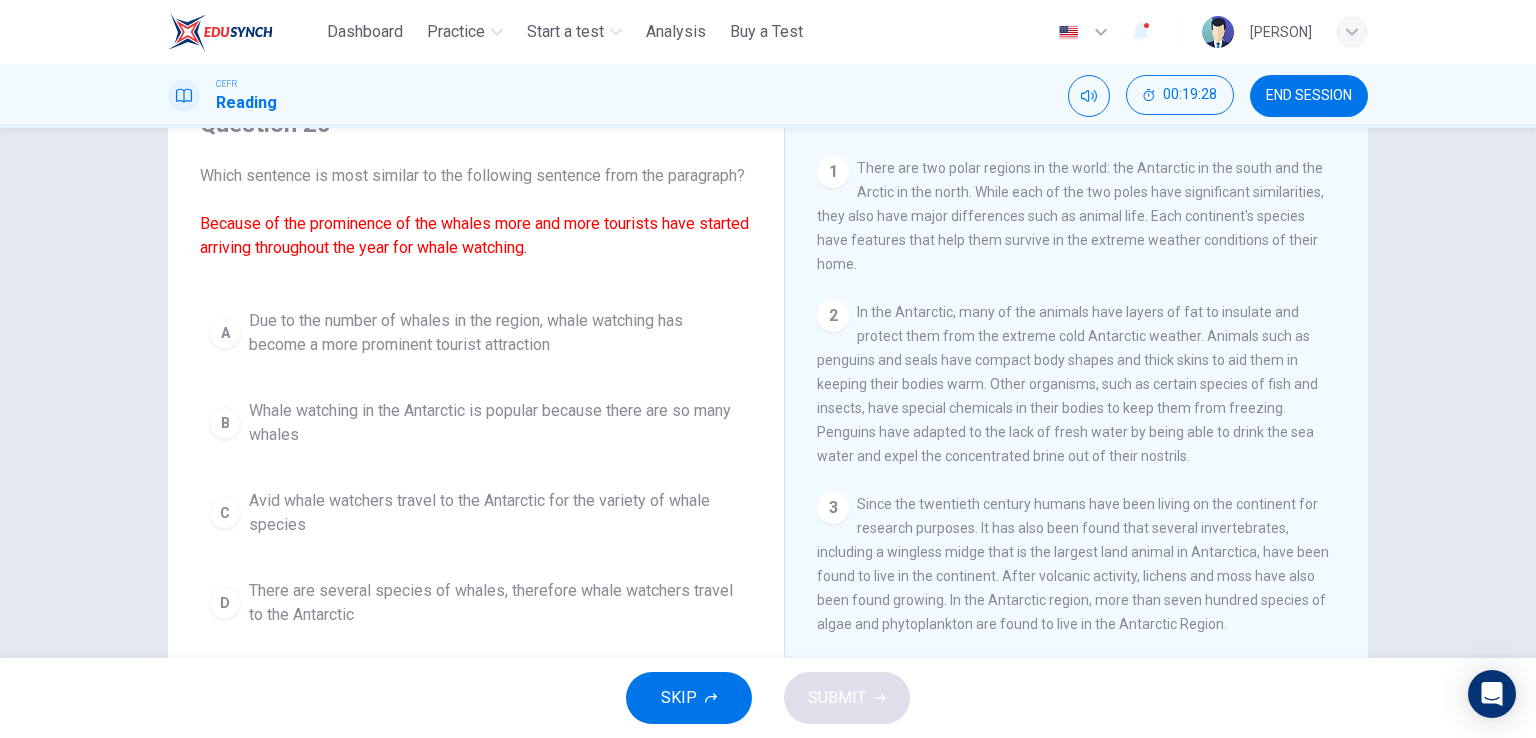 scroll, scrollTop: 200, scrollLeft: 0, axis: vertical 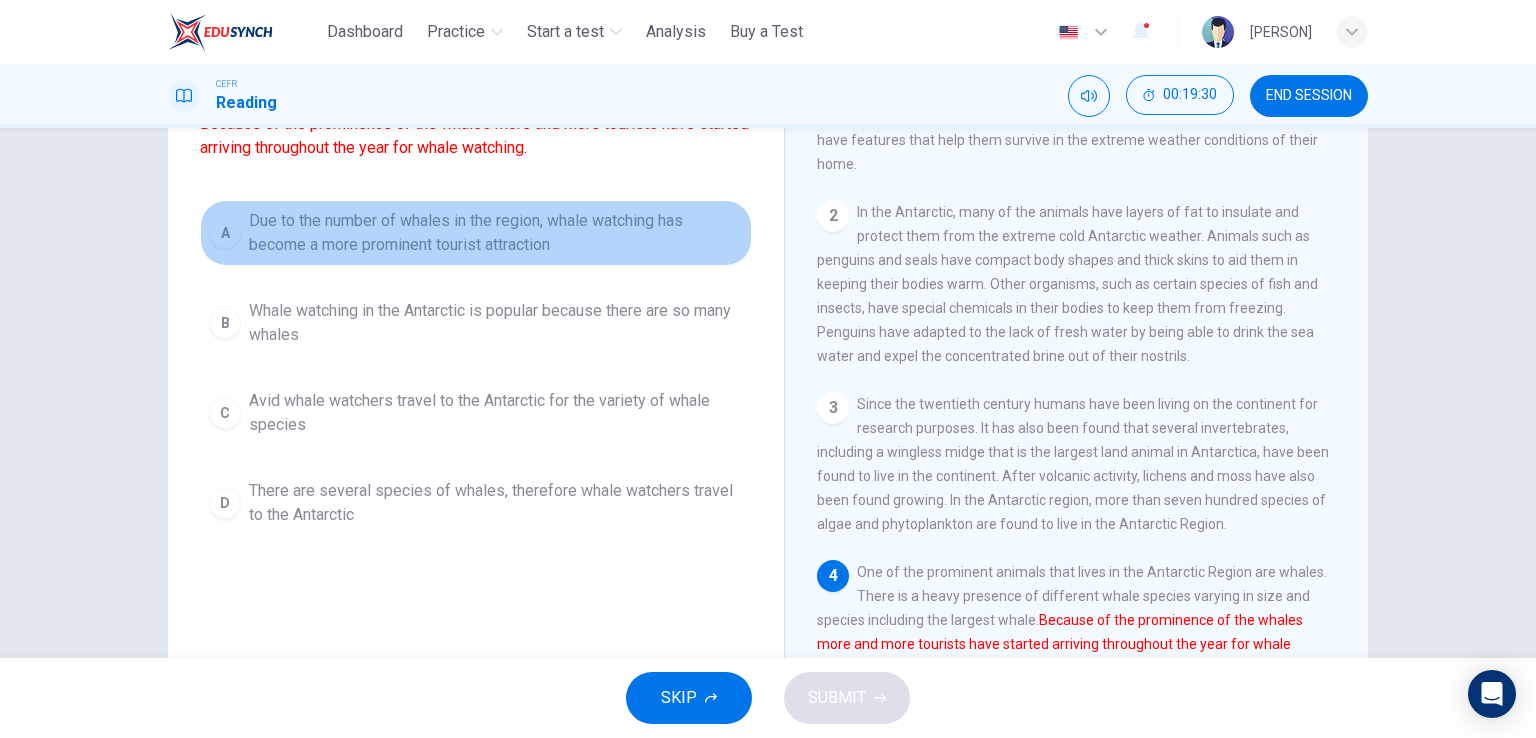click on "A" at bounding box center [225, 233] 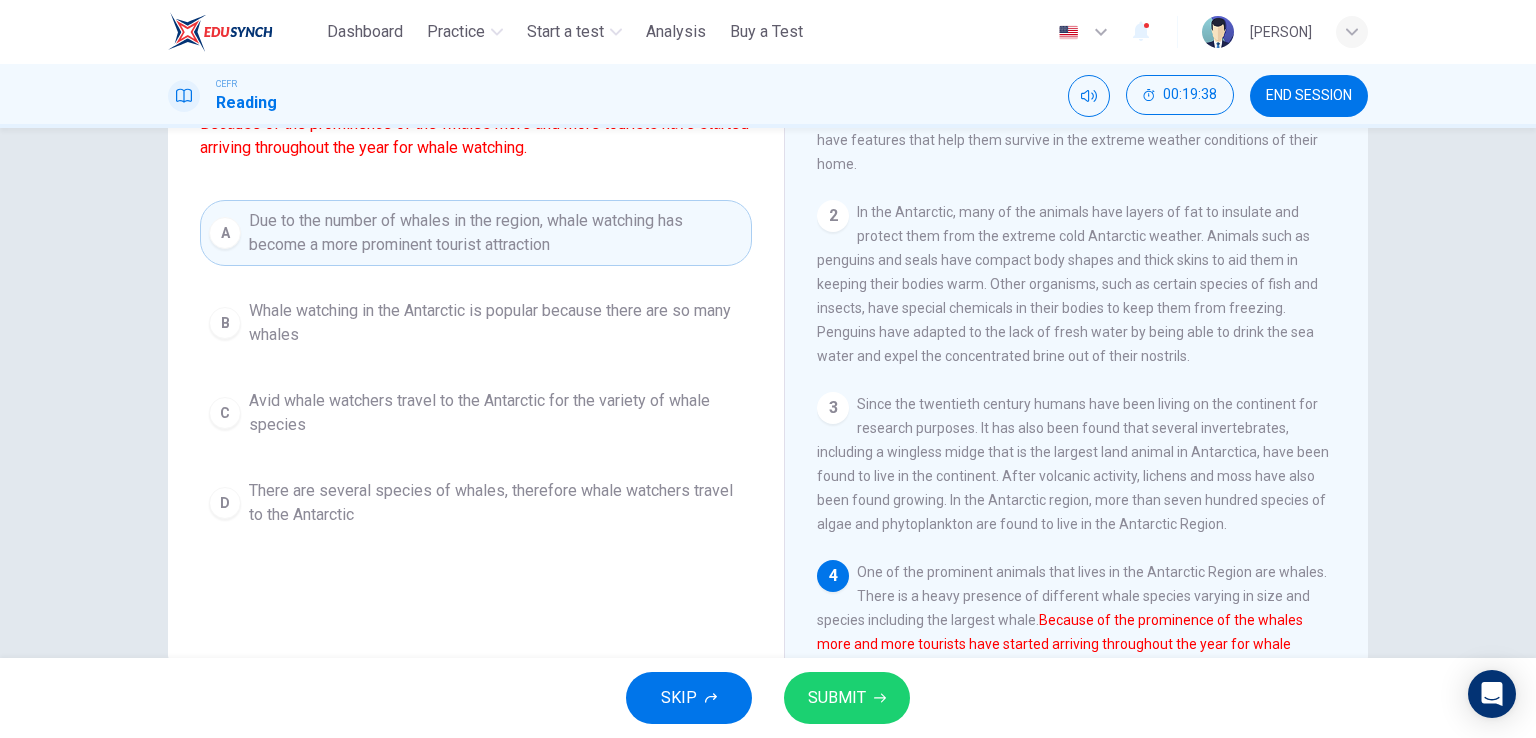 drag, startPoint x: 848, startPoint y: 692, endPoint x: 848, endPoint y: 672, distance: 20 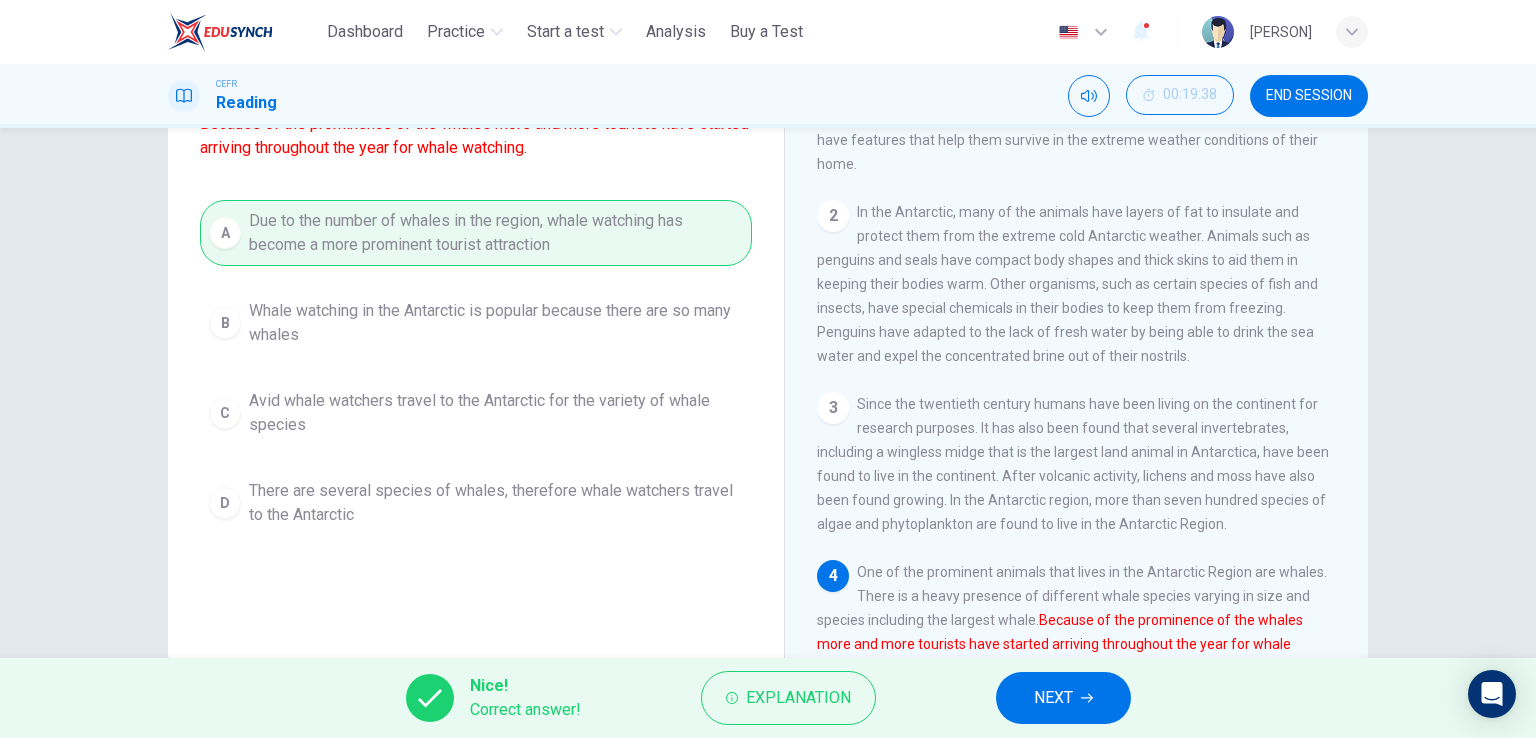 click on "NEXT" at bounding box center [1053, 698] 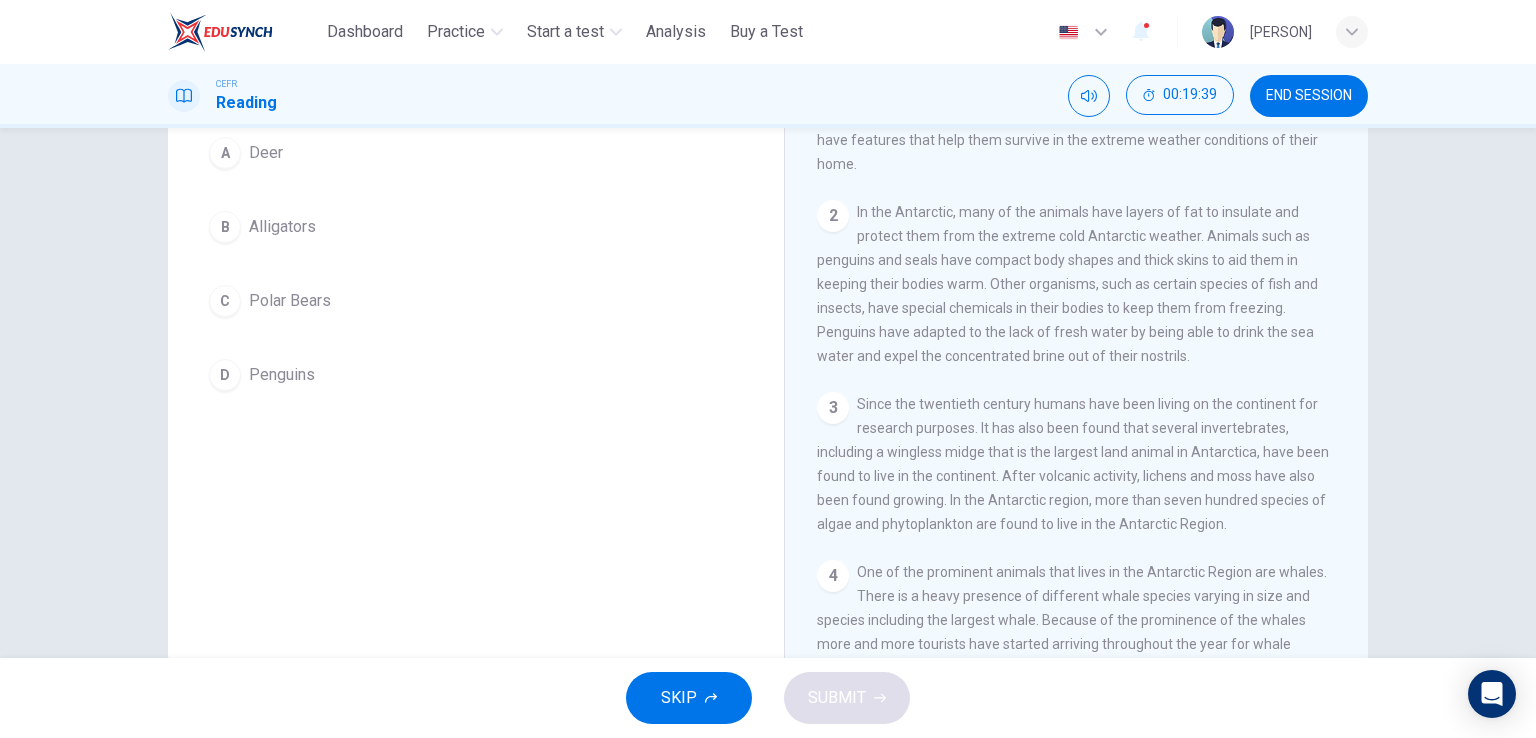 scroll, scrollTop: 0, scrollLeft: 0, axis: both 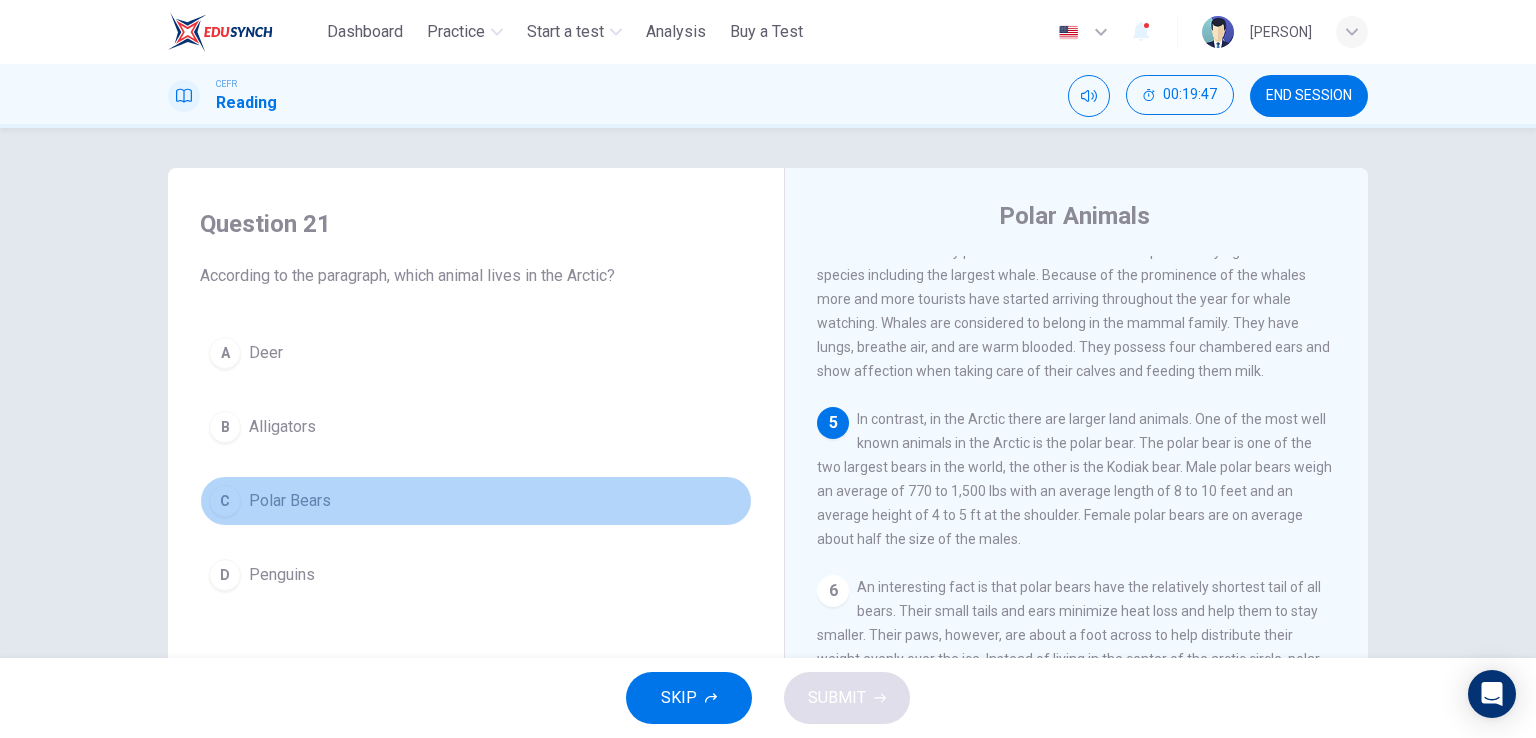 click on "C" at bounding box center (225, 501) 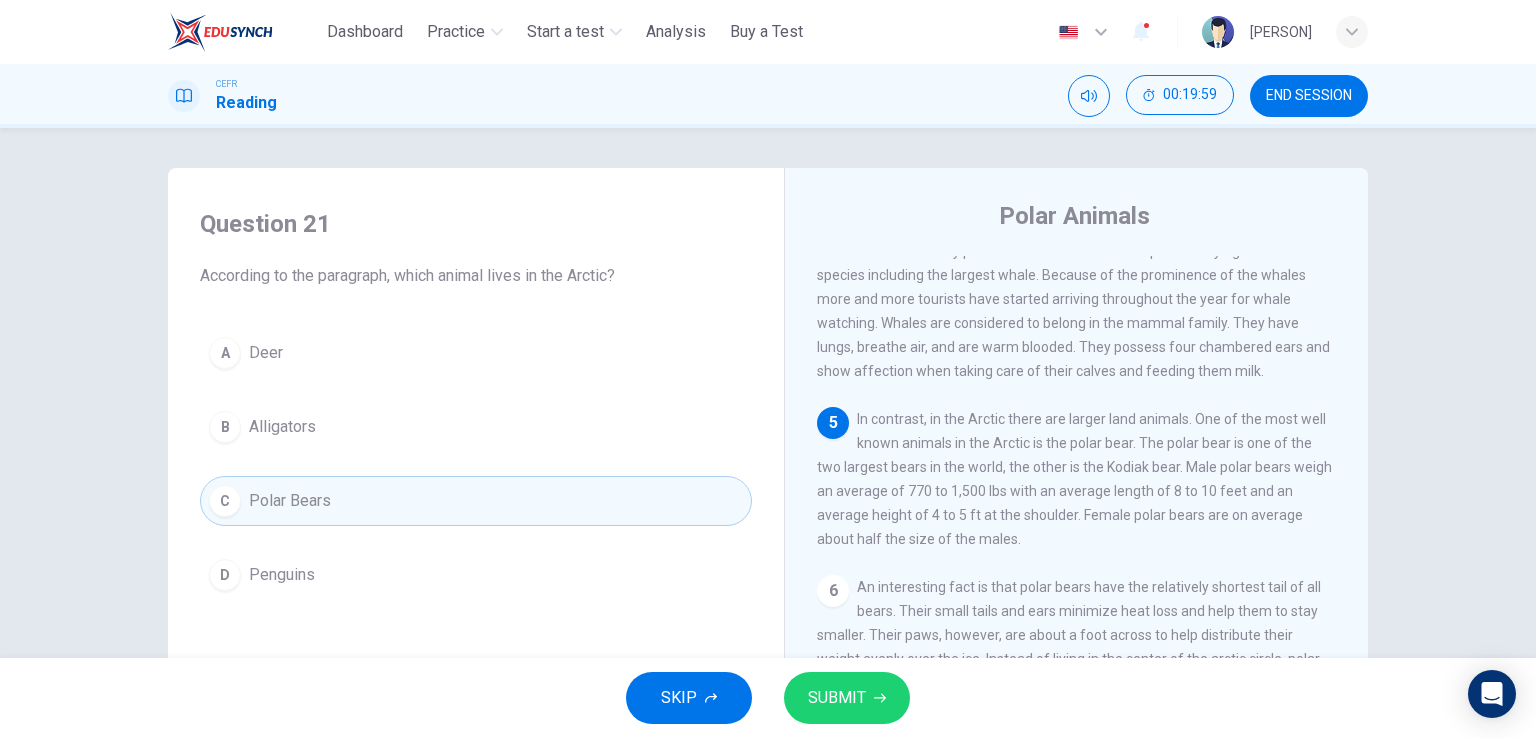 click on "SUBMIT" at bounding box center (837, 698) 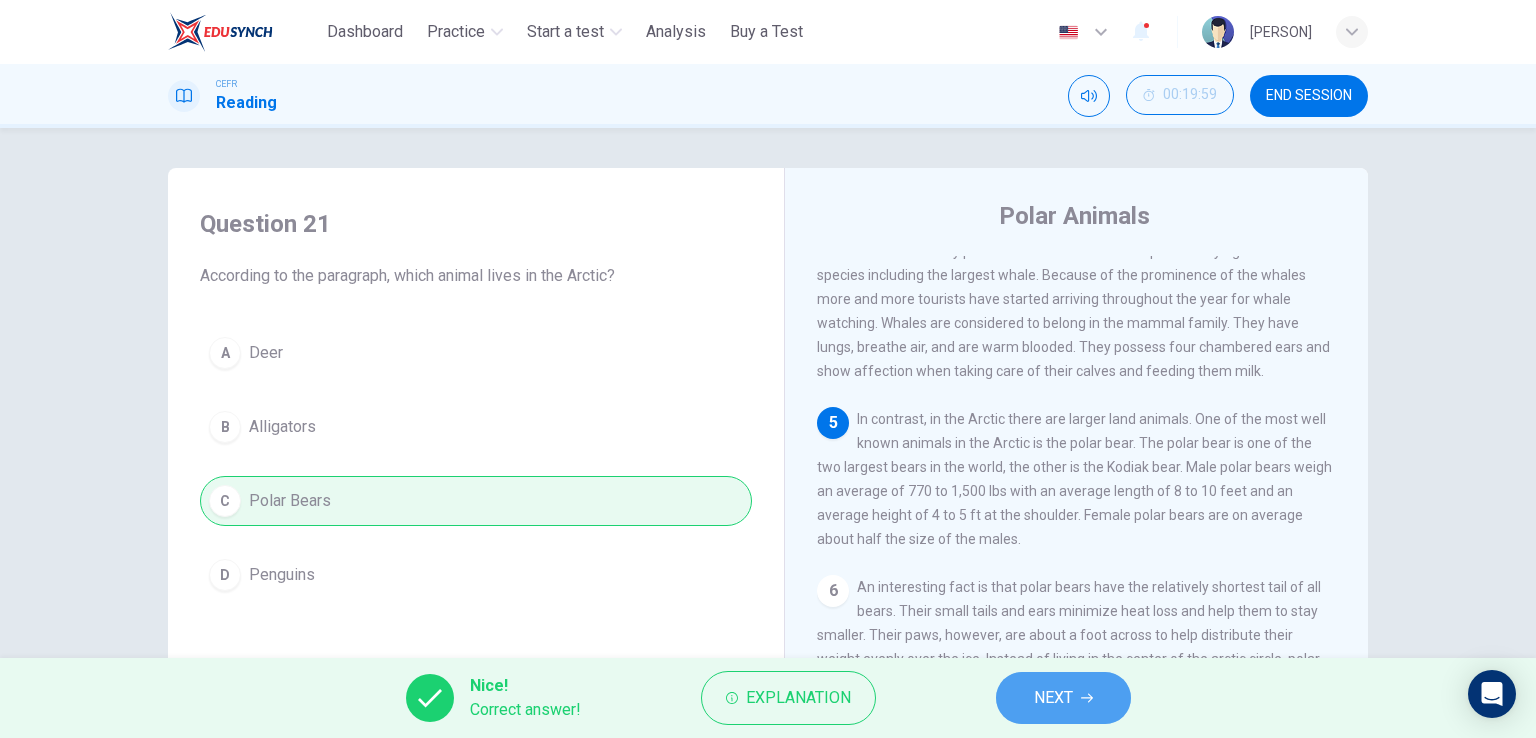 click on "NEXT" at bounding box center [1053, 698] 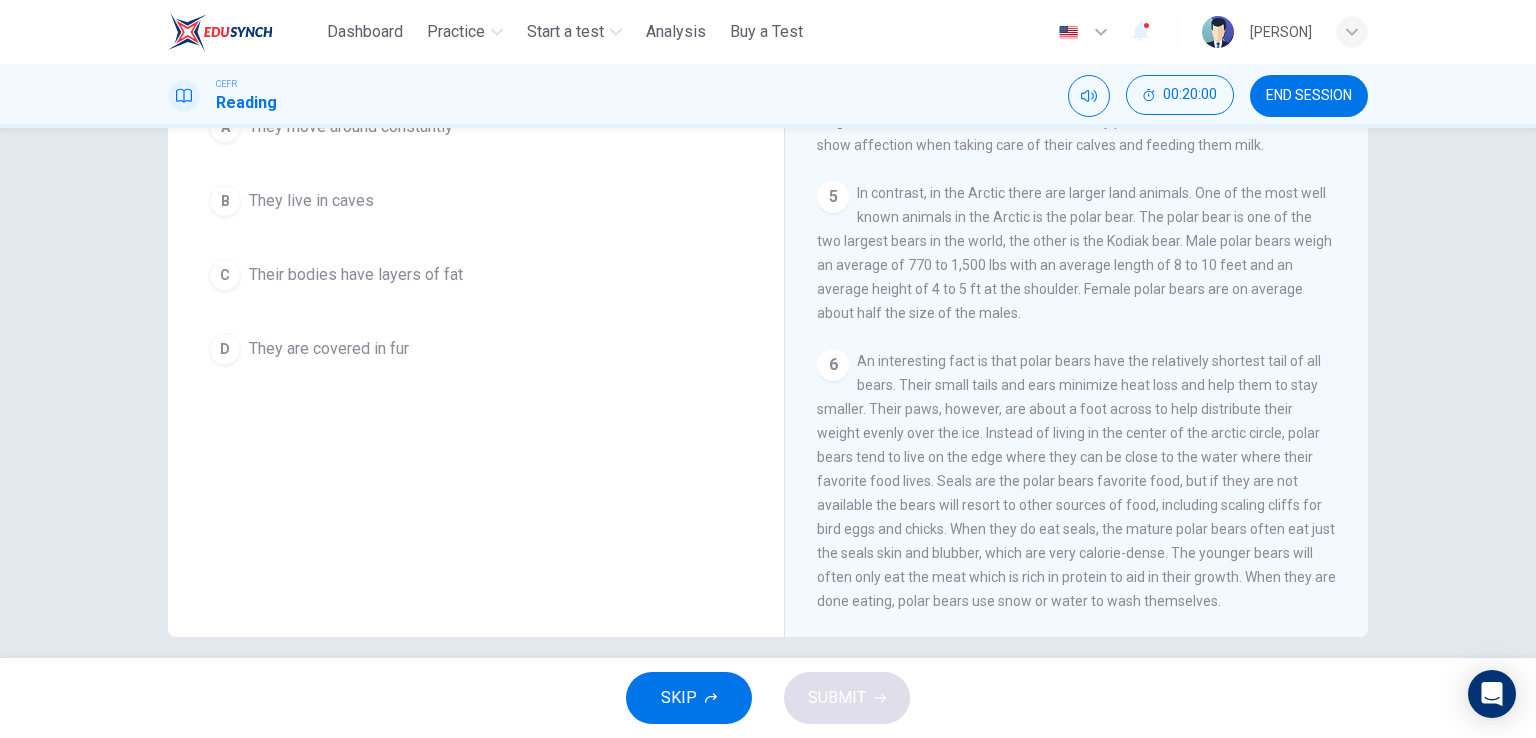 scroll, scrollTop: 245, scrollLeft: 0, axis: vertical 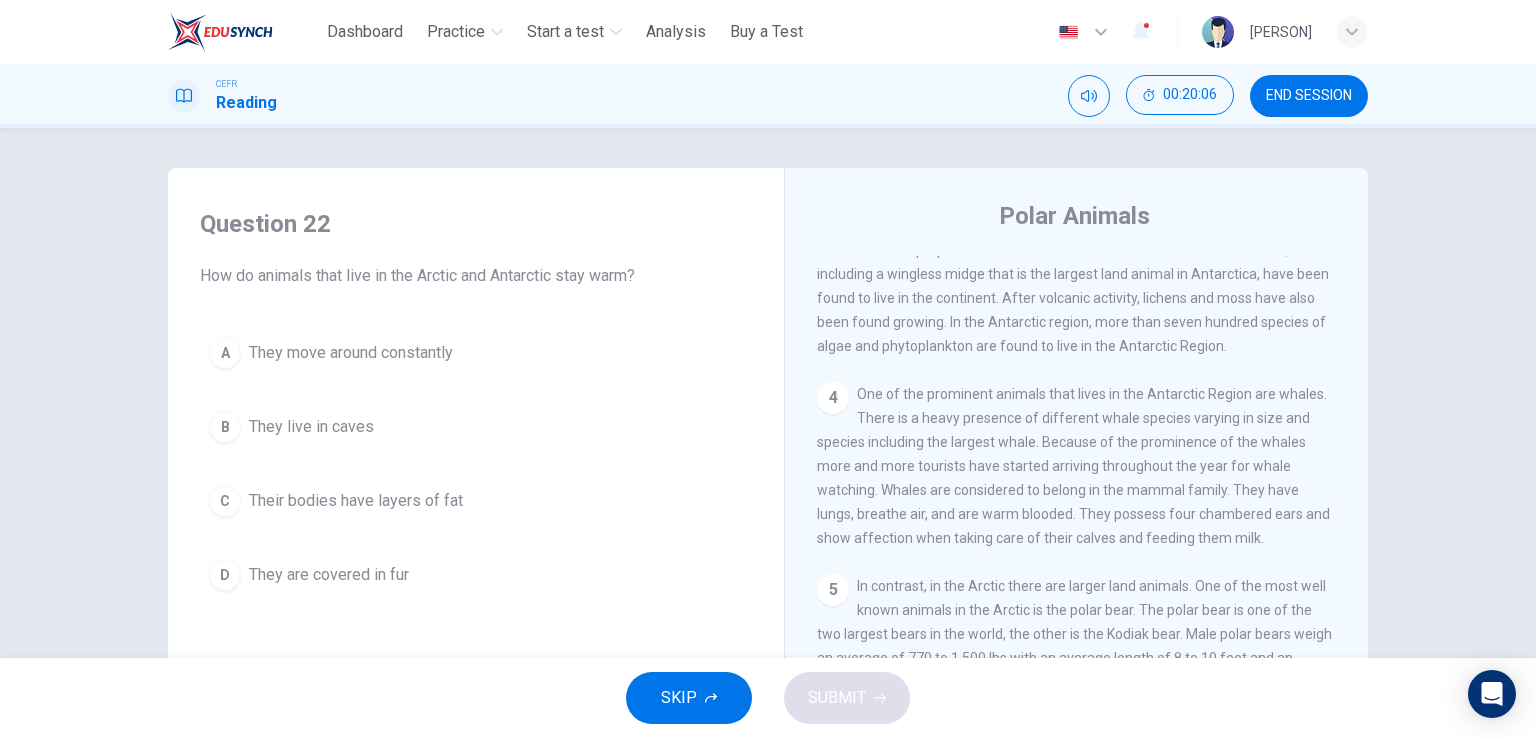 click on "C" at bounding box center [225, 501] 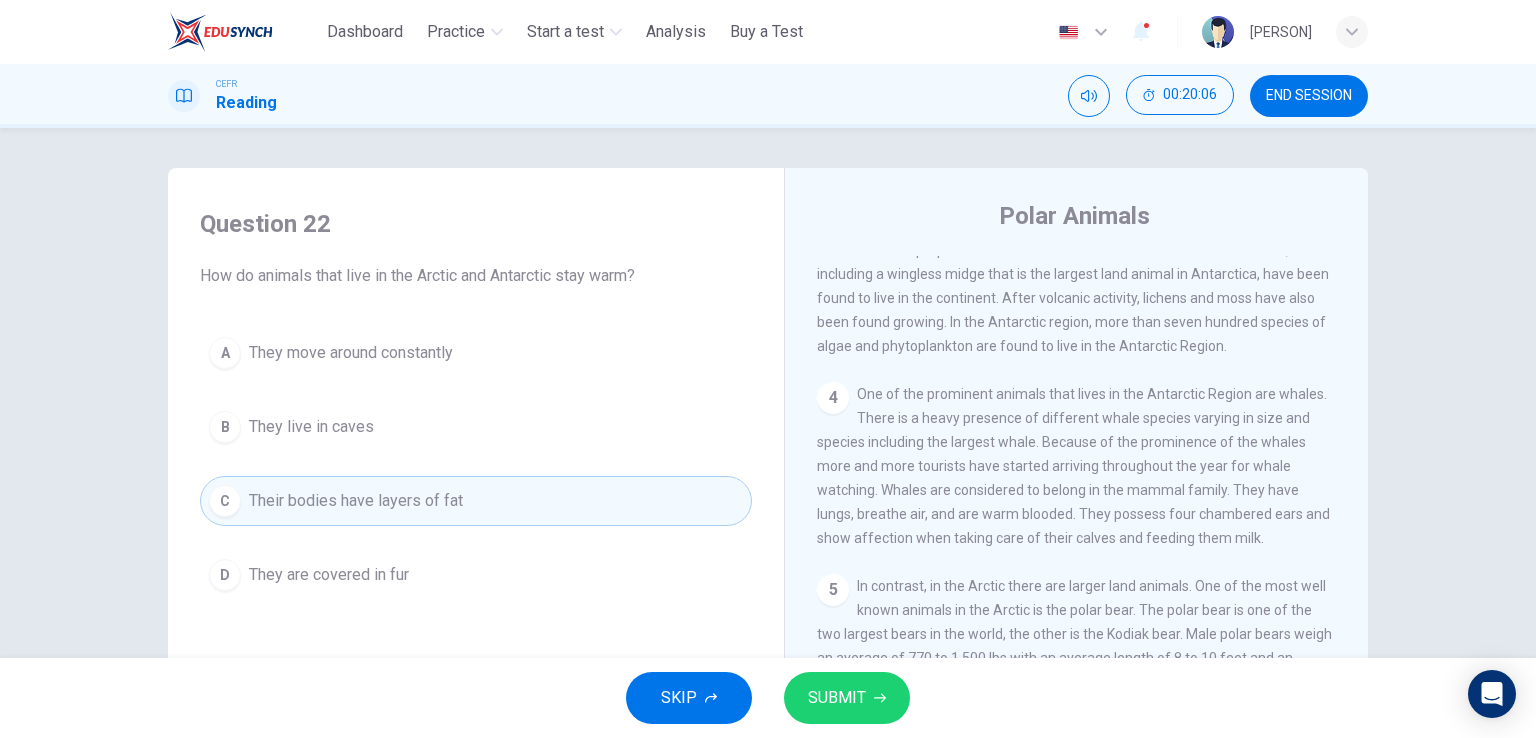 click on "They are covered in fur" at bounding box center [329, 575] 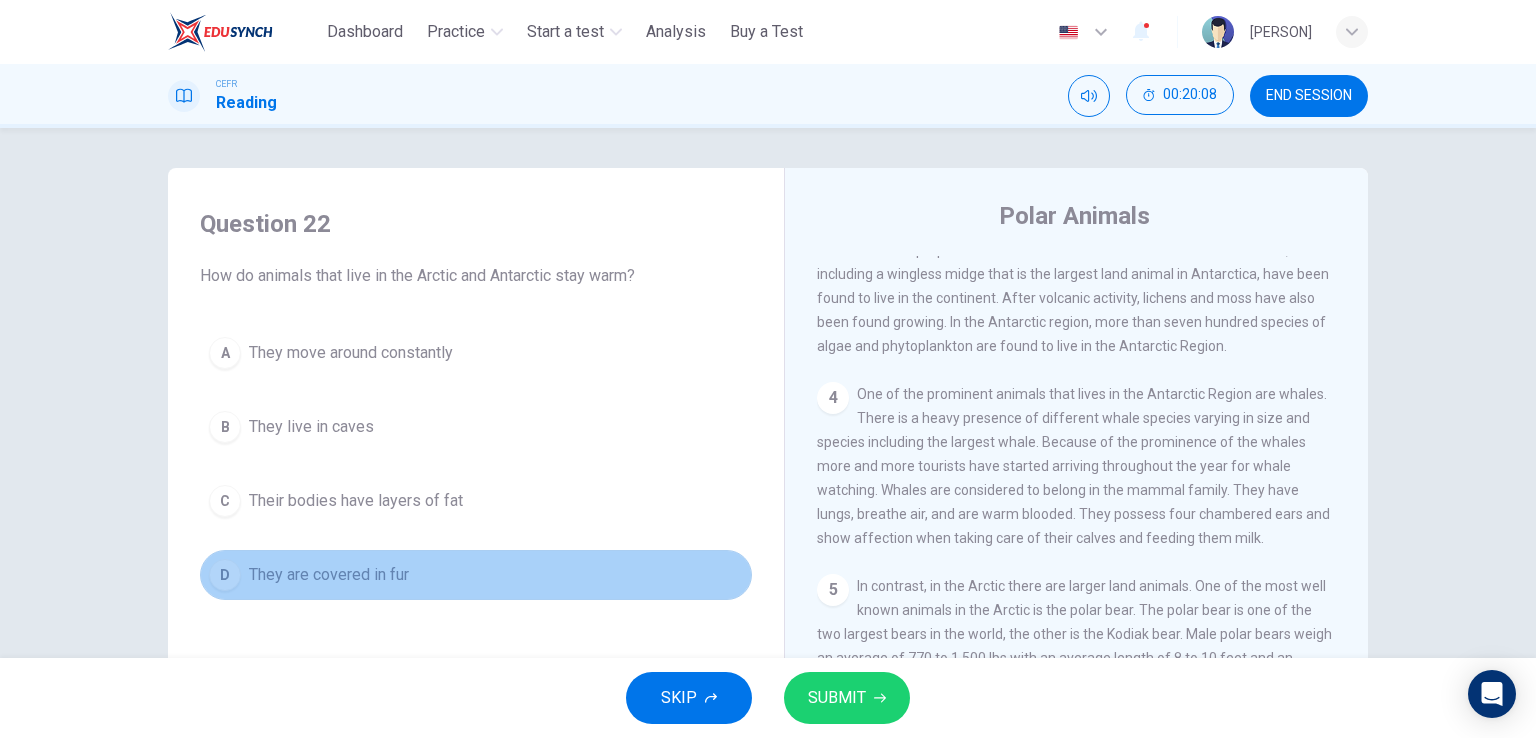 click on "D" at bounding box center (225, 575) 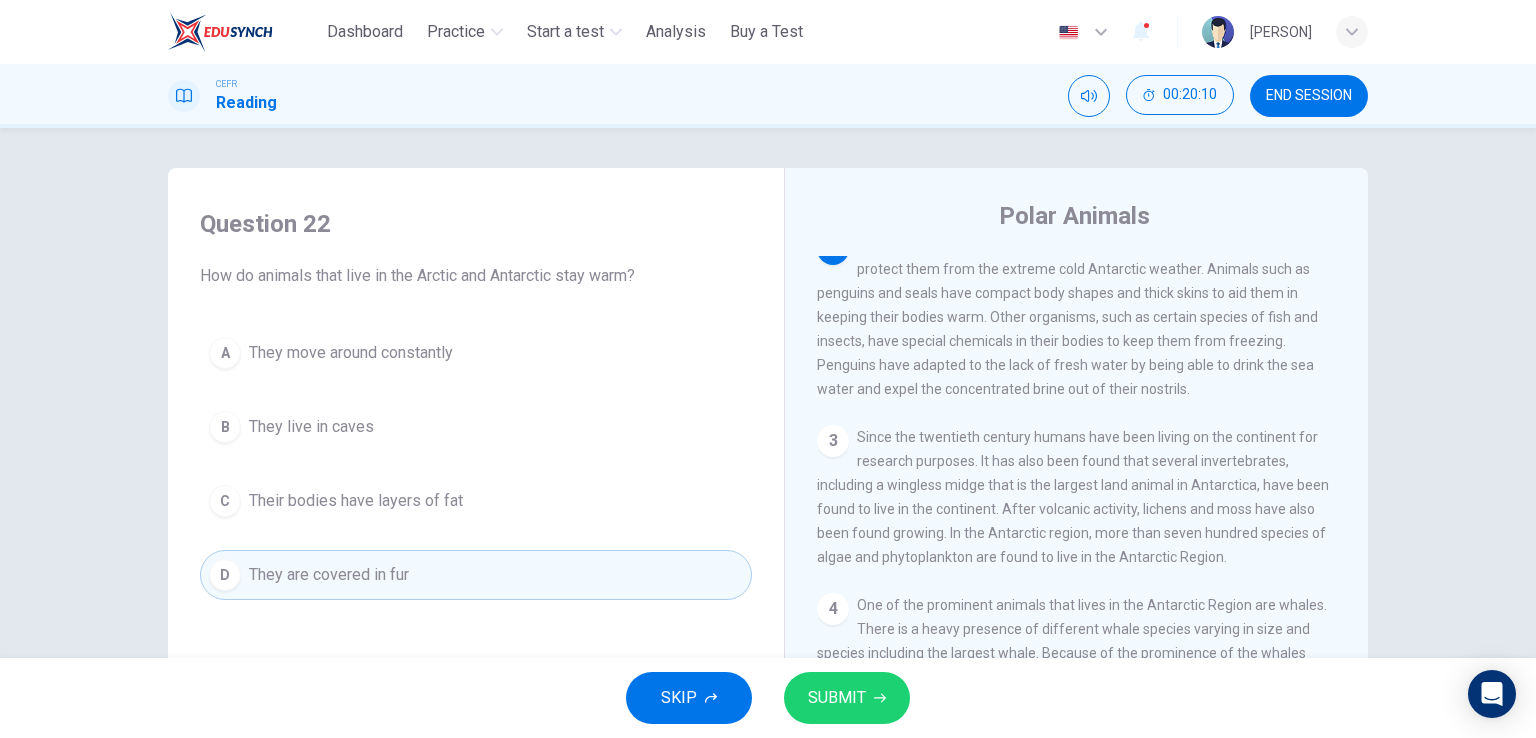scroll, scrollTop: 0, scrollLeft: 0, axis: both 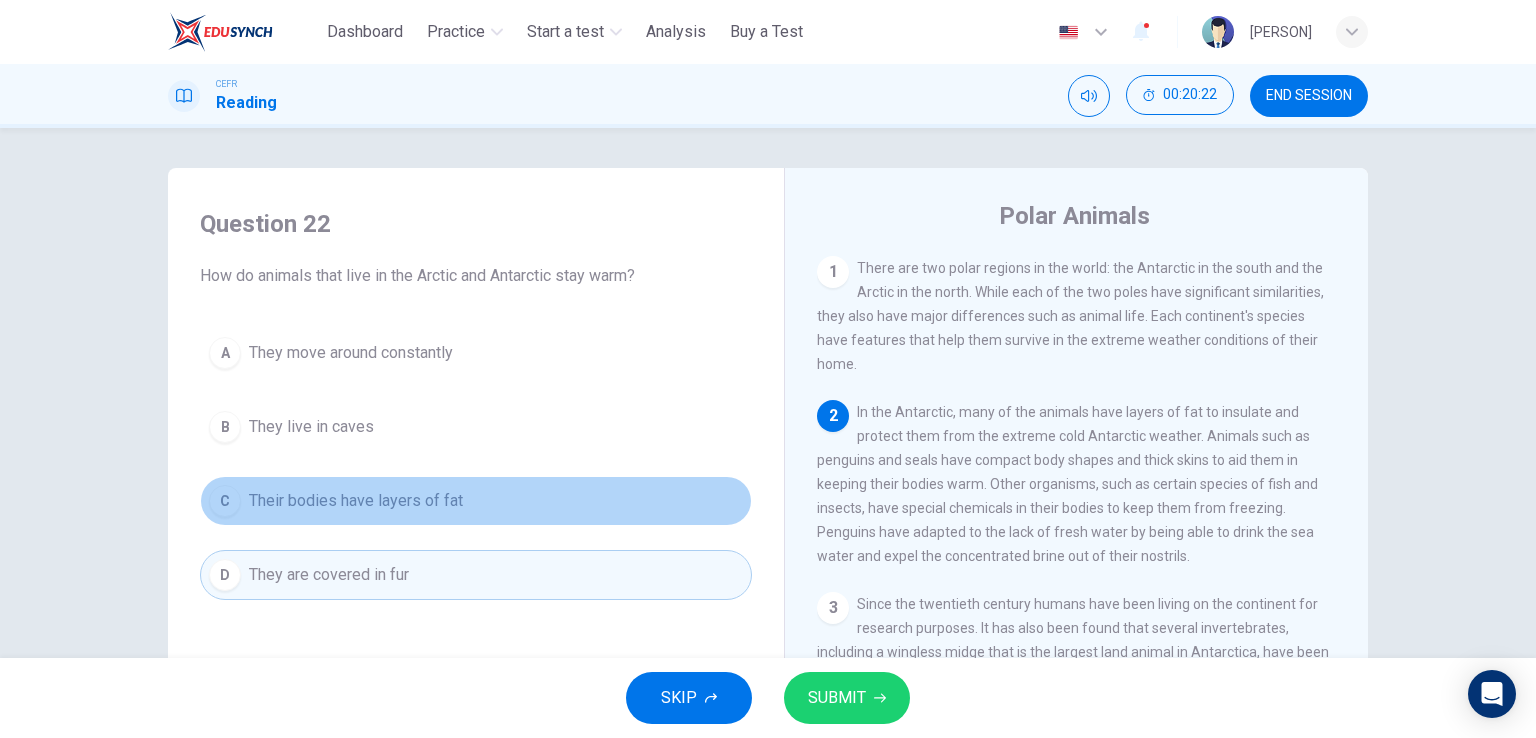 click on "Their bodies have layers of fat" at bounding box center (356, 501) 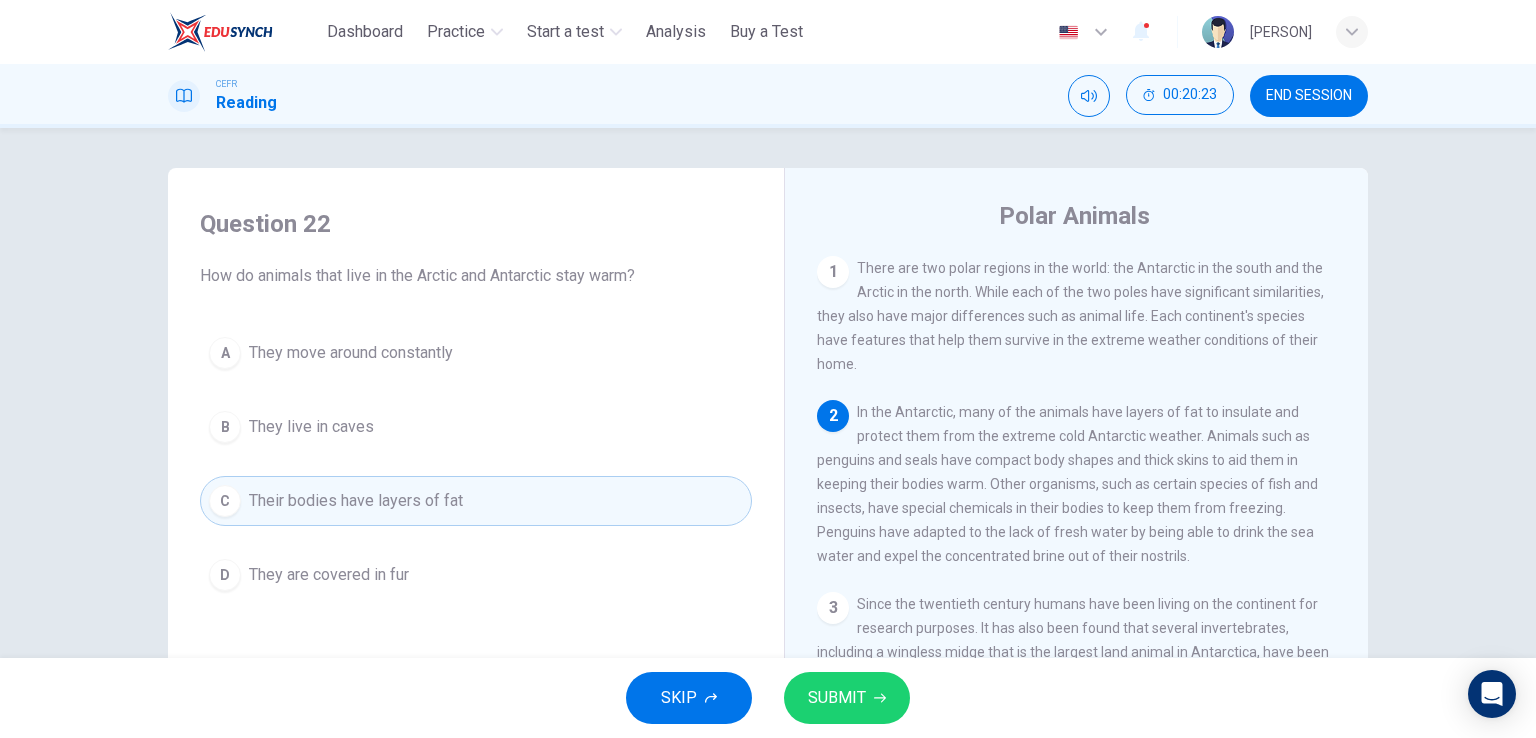 click on "B They live in caves" at bounding box center (476, 427) 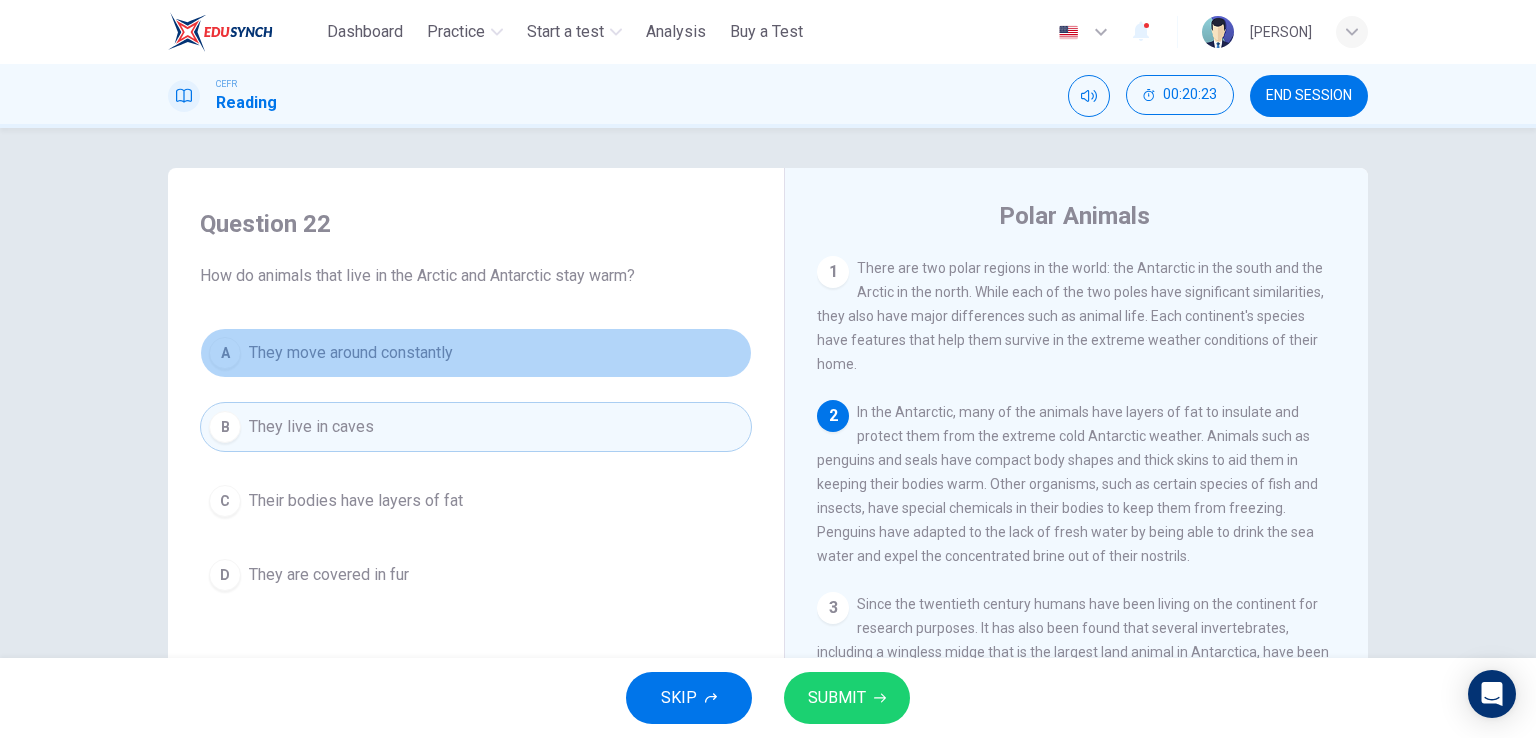 drag, startPoint x: 416, startPoint y: 337, endPoint x: 415, endPoint y: 376, distance: 39.012817 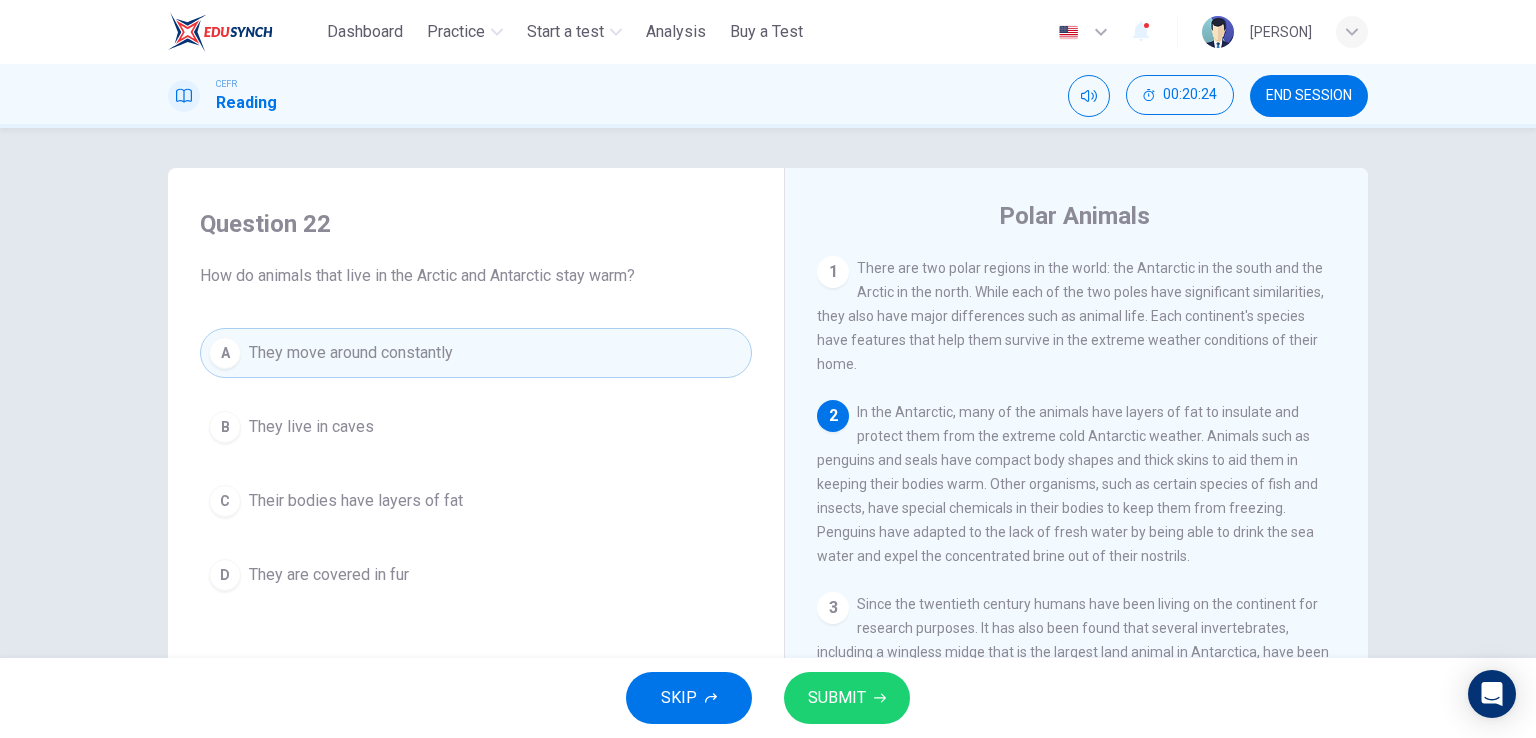 click on "They are covered in fur" at bounding box center [329, 575] 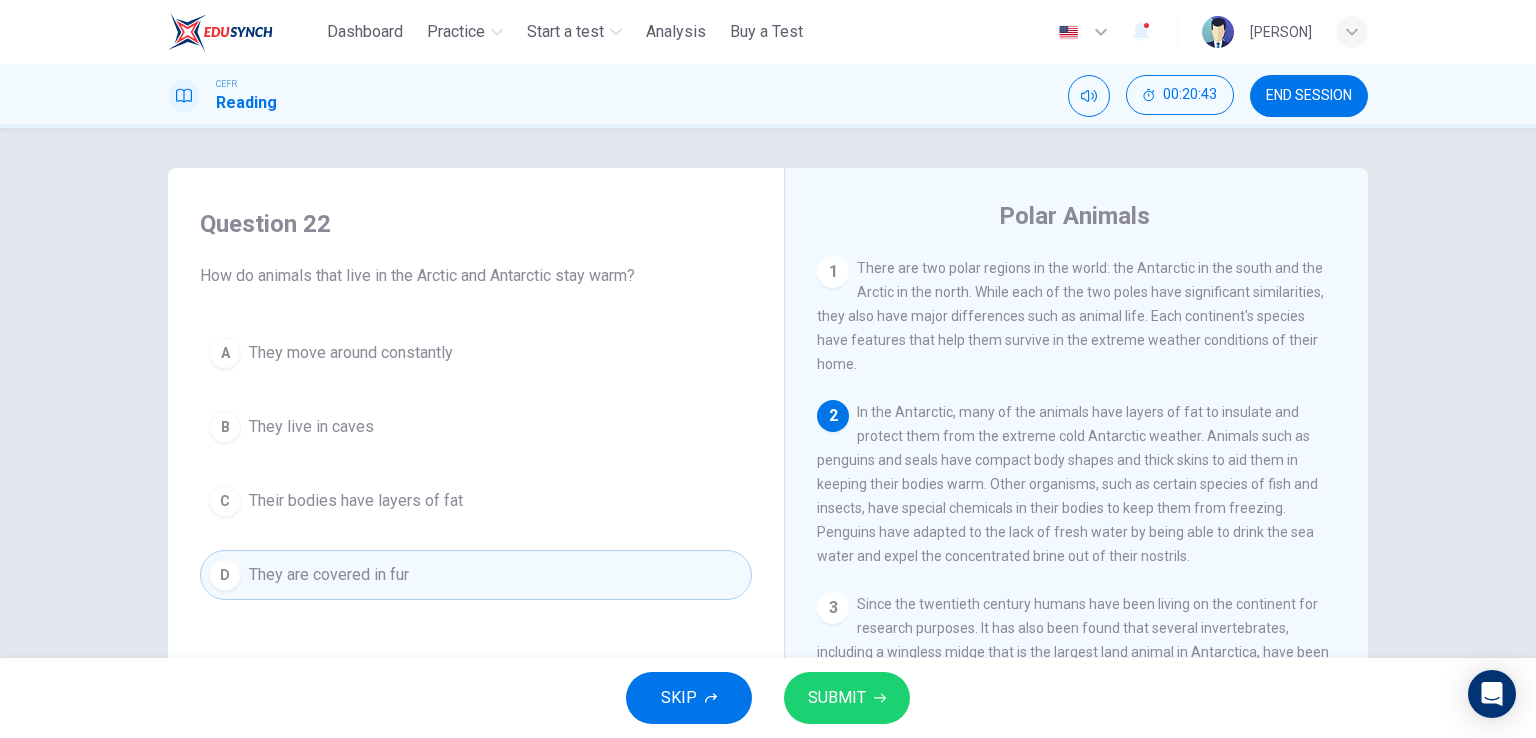 click on "Their bodies have layers of fat" at bounding box center [356, 501] 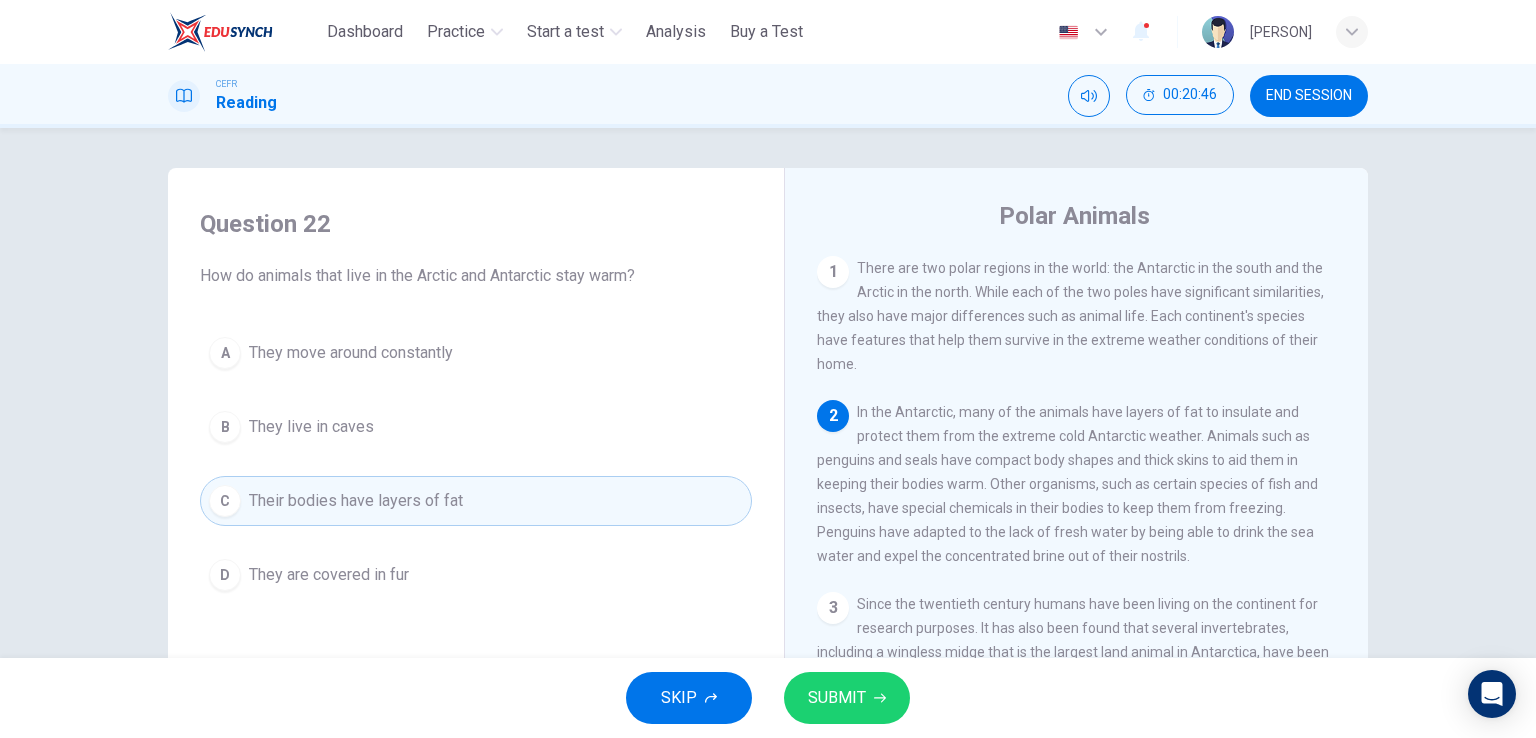 click on "SUBMIT" at bounding box center (837, 698) 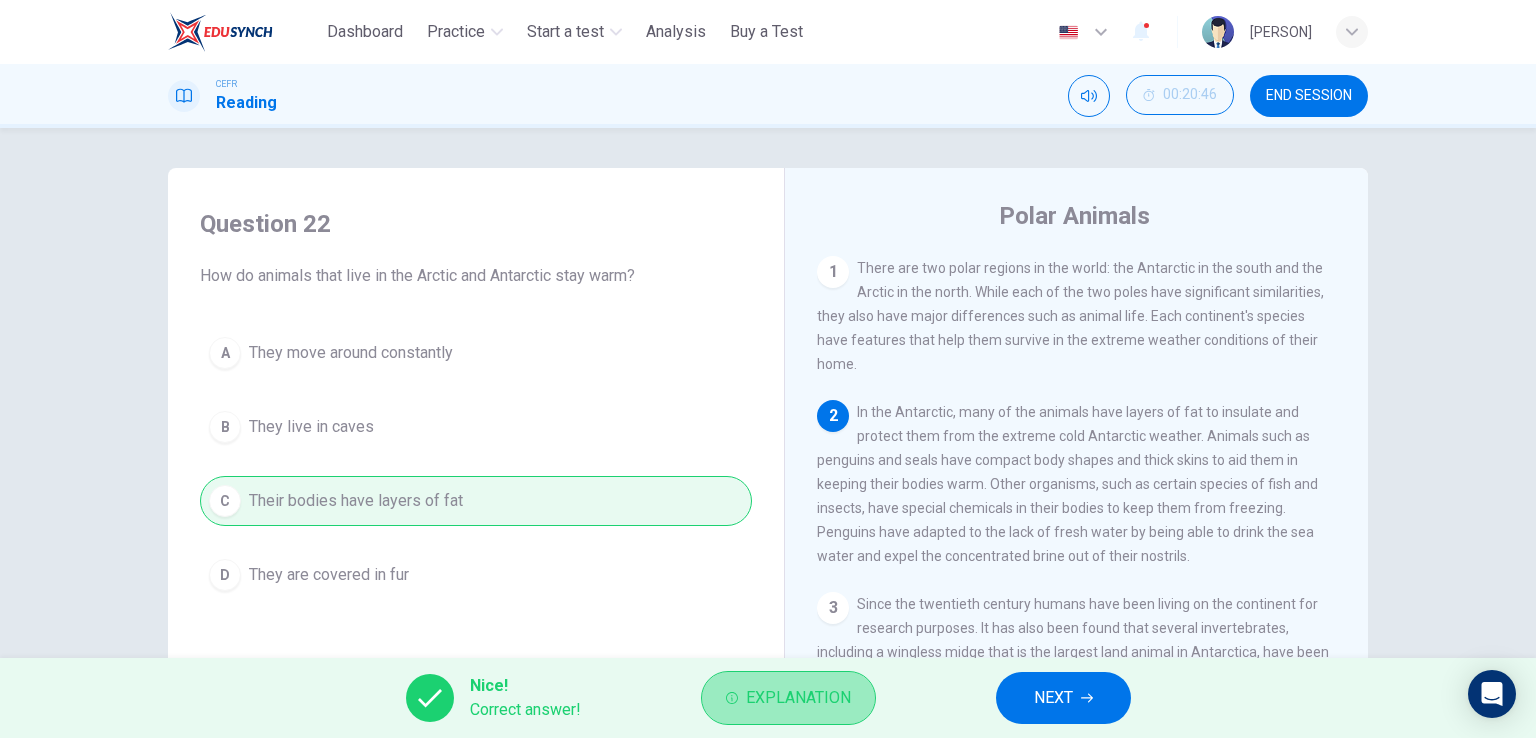 click on "Explanation" at bounding box center (798, 698) 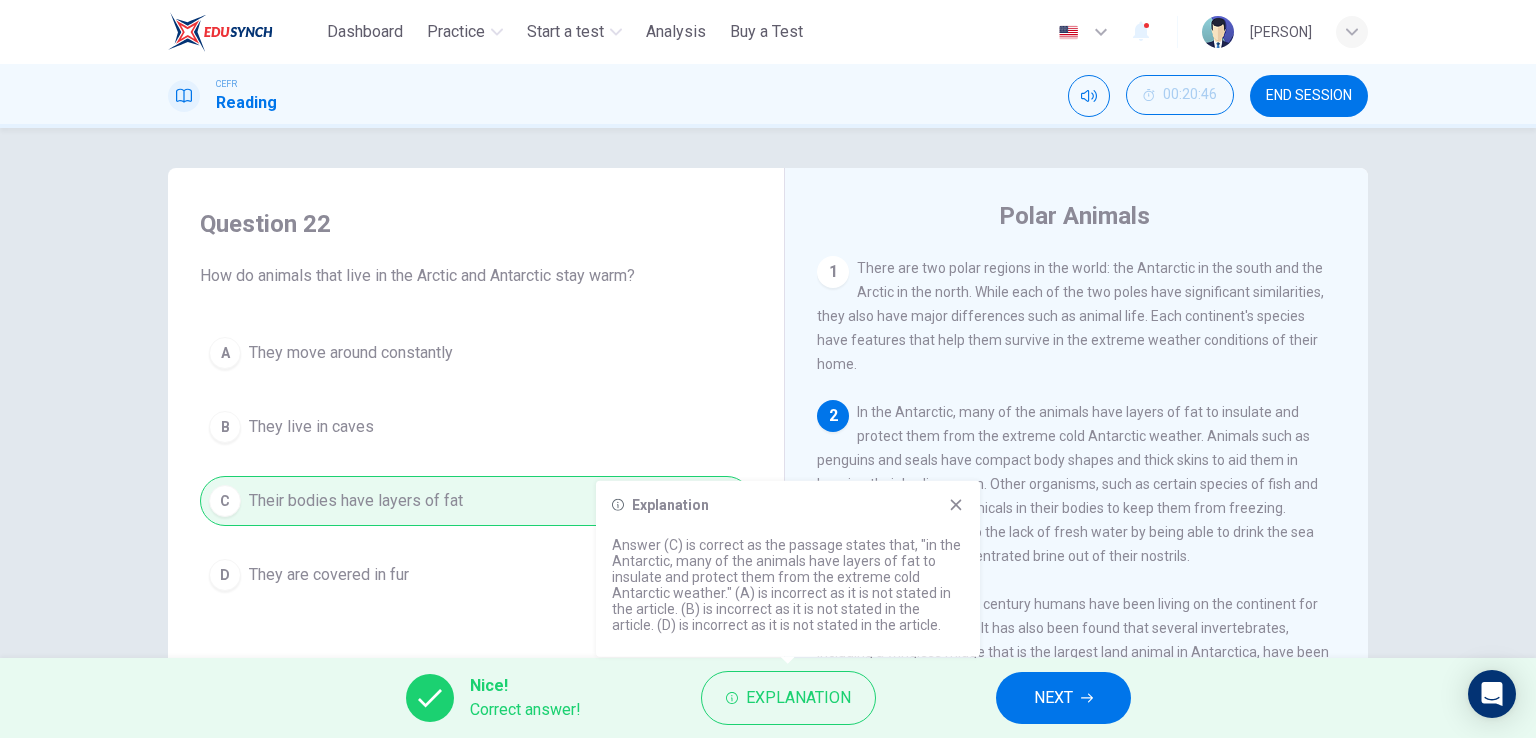 click on "NEXT" at bounding box center [1053, 698] 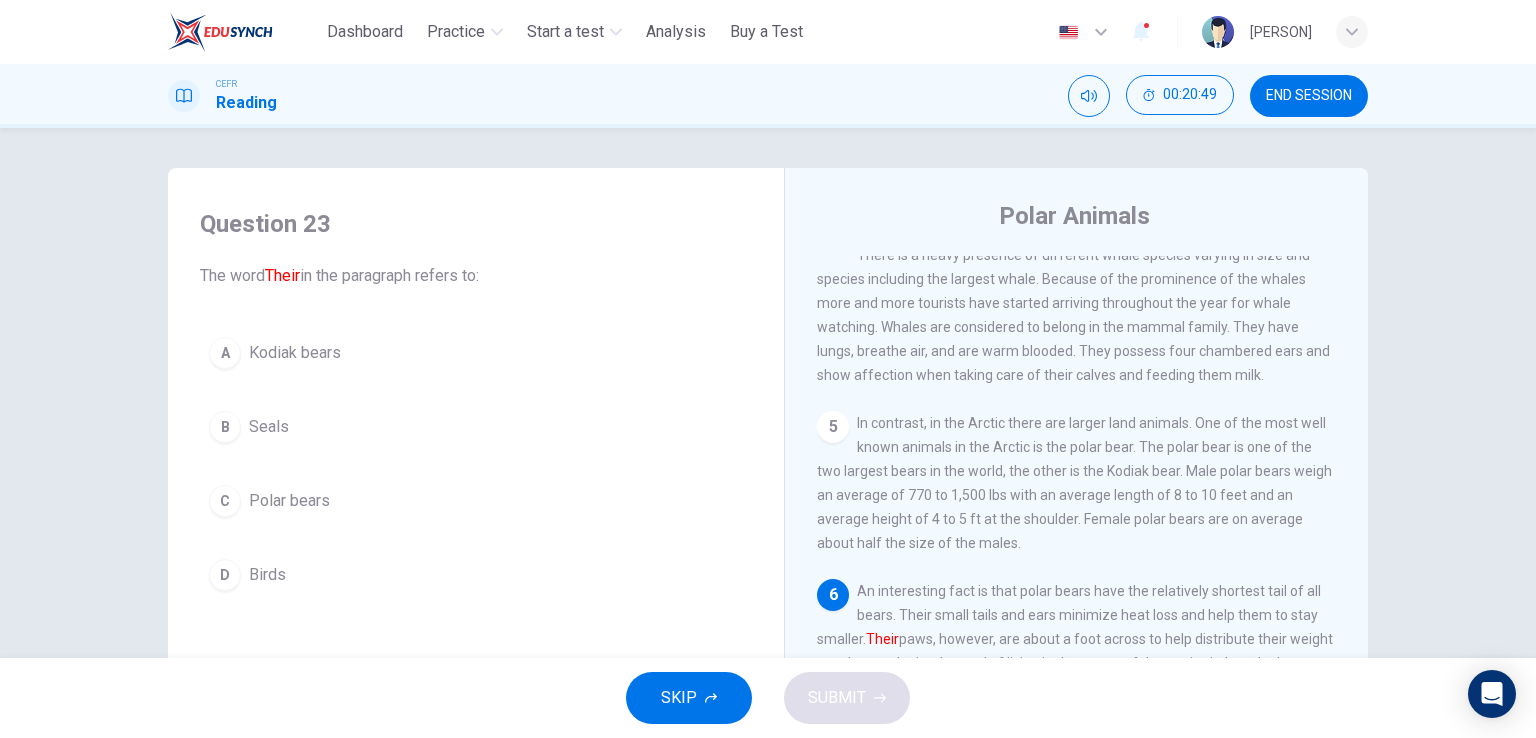 scroll, scrollTop: 578, scrollLeft: 0, axis: vertical 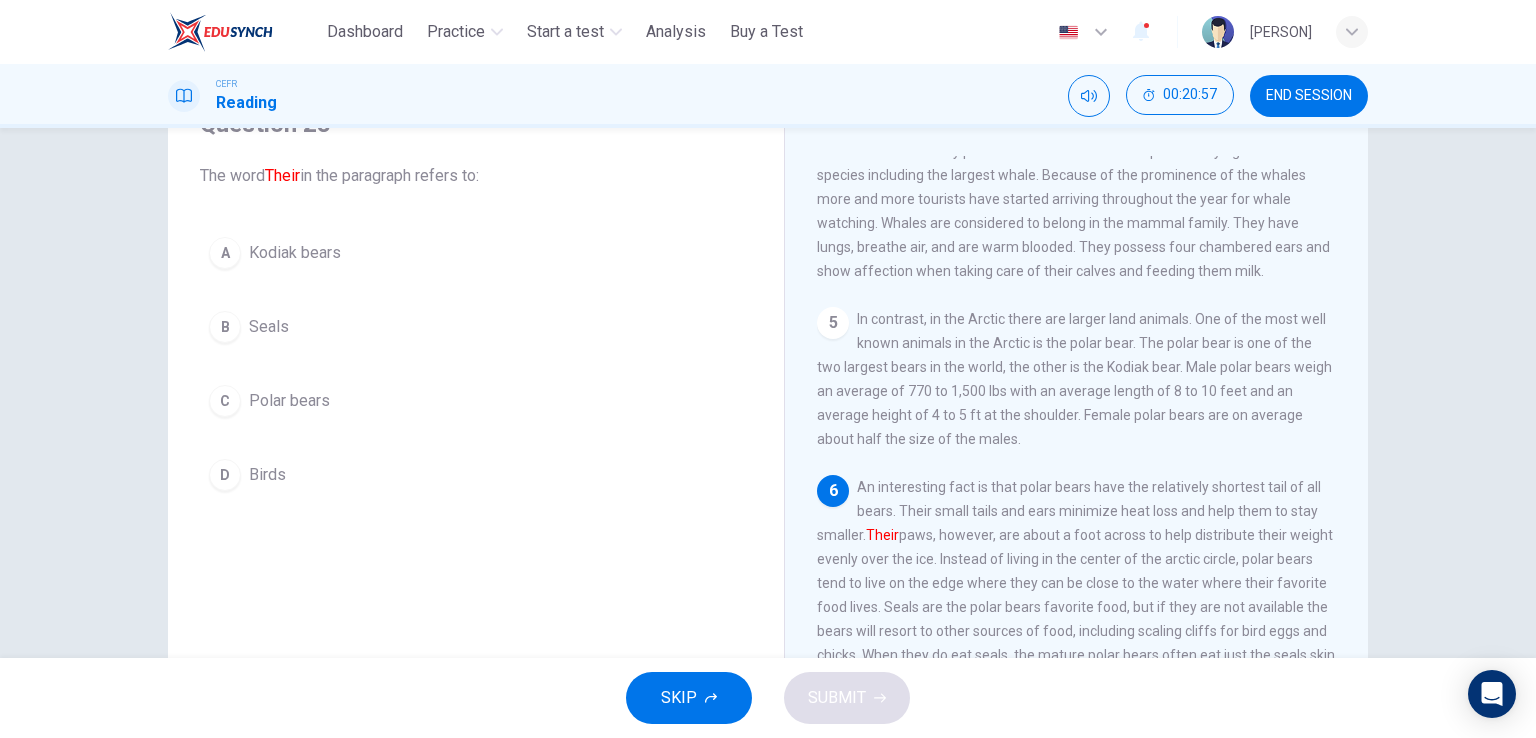 click on "C" at bounding box center [225, 401] 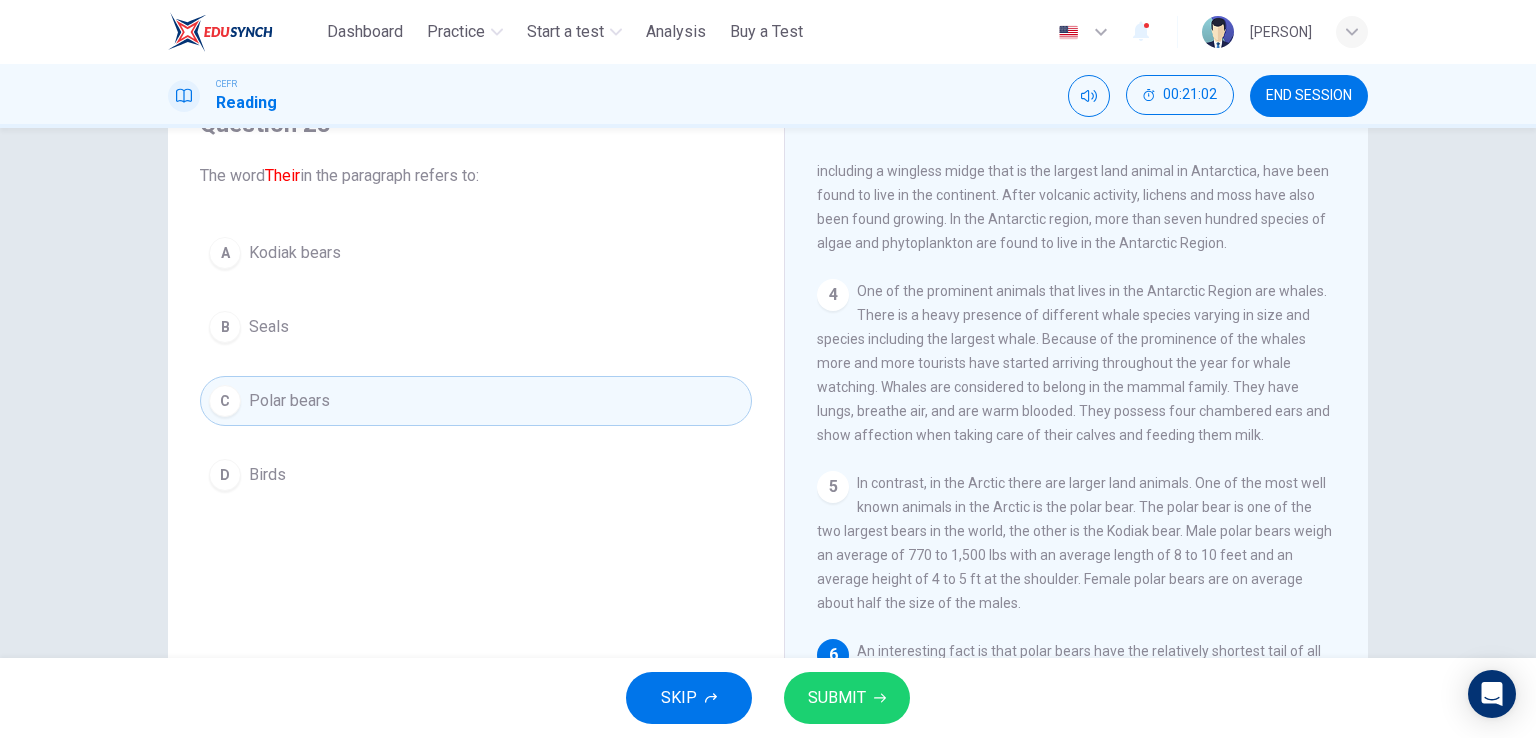 scroll, scrollTop: 378, scrollLeft: 0, axis: vertical 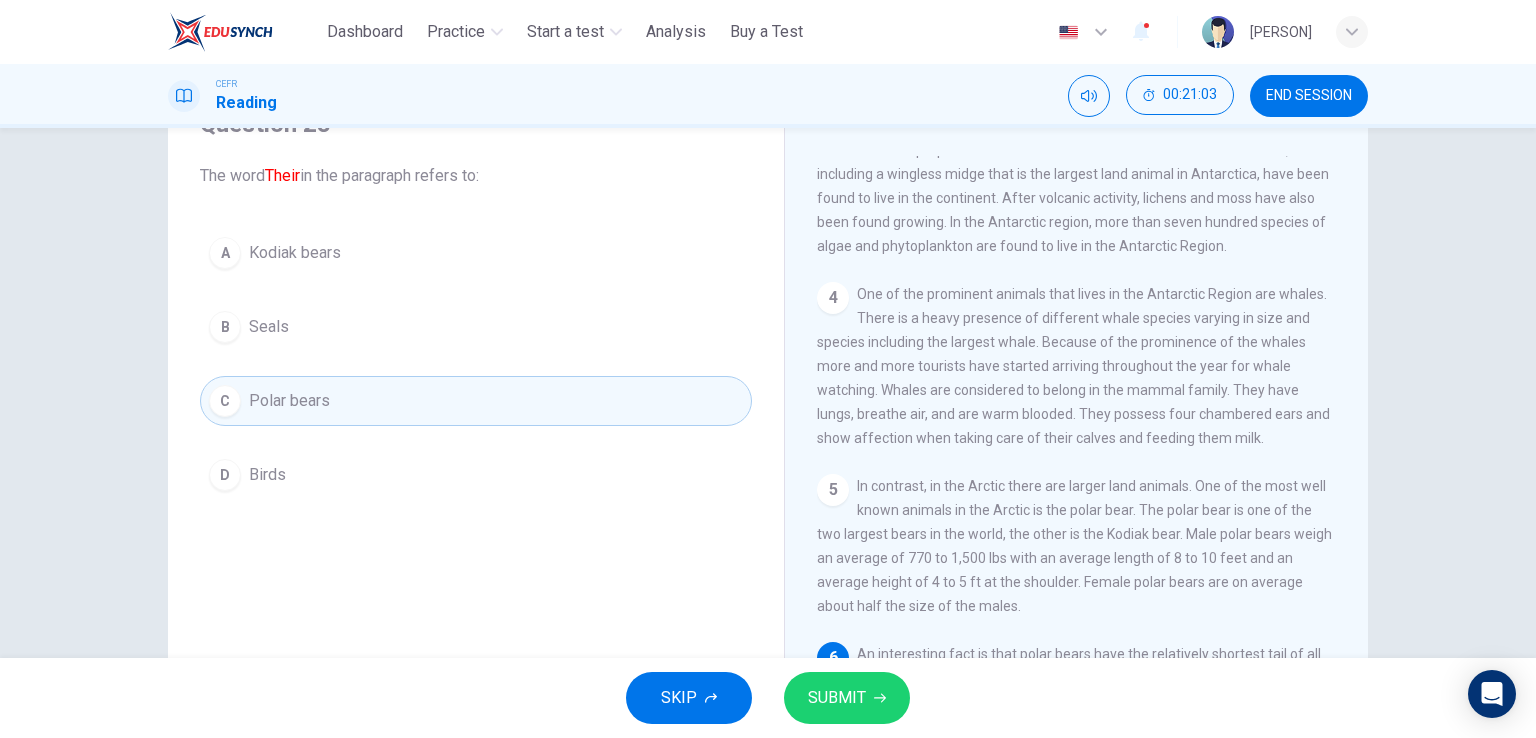 click on "SUBMIT" at bounding box center [847, 698] 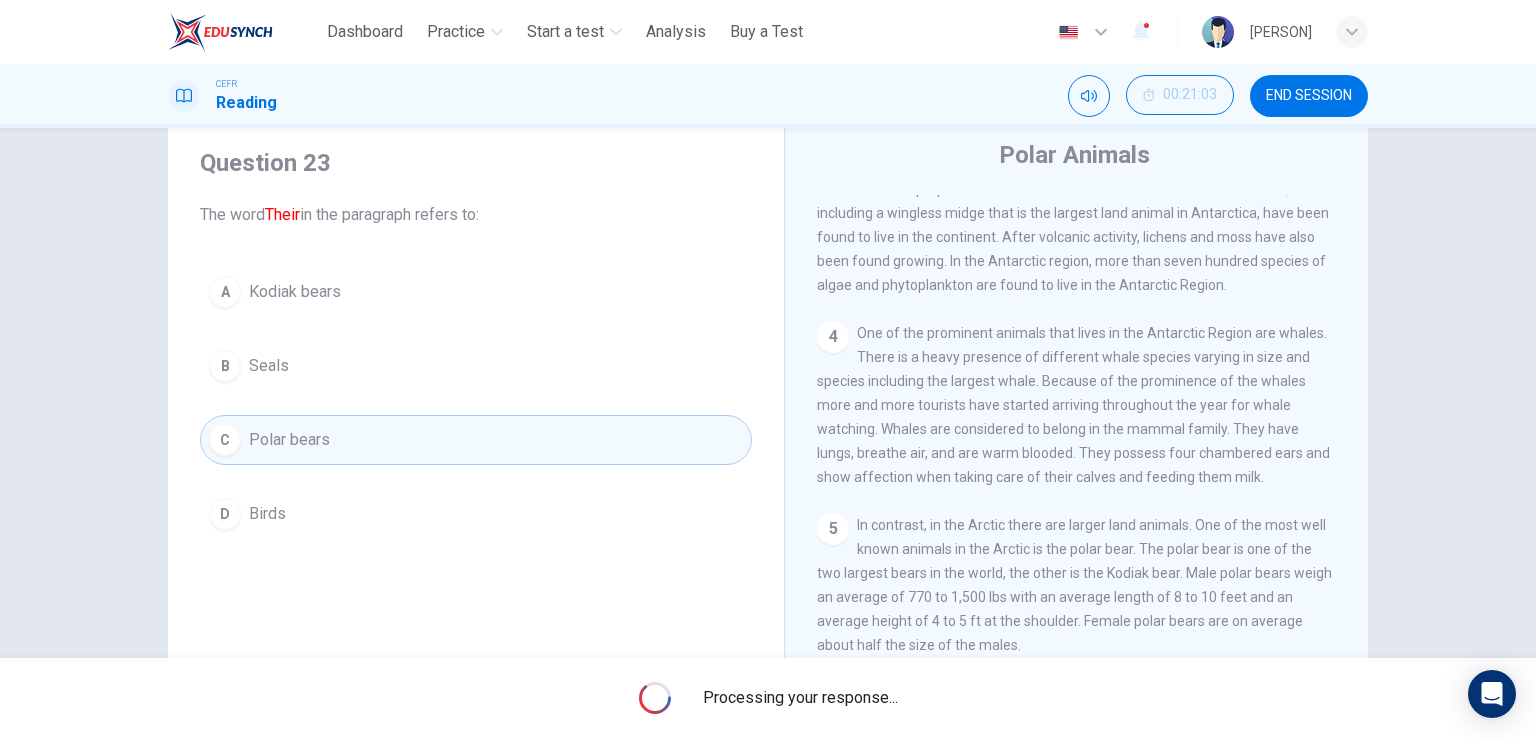 scroll, scrollTop: 0, scrollLeft: 0, axis: both 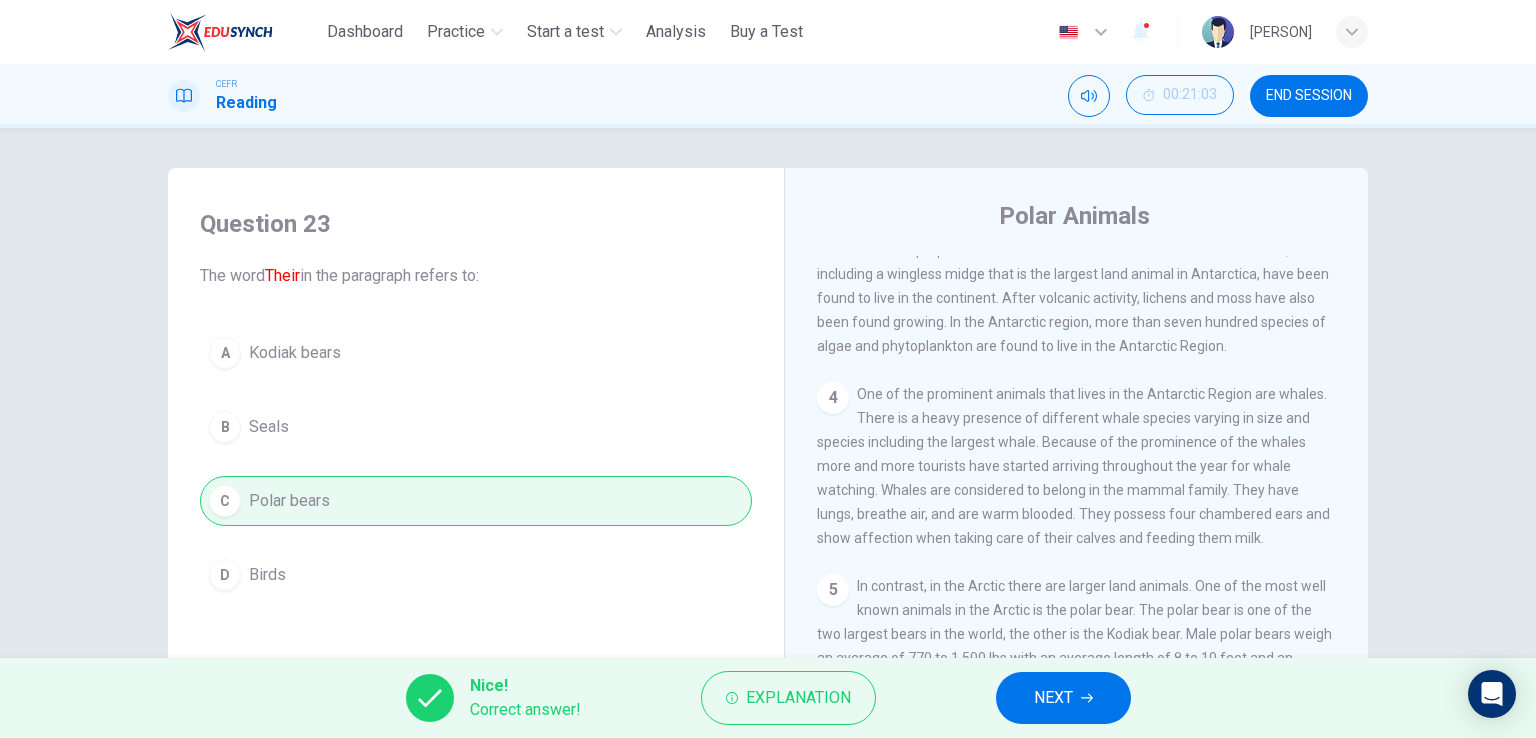 click on "NEXT" at bounding box center (1053, 698) 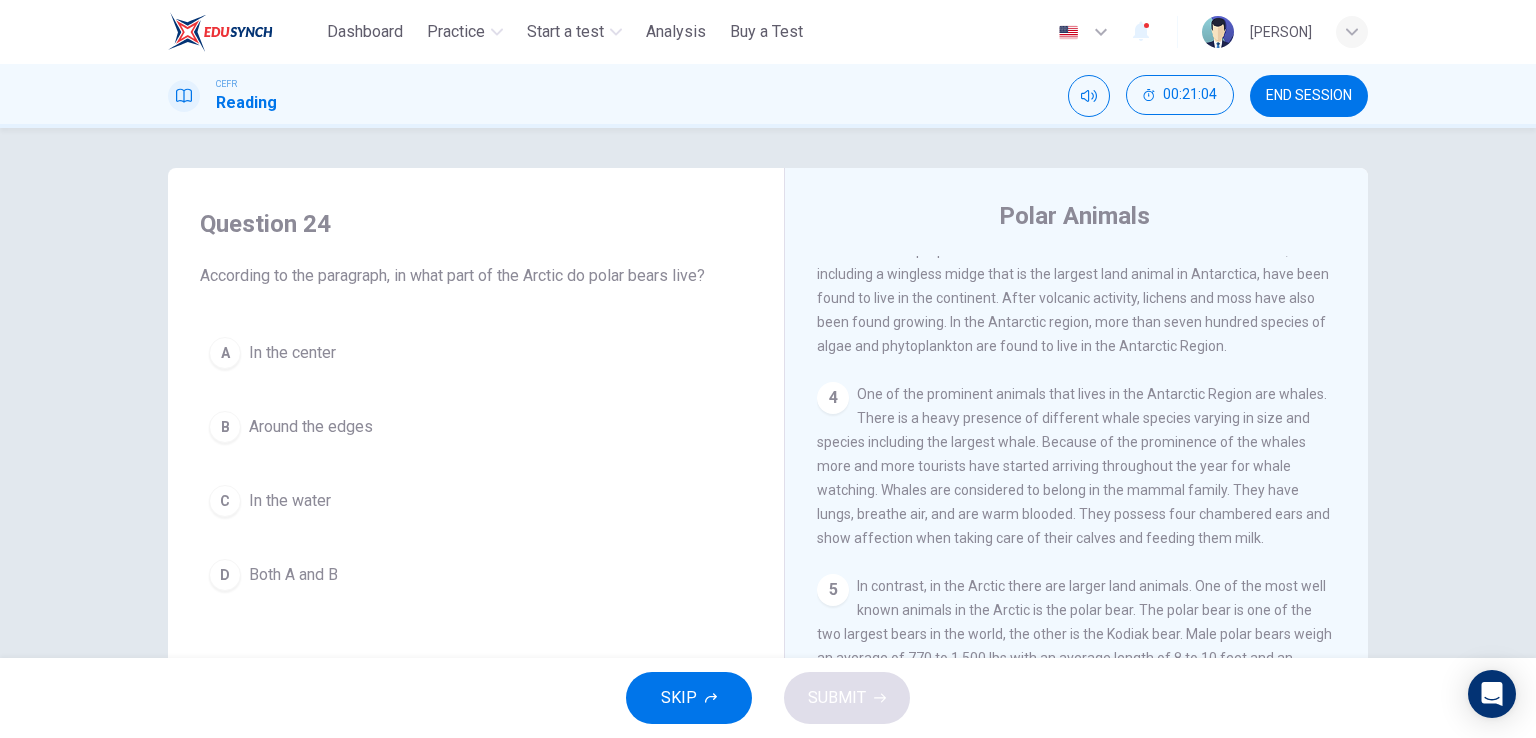 scroll, scrollTop: 578, scrollLeft: 0, axis: vertical 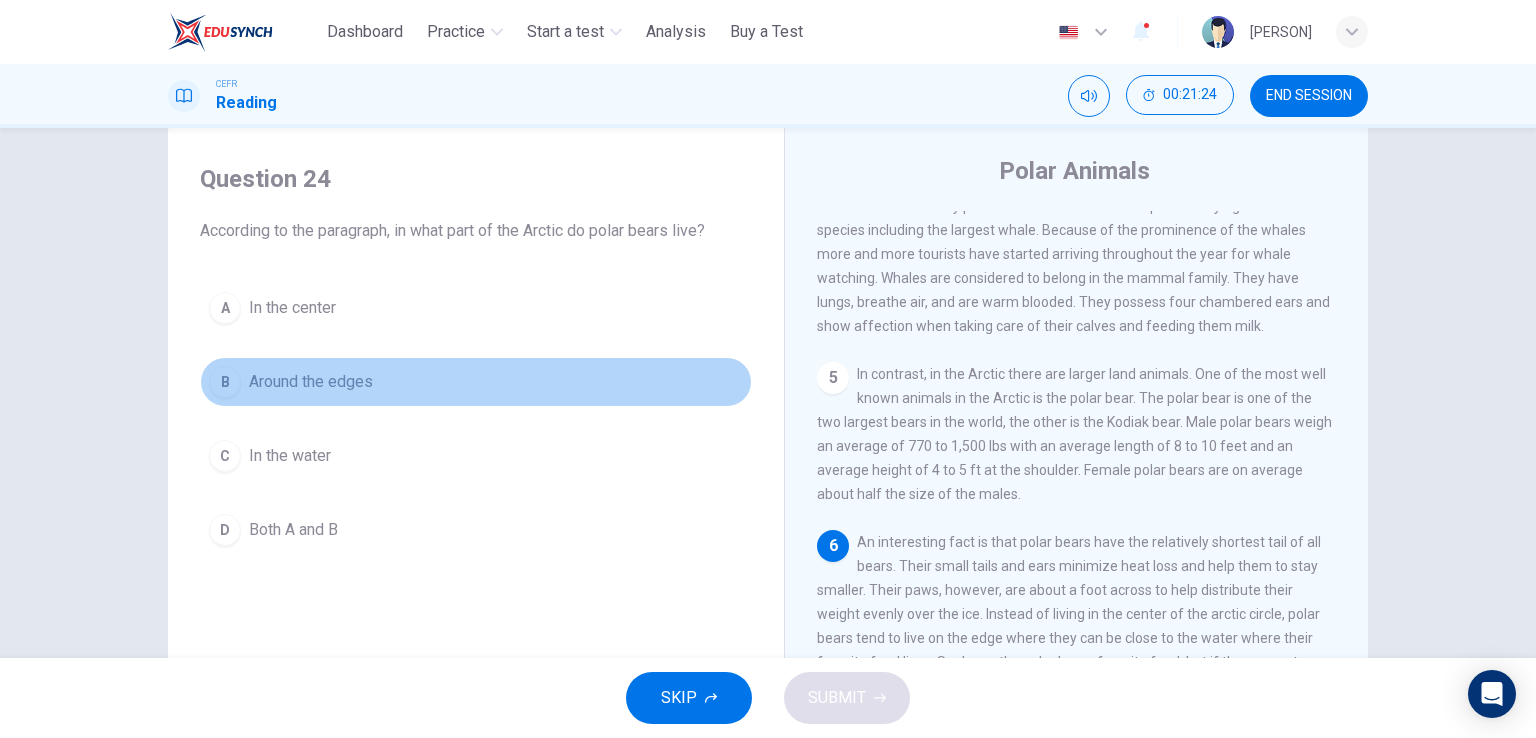 click on "Around the edges" at bounding box center [311, 382] 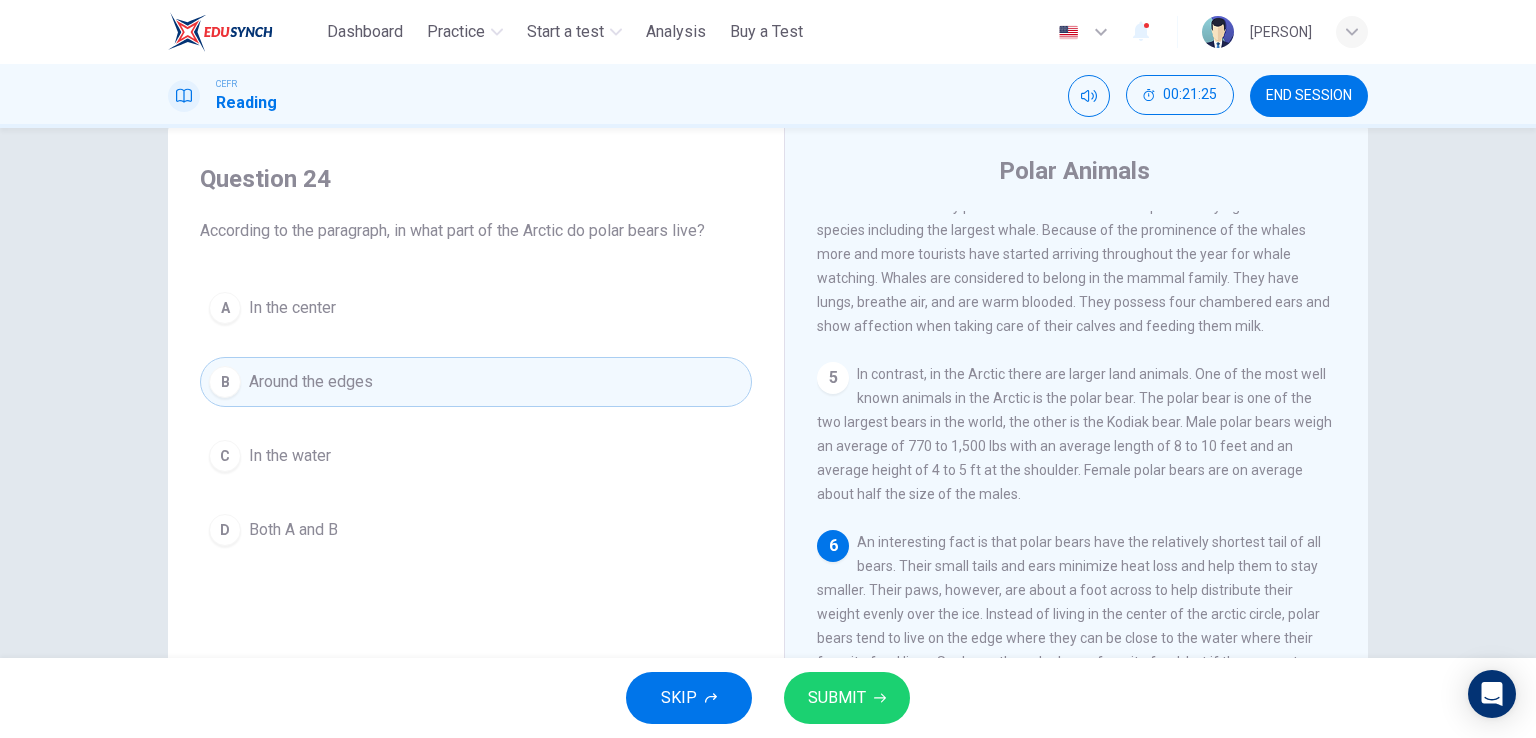 click on "SUBMIT" at bounding box center (847, 698) 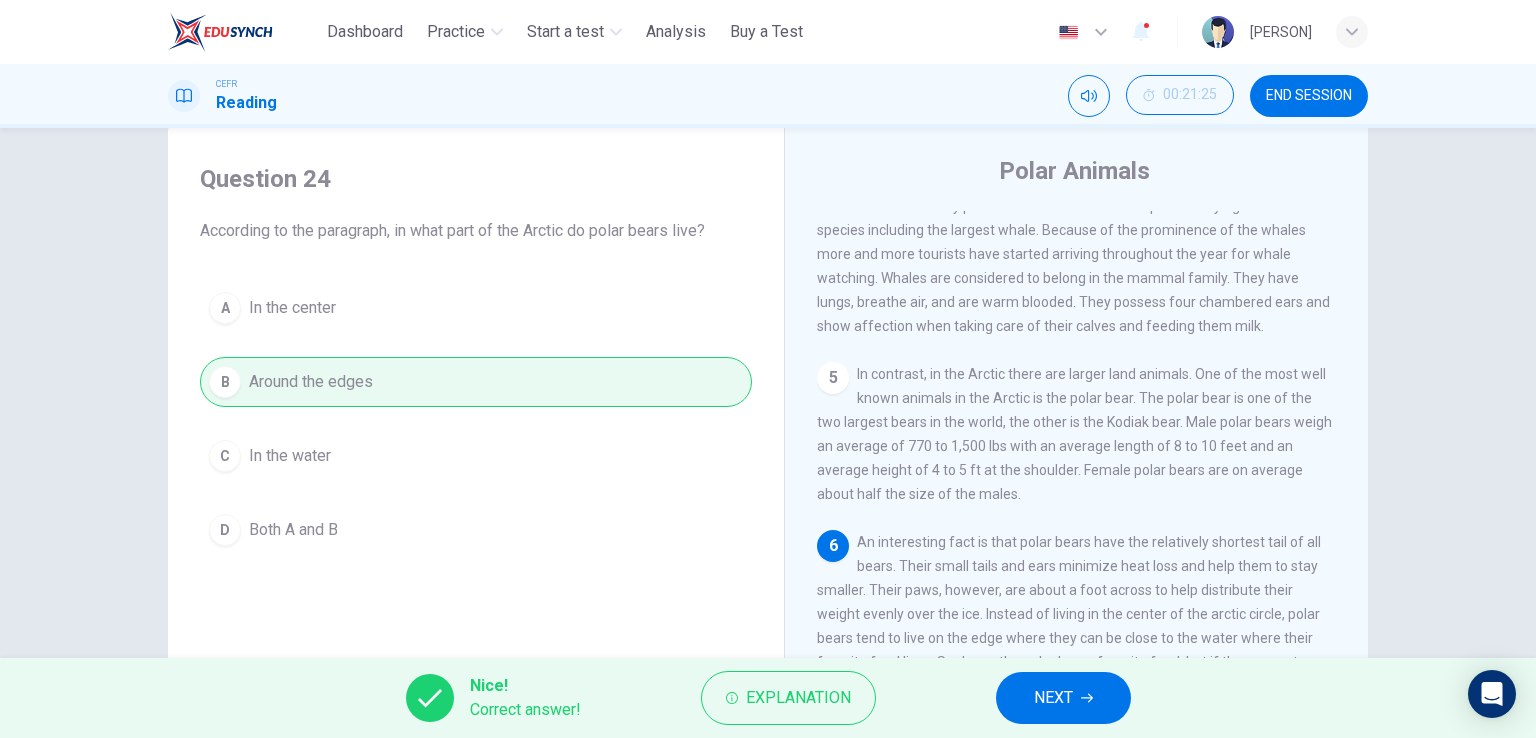 click on "NEXT" at bounding box center [1063, 698] 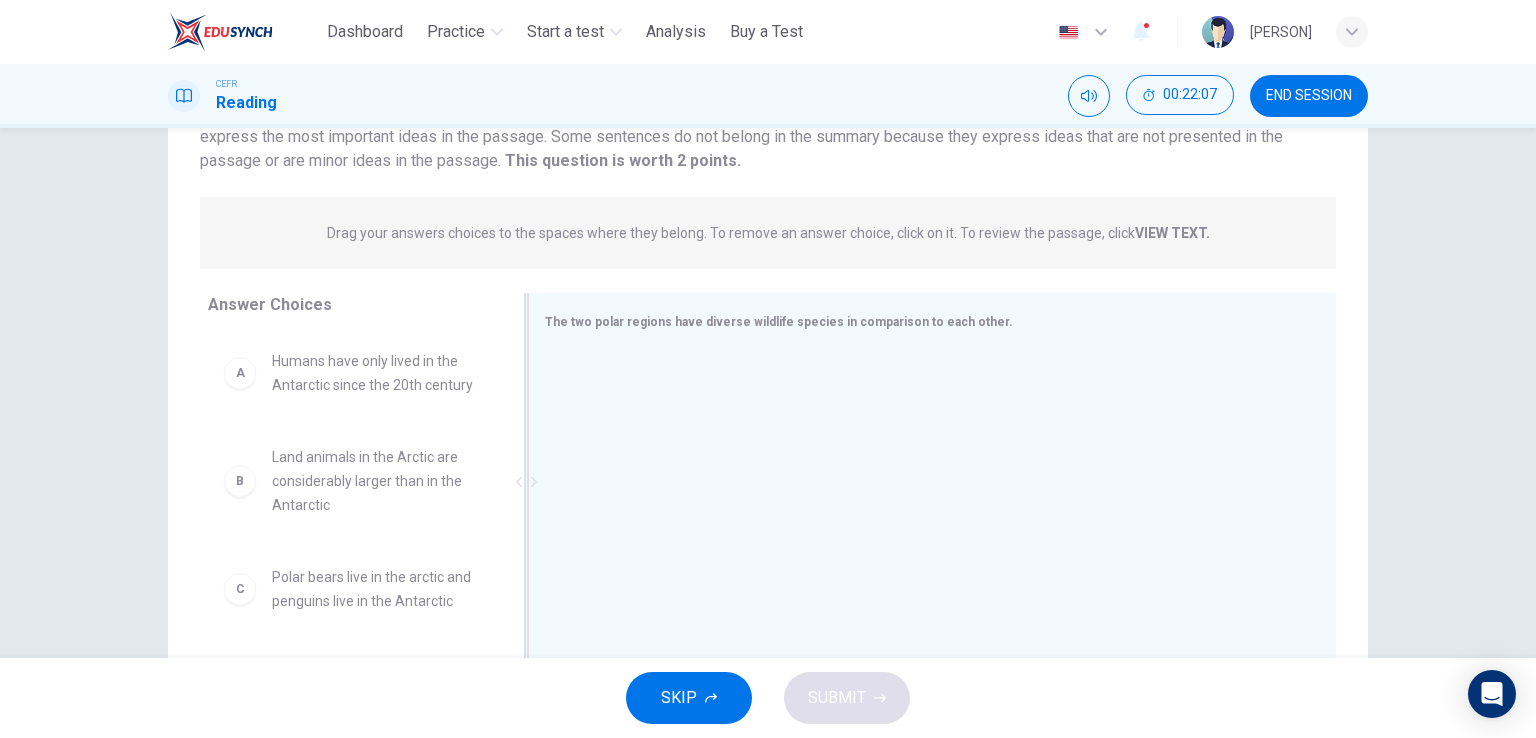 scroll, scrollTop: 145, scrollLeft: 0, axis: vertical 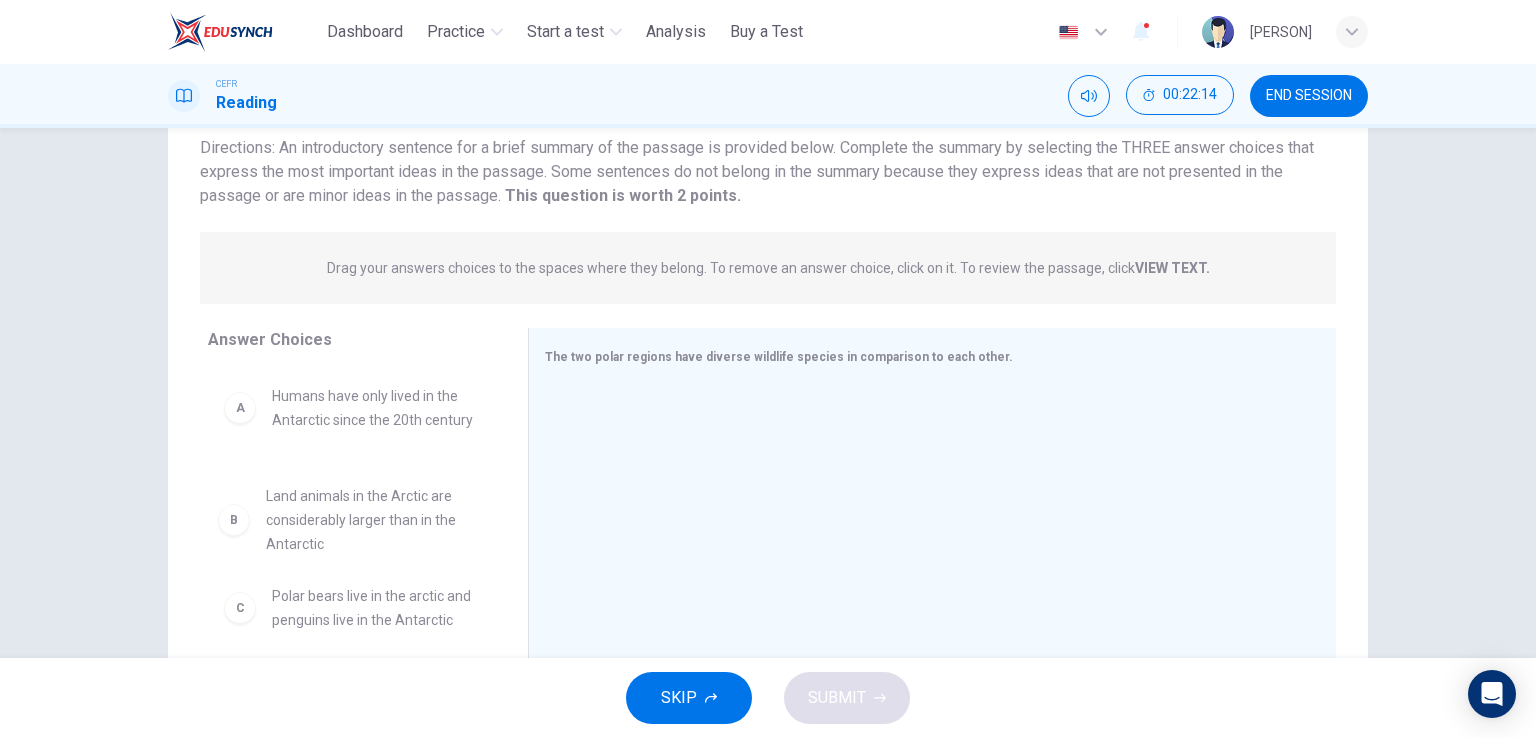 drag, startPoint x: 284, startPoint y: 516, endPoint x: 280, endPoint y: 486, distance: 30.265491 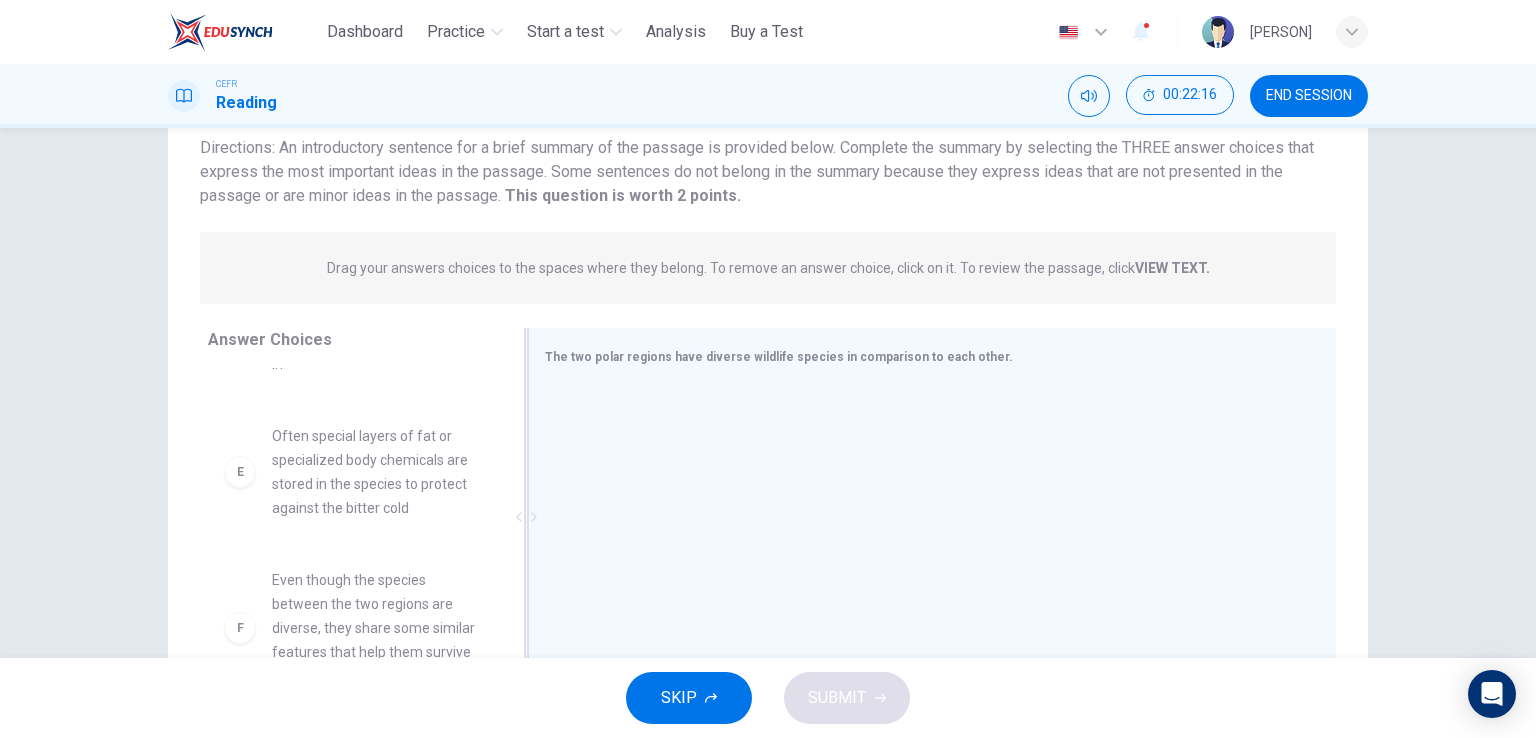 scroll, scrollTop: 492, scrollLeft: 0, axis: vertical 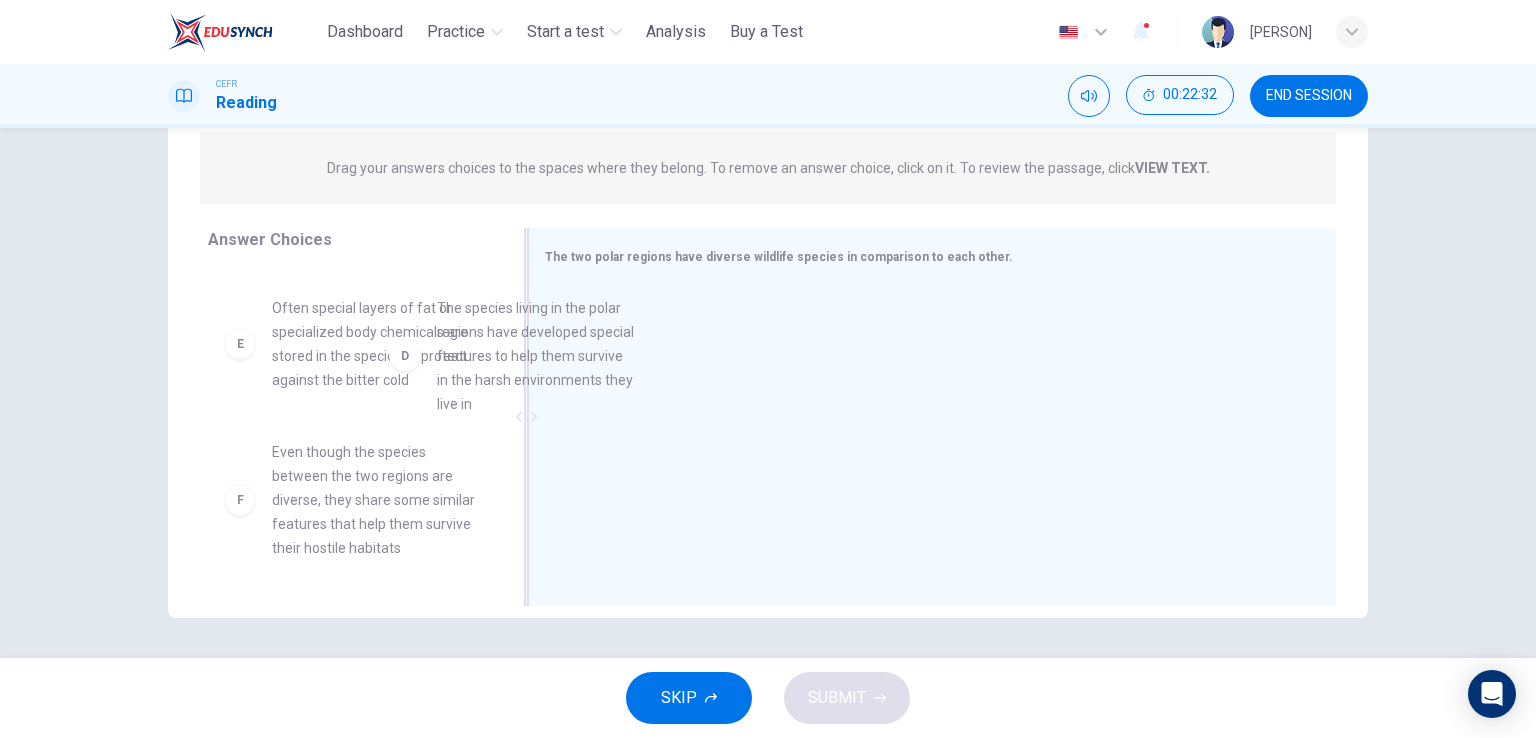drag, startPoint x: 372, startPoint y: 412, endPoint x: 764, endPoint y: 370, distance: 394.2436 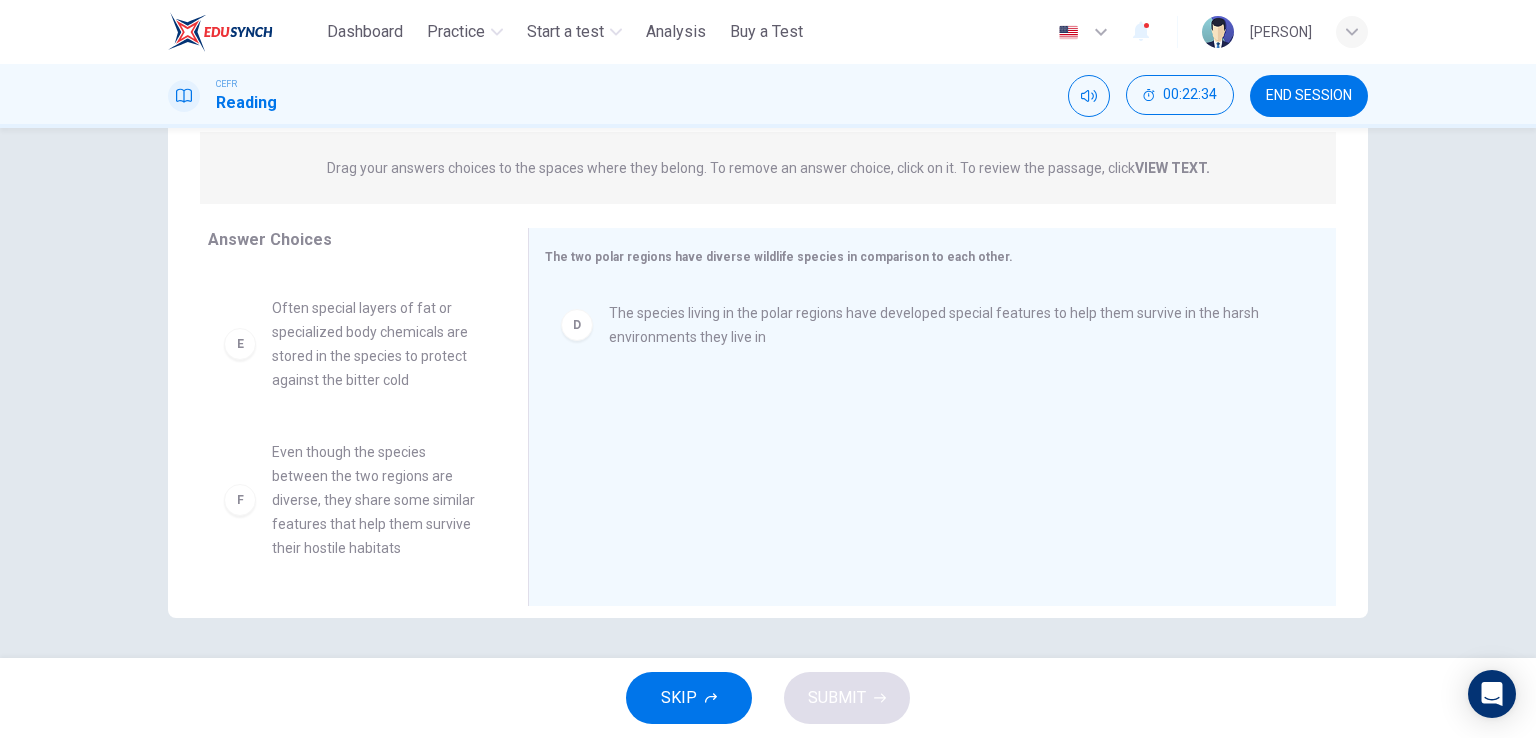 scroll, scrollTop: 324, scrollLeft: 0, axis: vertical 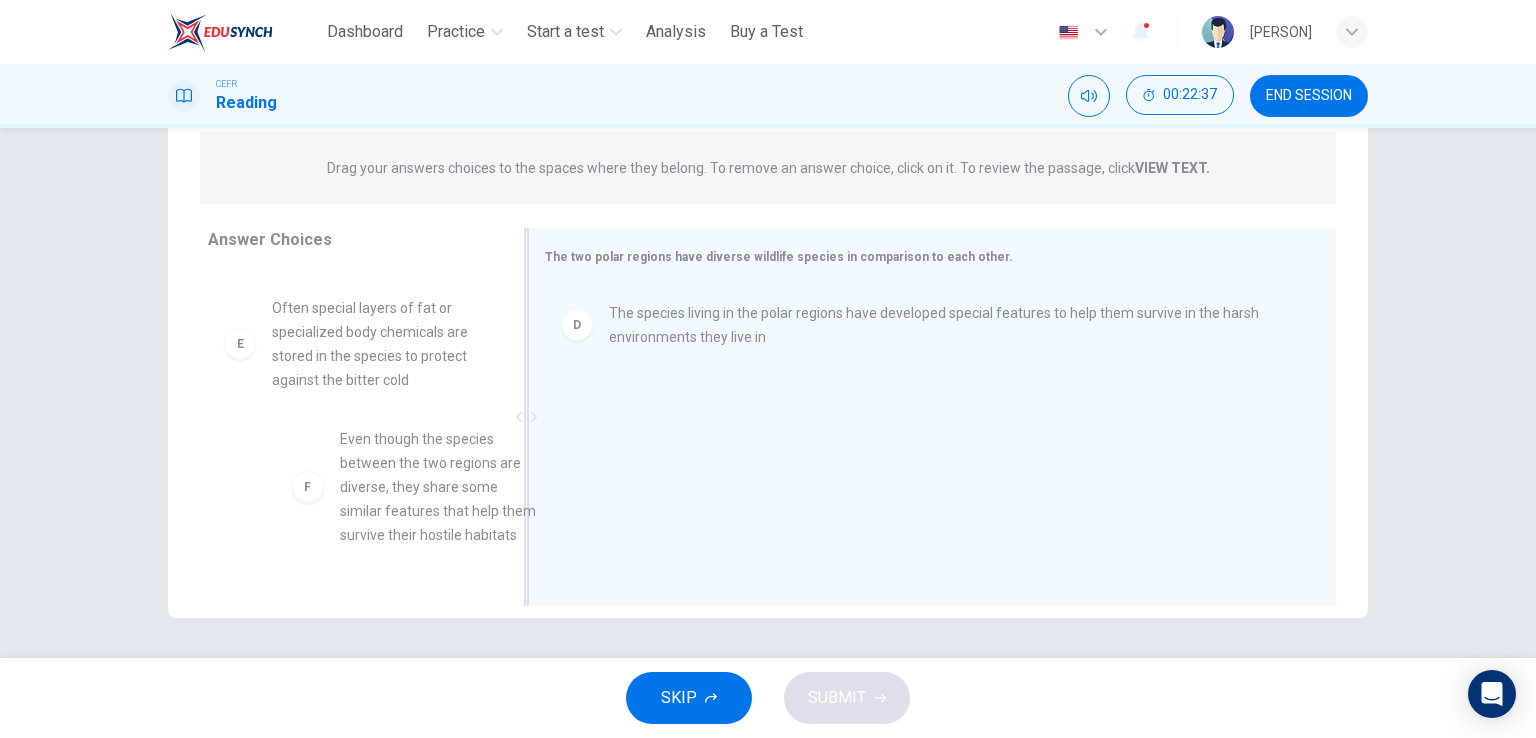 drag, startPoint x: 450, startPoint y: 513, endPoint x: 657, endPoint y: 505, distance: 207.15453 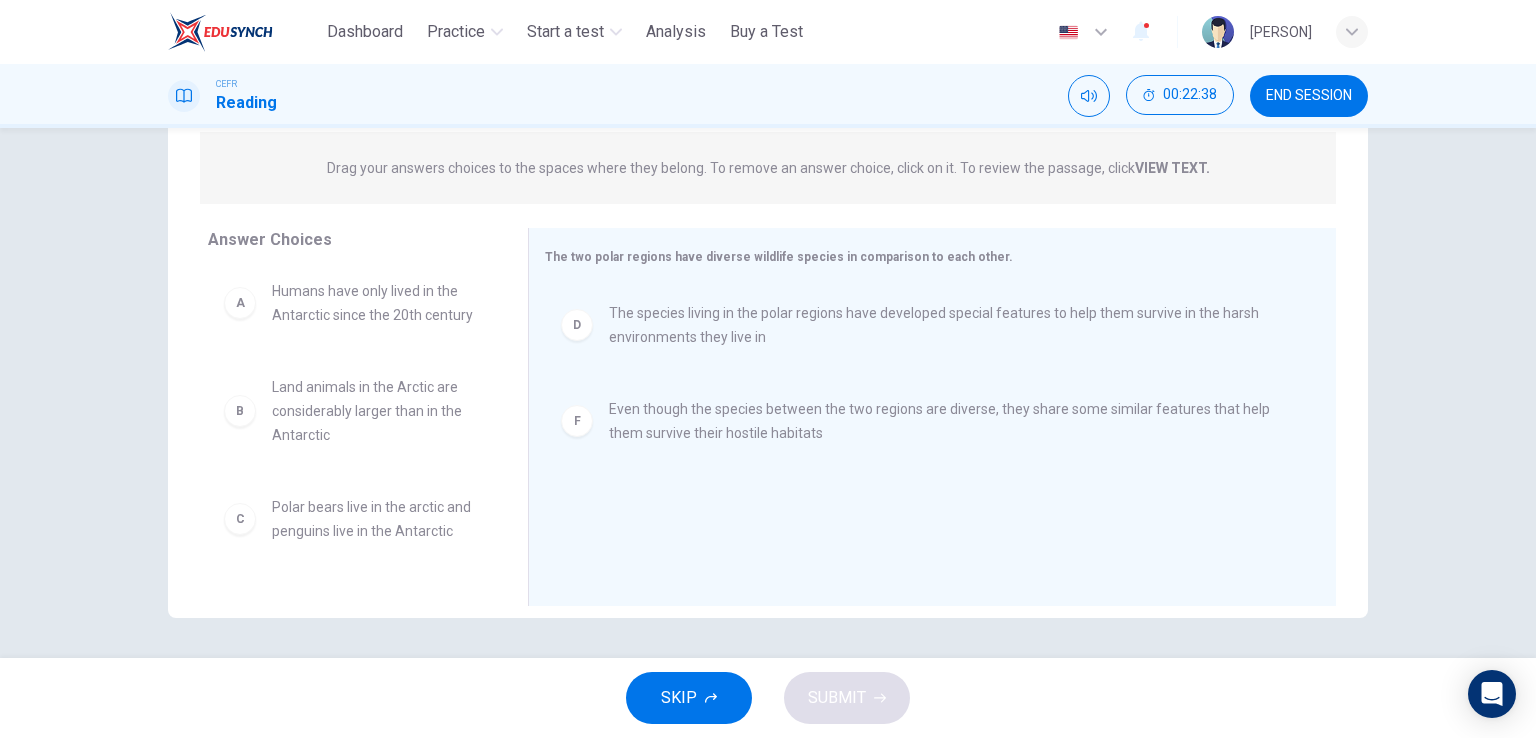 scroll, scrollTop: 0, scrollLeft: 0, axis: both 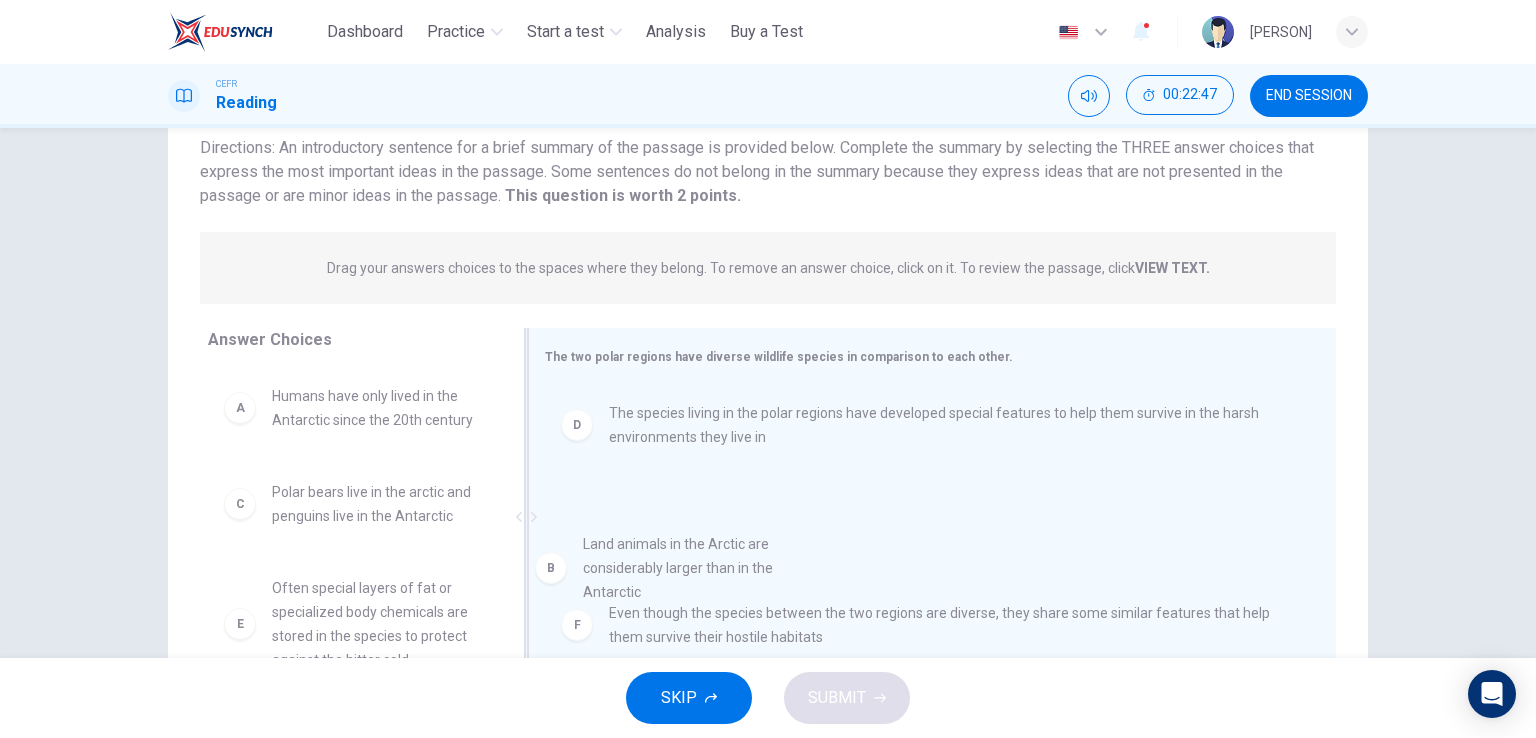 drag, startPoint x: 416, startPoint y: 503, endPoint x: 788, endPoint y: 538, distance: 373.64288 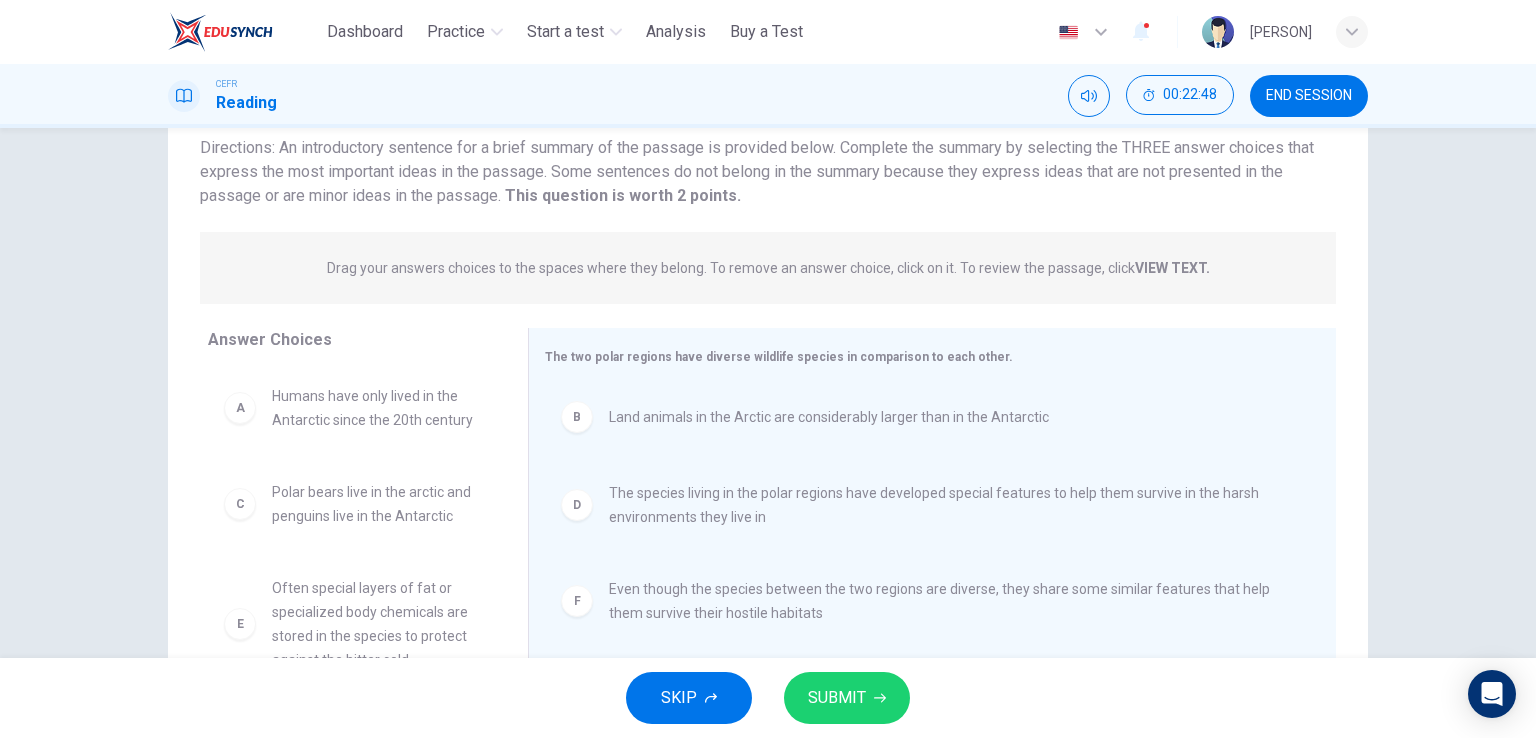 click on "SUBMIT" at bounding box center [837, 698] 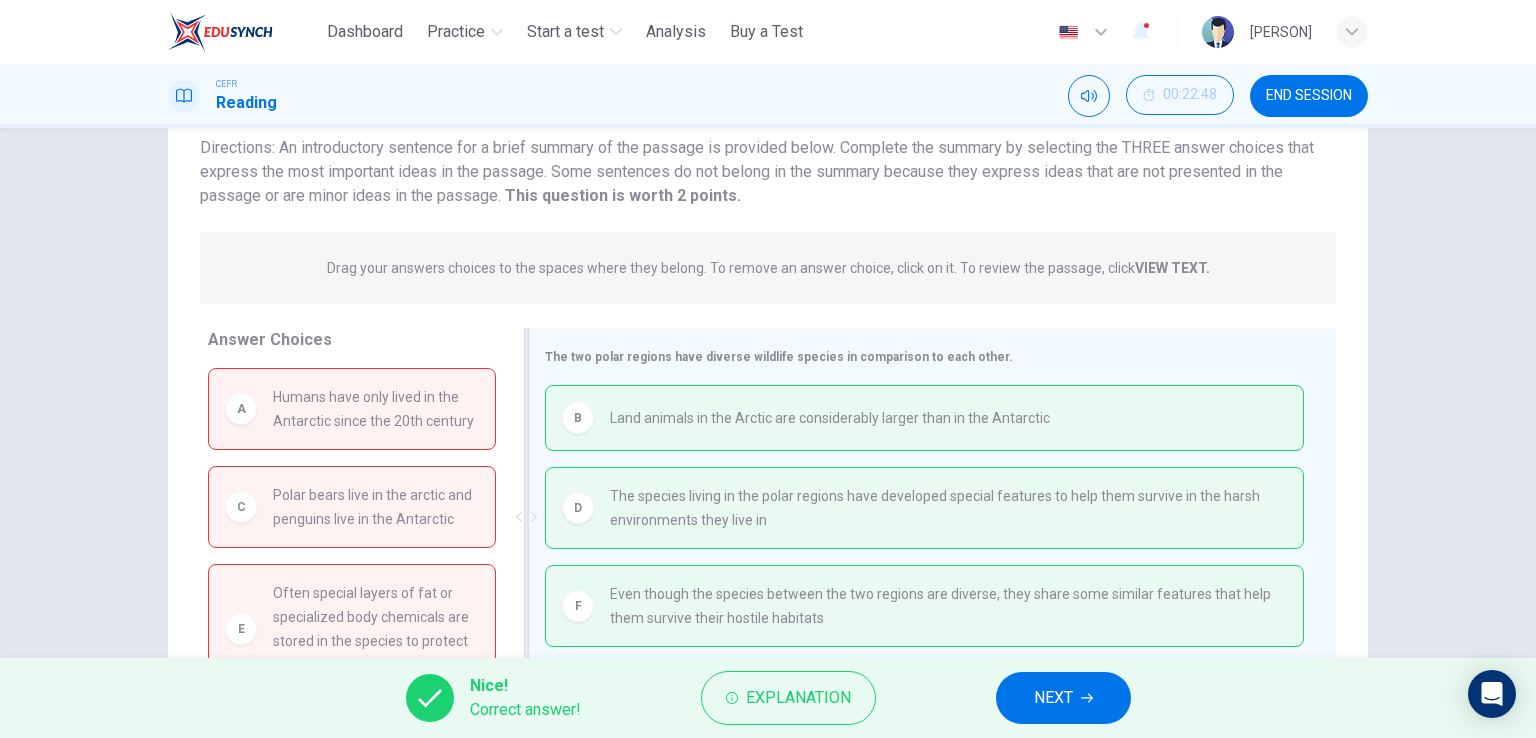 scroll, scrollTop: 245, scrollLeft: 0, axis: vertical 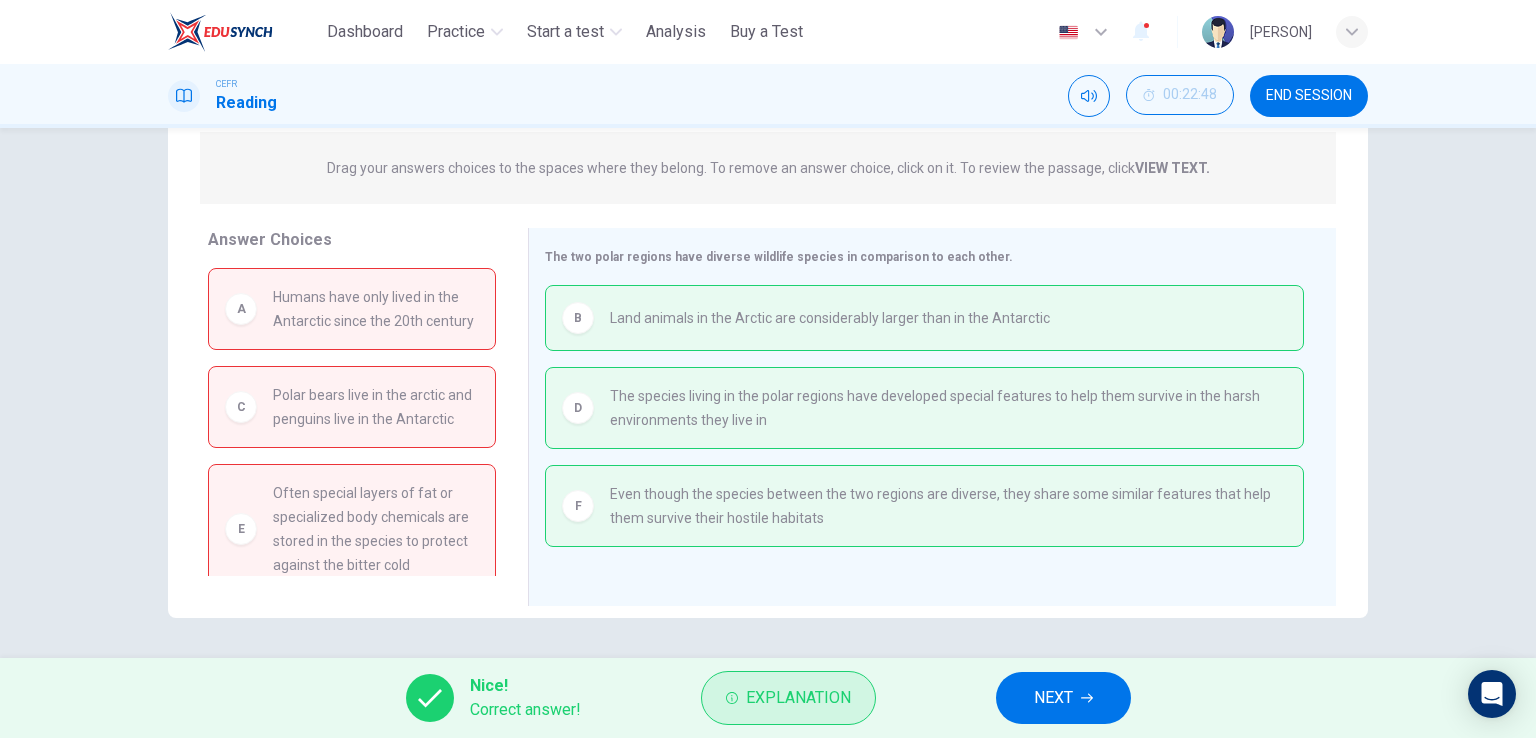 click on "Explanation" at bounding box center (798, 698) 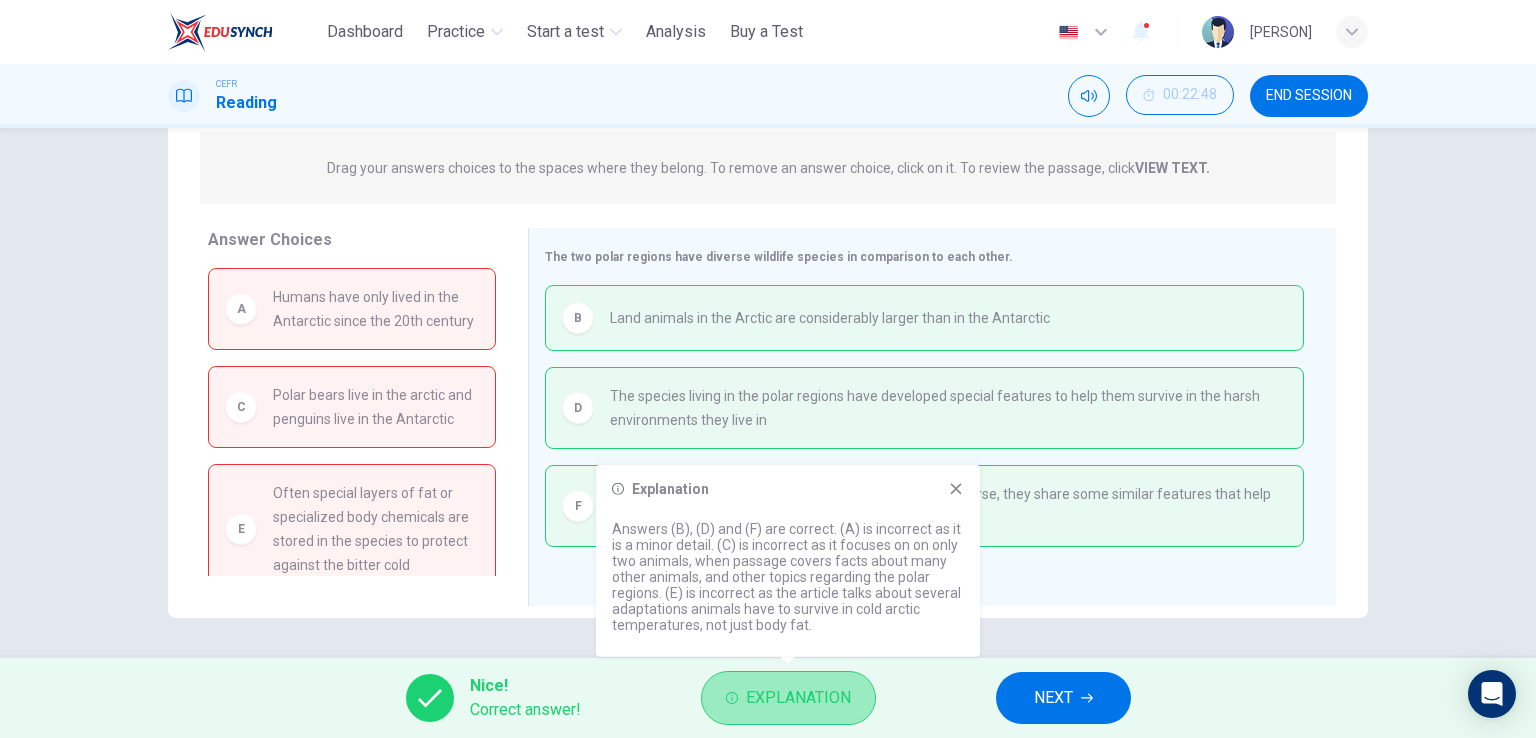 click on "Explanation" at bounding box center (798, 698) 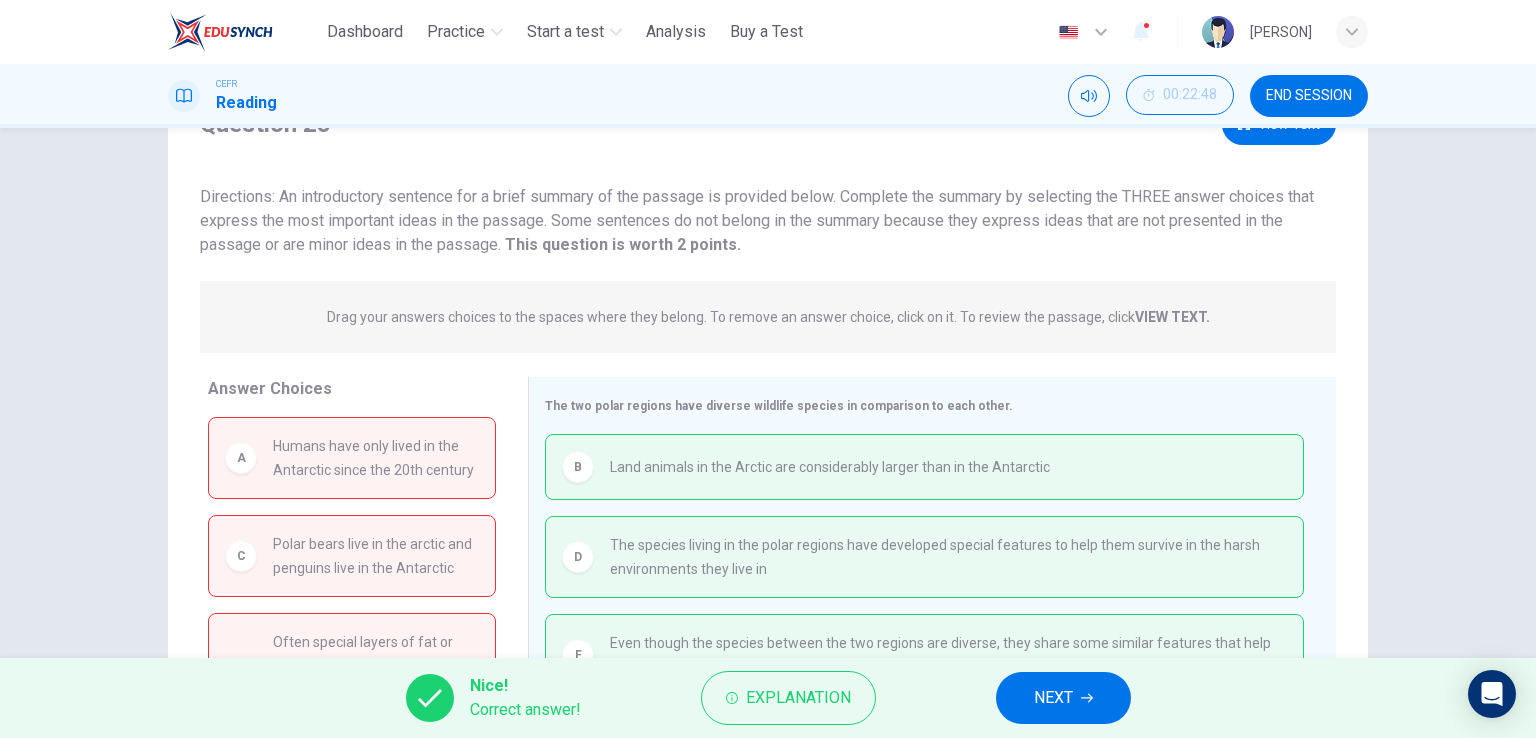 scroll, scrollTop: 200, scrollLeft: 0, axis: vertical 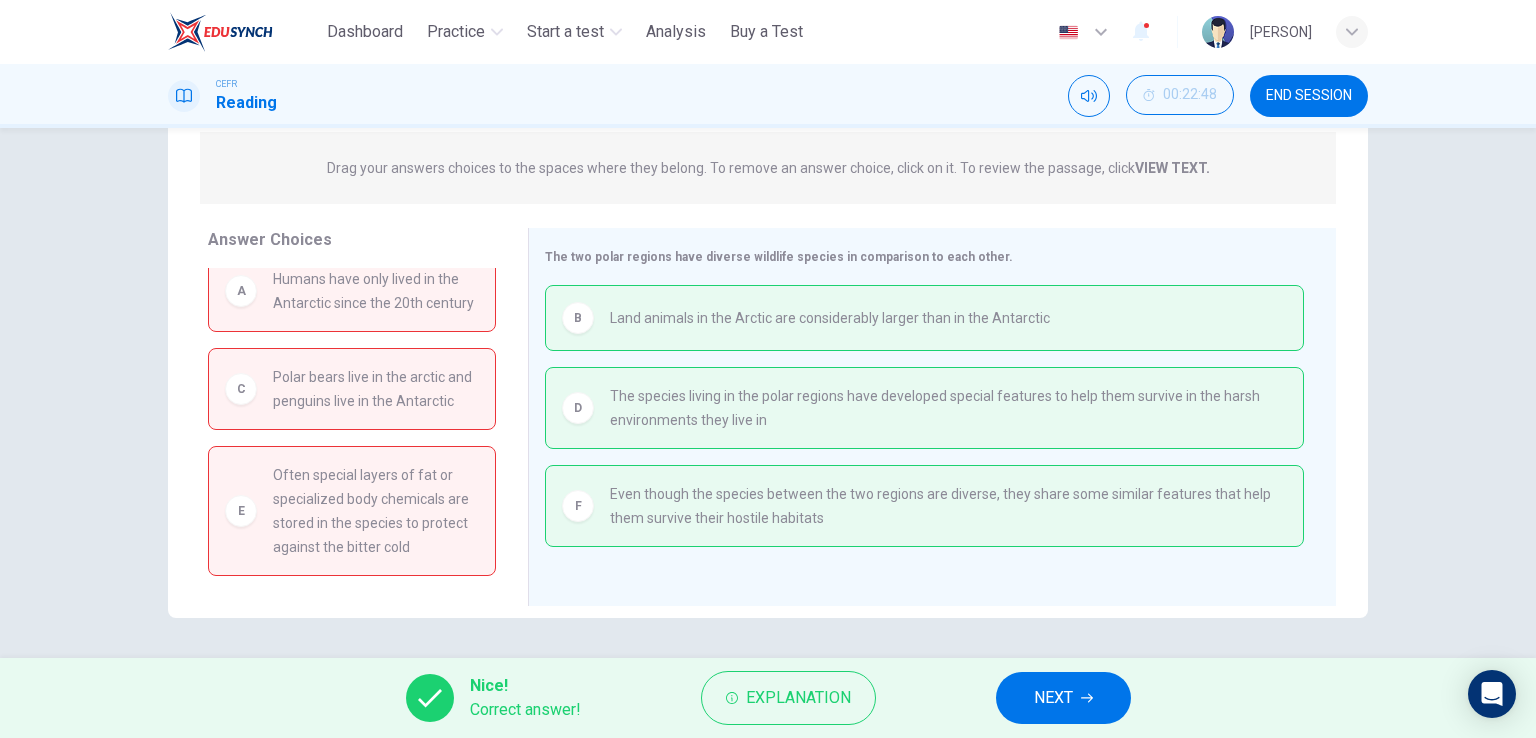 click on "NEXT" at bounding box center [1063, 698] 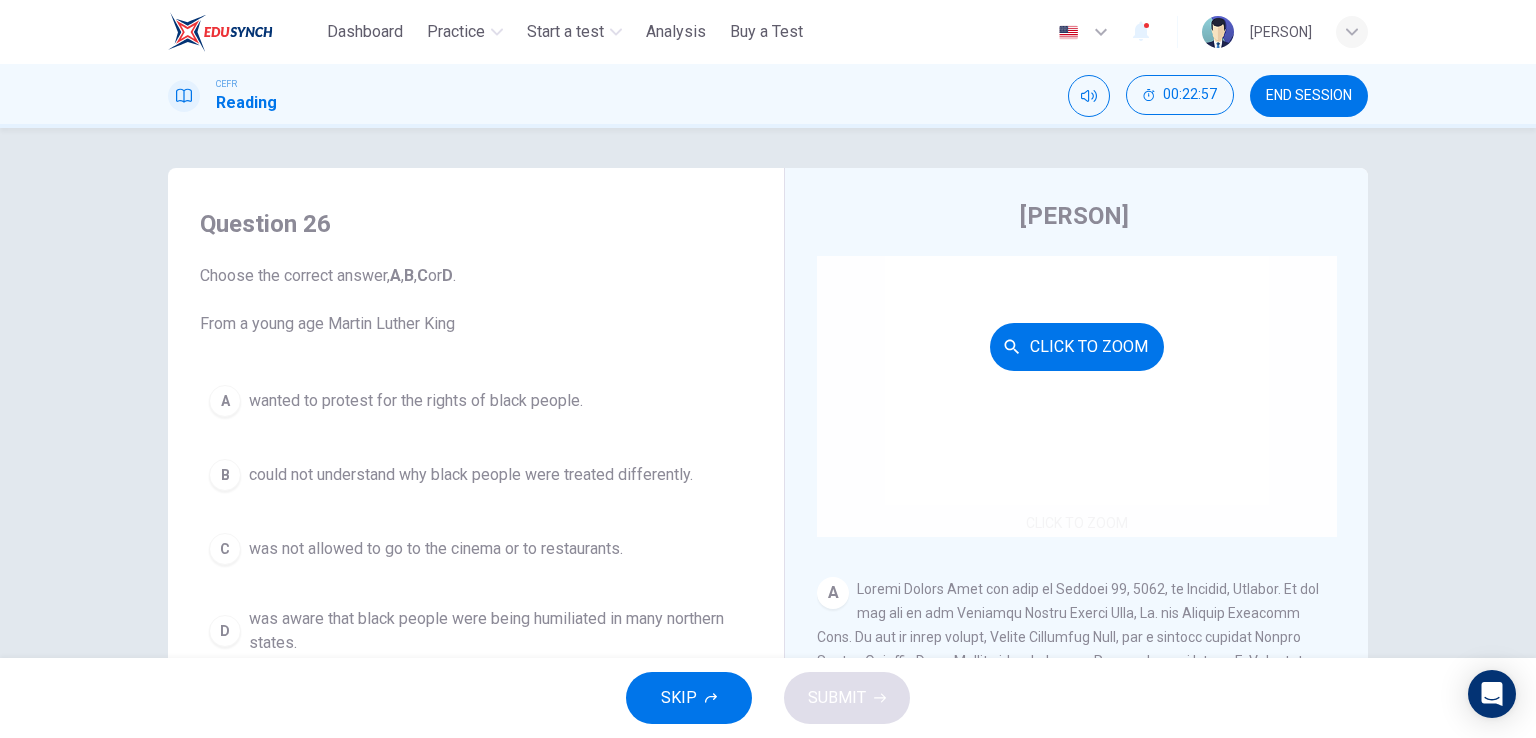 scroll, scrollTop: 200, scrollLeft: 0, axis: vertical 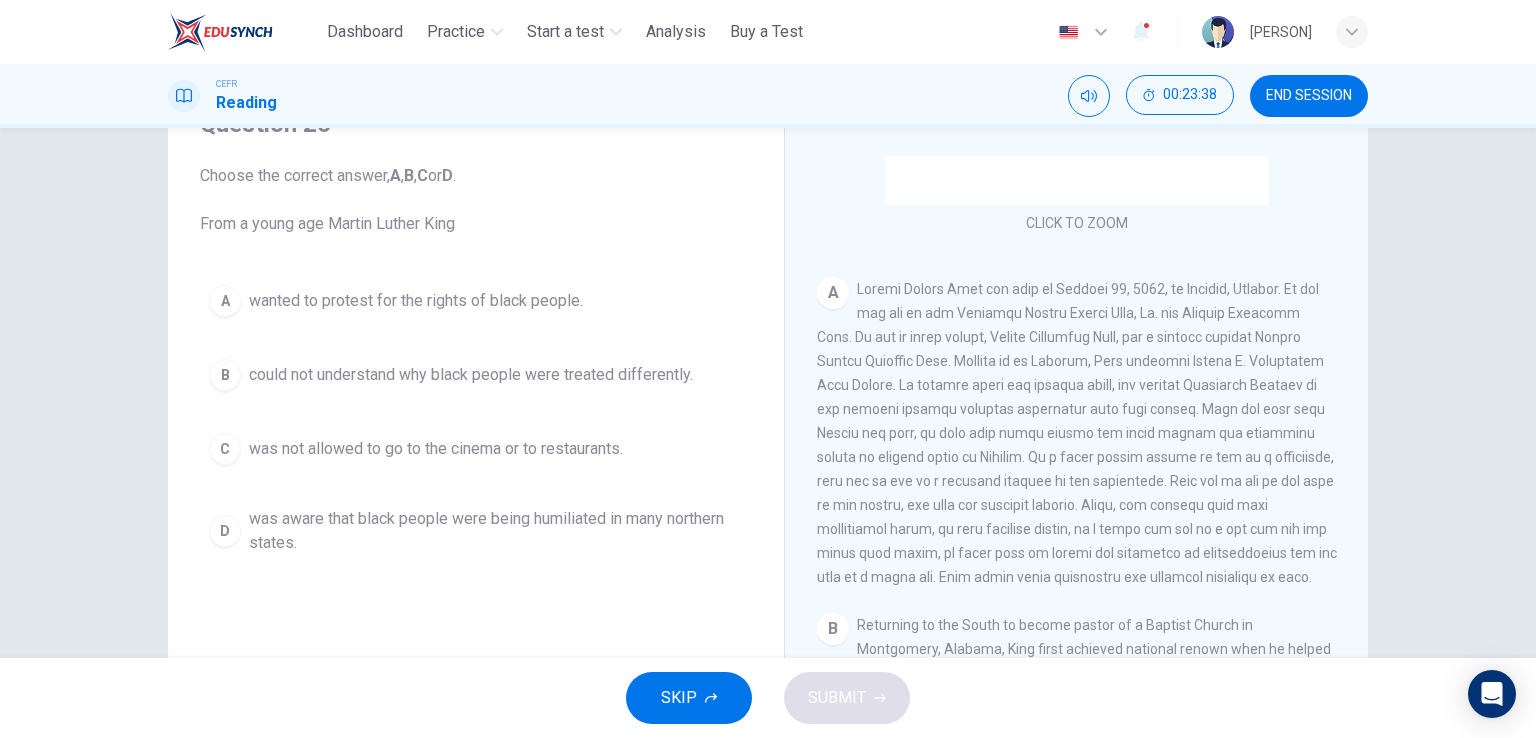 click on "was aware that black people were being humiliated in many northern states." at bounding box center (496, 531) 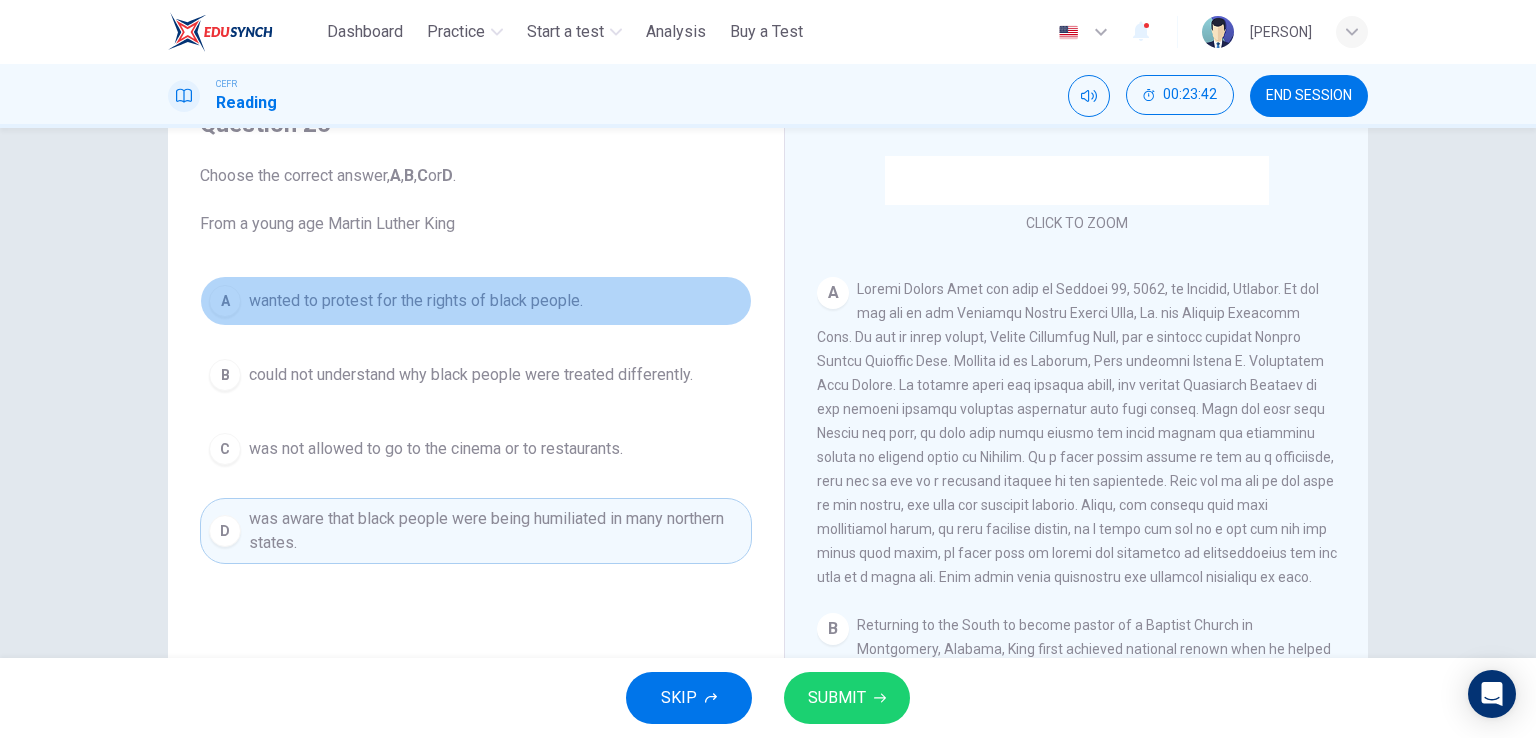 click on "wanted to protest for the rights of black people." at bounding box center [416, 301] 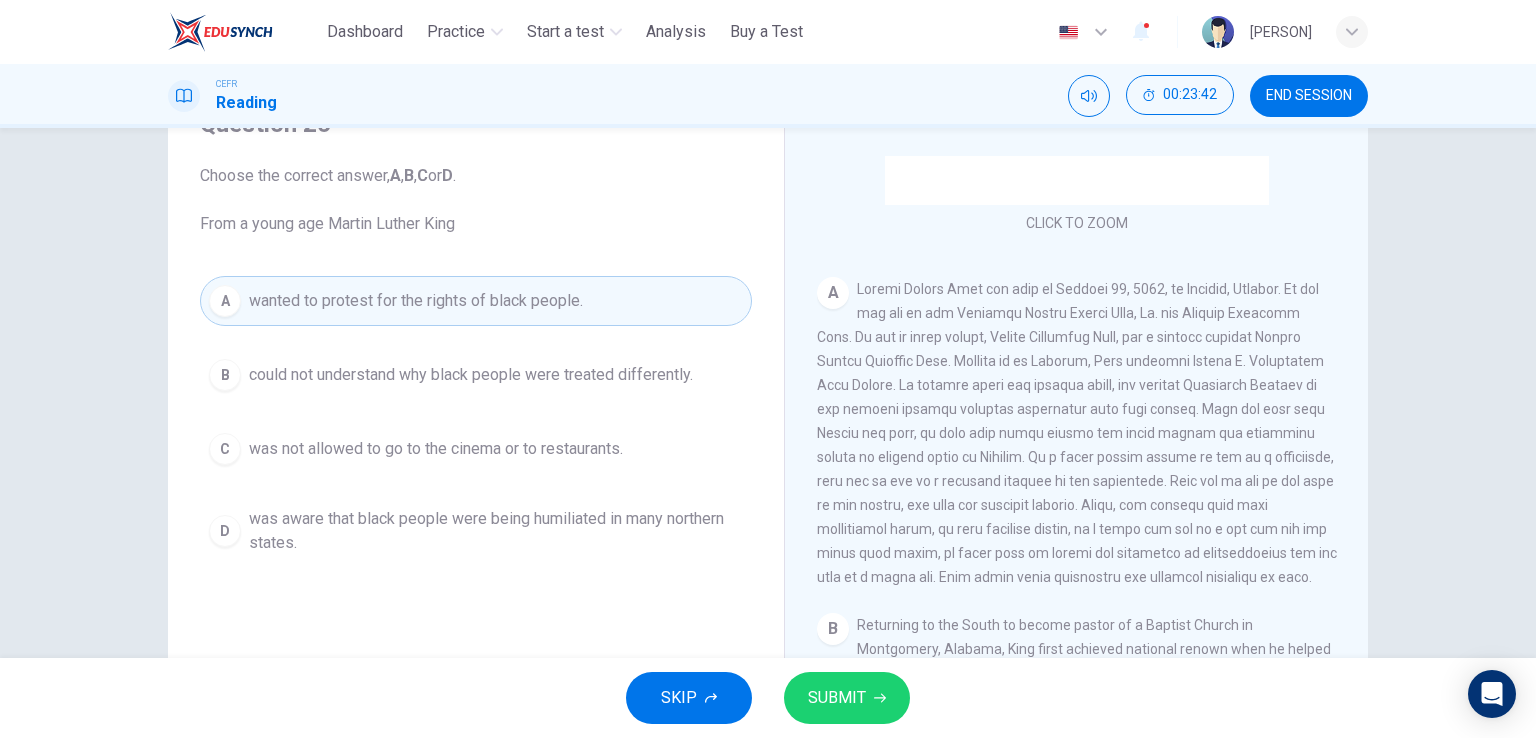 drag, startPoint x: 460, startPoint y: 377, endPoint x: 463, endPoint y: 396, distance: 19.235384 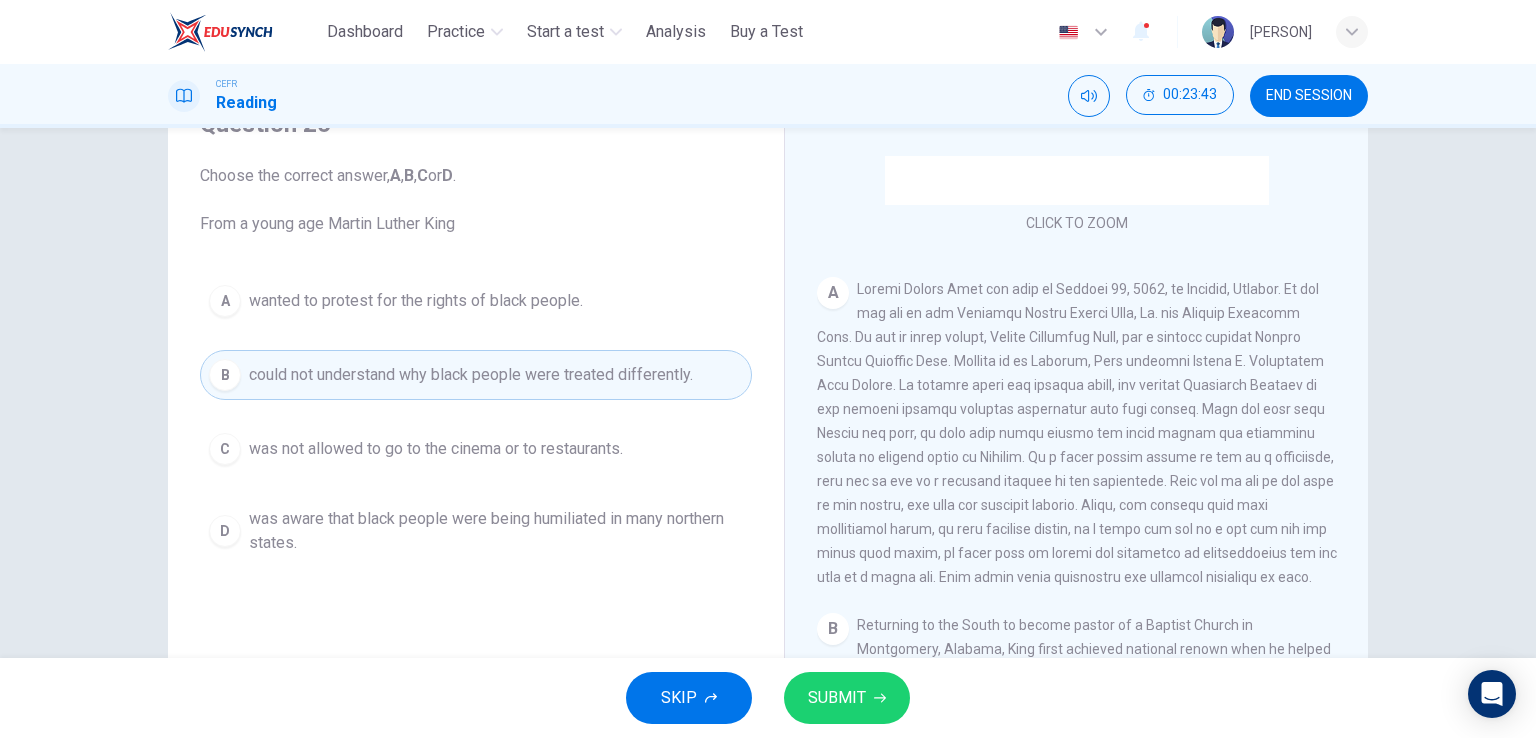 click on "was not allowed to go to the cinema or to restaurants." at bounding box center (436, 449) 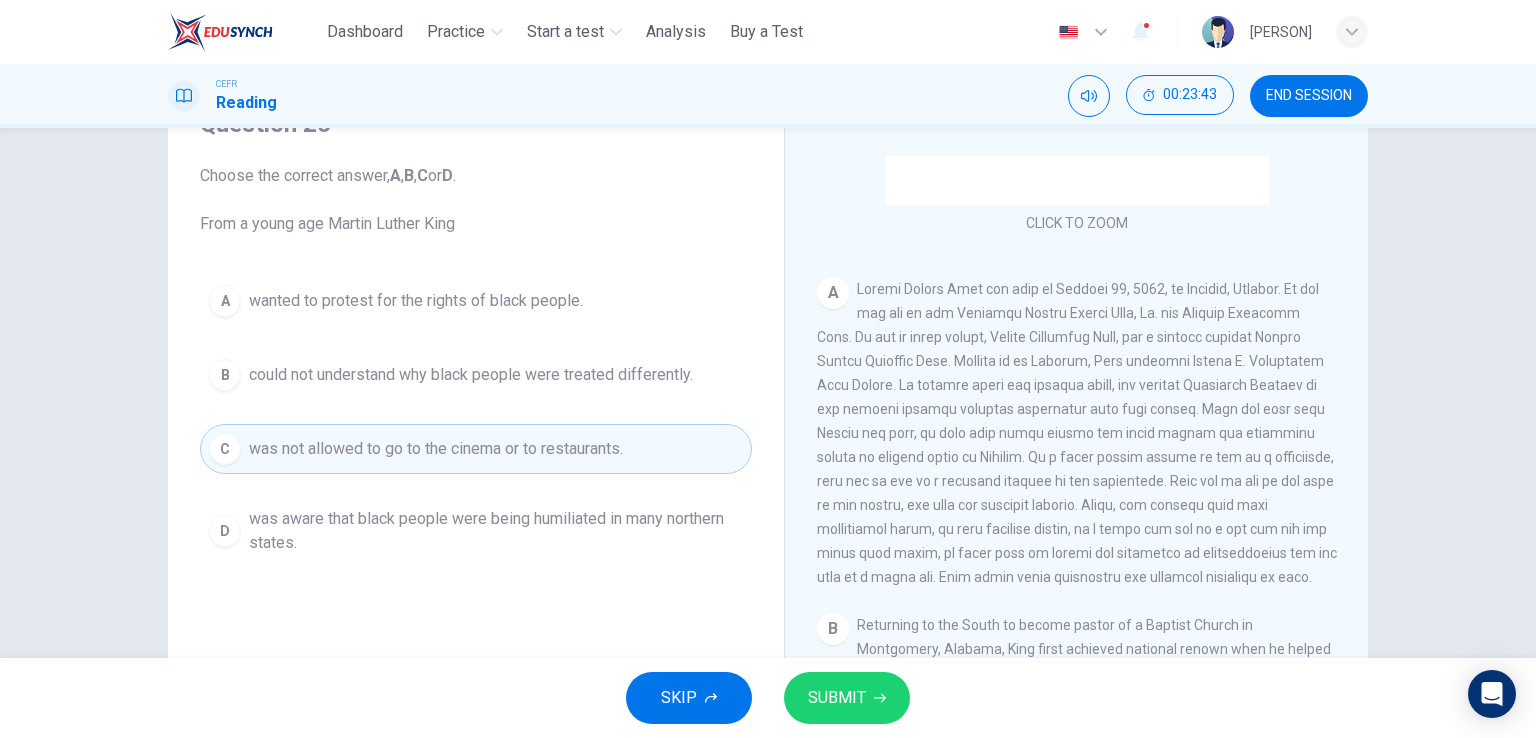 click on "was aware that black people were being humiliated in many northern states." at bounding box center (496, 531) 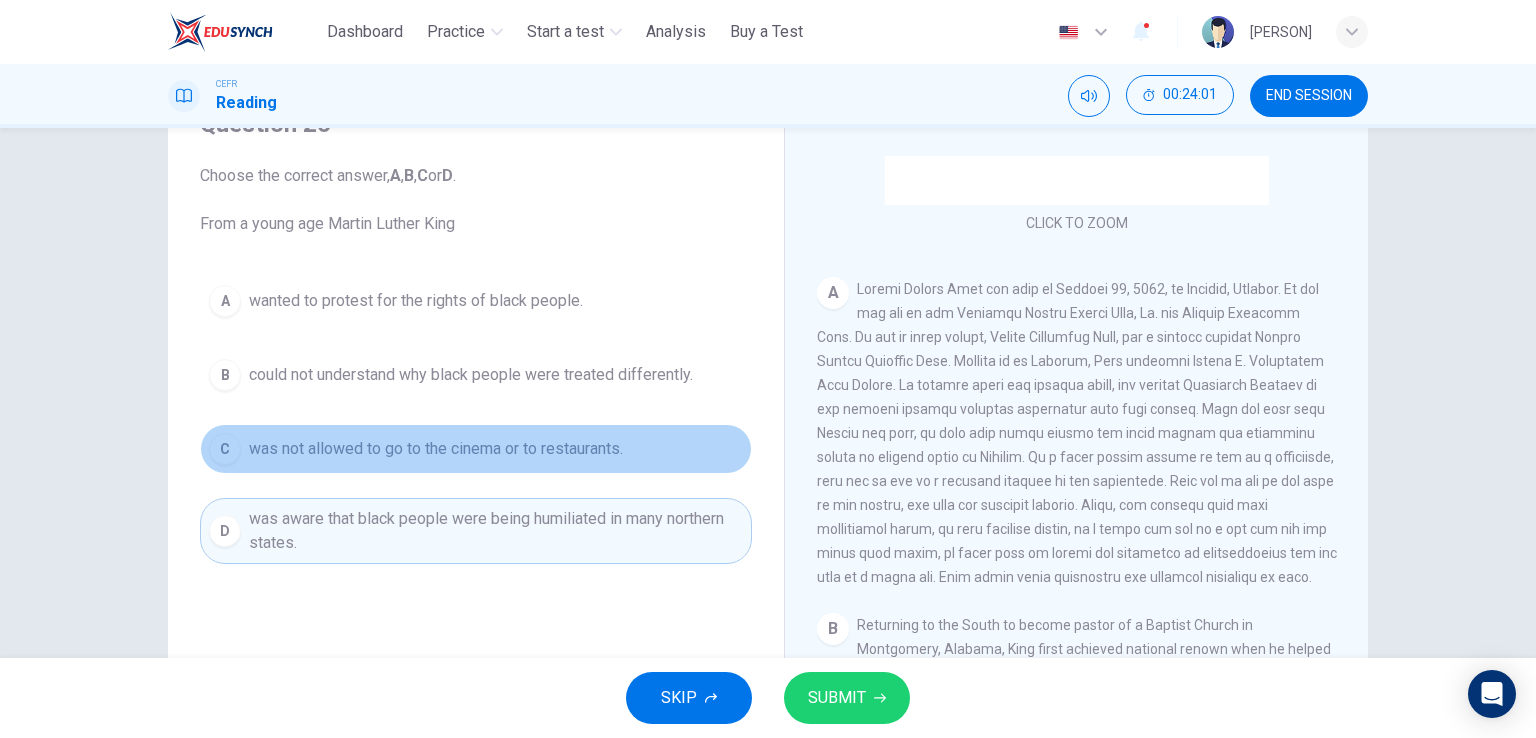click on "C was not allowed to go to the cinema or to restaurants." at bounding box center (476, 449) 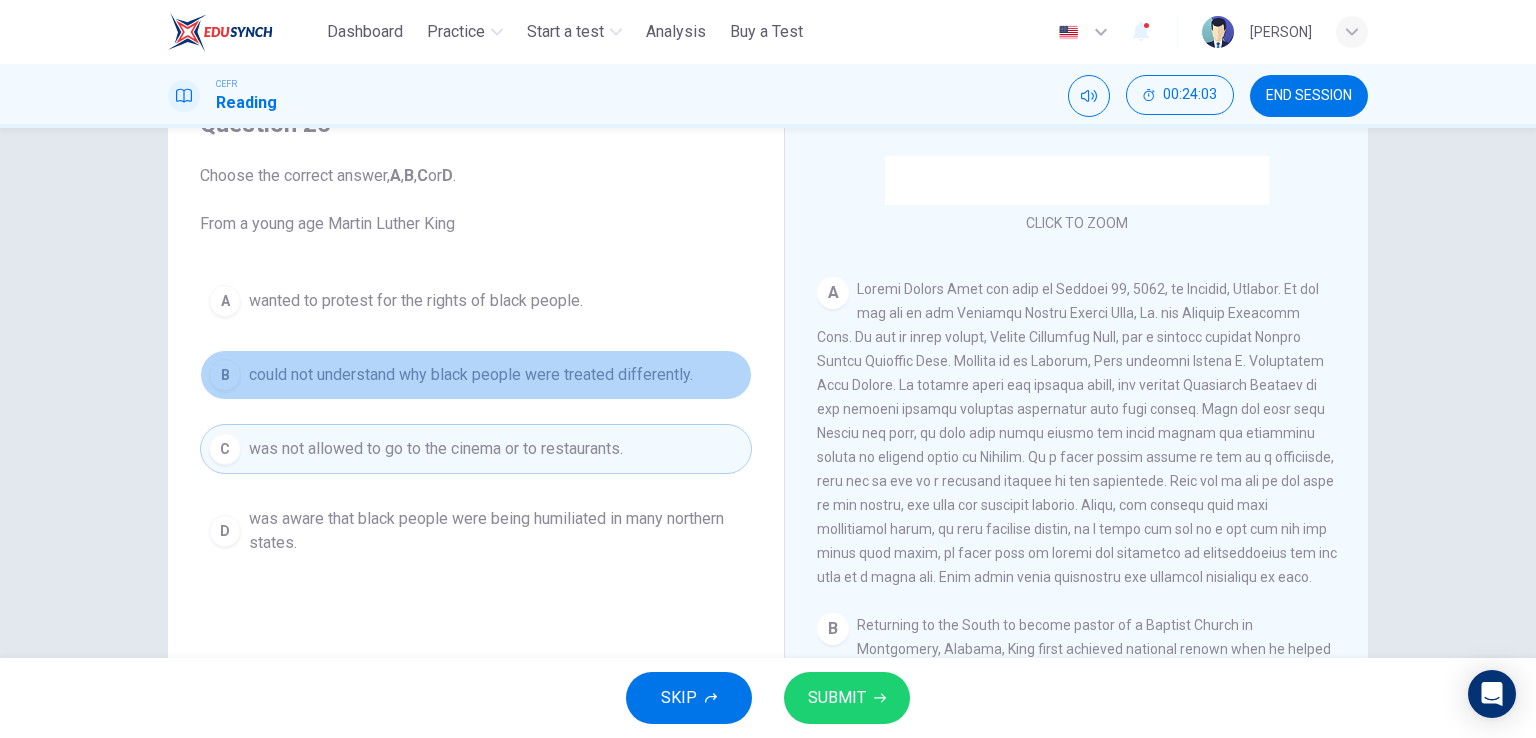 click on "B could not understand why [GROUP] people were treated differently." at bounding box center (476, 375) 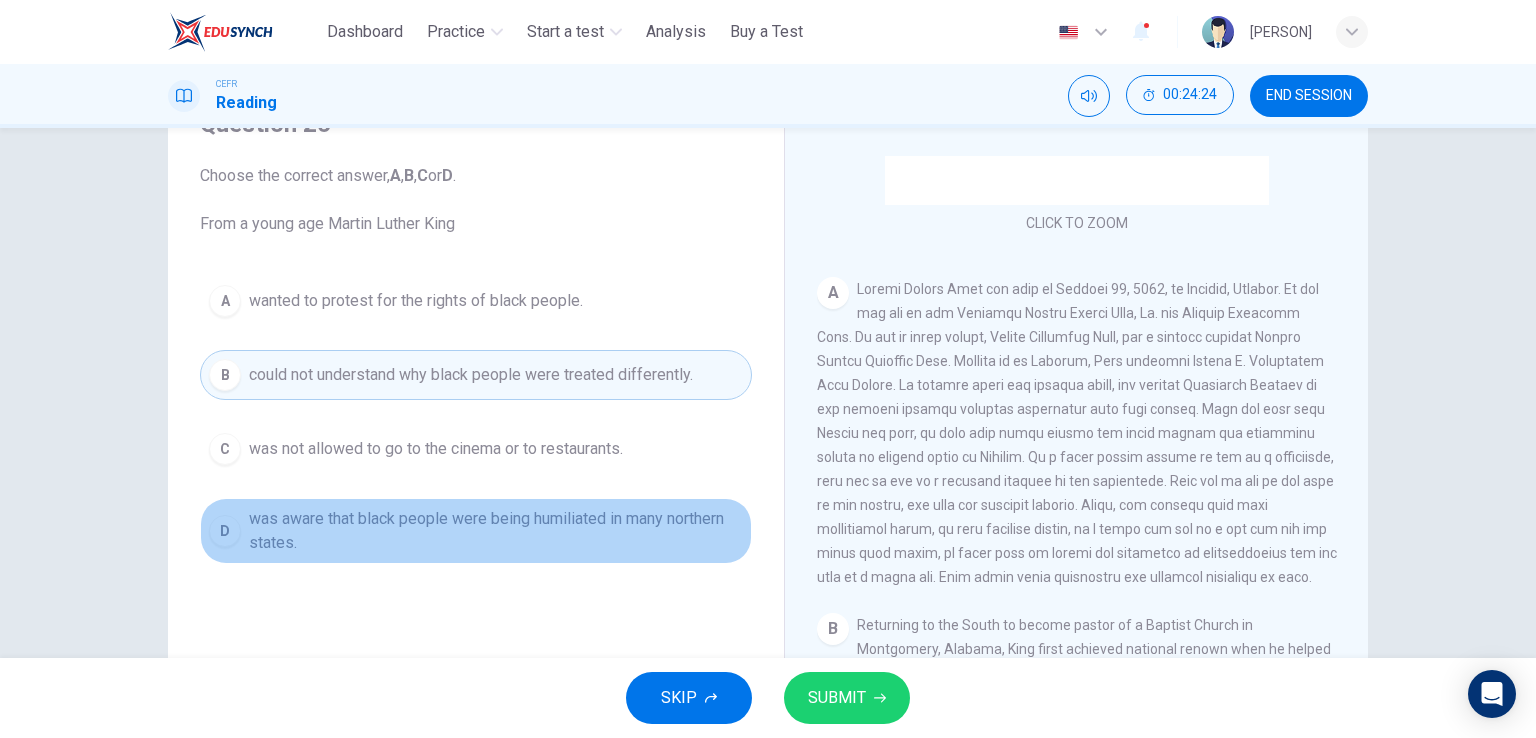 drag, startPoint x: 504, startPoint y: 518, endPoint x: 512, endPoint y: 525, distance: 10.630146 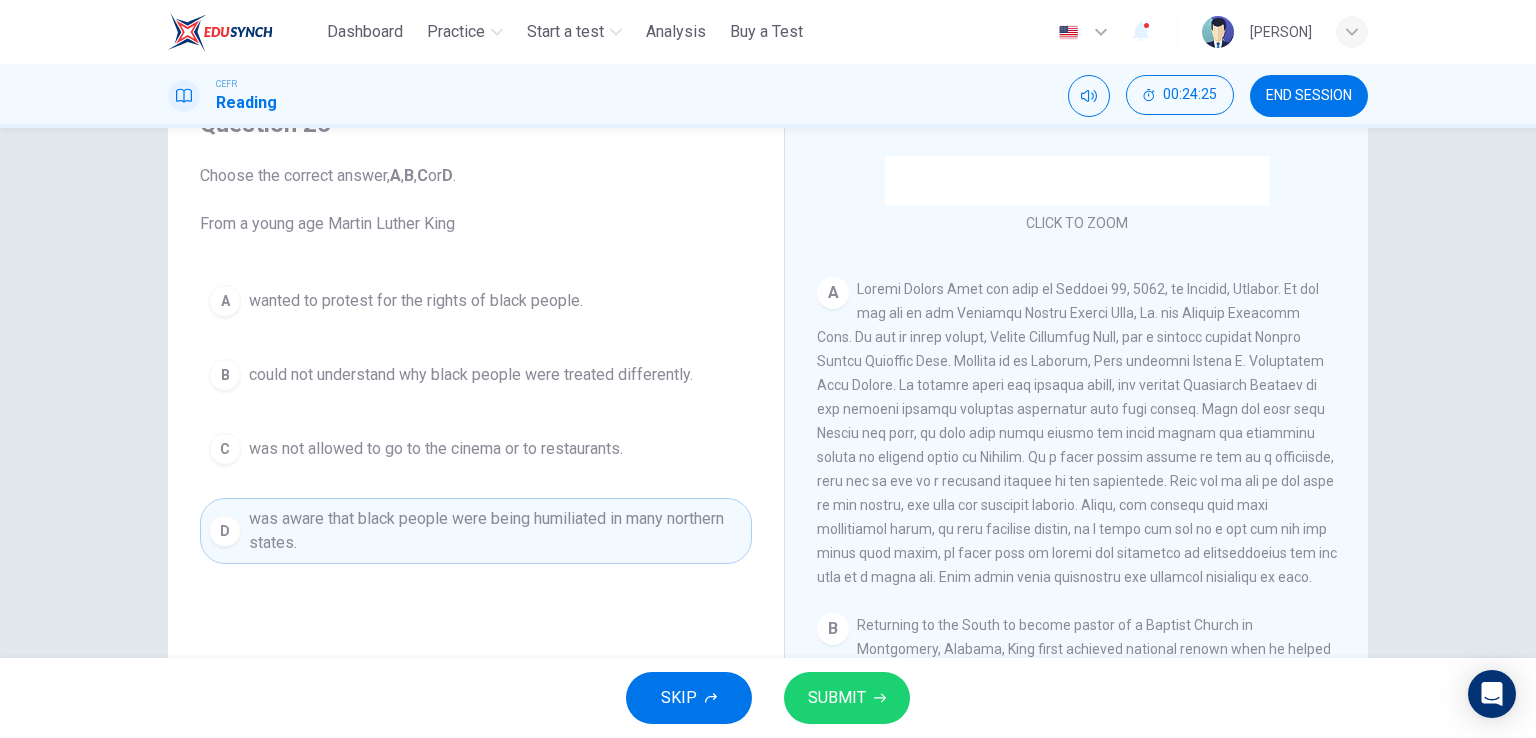 click on "SUBMIT" at bounding box center (847, 698) 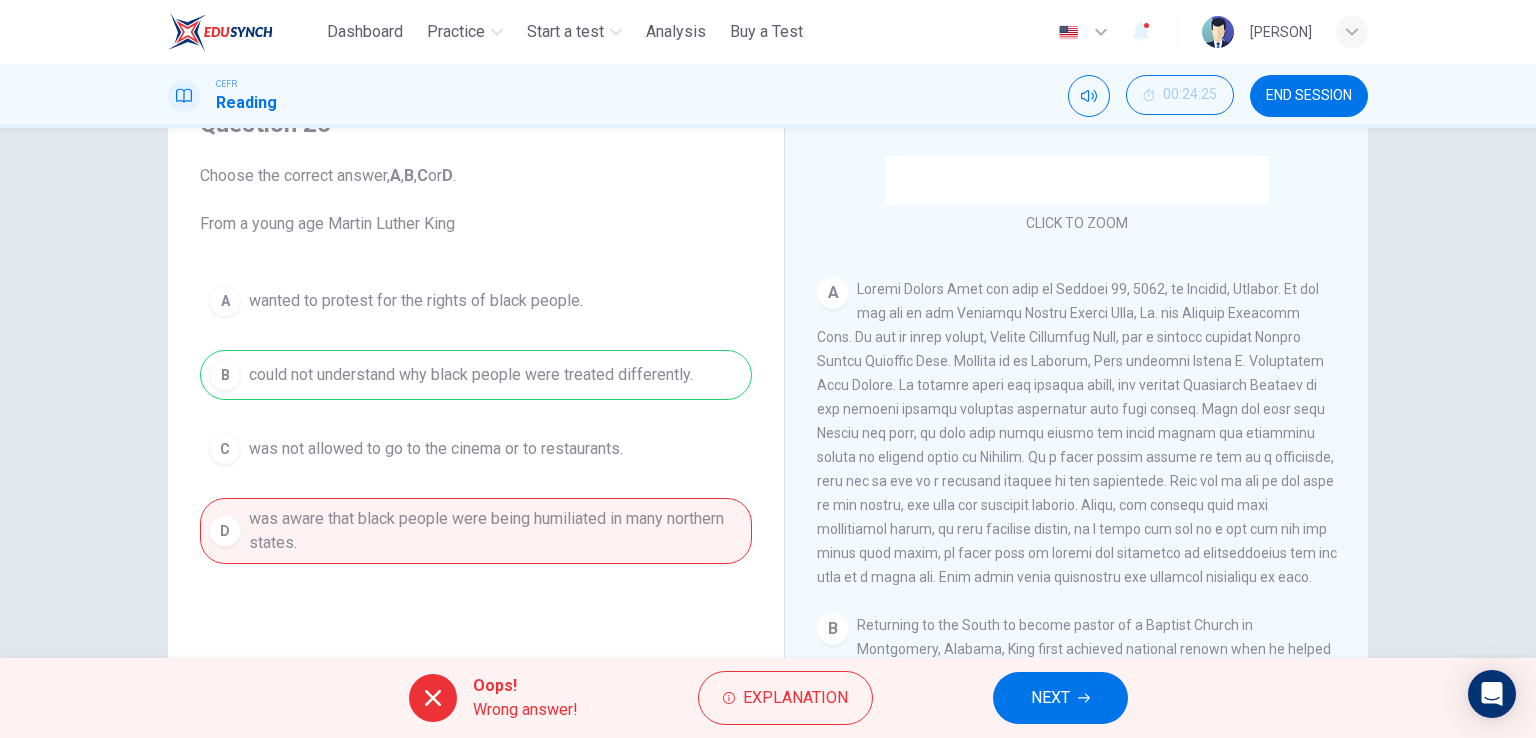 click on "A wanted to protest for the rights of [GROUP] people. B could not understand why [GROUP] people were treated differently. C was not allowed to go to the cinema or to restaurants. D was aware that [GROUP] people were being humiliated in many northern states." at bounding box center (476, 420) 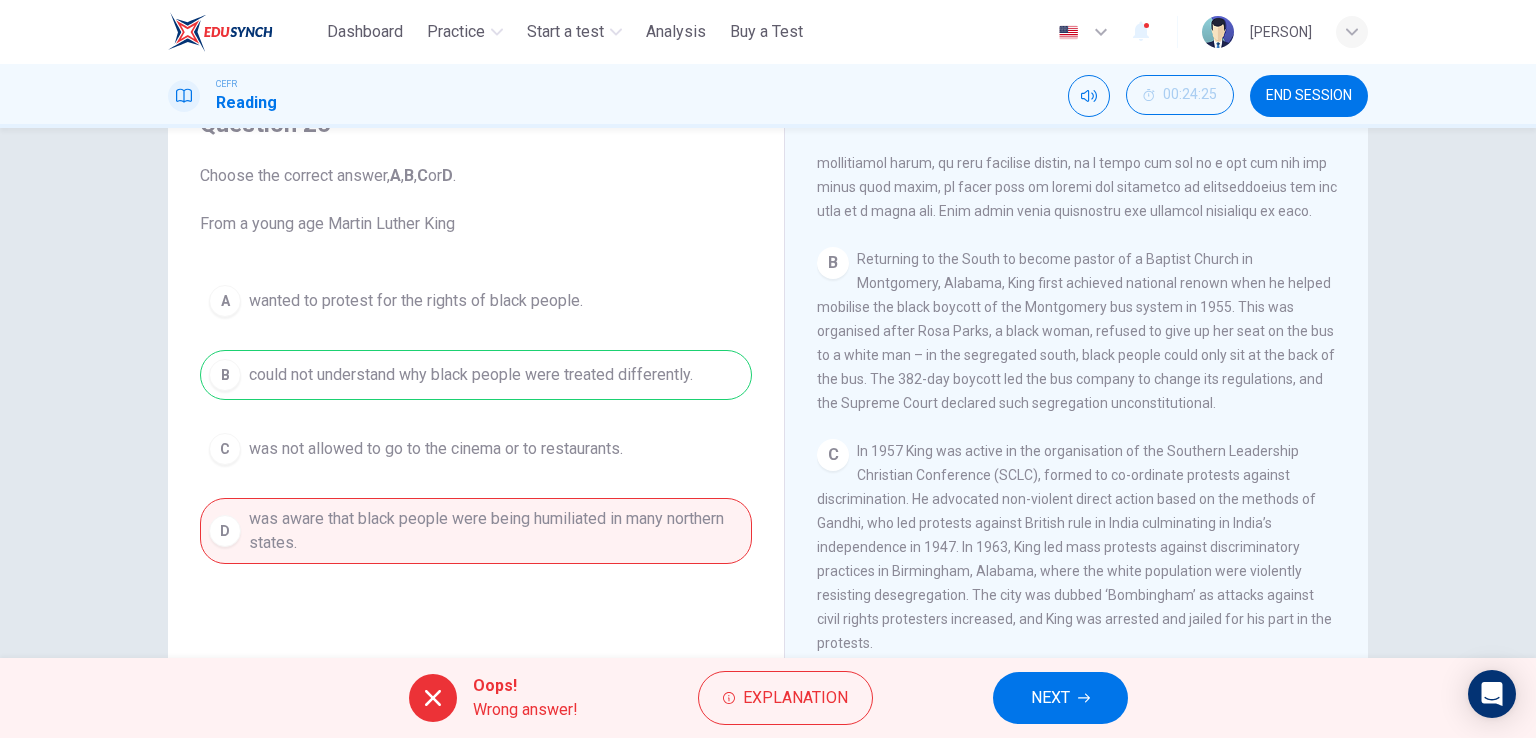scroll, scrollTop: 700, scrollLeft: 0, axis: vertical 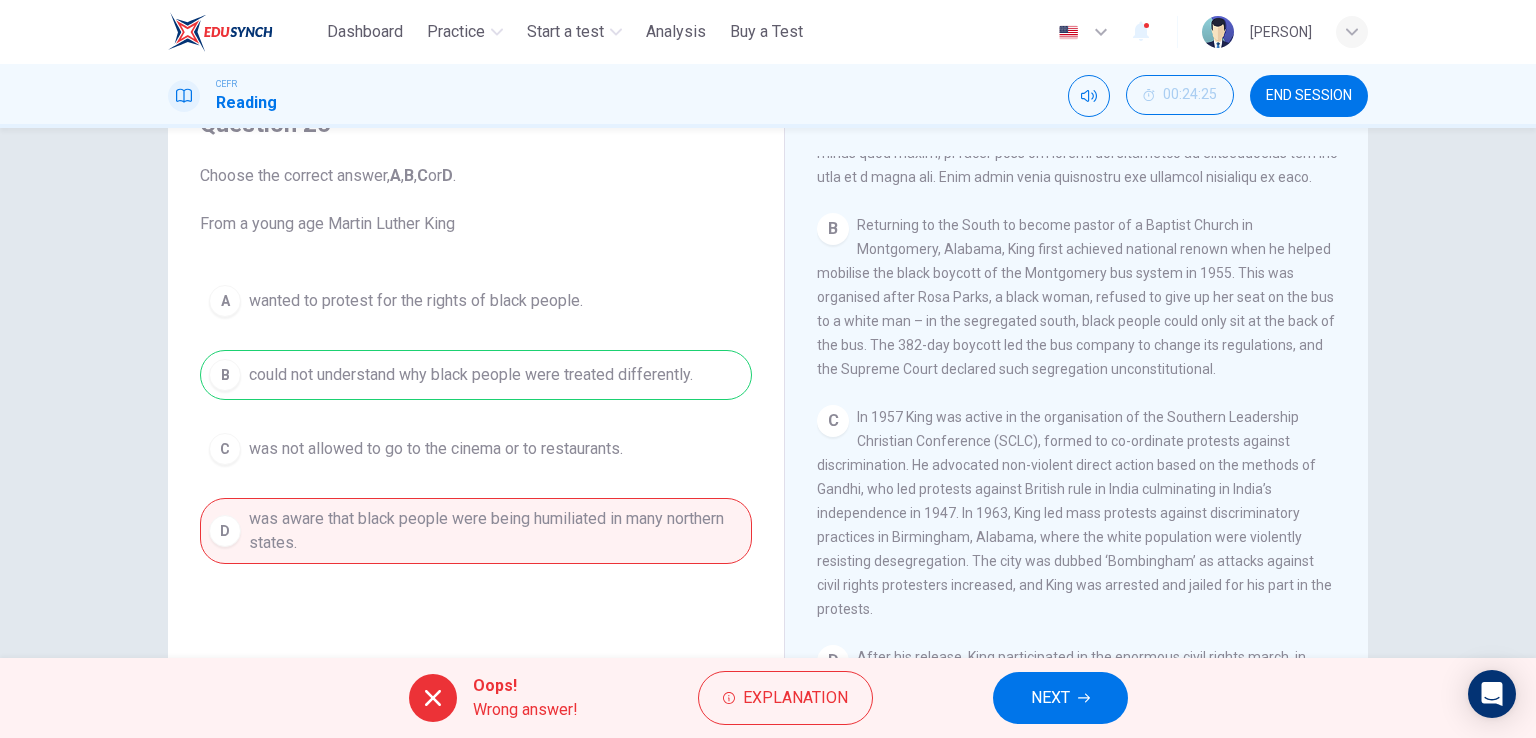 click on "NEXT" at bounding box center (1060, 698) 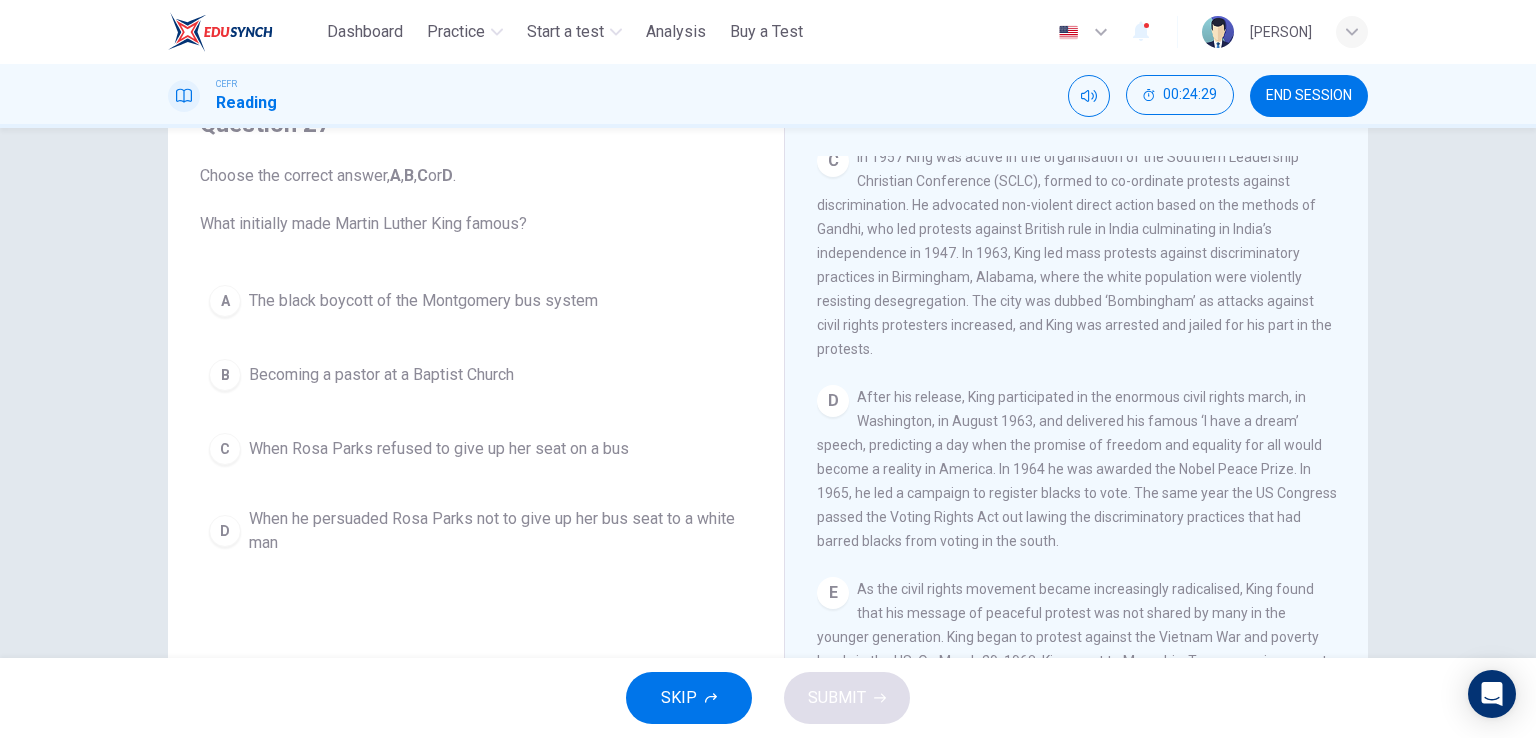 scroll, scrollTop: 1272, scrollLeft: 0, axis: vertical 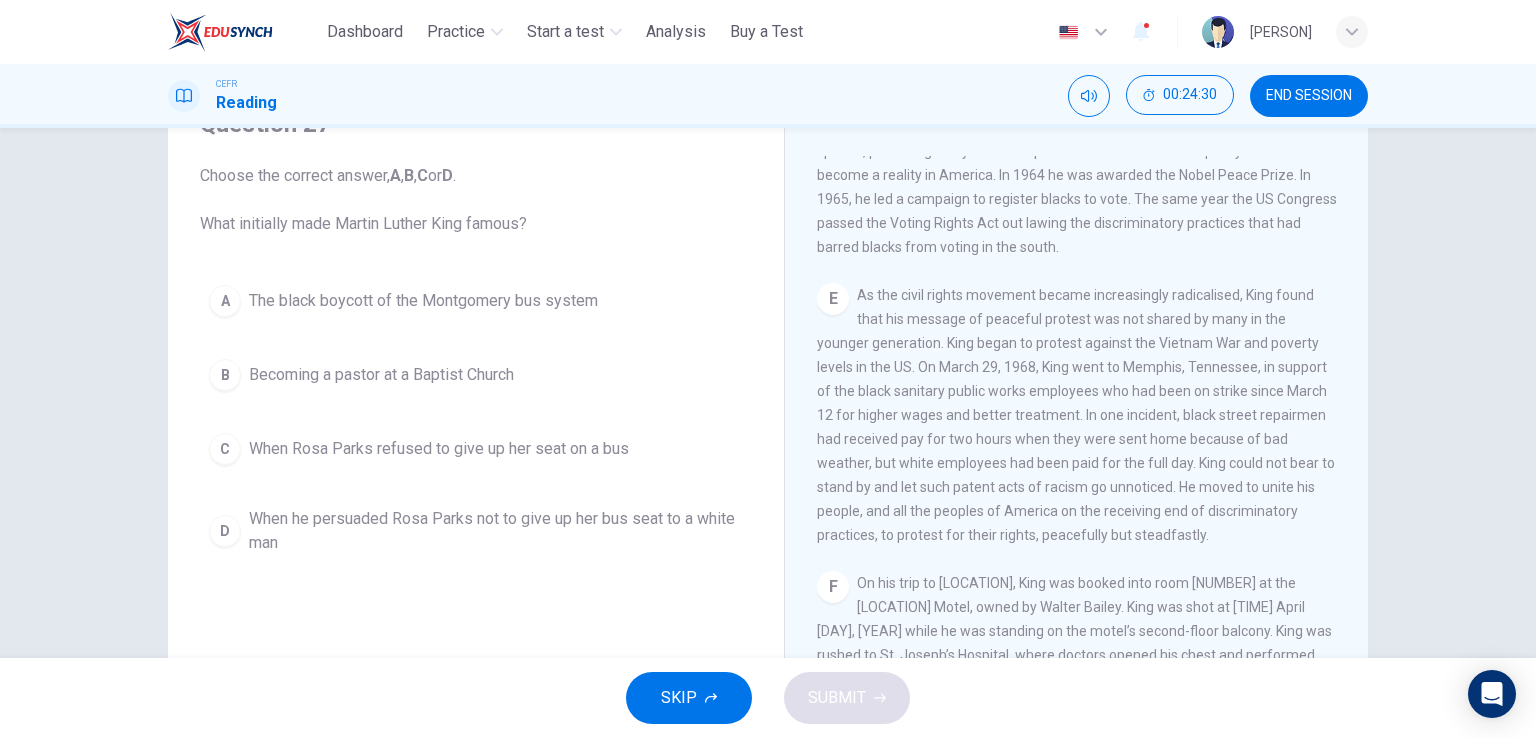 click on "E" at bounding box center (833, 299) 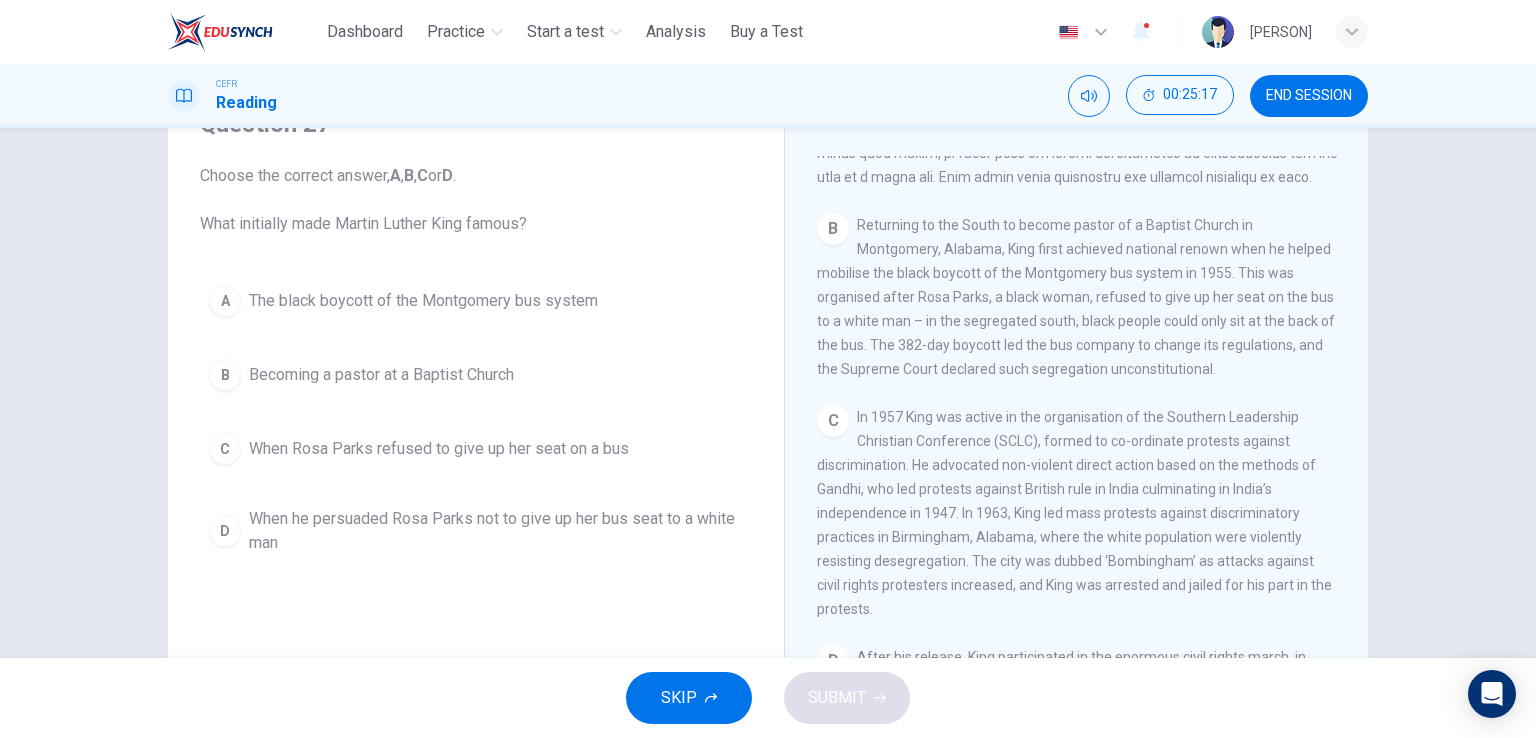 scroll, scrollTop: 700, scrollLeft: 0, axis: vertical 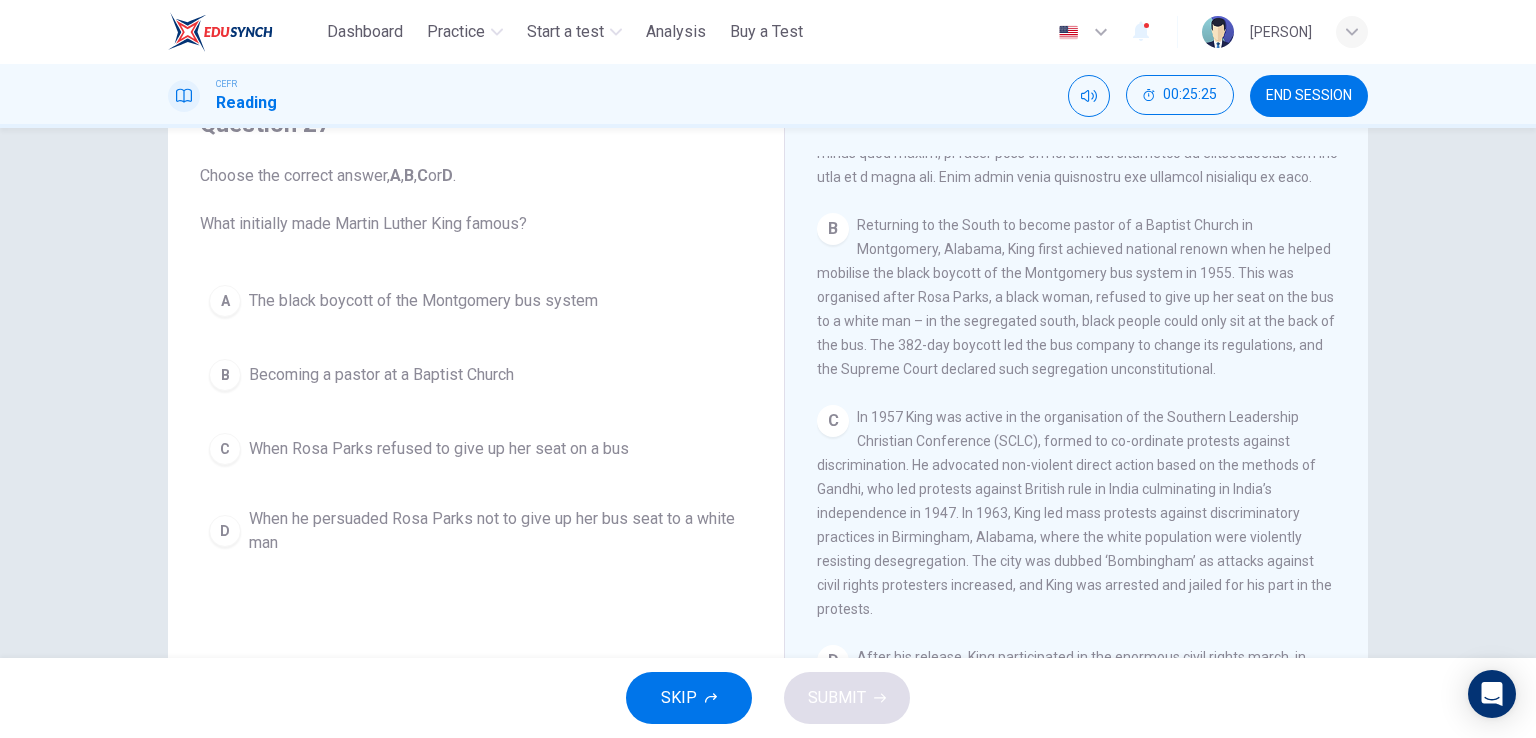 click on "The black boycott of the Montgomery bus system" at bounding box center [423, 301] 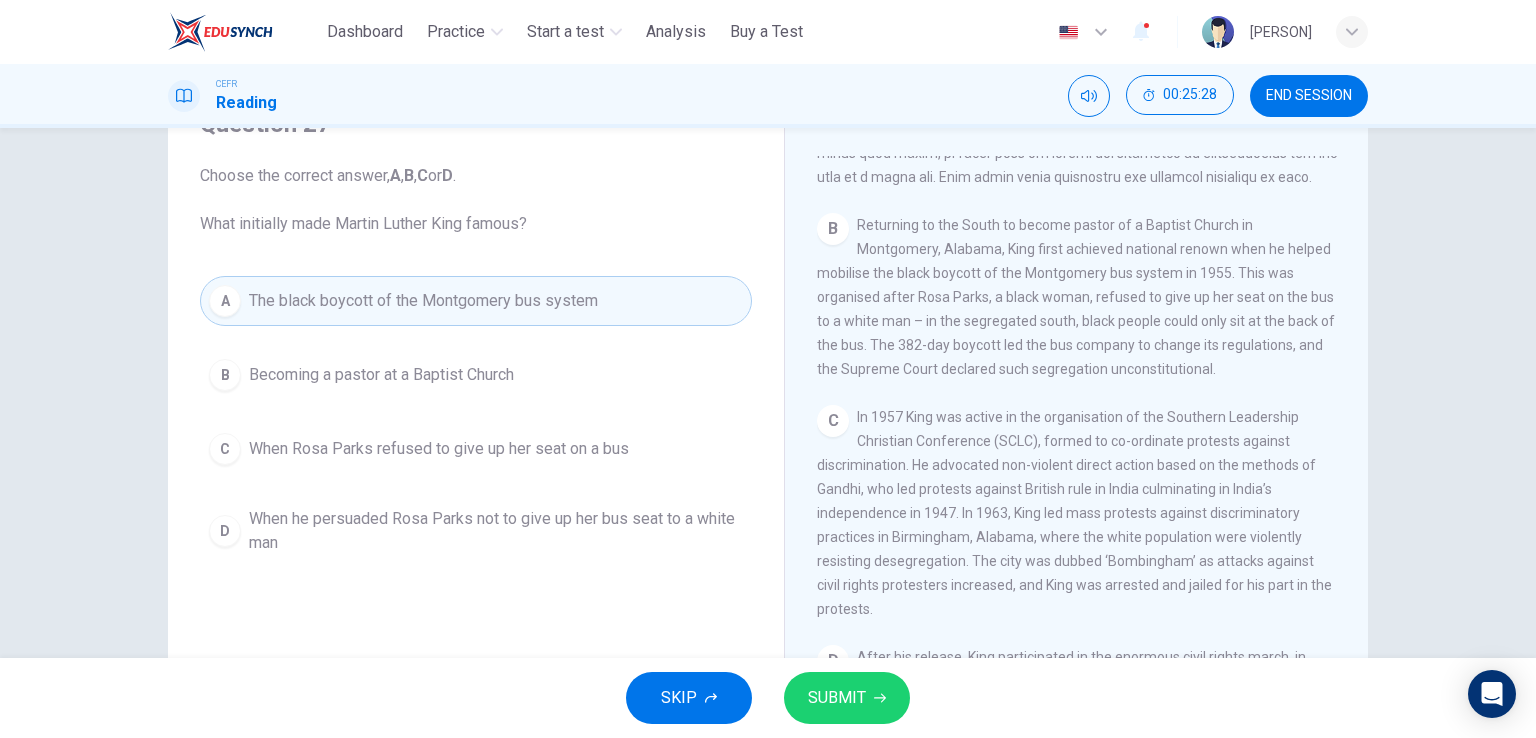 click on "SUBMIT" at bounding box center [837, 698] 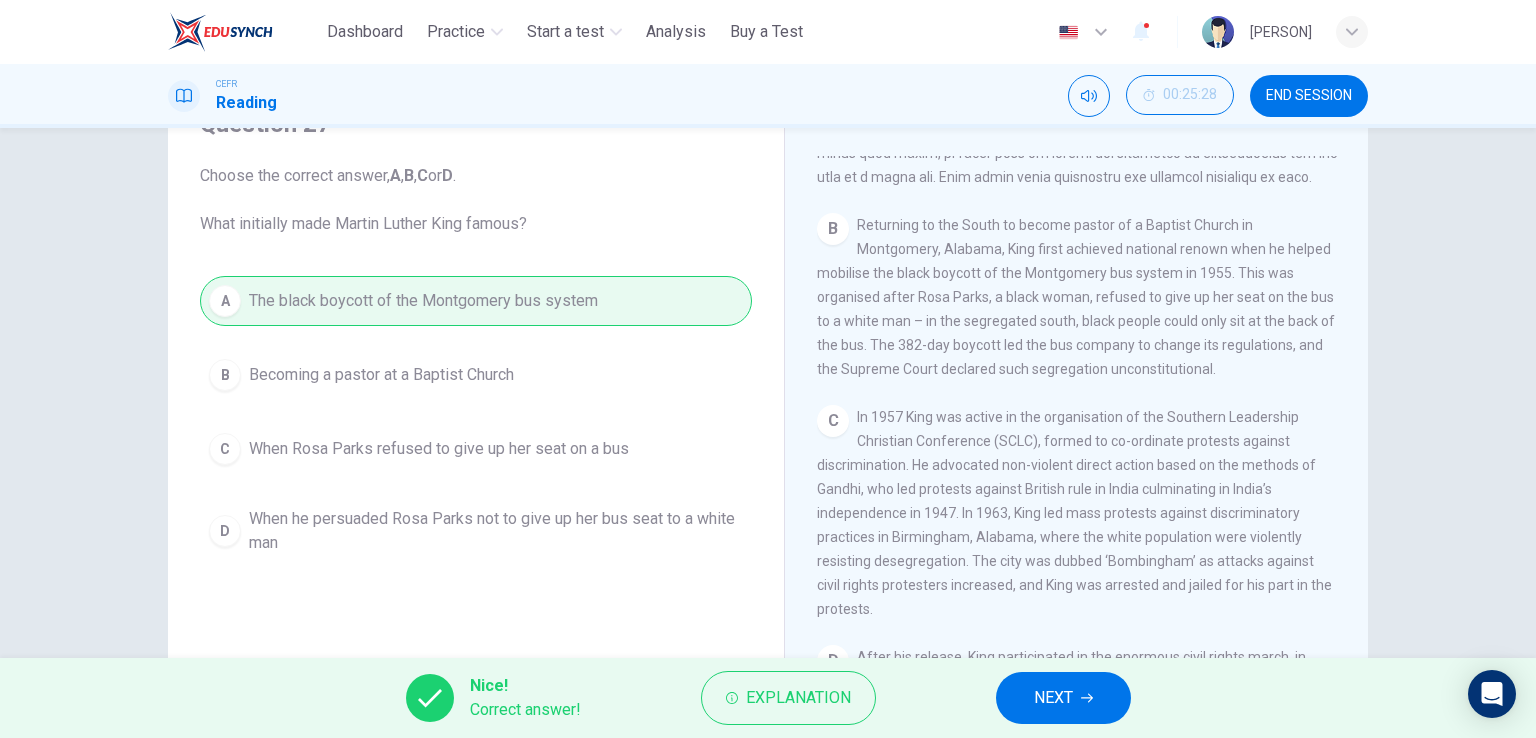 click on "NEXT" at bounding box center (1063, 698) 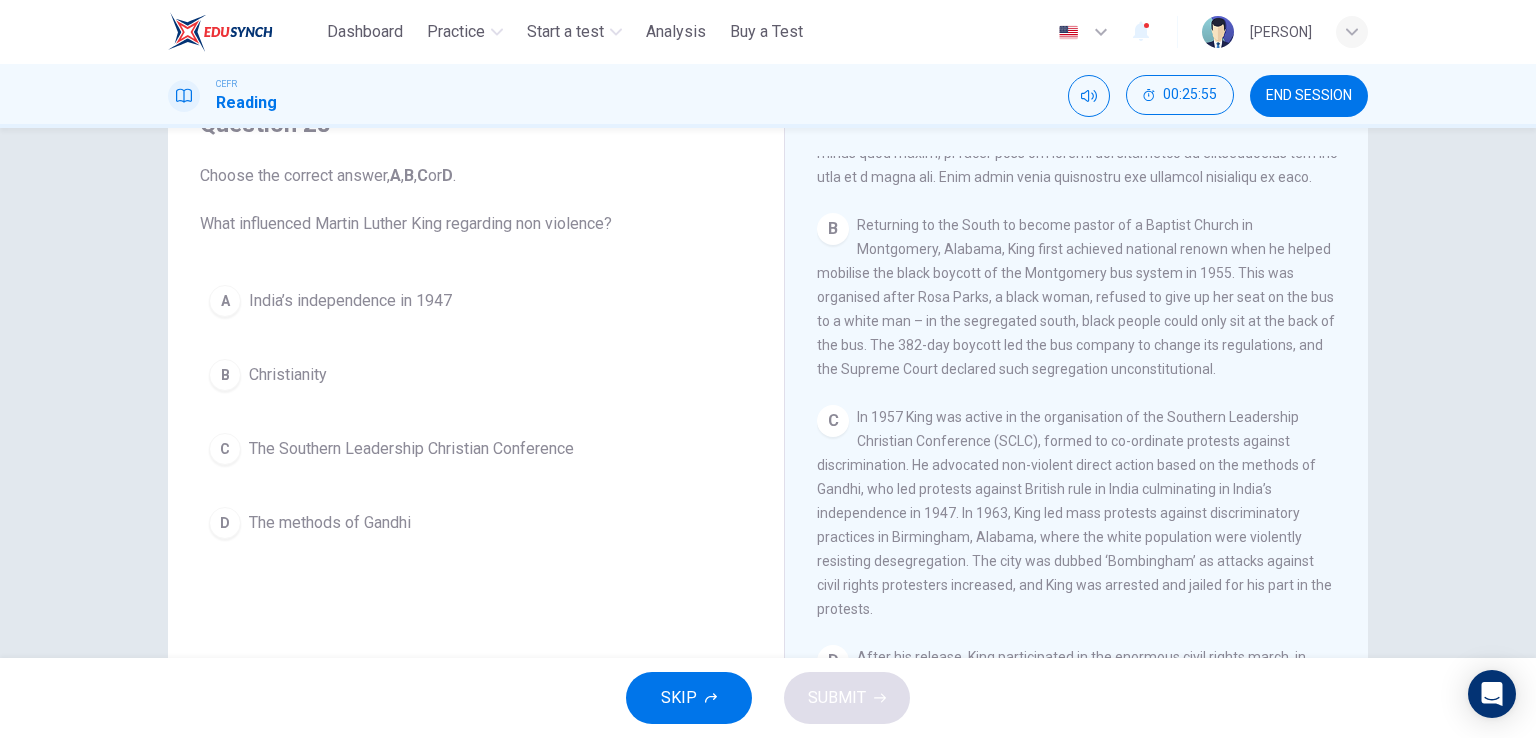 drag, startPoint x: 327, startPoint y: 527, endPoint x: 340, endPoint y: 533, distance: 14.3178215 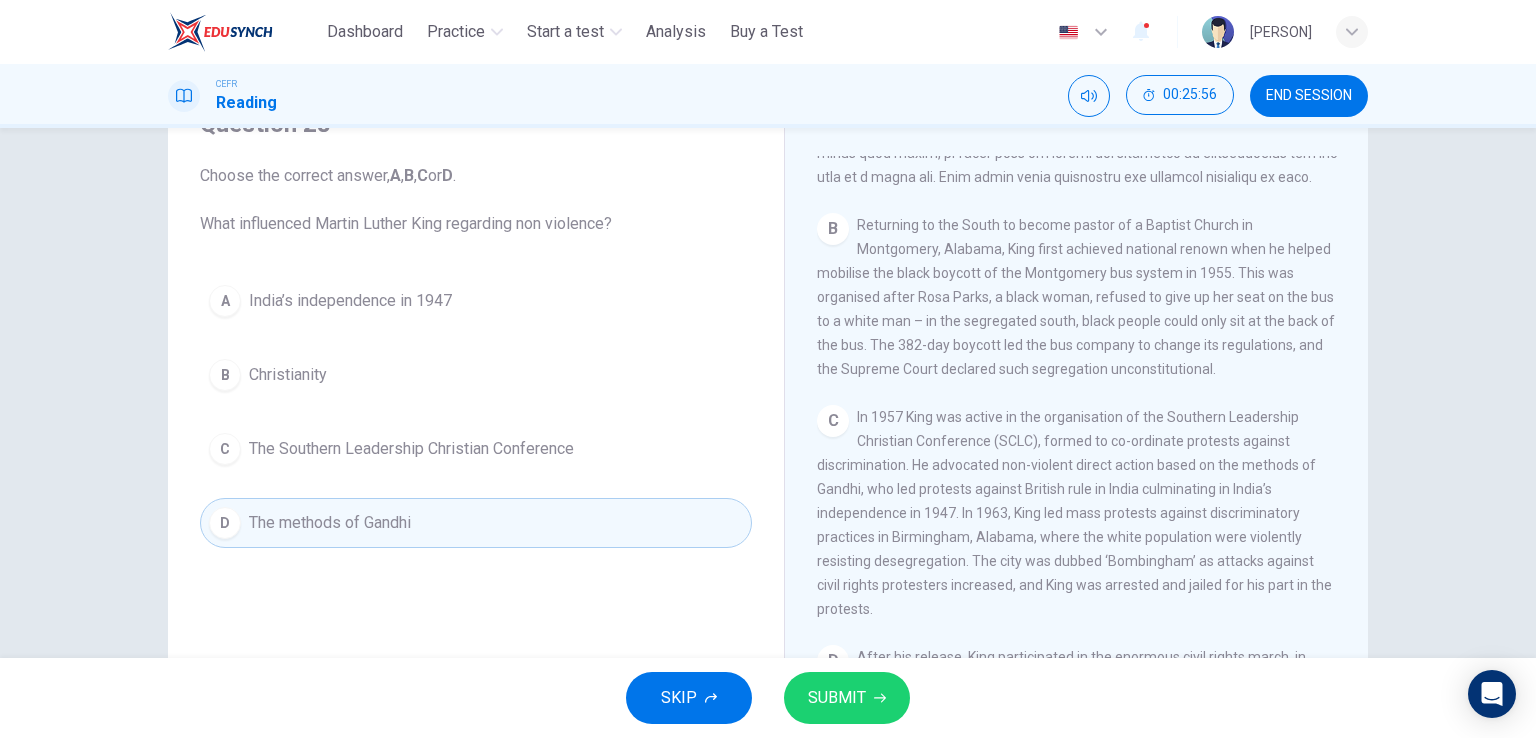 click on "SUBMIT" at bounding box center (837, 698) 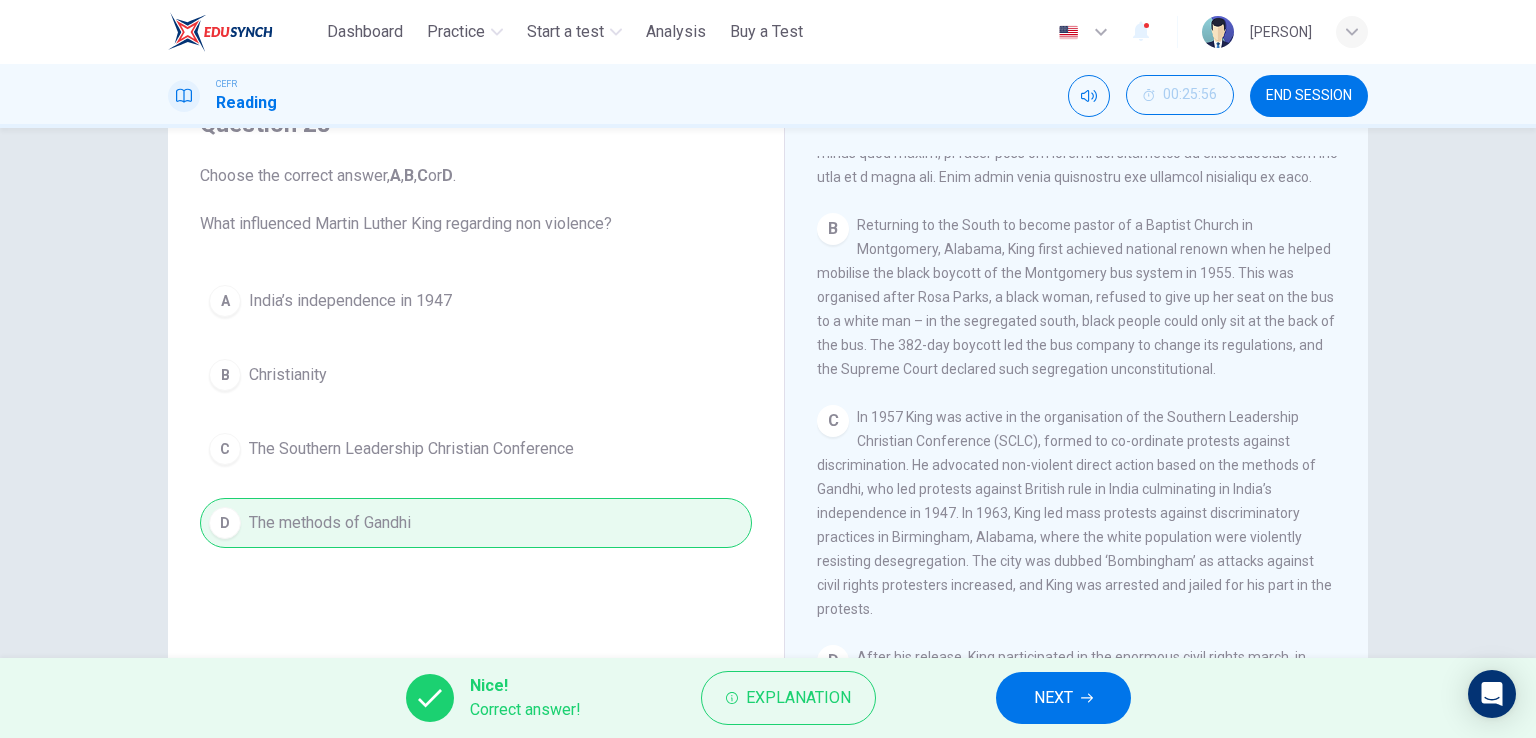 click on "NEXT" at bounding box center [1063, 698] 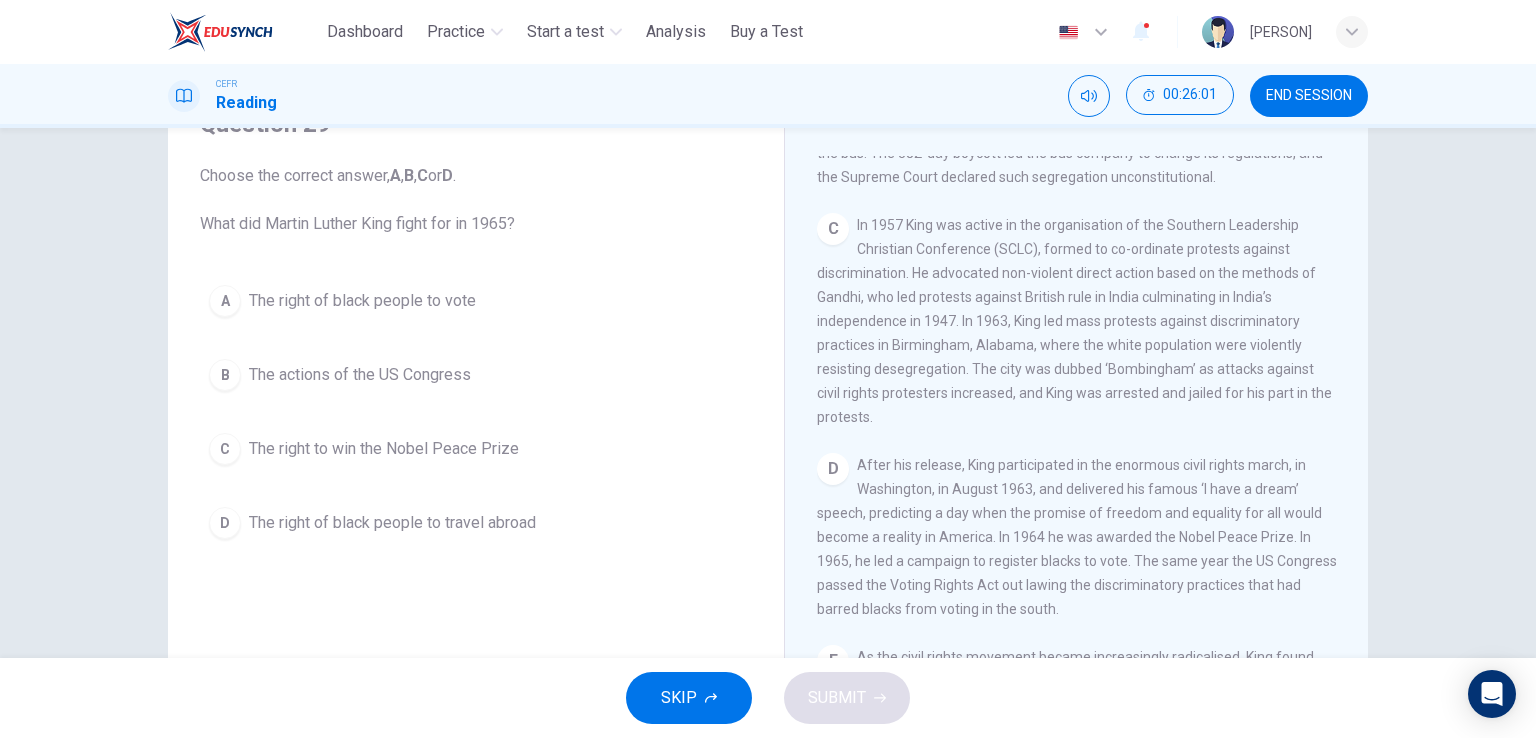 scroll, scrollTop: 900, scrollLeft: 0, axis: vertical 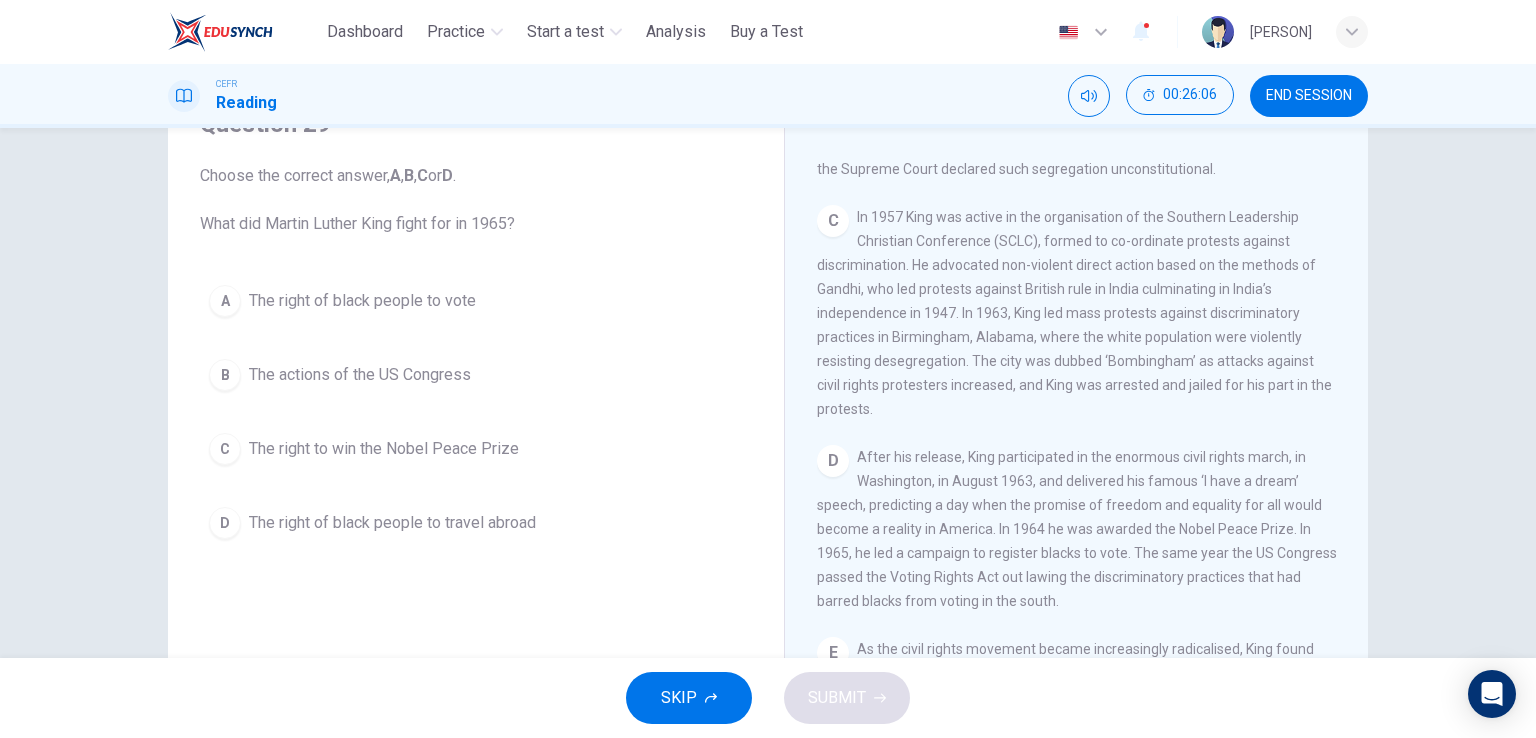 click on "The right of black people to vote" at bounding box center (362, 301) 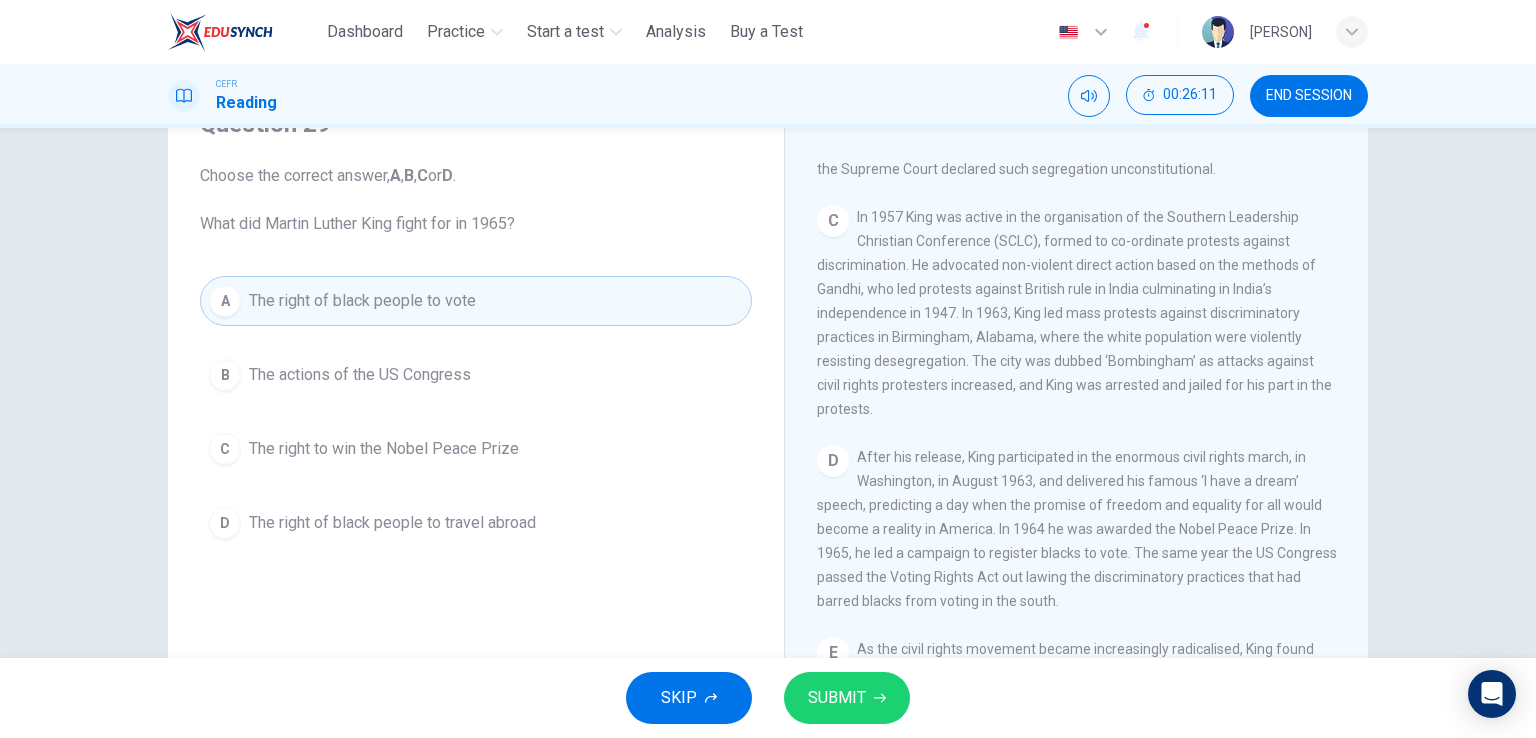 click on "SUBMIT" at bounding box center [837, 698] 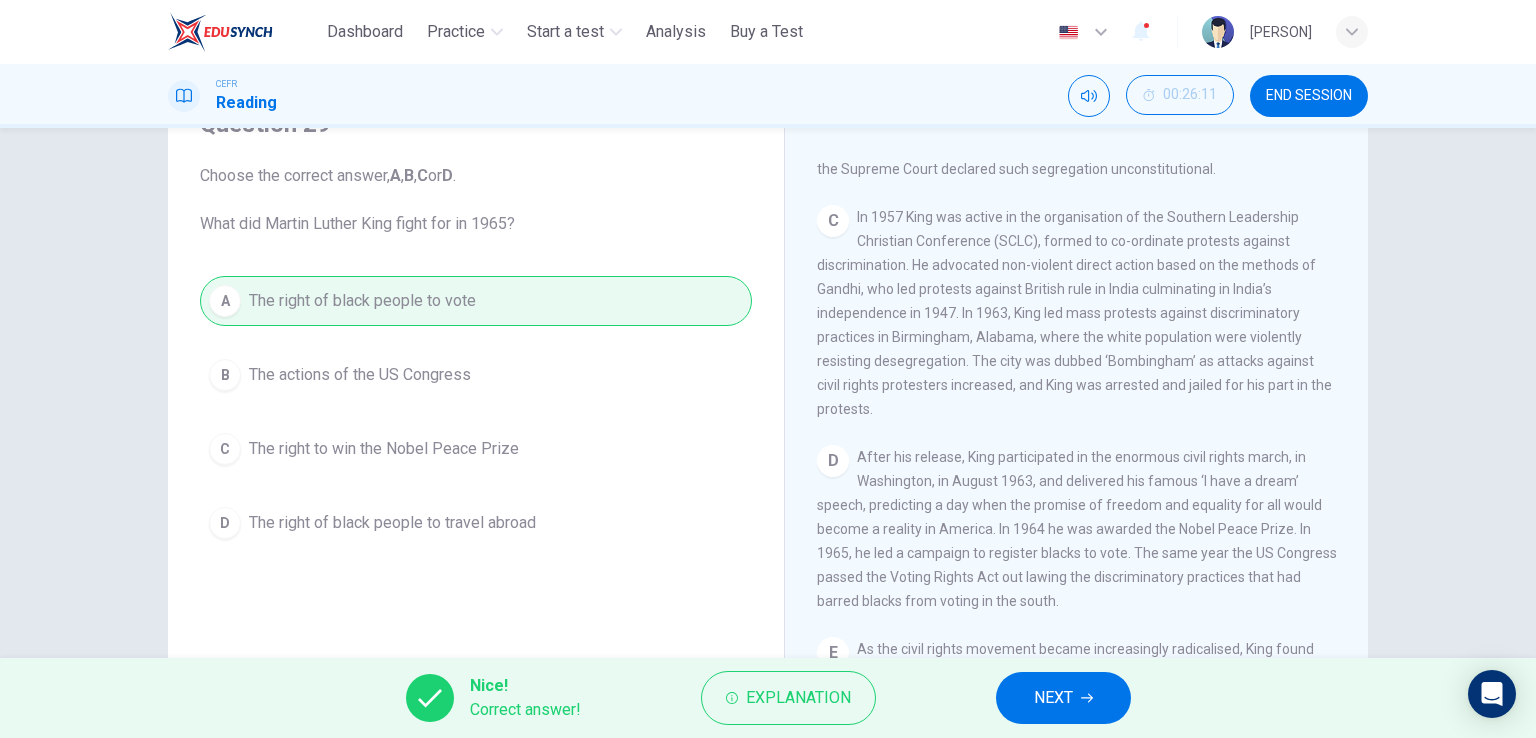 click on "NEXT" at bounding box center [1053, 698] 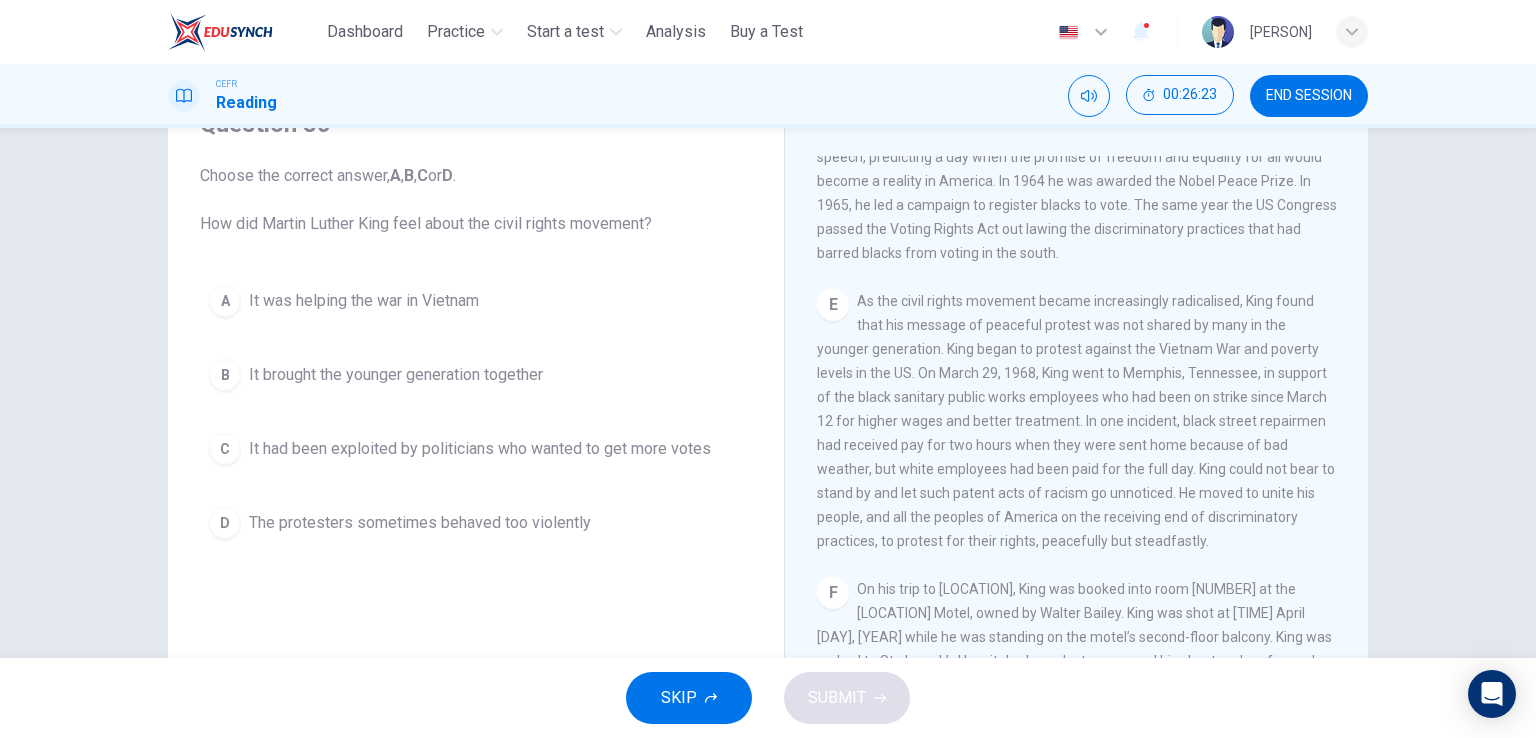 scroll, scrollTop: 1272, scrollLeft: 0, axis: vertical 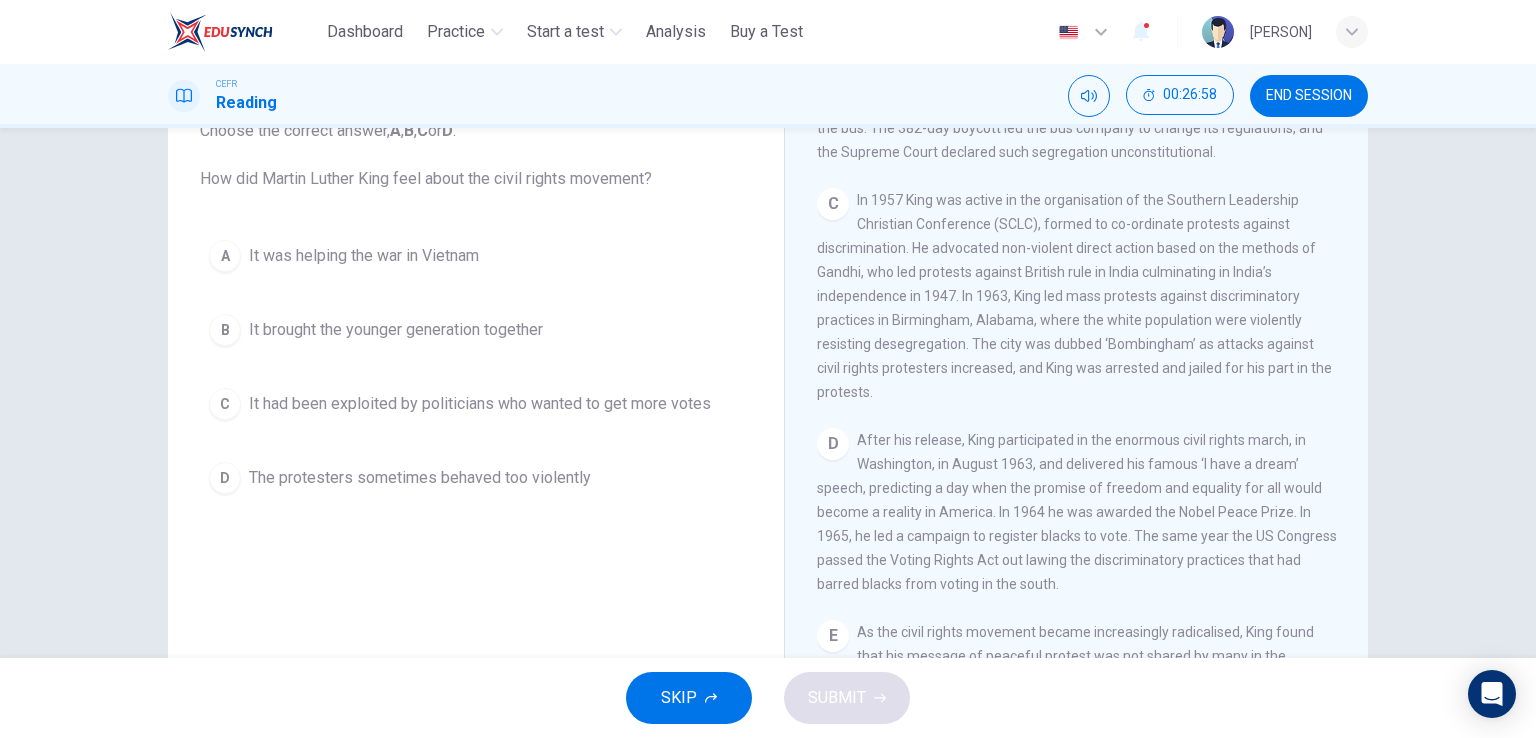 click on "The protesters sometimes behaved too violently" at bounding box center (420, 478) 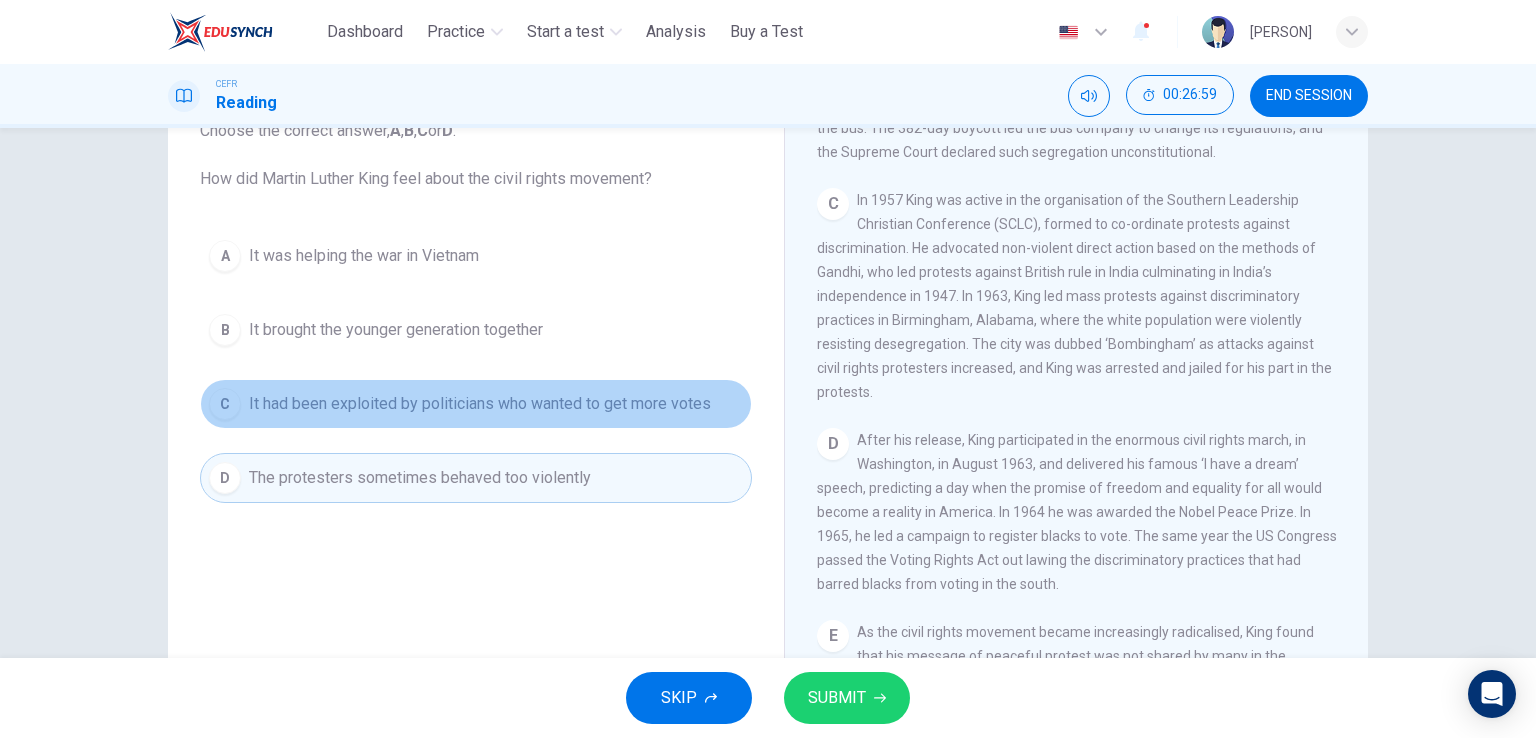 click on "It had been exploited by politicians who wanted to get more votes" at bounding box center [480, 404] 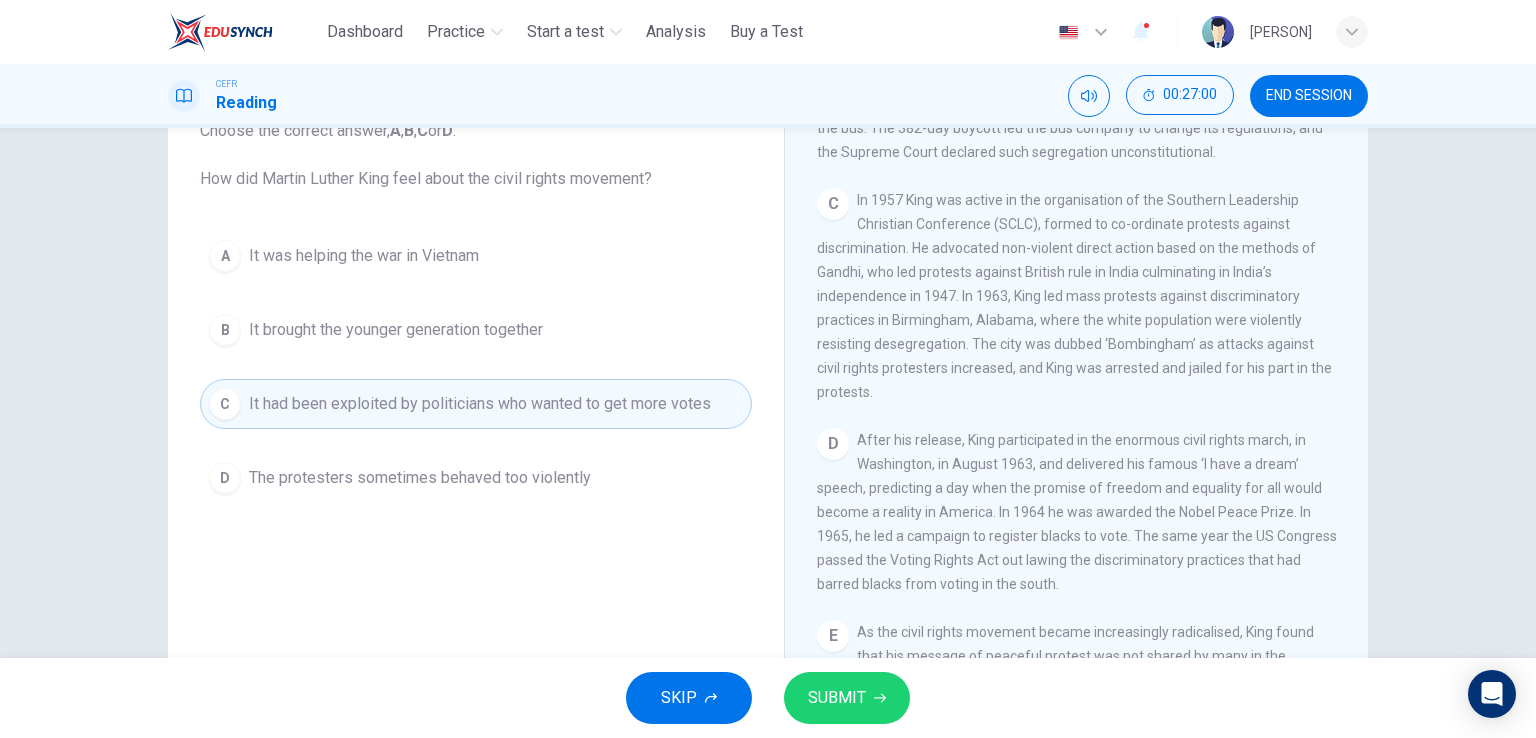 click on "B It brought the younger generation together" at bounding box center [476, 330] 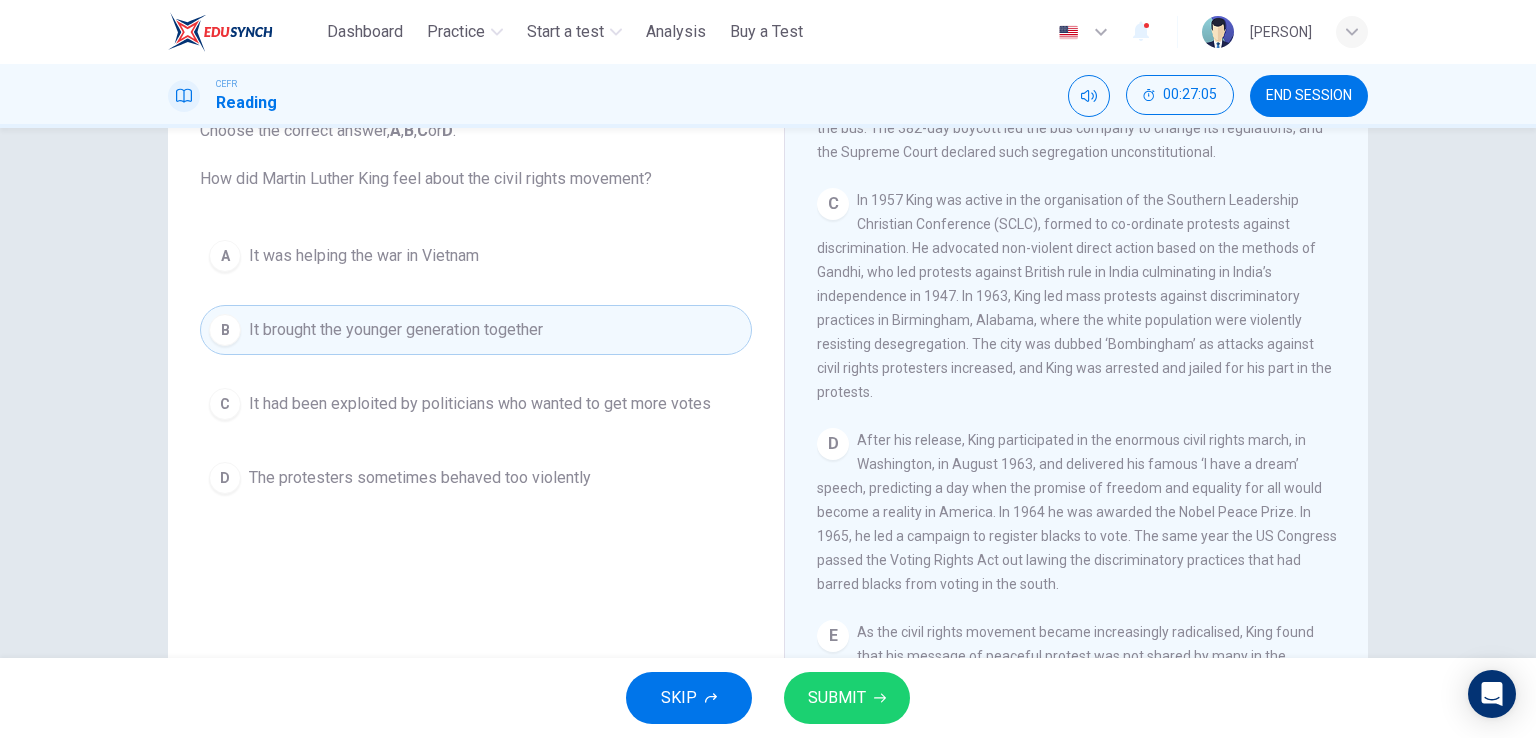 click on "C It had been exploited by politicians who wanted to get more votes" at bounding box center [476, 404] 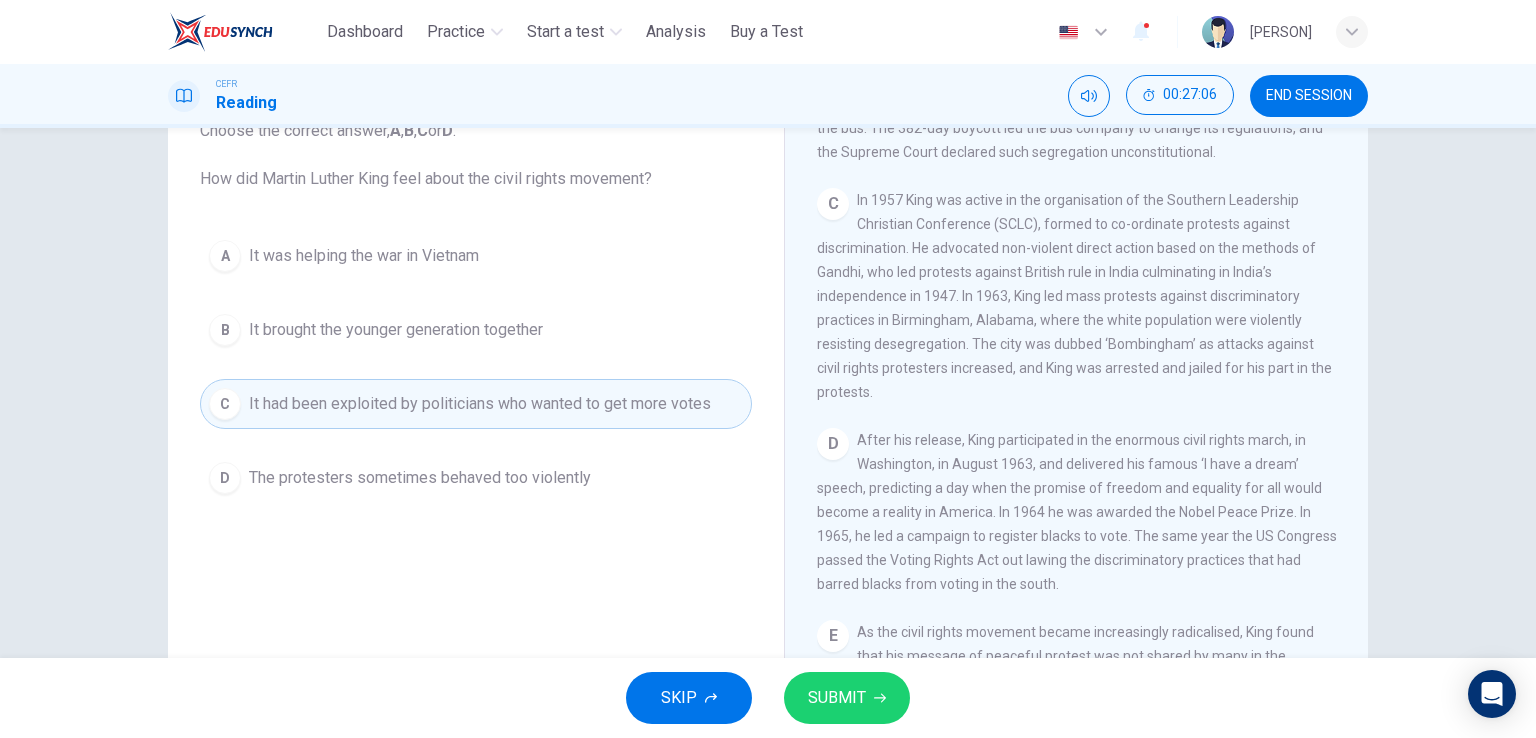click on "It brought the younger generation together" at bounding box center (396, 330) 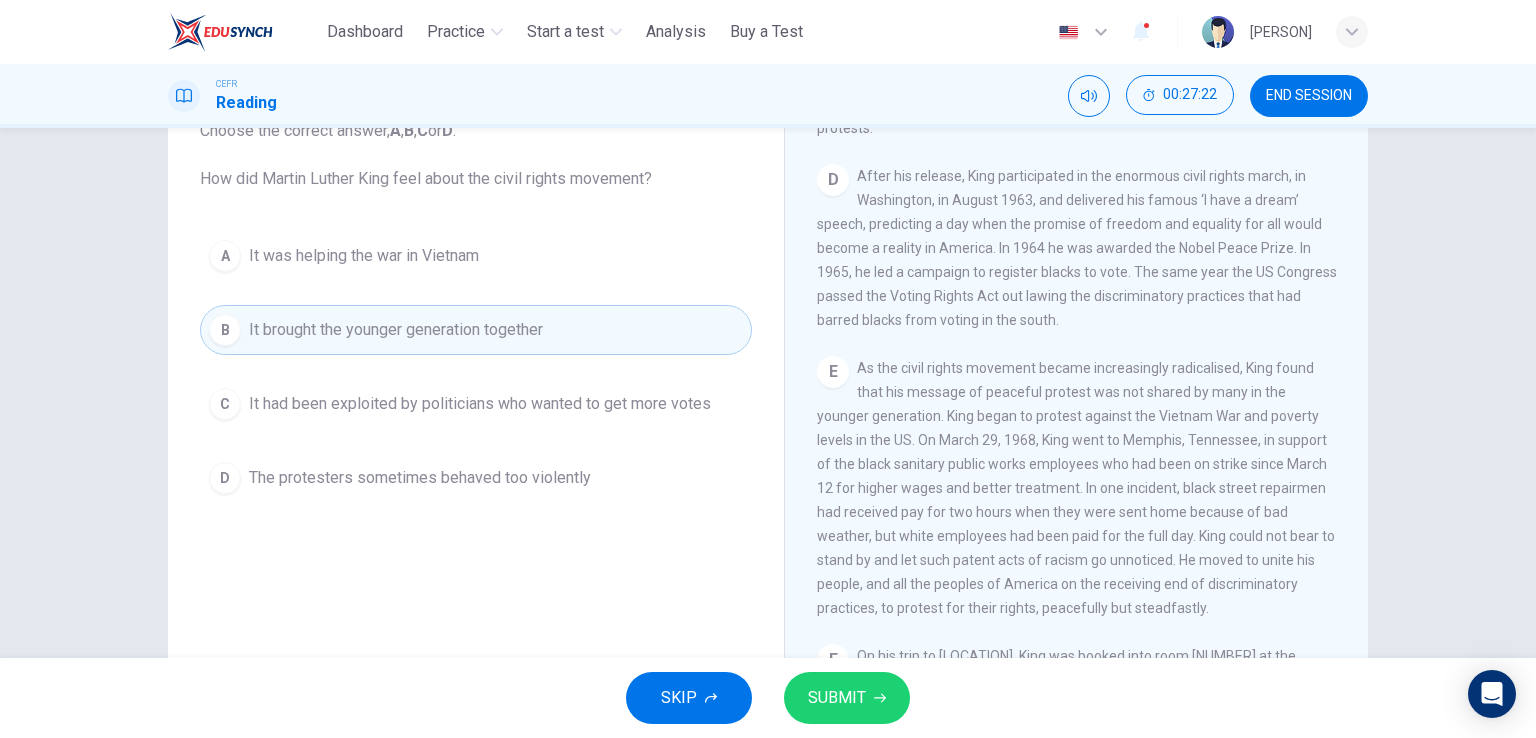 scroll, scrollTop: 1172, scrollLeft: 0, axis: vertical 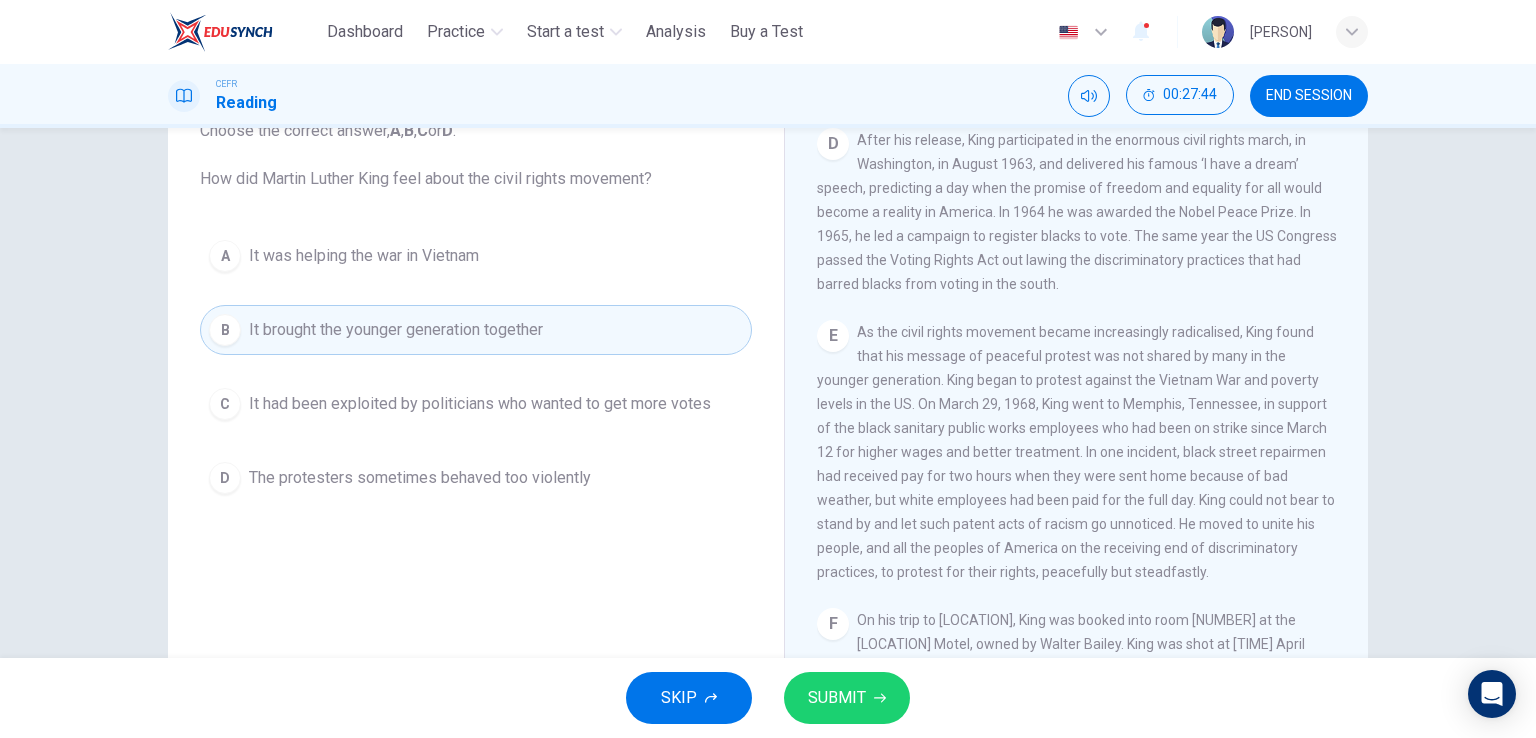 click on "The protesters sometimes behaved too violently" at bounding box center [420, 478] 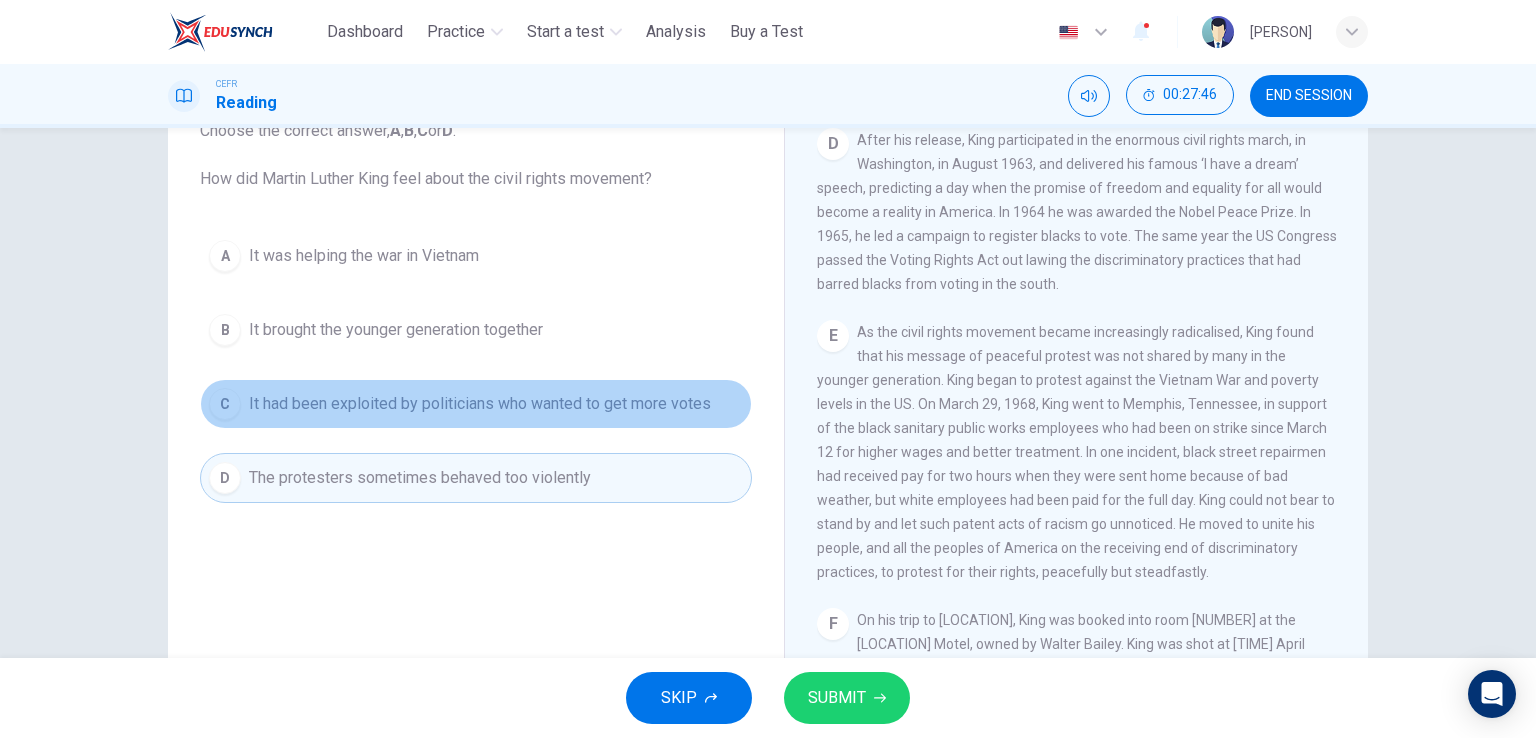click on "C It had been exploited by politicians who wanted to get more votes" at bounding box center [476, 404] 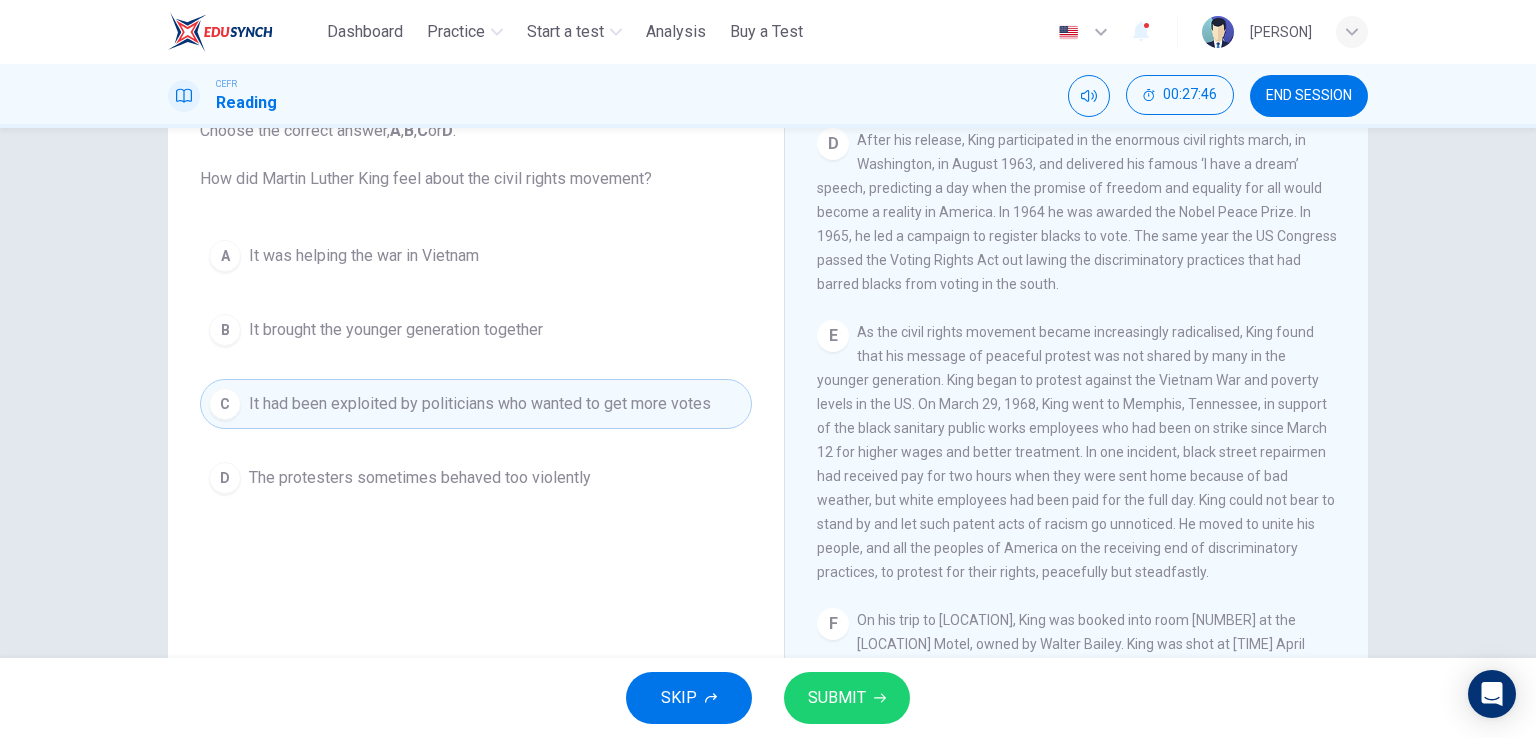 click on "B It brought the younger generation together" at bounding box center (476, 330) 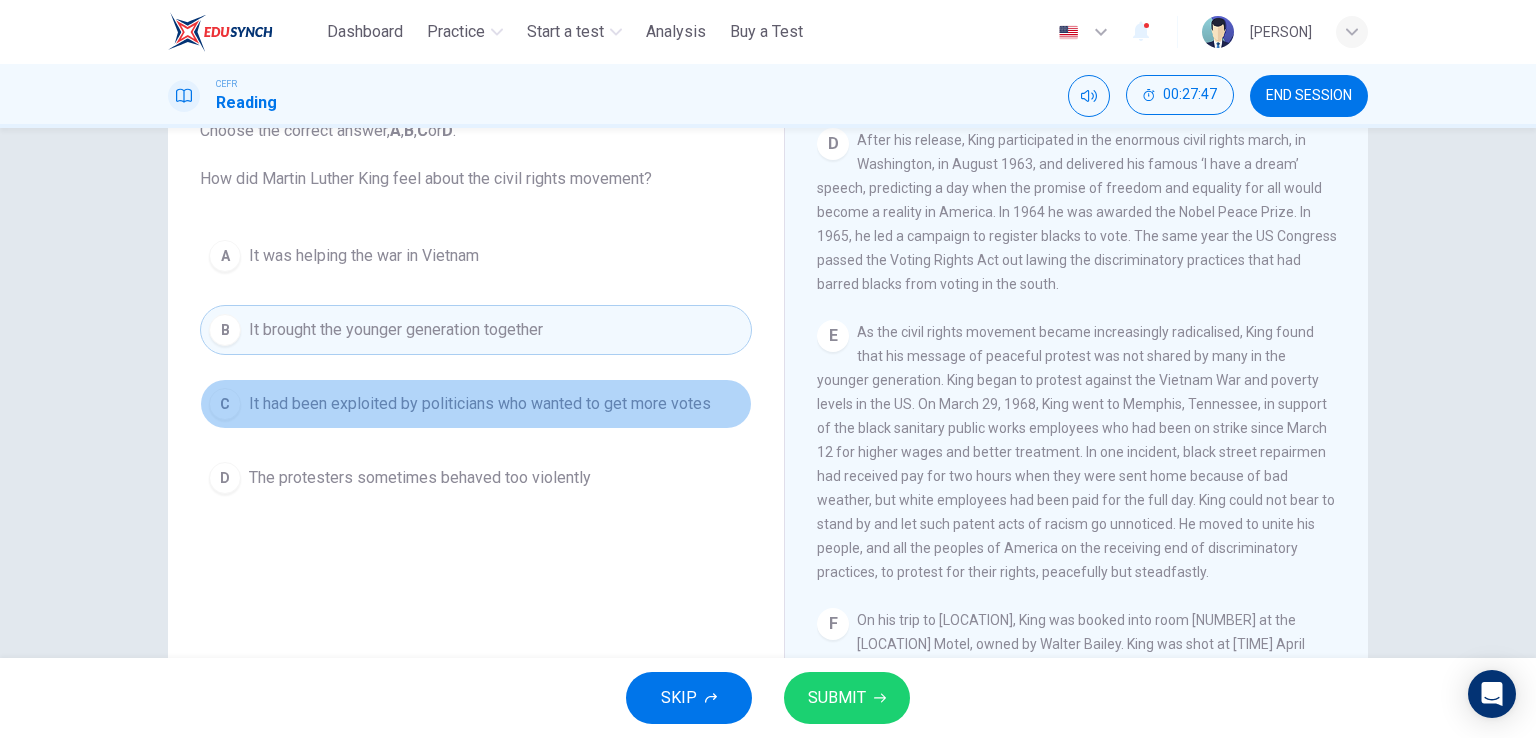 click on "C It had been exploited by politicians who wanted to get more votes" at bounding box center (476, 404) 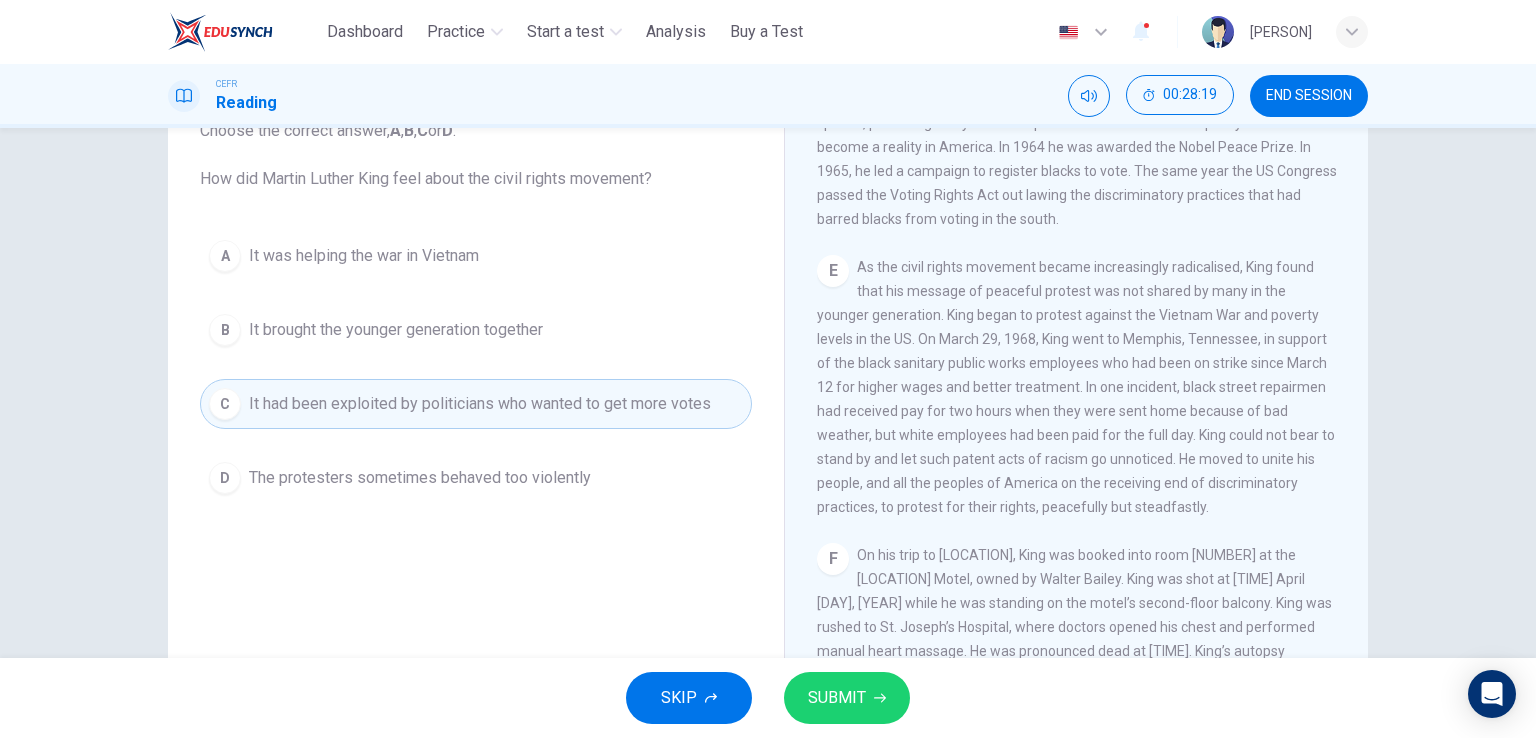 scroll, scrollTop: 1272, scrollLeft: 0, axis: vertical 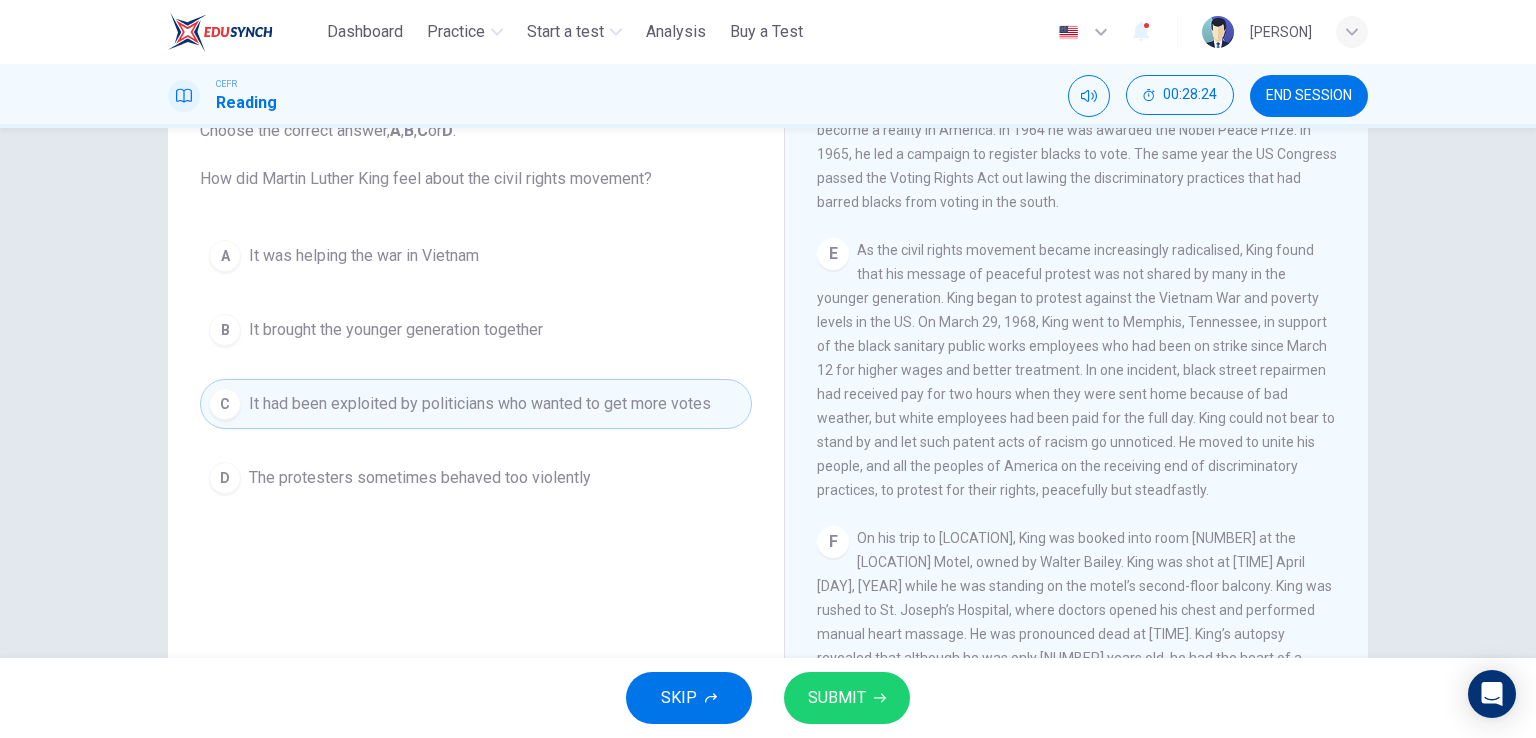 click on "A It was helping the war in Vietnam" at bounding box center (476, 256) 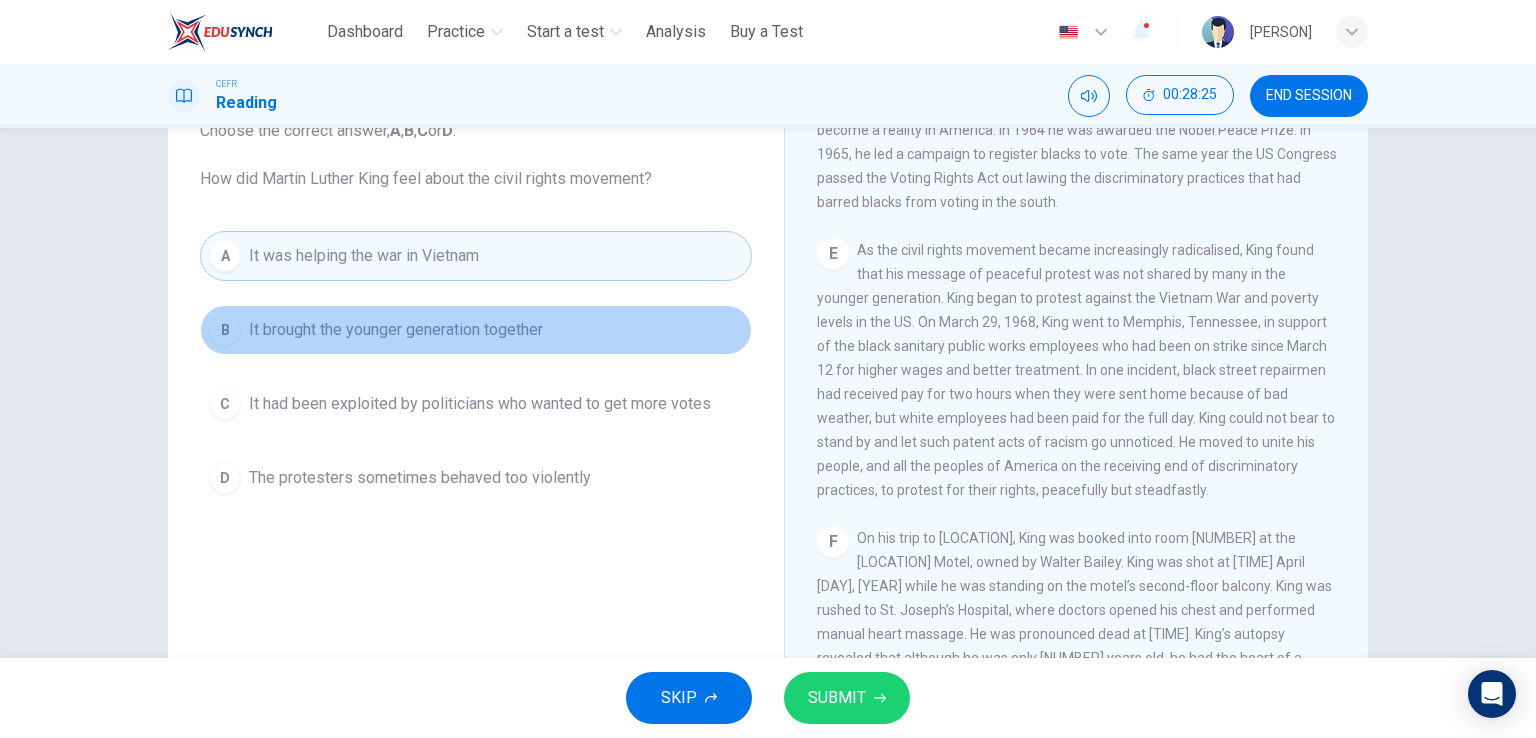 click on "B It brought the younger generation together" at bounding box center [476, 330] 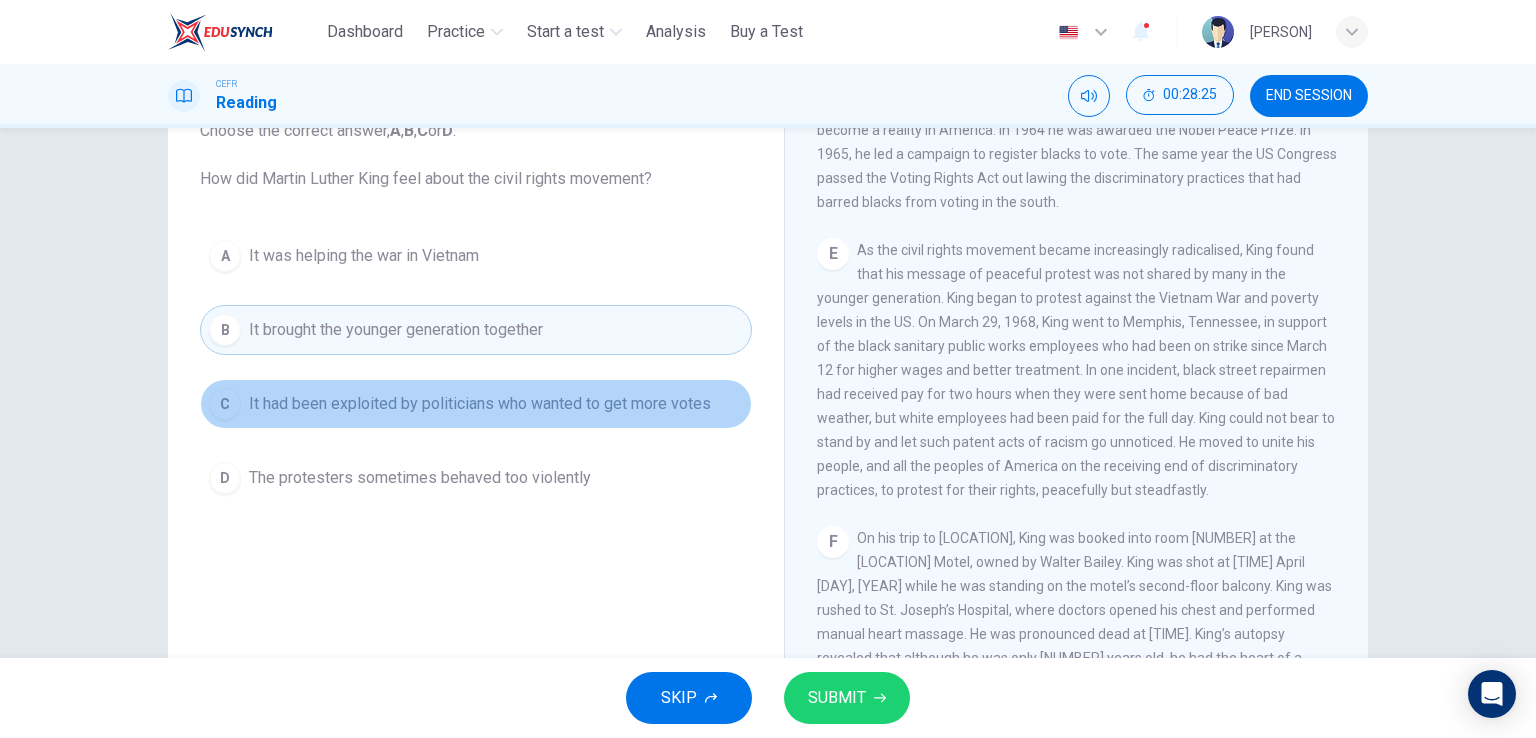 drag, startPoint x: 621, startPoint y: 412, endPoint x: 625, endPoint y: 465, distance: 53.15073 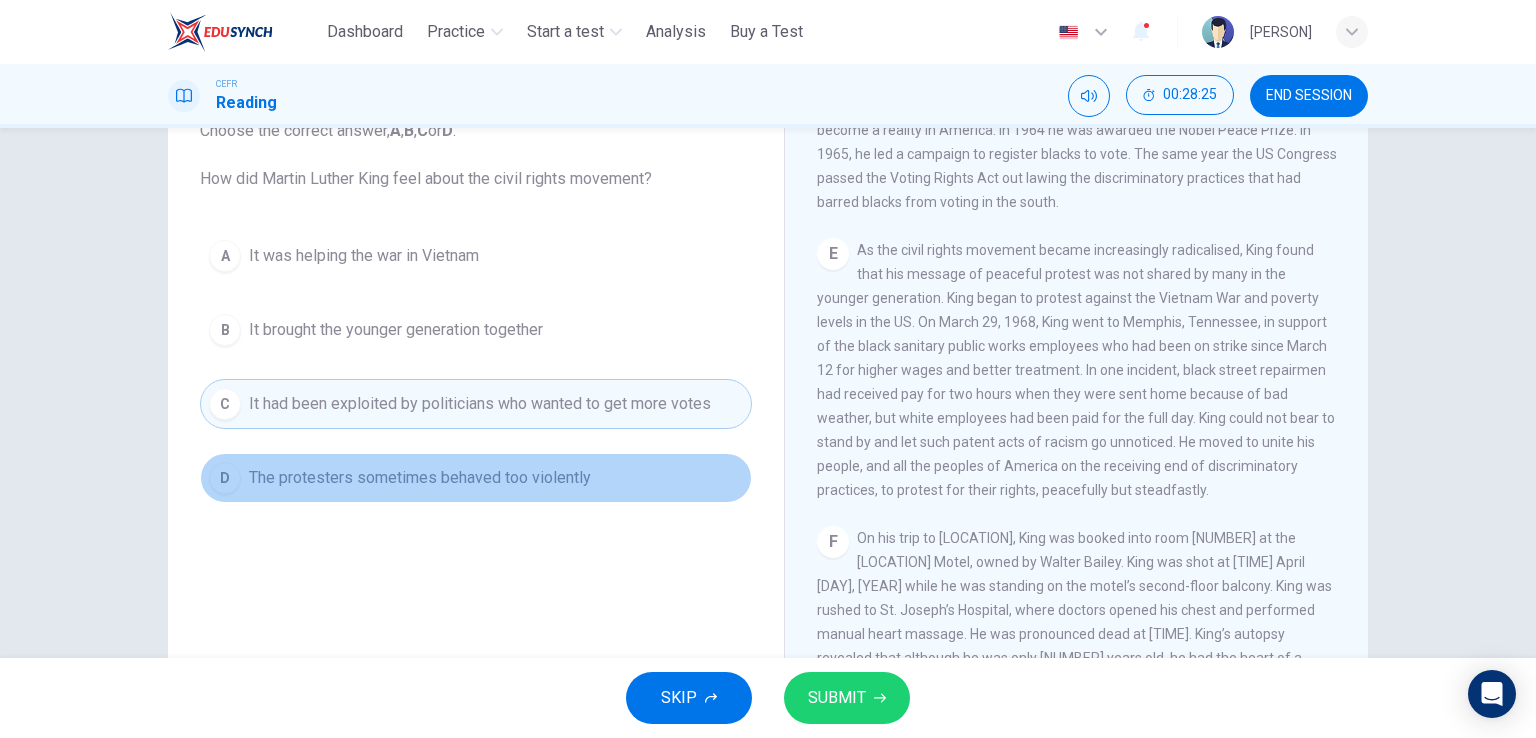 drag, startPoint x: 628, startPoint y: 474, endPoint x: 630, endPoint y: 485, distance: 11.18034 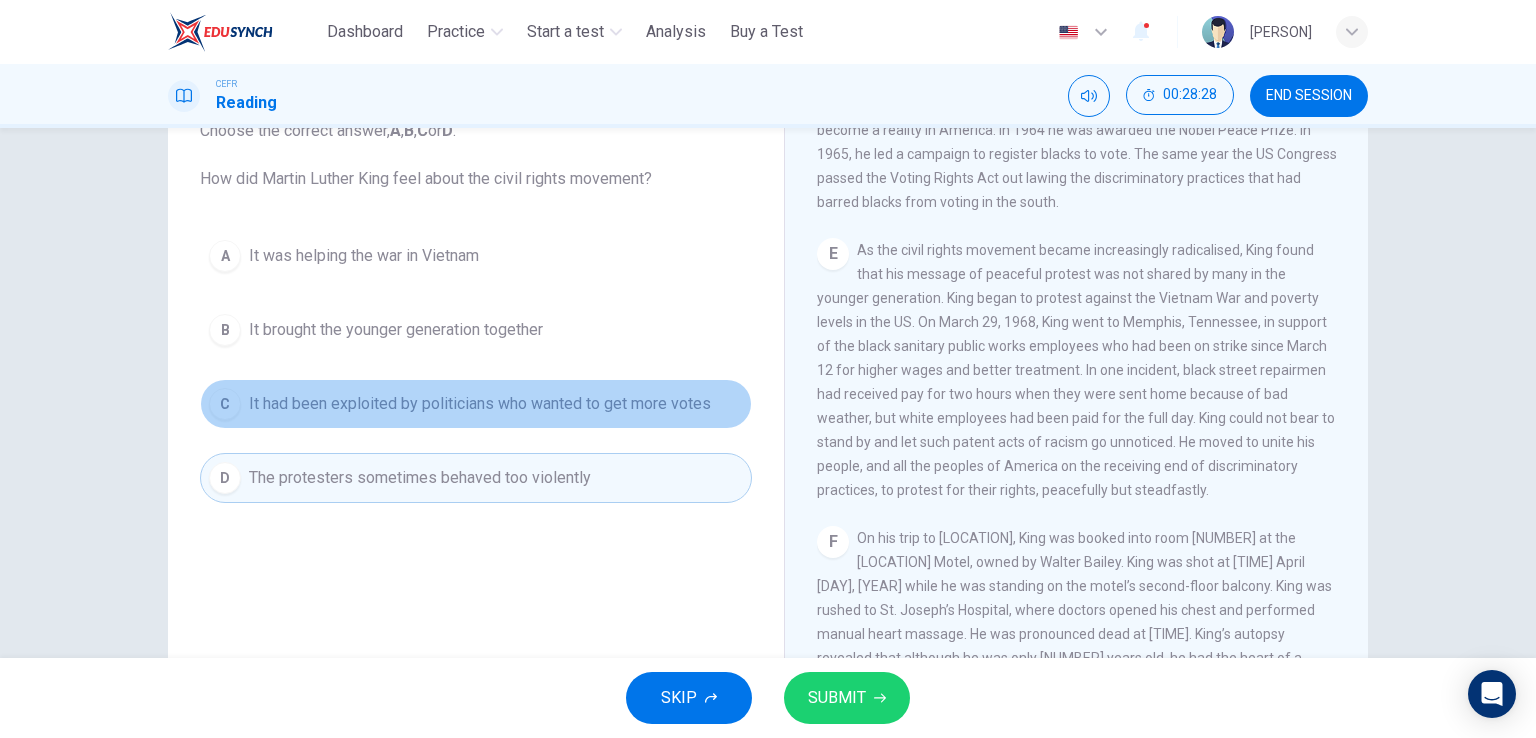 click on "It had been exploited by politicians who wanted to get more votes" at bounding box center [480, 404] 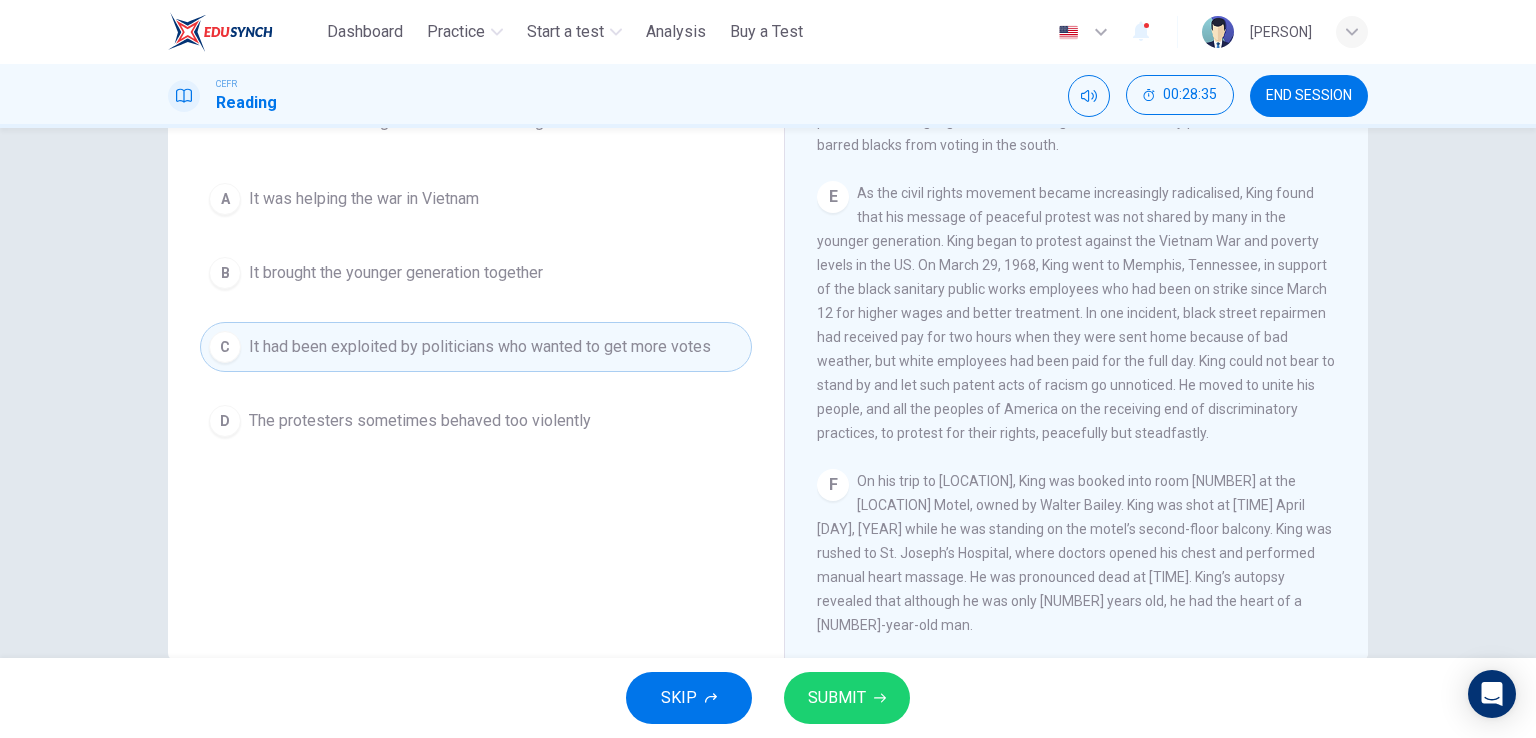 scroll, scrollTop: 245, scrollLeft: 0, axis: vertical 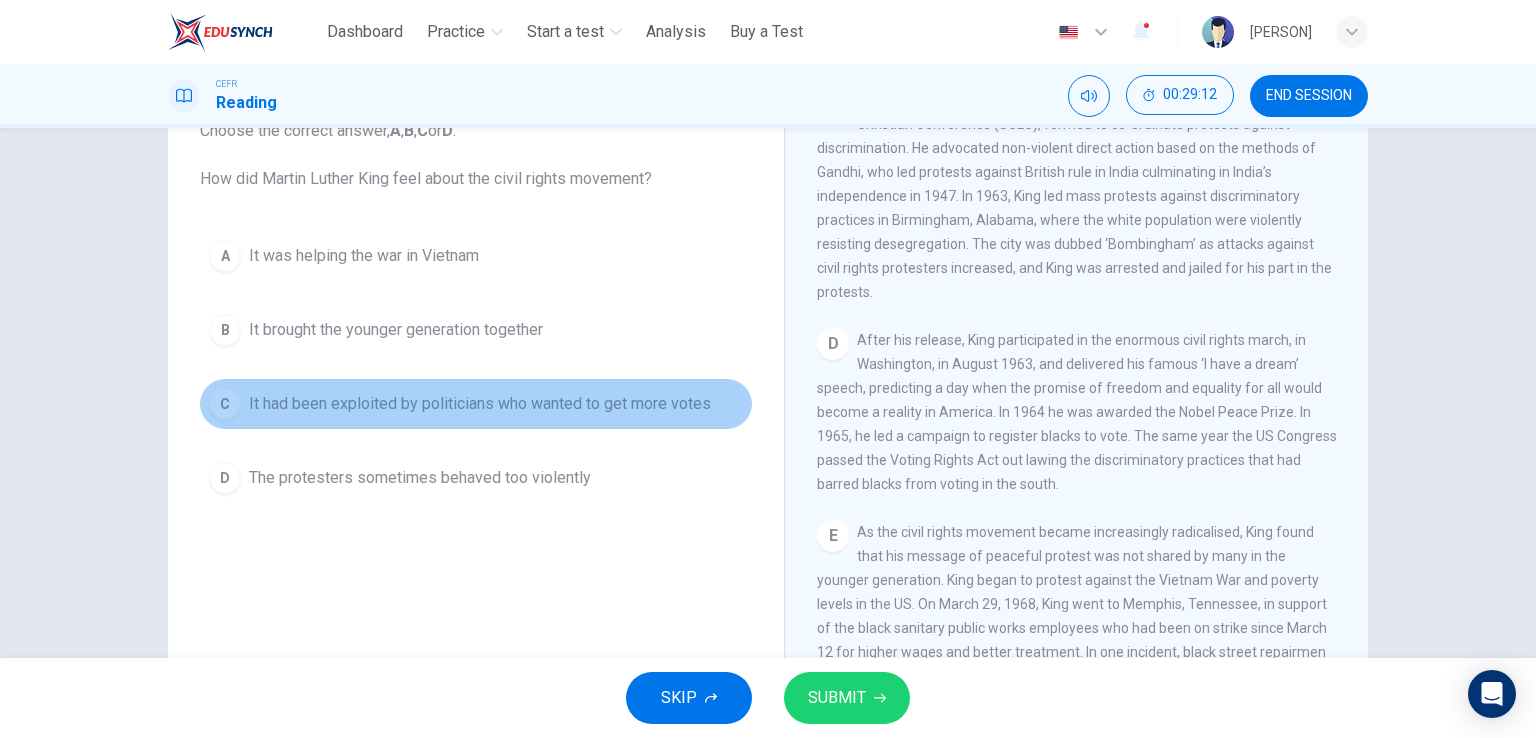 click on "It had been exploited by politicians who wanted to get more votes" at bounding box center (480, 404) 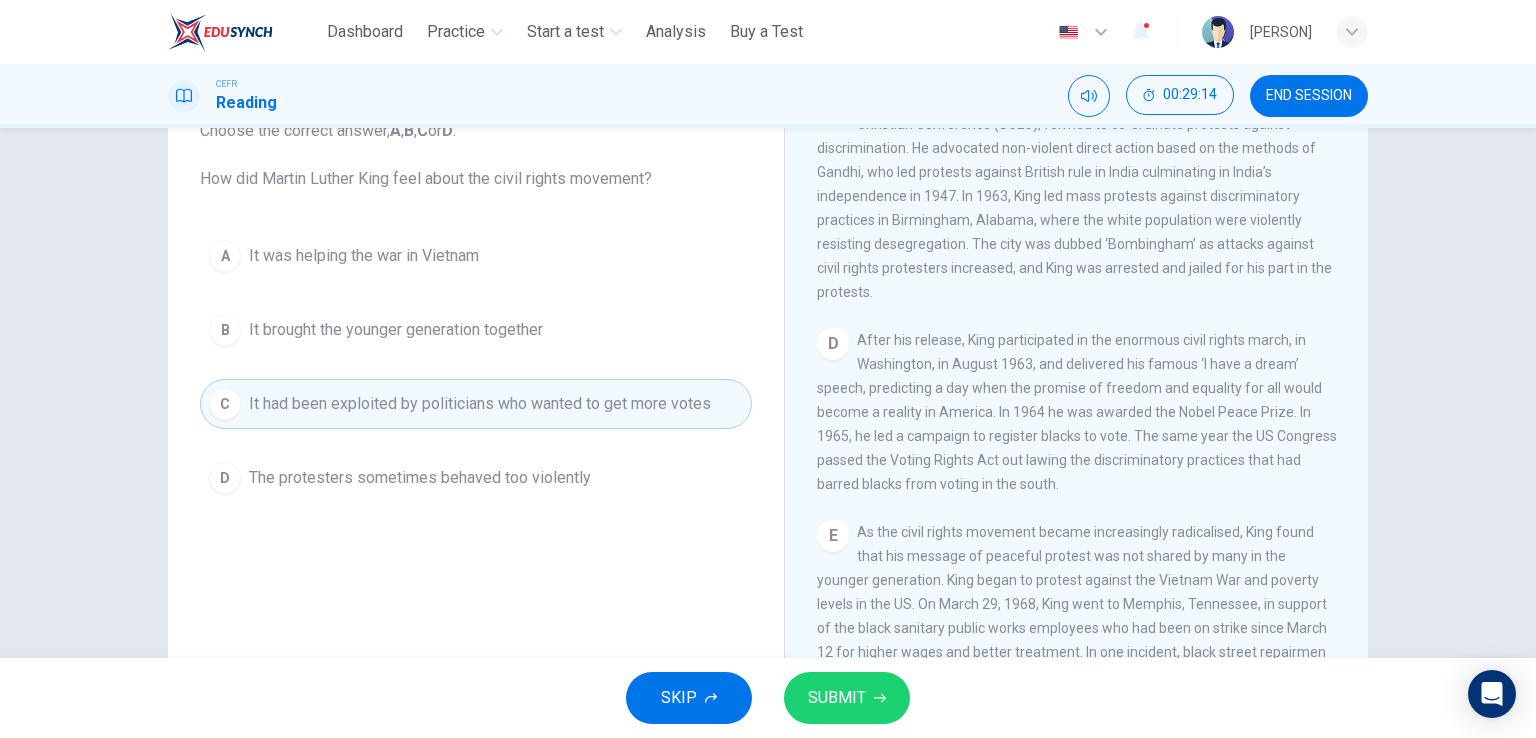 click on "SUBMIT" at bounding box center [837, 698] 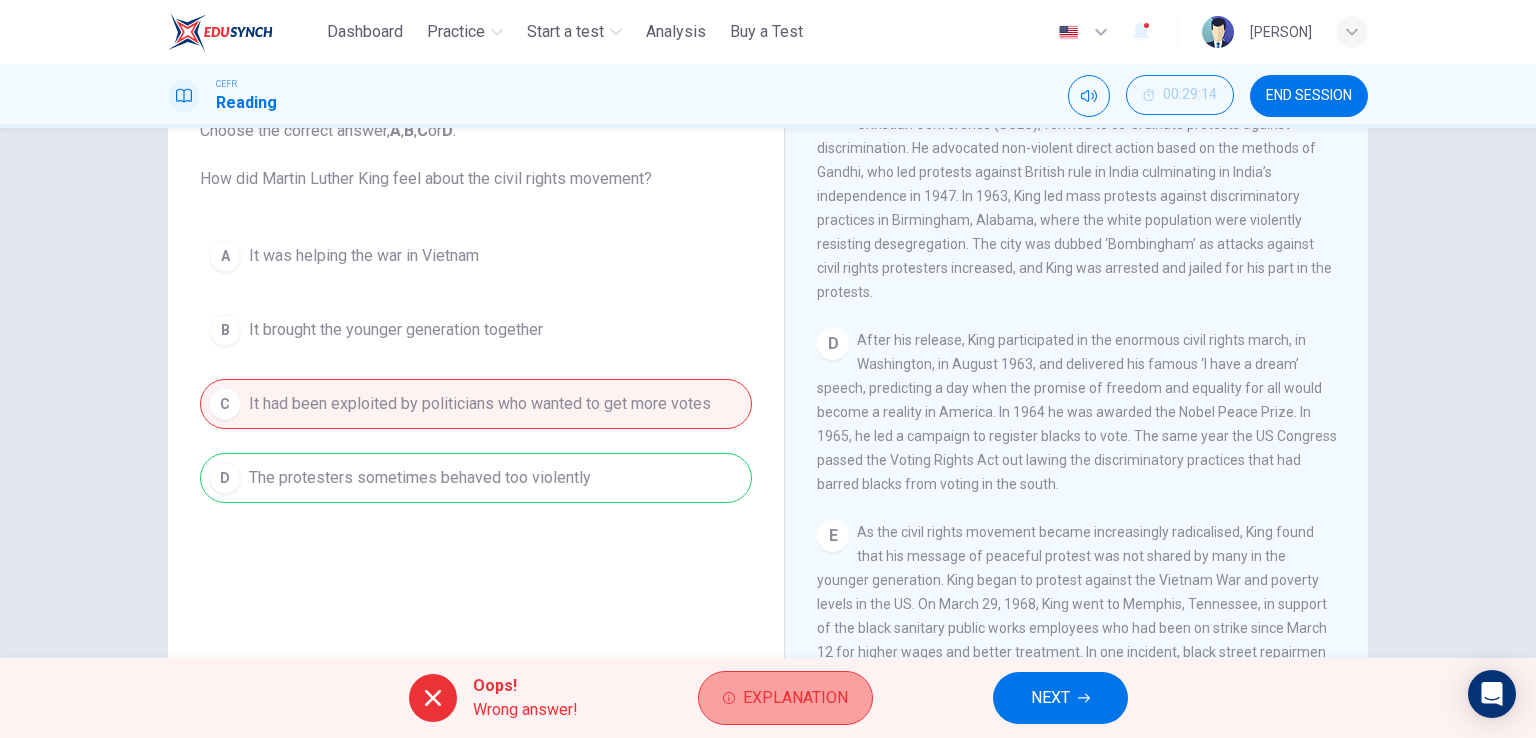 click on "Explanation" at bounding box center [795, 698] 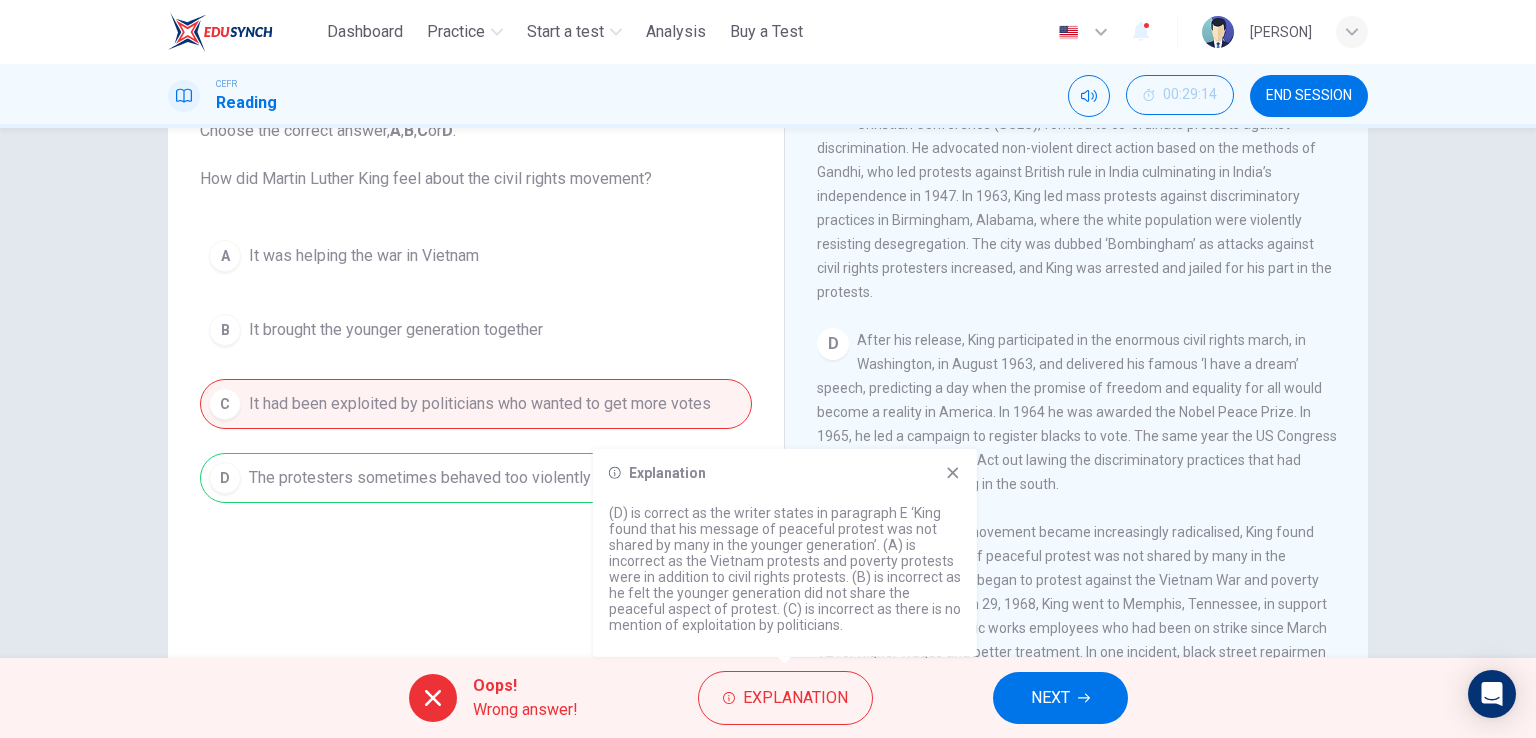 drag, startPoint x: 952, startPoint y: 477, endPoint x: 959, endPoint y: 521, distance: 44.553337 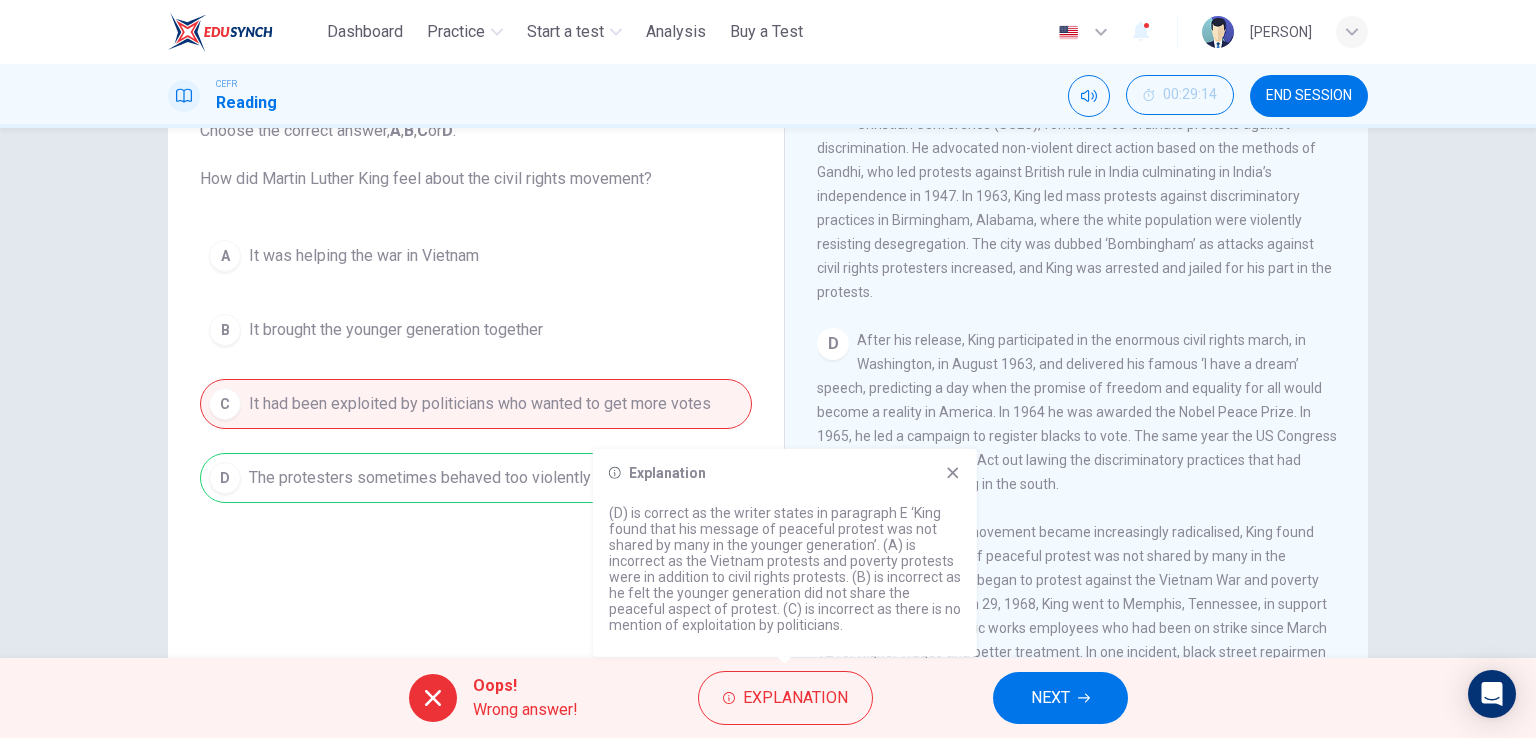 drag, startPoint x: 952, startPoint y: 477, endPoint x: 981, endPoint y: 604, distance: 130.26895 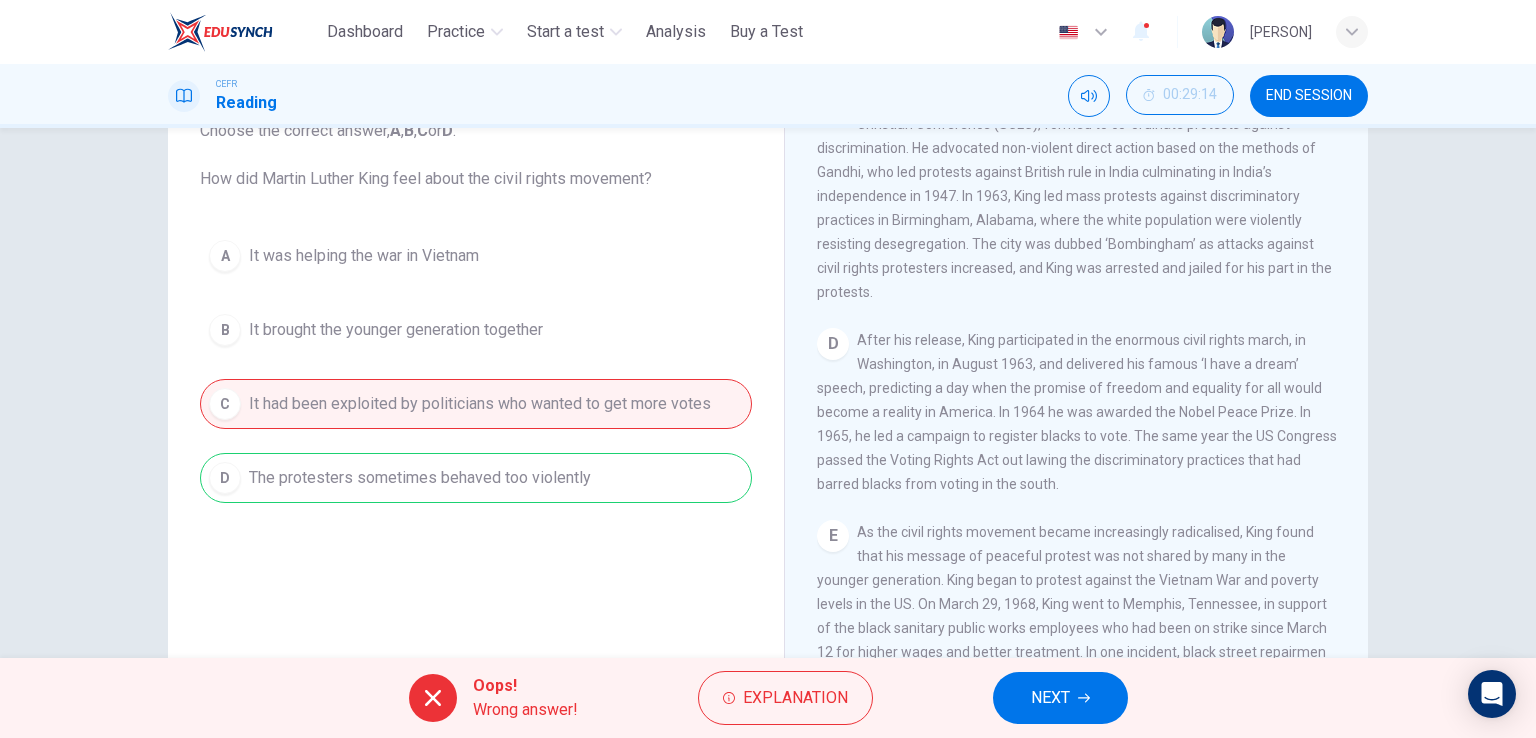 drag, startPoint x: 1067, startPoint y: 705, endPoint x: 1064, endPoint y: 671, distance: 34.132095 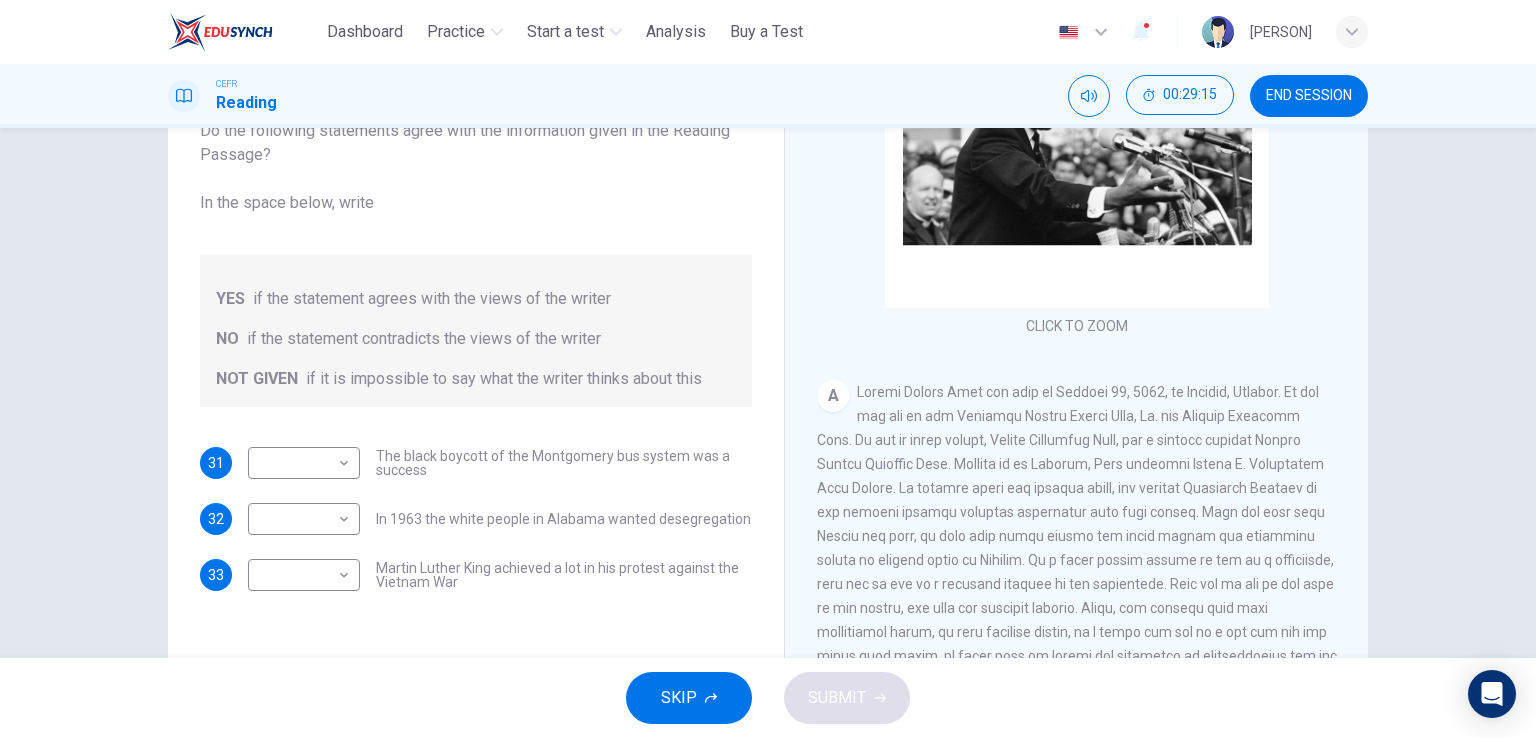 scroll, scrollTop: 200, scrollLeft: 0, axis: vertical 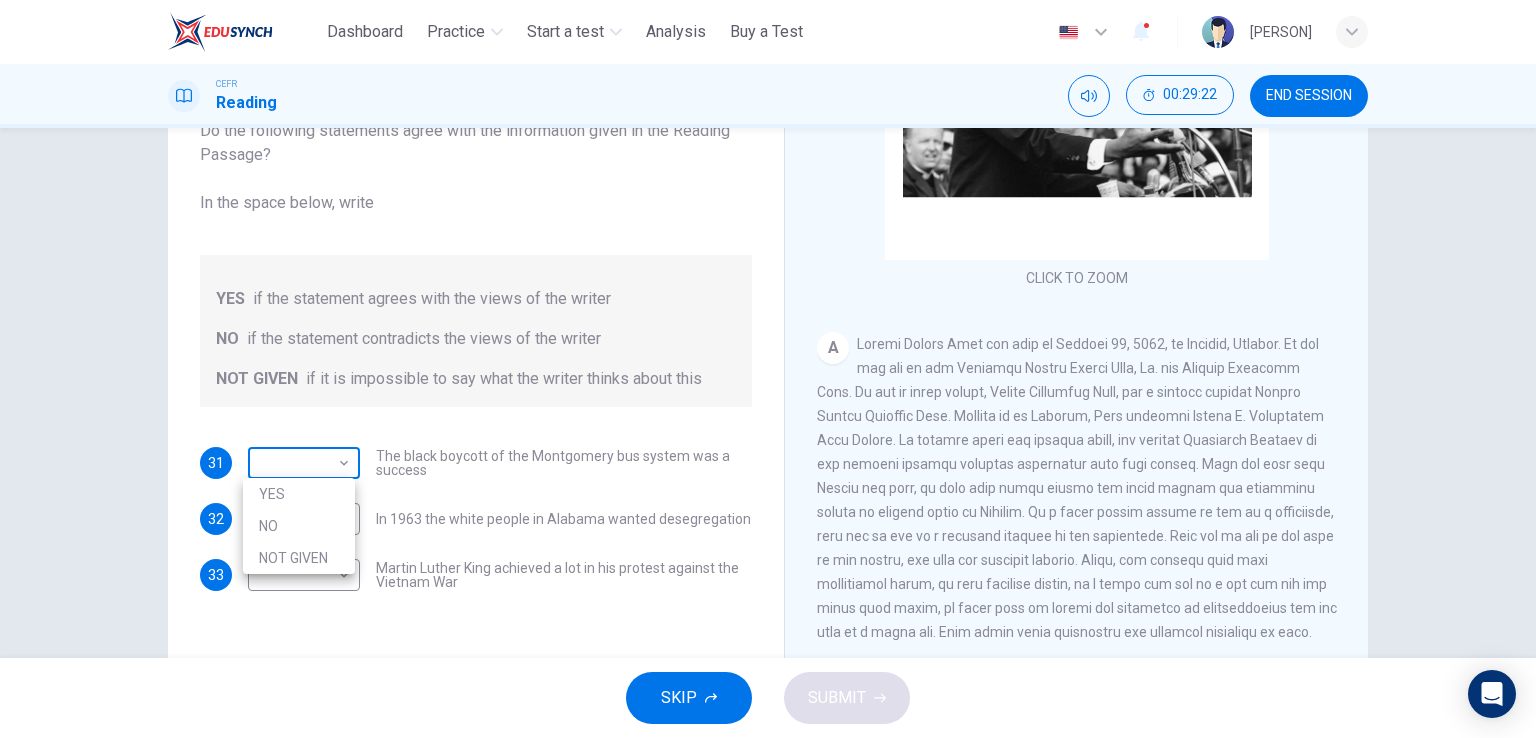 click on "This site uses cookies, as explained in our  Privacy Policy . If you agree to the use of cookies, please click the Accept button and continue to browse our site.   Privacy Policy Accept Dashboard Practice Start a test Analysis Buy a Test English ** ​ Naqib CEFR Reading 00:29:22 END SESSION Questions 31 - 33 Do the following statements agree with the information given in the Reading Passage? In the space below, write YES if the statement agrees with the views of the writer NO if the statement contradicts the views of the writer NOT GIVEN if it is impossible to say what the writer thinks about this 31 ​ ​ The [GROUP] boycott of the [LOCATION] bus system was a success 32 ​ ​ In [YEAR] the white people in [LOCATION] wanted desegregation 33 ​ ​ Martin Luther King achieved a lot in his protest against the Vietnam War Martin Luther King CLICK TO ZOOM Click to Zoom A B C D E F SKIP SUBMIT ELTC - EduSynch CEFR Test for Teachers in Malaysia
Dashboard Practice Start a test Analysis Pricing   Notifications" at bounding box center [768, 369] 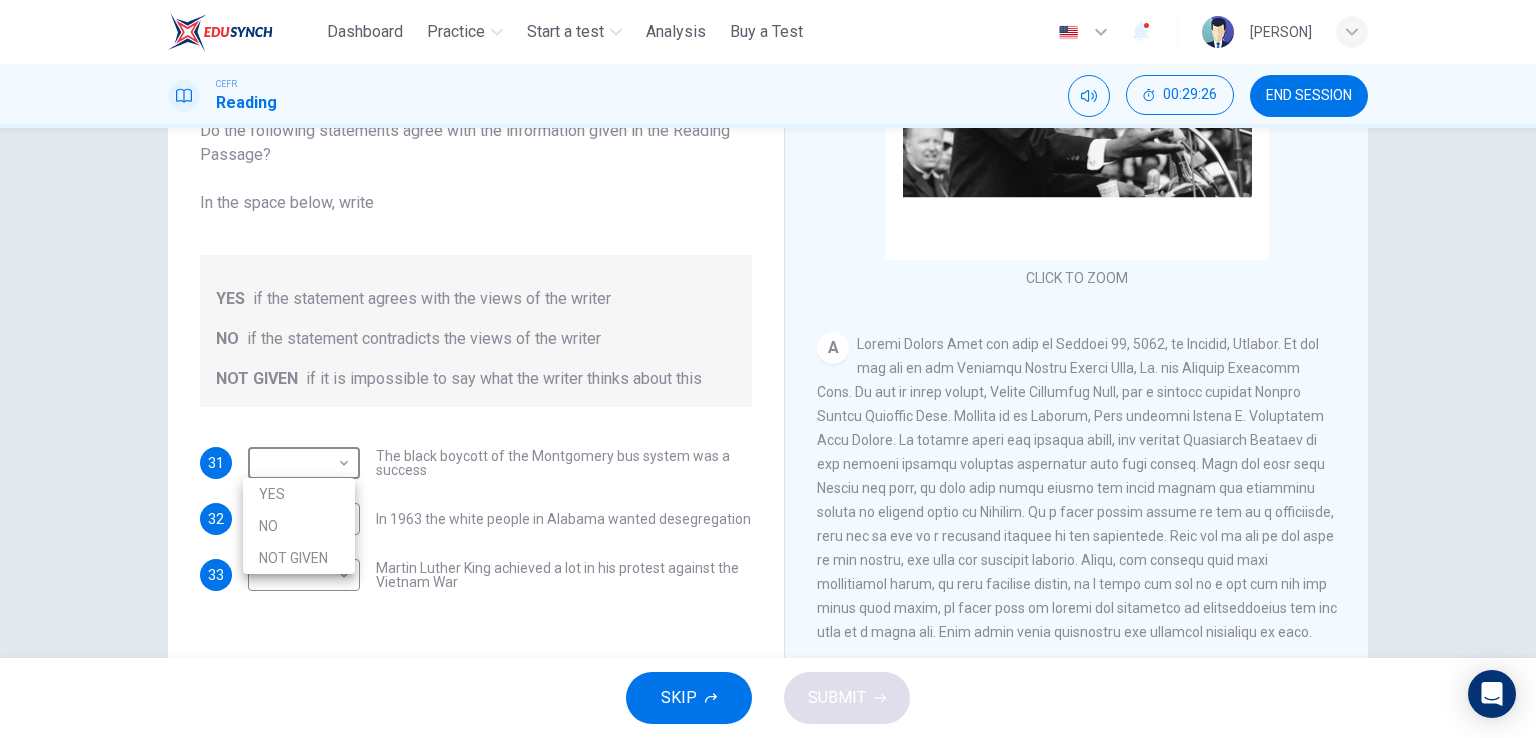 click on "YES" at bounding box center (299, 494) 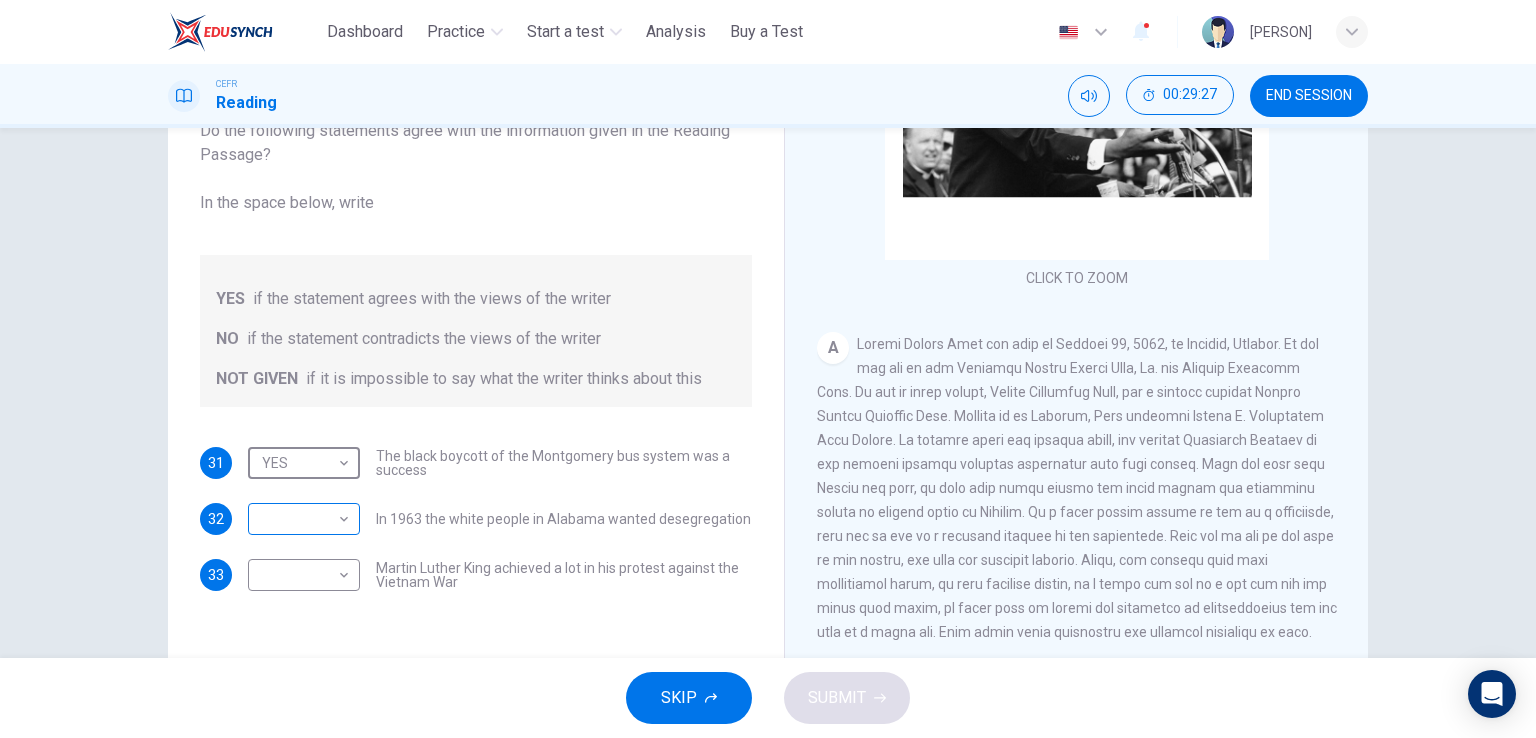 click on "​ ​" at bounding box center [304, 519] 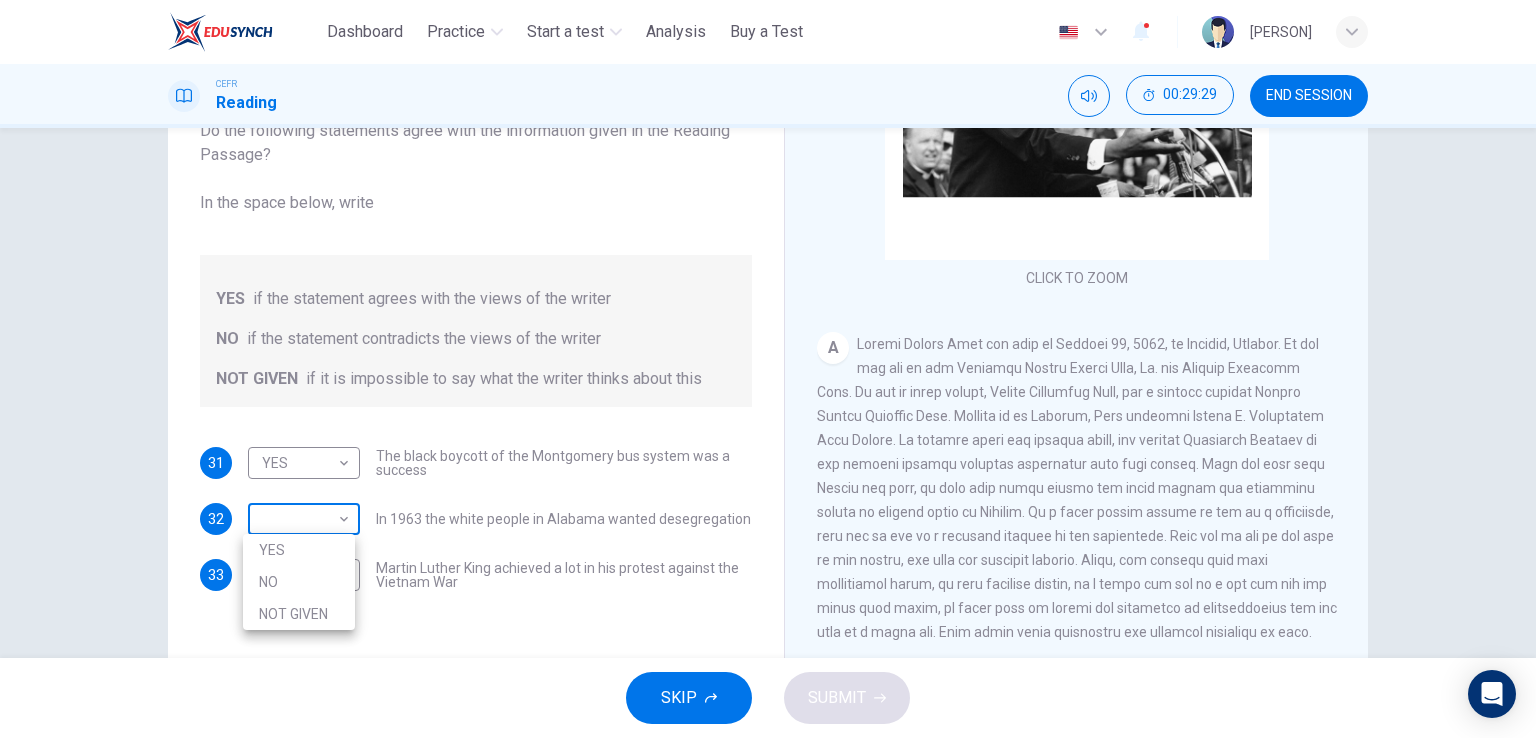 click on "This site uses cookies, as explained in our  Privacy Policy . If you agree to the use of cookies, please click the Accept button and continue to browse our site.   Privacy Policy Accept Dashboard Practice Start a test Analysis Buy a Test English ** ​ Naqib CEFR Reading 00:29:29 END SESSION Questions 31 - 33 Do the following statements agree with the information given in the Reading Passage? In the space below, write YES if the statement agrees with the views of the writer NO if the statement contradicts the views of the writer NOT GIVEN if it is impossible to say what the writer thinks about this 31 YES *** ​ The [GROUP] boycott of the [LOCATION] bus system was a success 32 ​ ​ In [YEAR] the white people in [LOCATION] wanted desegregation 33 ​ ​ Martin Luther King achieved a lot in his protest against the Vietnam War Martin Luther King CLICK TO ZOOM Click to Zoom A B C D E F SKIP SUBMIT ELTC - EduSynch CEFR Test for Teachers in Malaysia
Dashboard Practice Start a test Analysis Pricing   1 2025 NO" at bounding box center [768, 369] 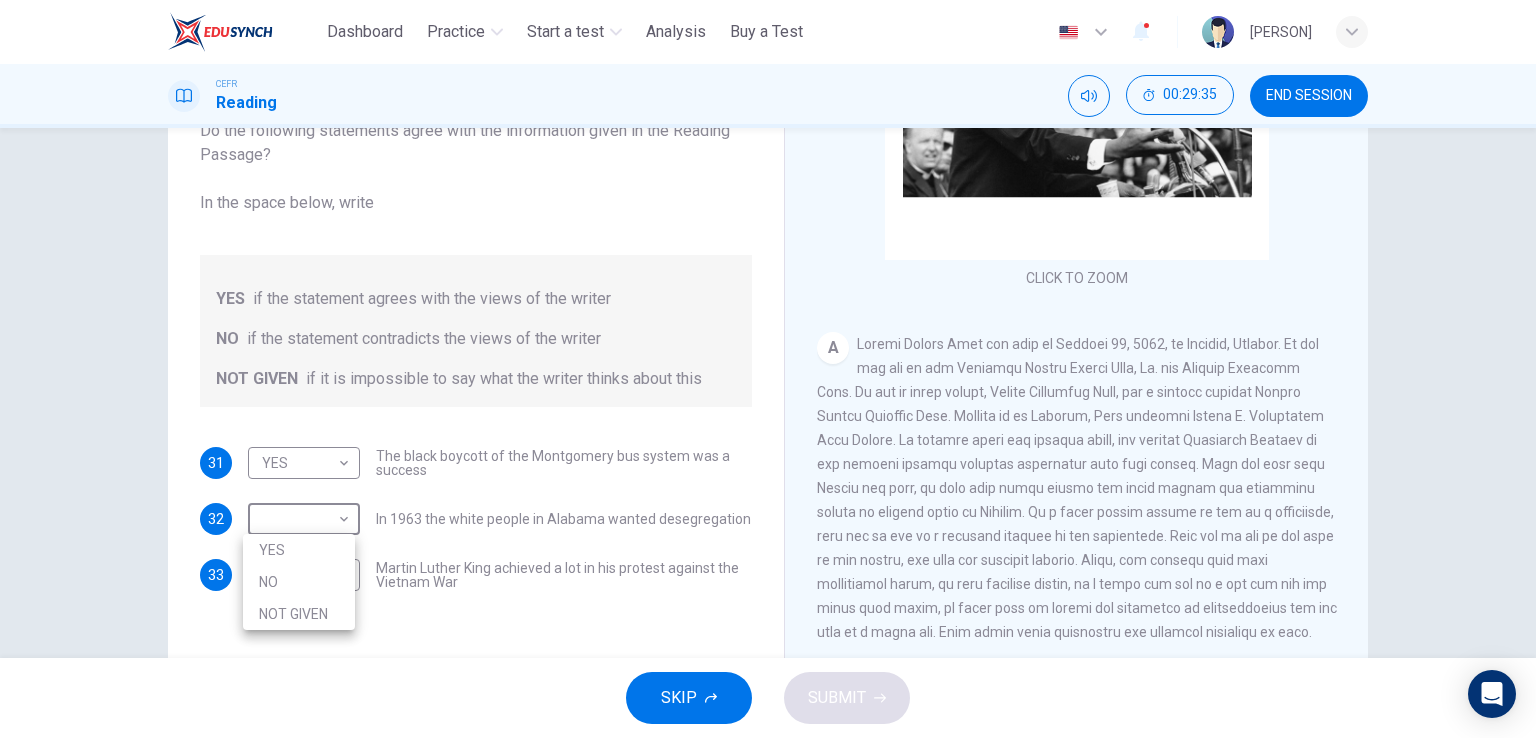 click at bounding box center (768, 369) 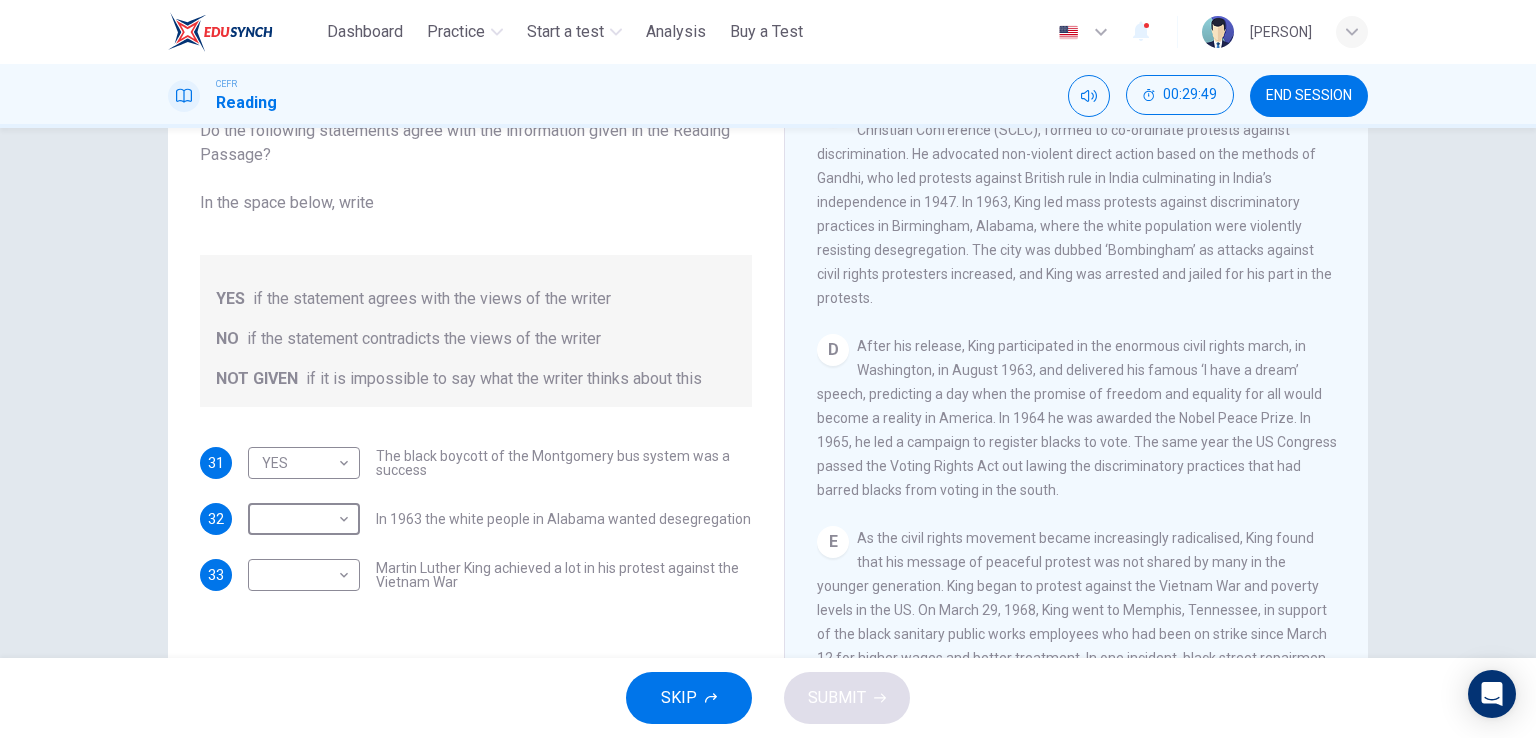 scroll, scrollTop: 1000, scrollLeft: 0, axis: vertical 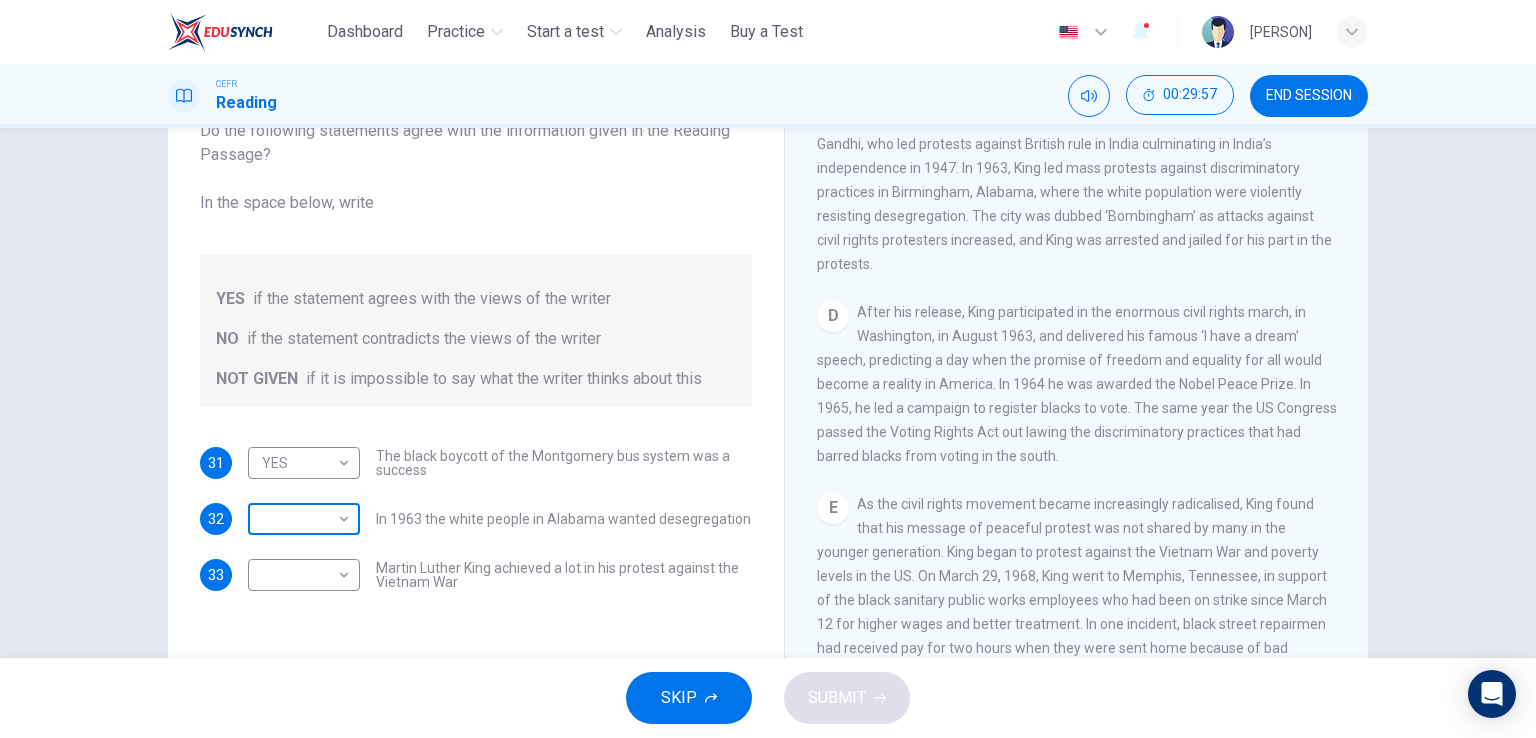 click on "This site uses cookies, as explained in our Privacy Policy. If you agree to the use of cookies, please click the Accept button and continue to browse our site. Privacy Policy Accept Dashboard Practice Start a test Analysis Buy a Test English ** ​ [PERSON] CEFR Reading 00:29:57 END SESSION Questions 31 - 33 Do the following statements agree with the information given in the Reading Passage? In the space below, write YES if the statement agrees with the views of the writer NO if the statement contradicts the views of the writer NOT GIVEN if it is impossible to say what the writer thinks about this 31 YES *** ​ The black boycott of the Montgomery bus system was a success 32 ​ ​ In 1963 the white people in Alabama wanted desegregation 33 ​ ​ [PERSON] achieved a lot in his protest against the Vietnam War [PERSON] CLICK TO ZOOM Click to Zoom A B C D E F SKIP SUBMIT ELTC - EduSynch CEFR Test for Teachers in Malaysia
Dashboard Practice Start a test Analysis Pricing
1 2025" at bounding box center [768, 369] 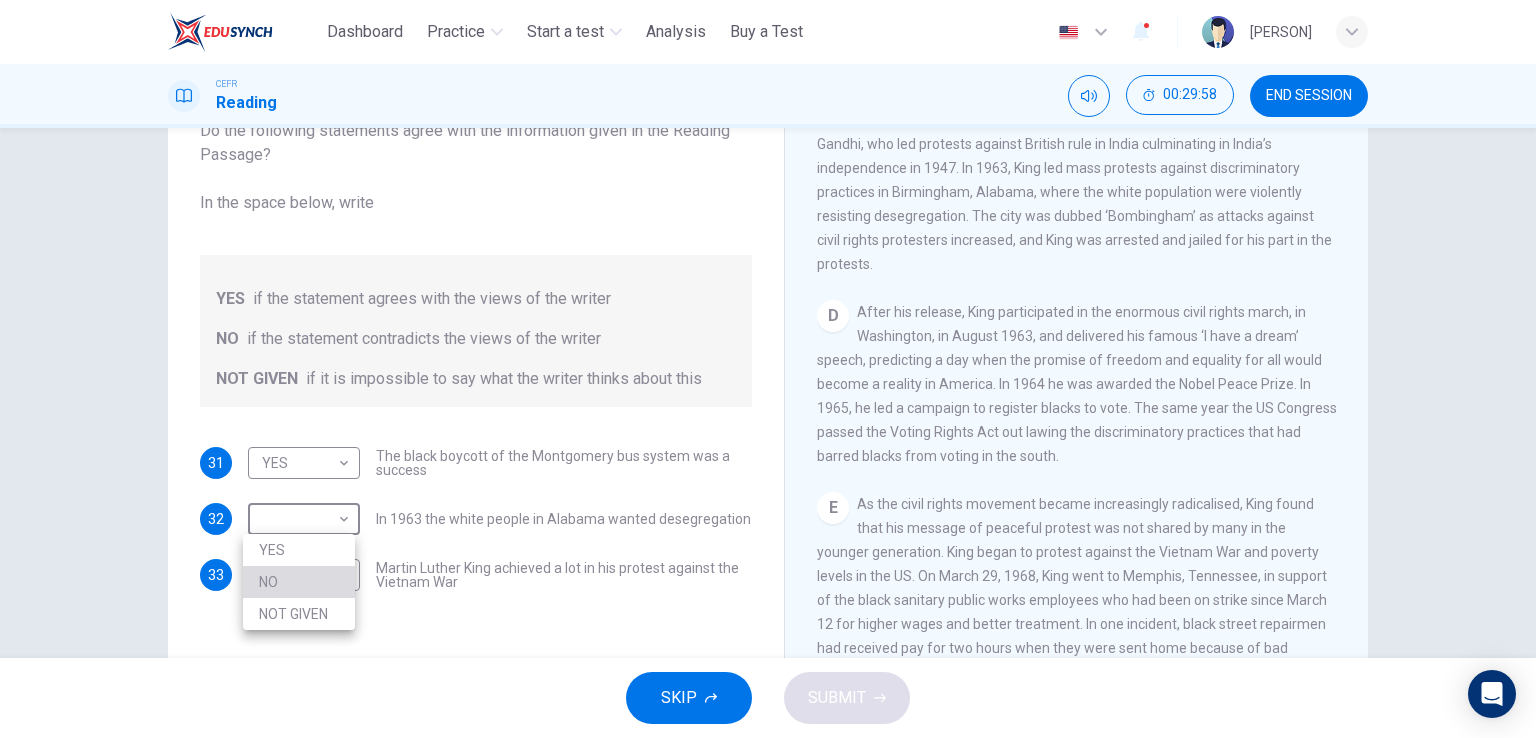 click on "NO" at bounding box center [299, 582] 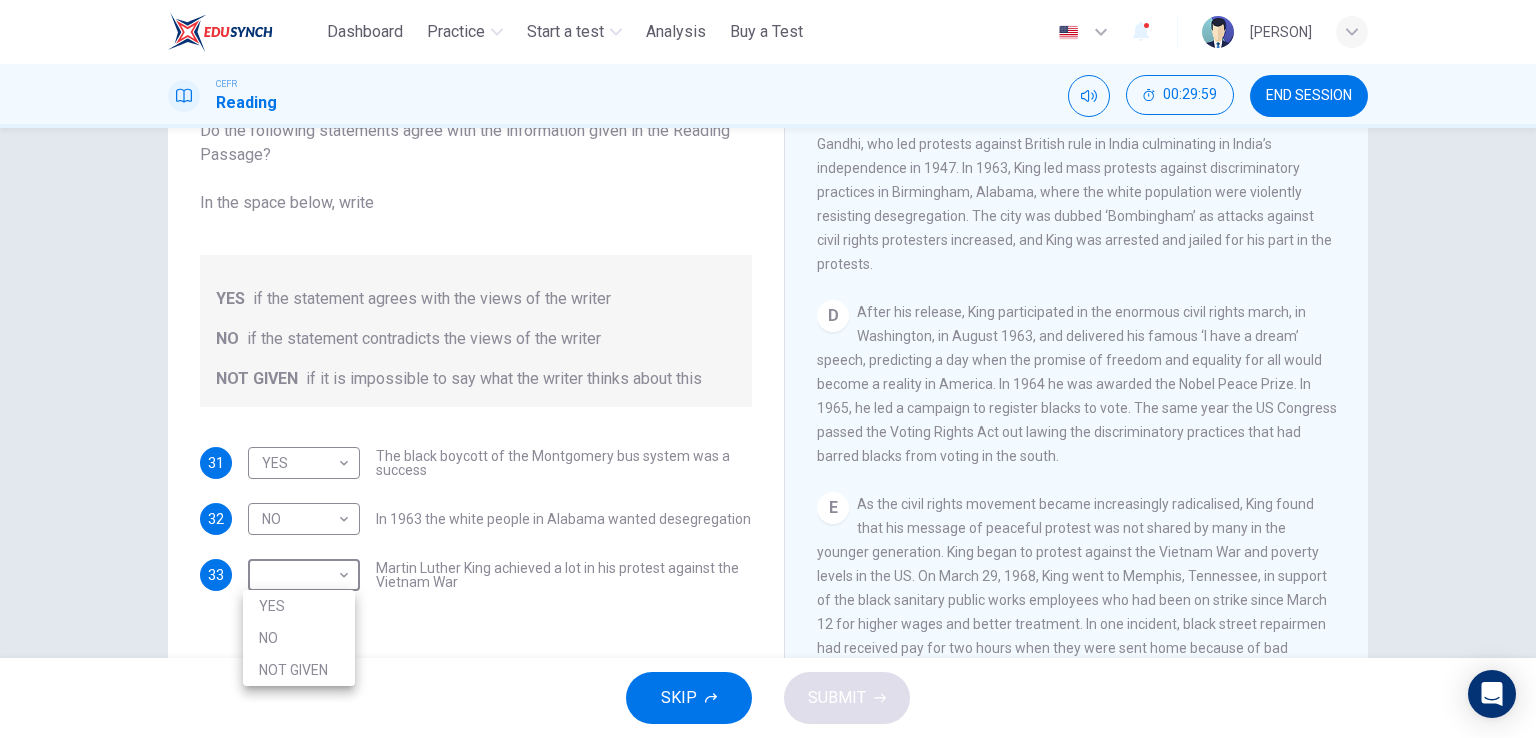 click on "This site uses cookies, as explained in our  Privacy Policy . If you agree to the use of cookies, please click the Accept button and continue to browse our site.   Privacy Policy Accept Dashboard Practice Start a test Analysis Buy a Test English ** ​ Naqib CEFR Reading 00:29:59 END SESSION Questions 31 - 33 Do the following statements agree with the information given in the Reading Passage? In the space below, write YES if the statement agrees with the views of the writer NO if the statement contradicts the views of the writer NOT GIVEN if it is impossible to say what the writer thinks about this 31 YES *** ​ The [GROUP] boycott of the [LOCATION] bus system was a success 32 NO ** ​ In [YEAR] the white people in [LOCATION] wanted desegregation 33 ​ ​ Martin Luther King achieved a lot in his protest against the Vietnam War Martin Luther King CLICK TO ZOOM Click to Zoom A B C D E F SKIP SUBMIT ELTC - EduSynch CEFR Test for Teachers in Malaysia
Dashboard Practice Start a test Analysis Pricing   1 2025" at bounding box center [768, 369] 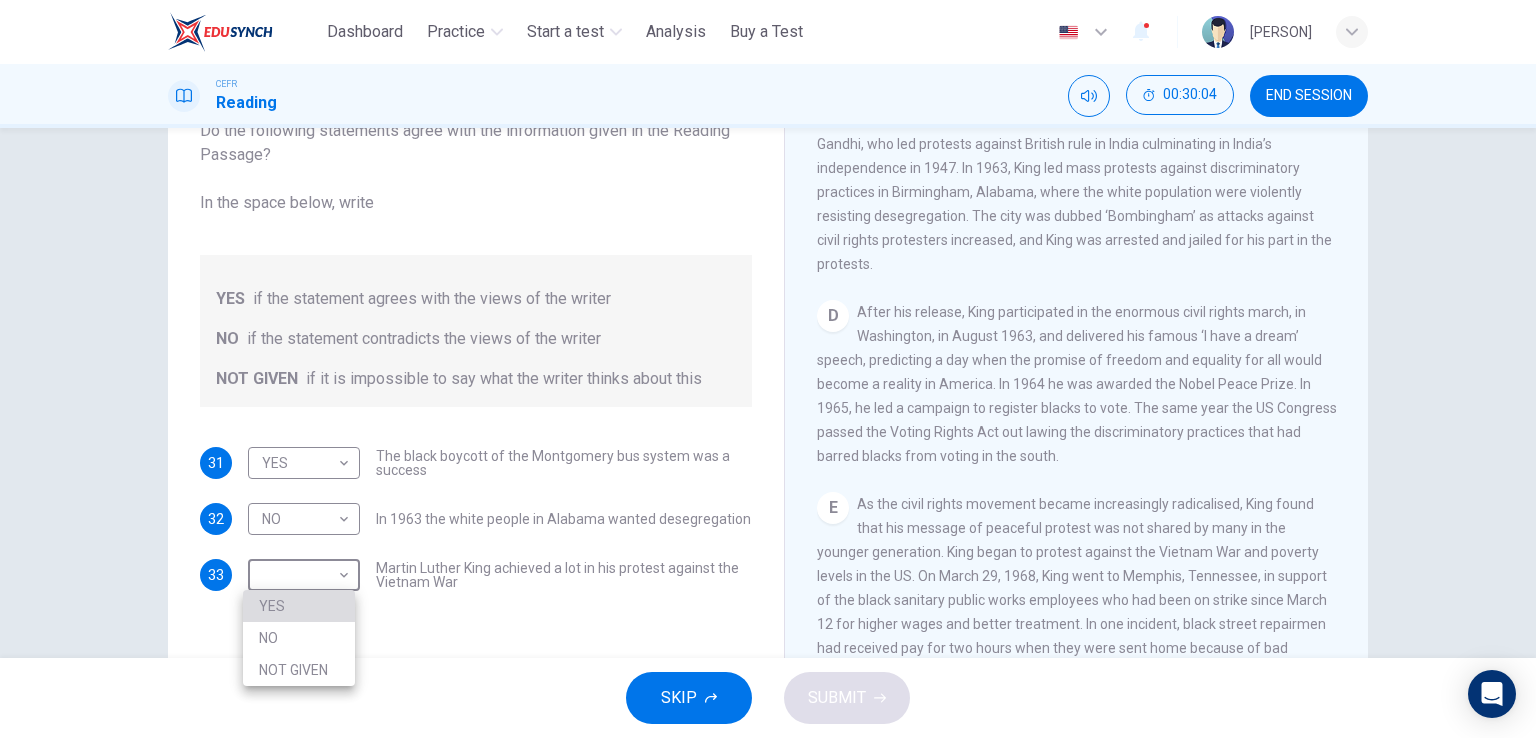 click on "YES" at bounding box center (299, 606) 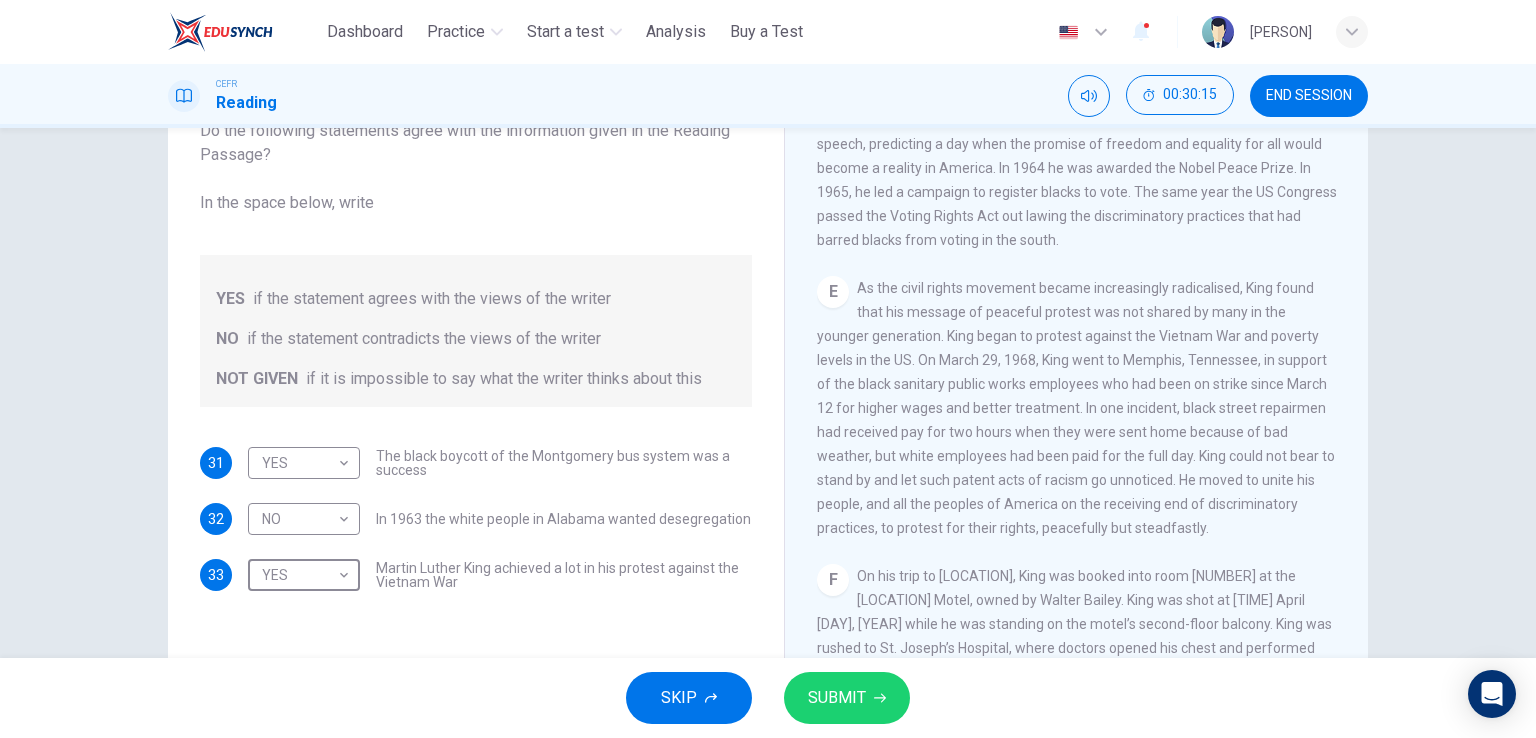 scroll, scrollTop: 1272, scrollLeft: 0, axis: vertical 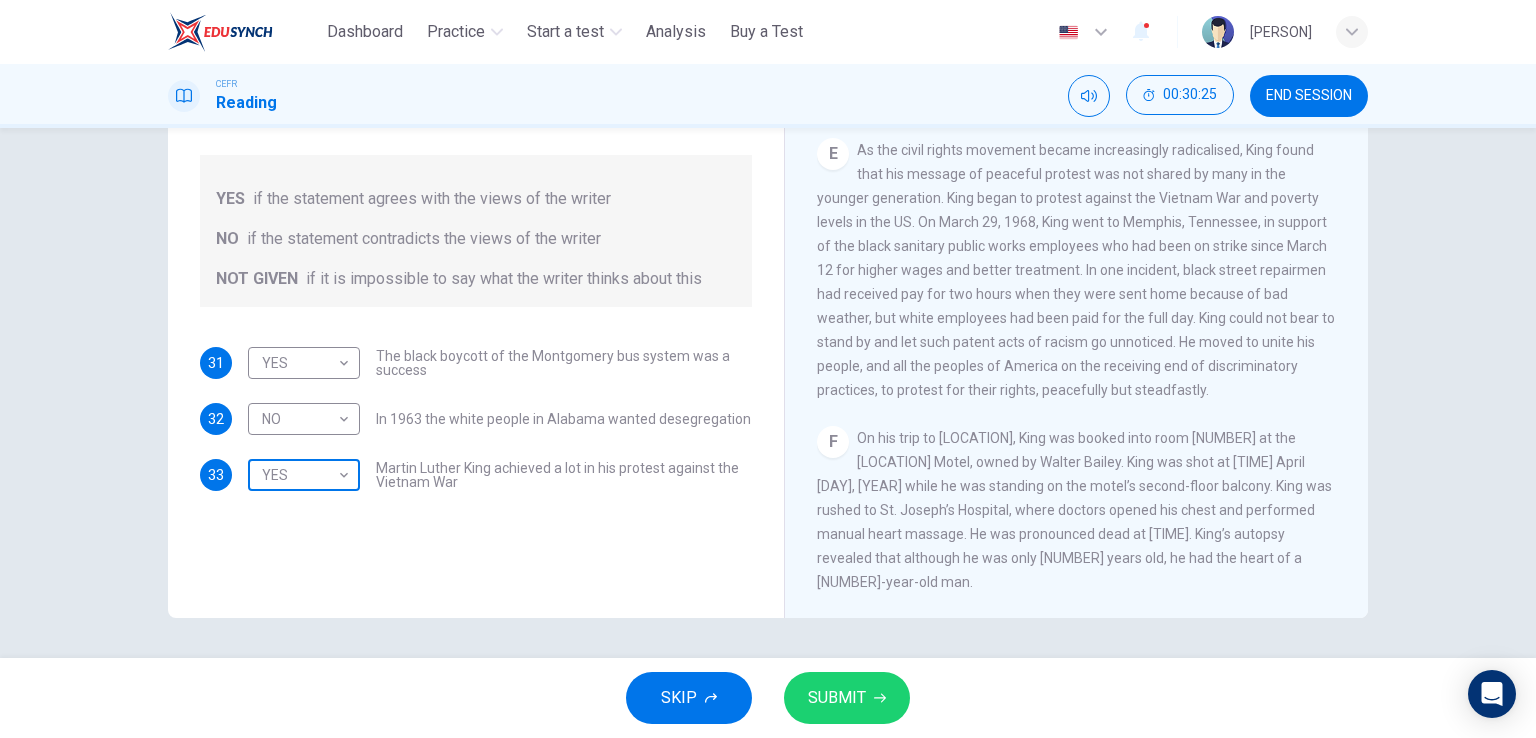 click on "This site uses cookies, as explained in our  Privacy Policy . If you agree to the use of cookies, please click the Accept button and continue to browse our site.   Privacy Policy Accept Dashboard Practice Start a test Analysis Buy a Test English ** ​ Naqib CEFR Reading 00:30:25 END SESSION Questions 31 - 33 Do the following statements agree with the information given in the Reading Passage? In the space below, write YES if the statement agrees with the views of the writer NO if the statement contradicts the views of the writer NOT GIVEN if it is impossible to say what the writer thinks about this 31 YES *** ​ The [GROUP] boycott of the [LOCATION] bus system was a success 32 NO ** ​ In [YEAR] the white people in [LOCATION] wanted desegregation 33 ​ ​ Martin Luther King achieved a lot in his protest against the Vietnam War Martin Luther King CLICK TO ZOOM Click to Zoom A B C D E F SKIP SUBMIT ELTC - EduSynch CEFR Test for Teachers in Malaysia
Dashboard Practice Start a test Analysis Pricing   1" at bounding box center (768, 369) 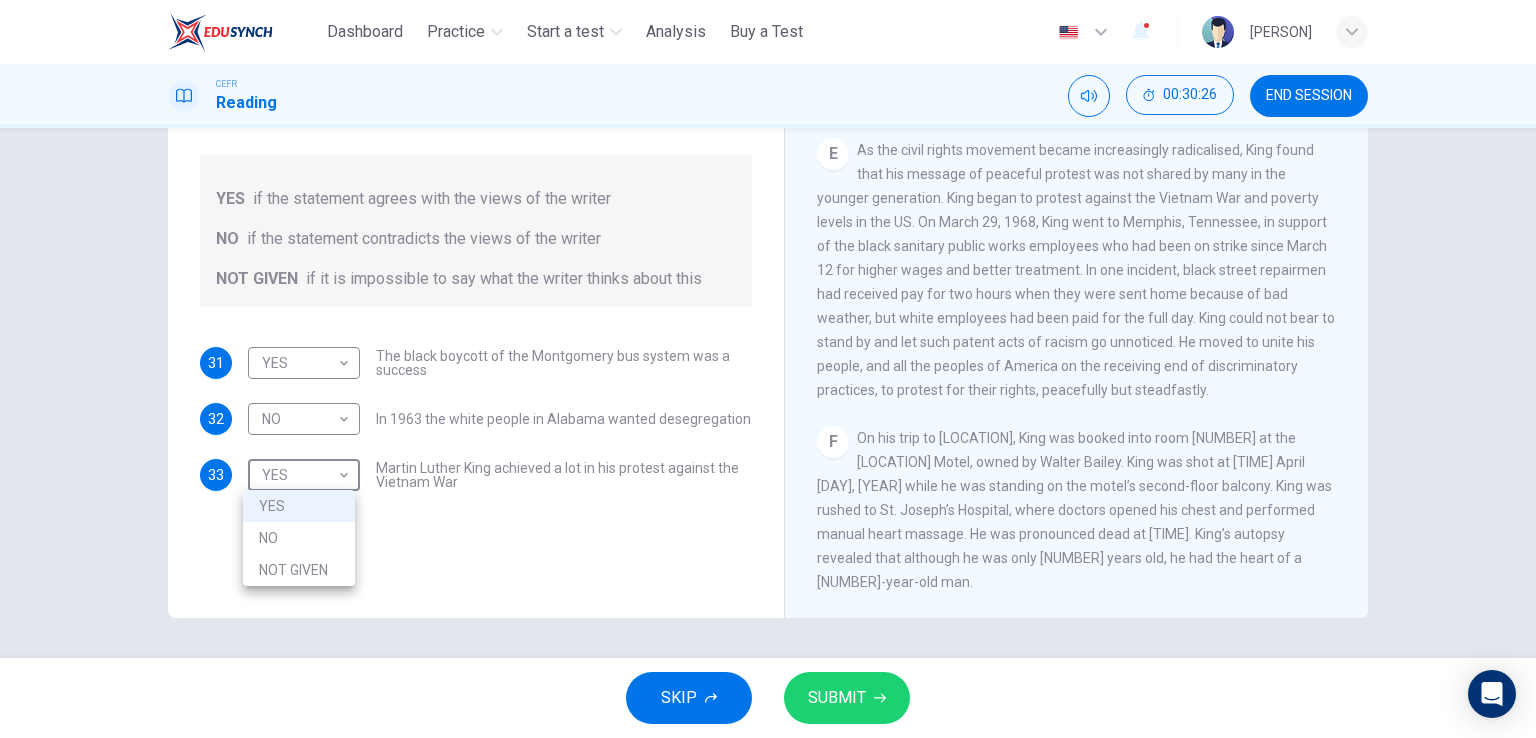 click on "NOT GIVEN" at bounding box center (299, 570) 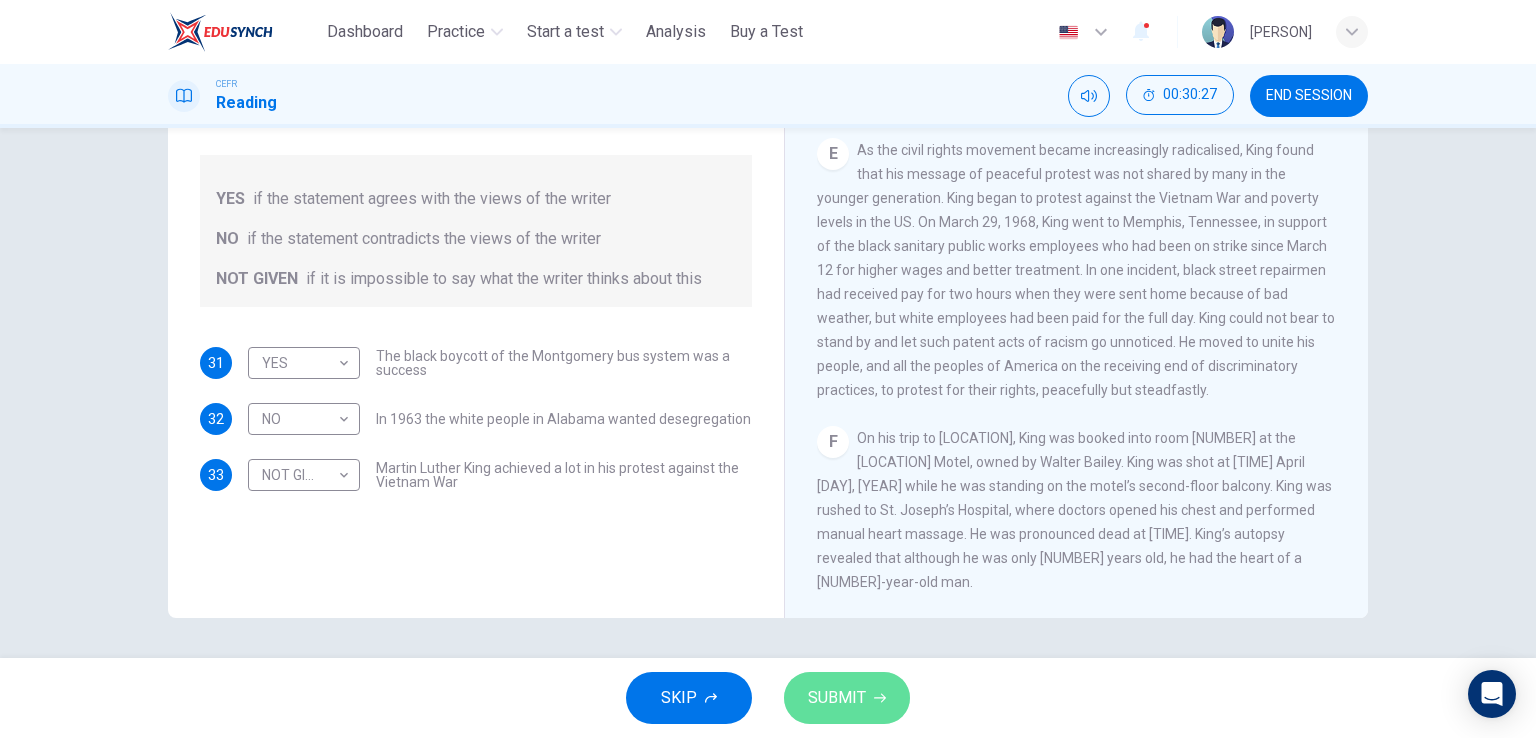 click on "SUBMIT" at bounding box center [837, 698] 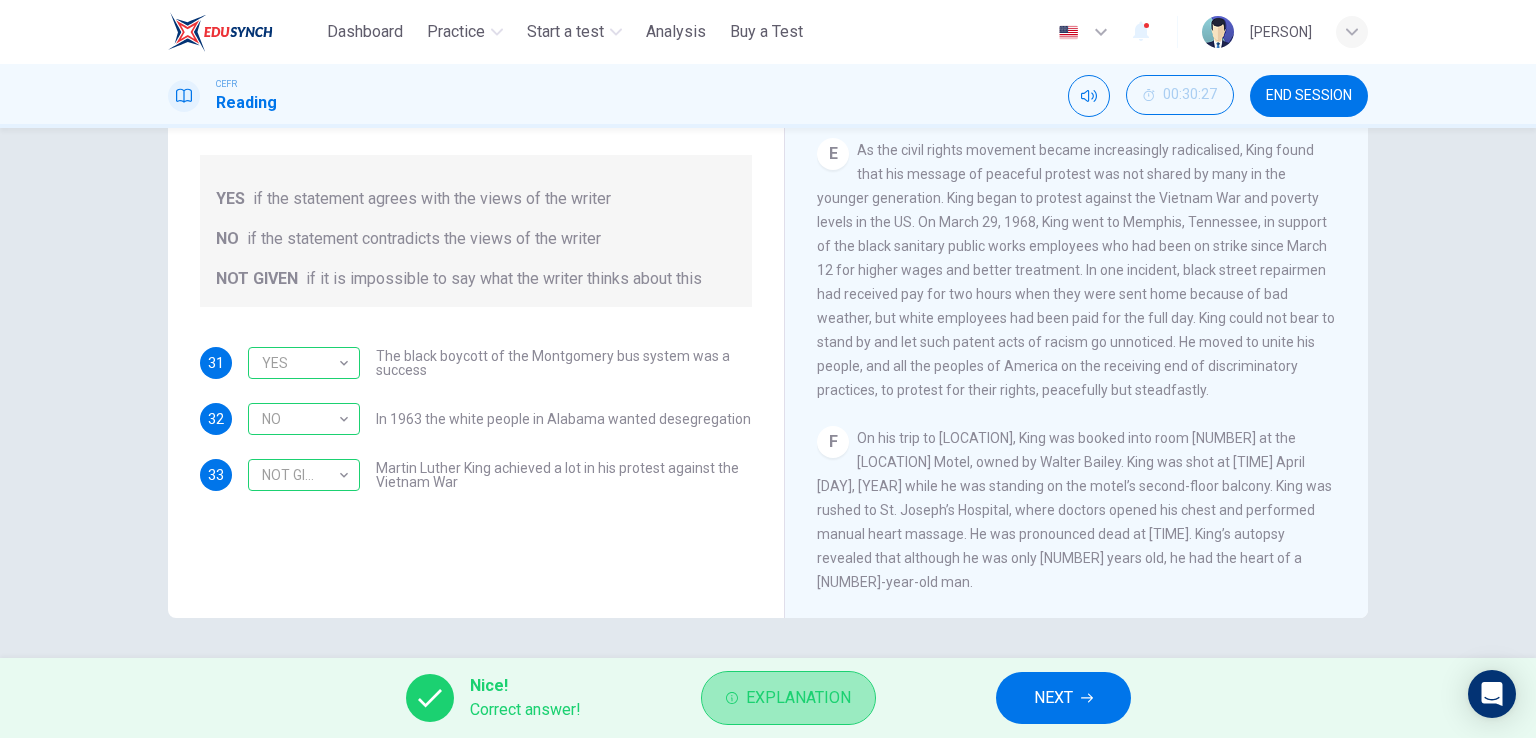 click on "Explanation" at bounding box center [798, 698] 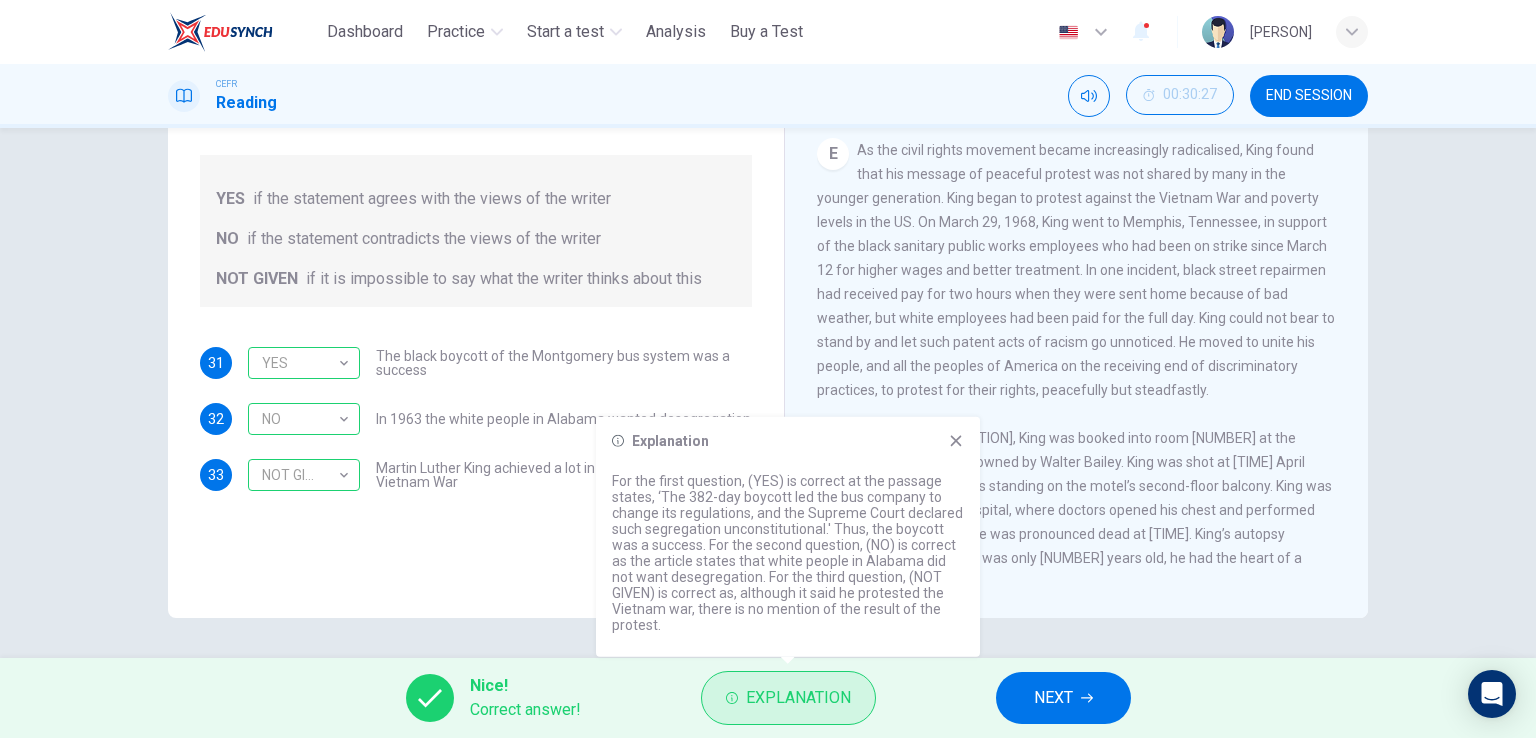 click on "Explanation" at bounding box center (798, 698) 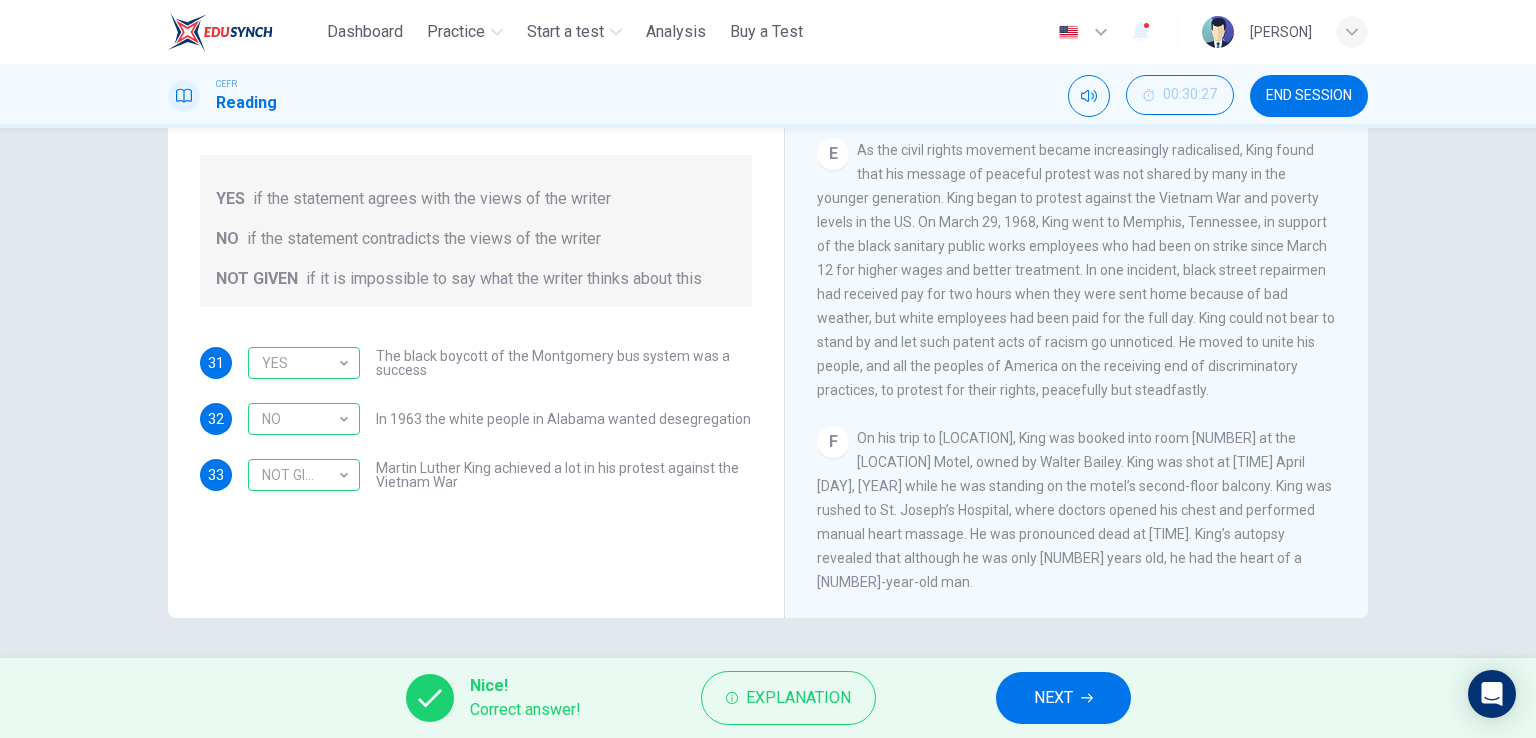 click on "NEXT" at bounding box center [1063, 698] 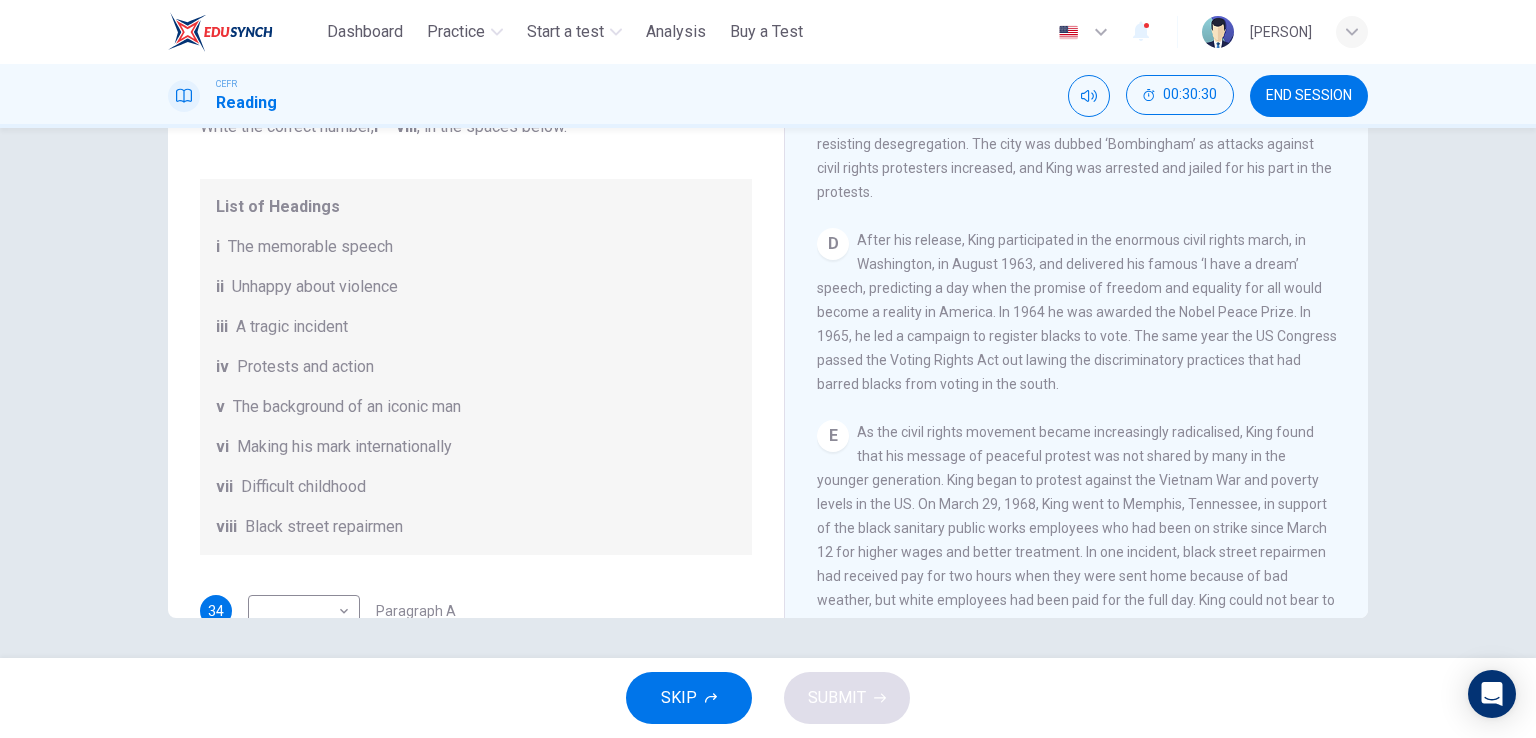 scroll, scrollTop: 872, scrollLeft: 0, axis: vertical 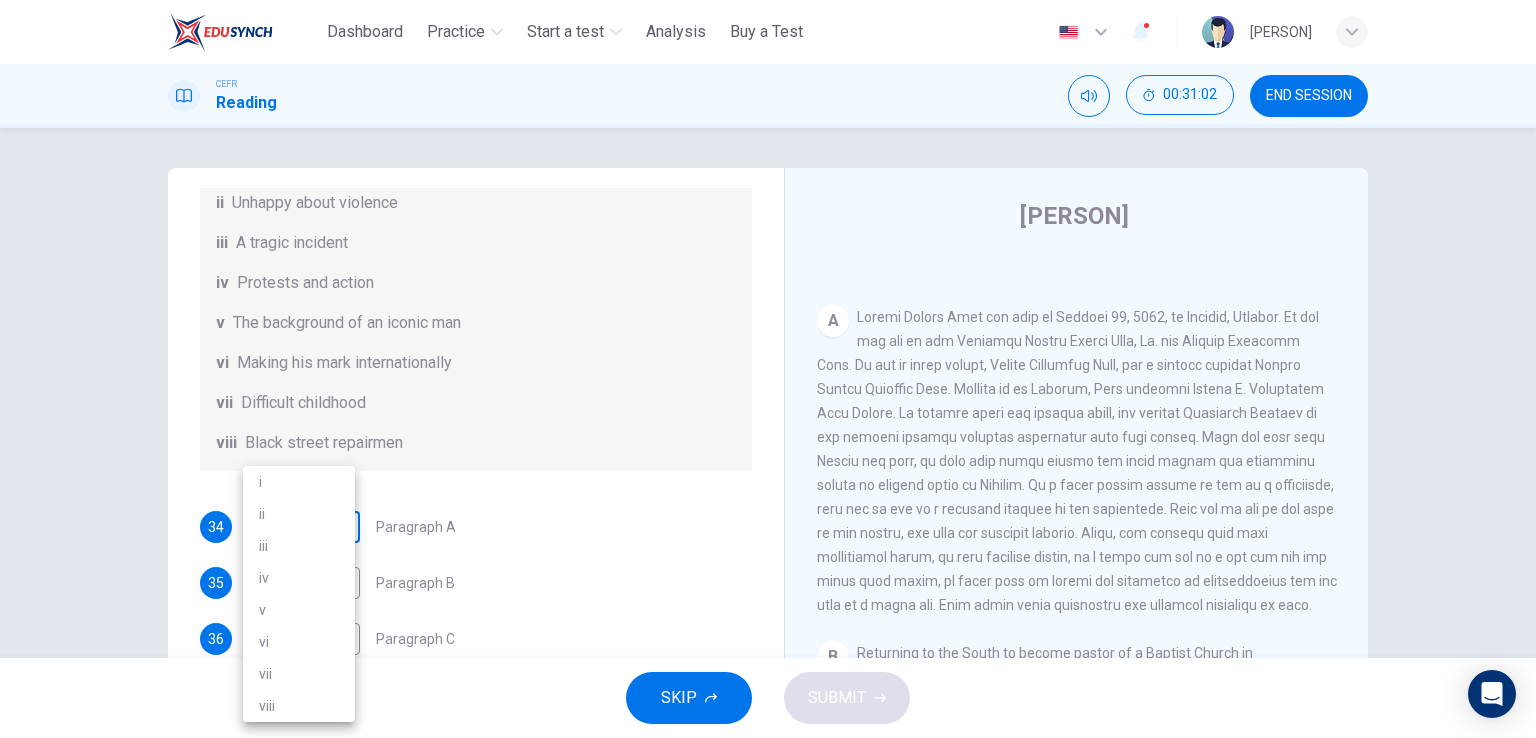 click on "This site uses cookies, as explained in our Privacy Policy. If you agree to the use of cookies, please click the Accept button and continue to browse our site. Privacy Policy Accept Dashboard Practice Start a test Analysis Buy a Test English ** ​ [PERSON] CEFR Reading 00:31:02 END SESSION Questions 34 - 39 The Reading Passage has 6 paragraphs.
Choose the correct heading for each paragraph A – F , from the list of headings.
Write the correct number, i – viii , in the spaces below. List of Headings i The memorable speech ii Unhappy about violence iii A tragic incident iv Protests and action v The background of an iconic man vi Making his mark internationally vii Difficult childhood viii Black street repairmen 34 ​ ​ Paragraph A 35 ​ ​ Paragraph B 36 ​ ​ Paragraph C 37 ​ ​ Paragraph D 38 ​ ​ Paragraph E 39 ​ ​ Paragraph F [PERSON] CLICK TO ZOOM Click to Zoom A B C D E F SKIP SUBMIT ELTC - EduSynch CEFR Test for Teachers in Malaysia
Dashboard Practice Analysis" at bounding box center (768, 369) 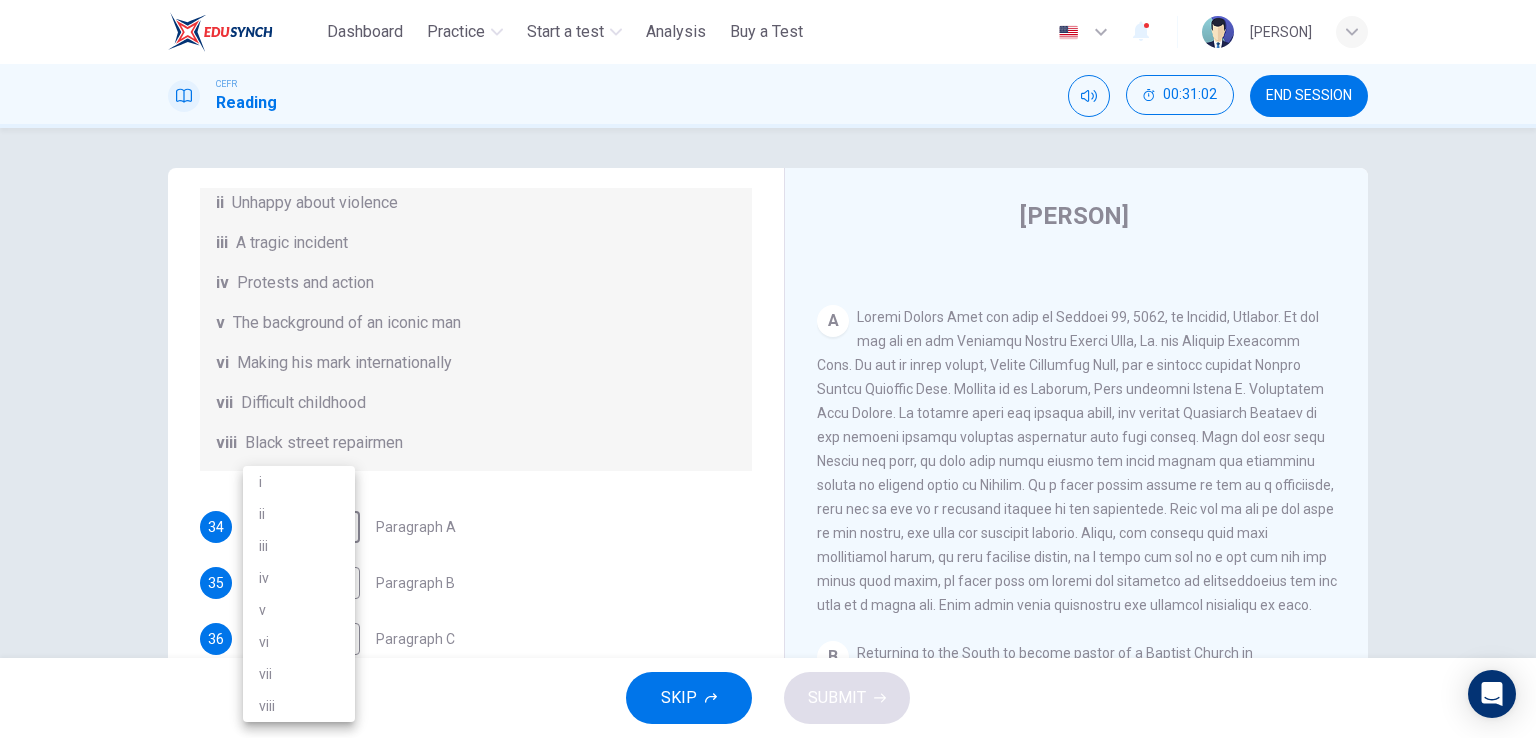 click on "v" at bounding box center [299, 610] 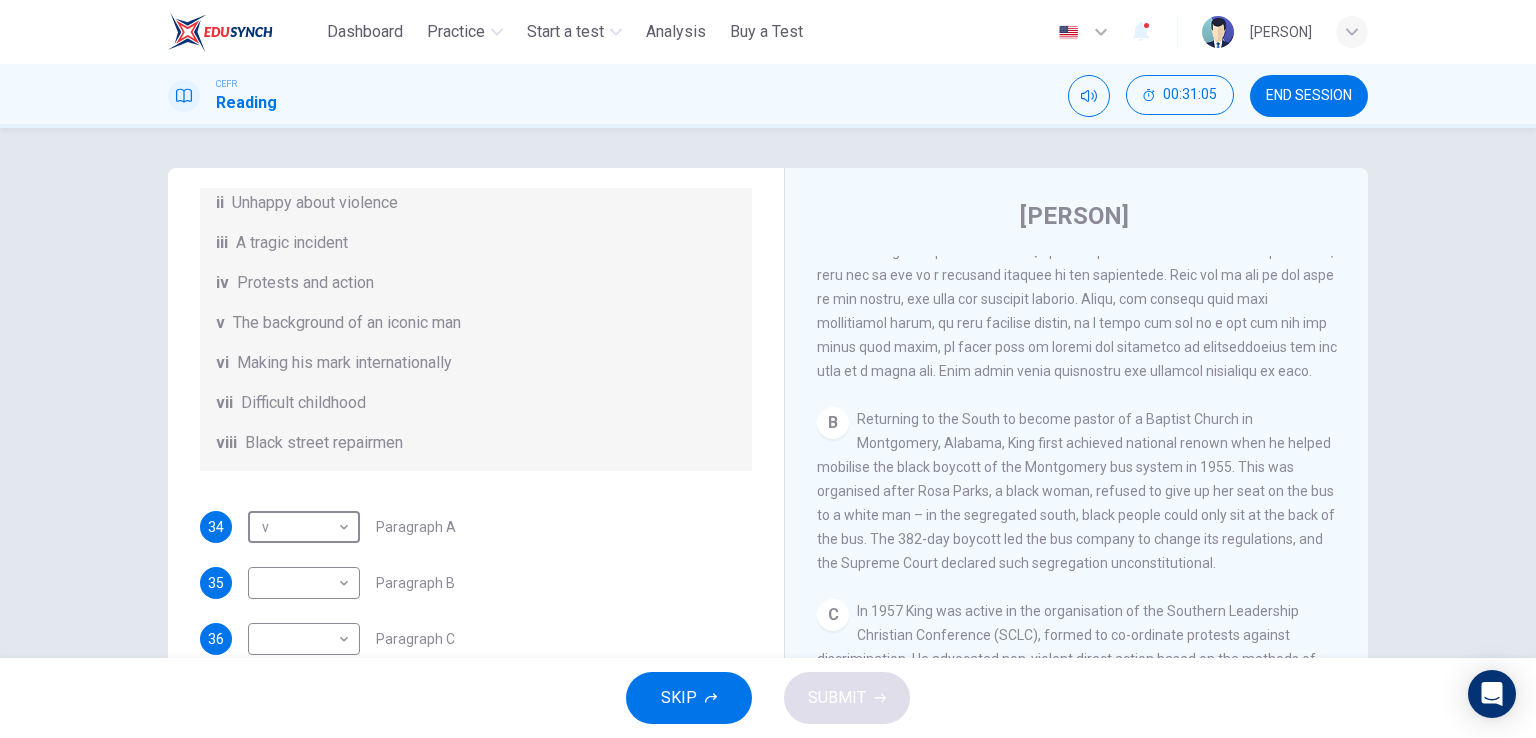 scroll, scrollTop: 672, scrollLeft: 0, axis: vertical 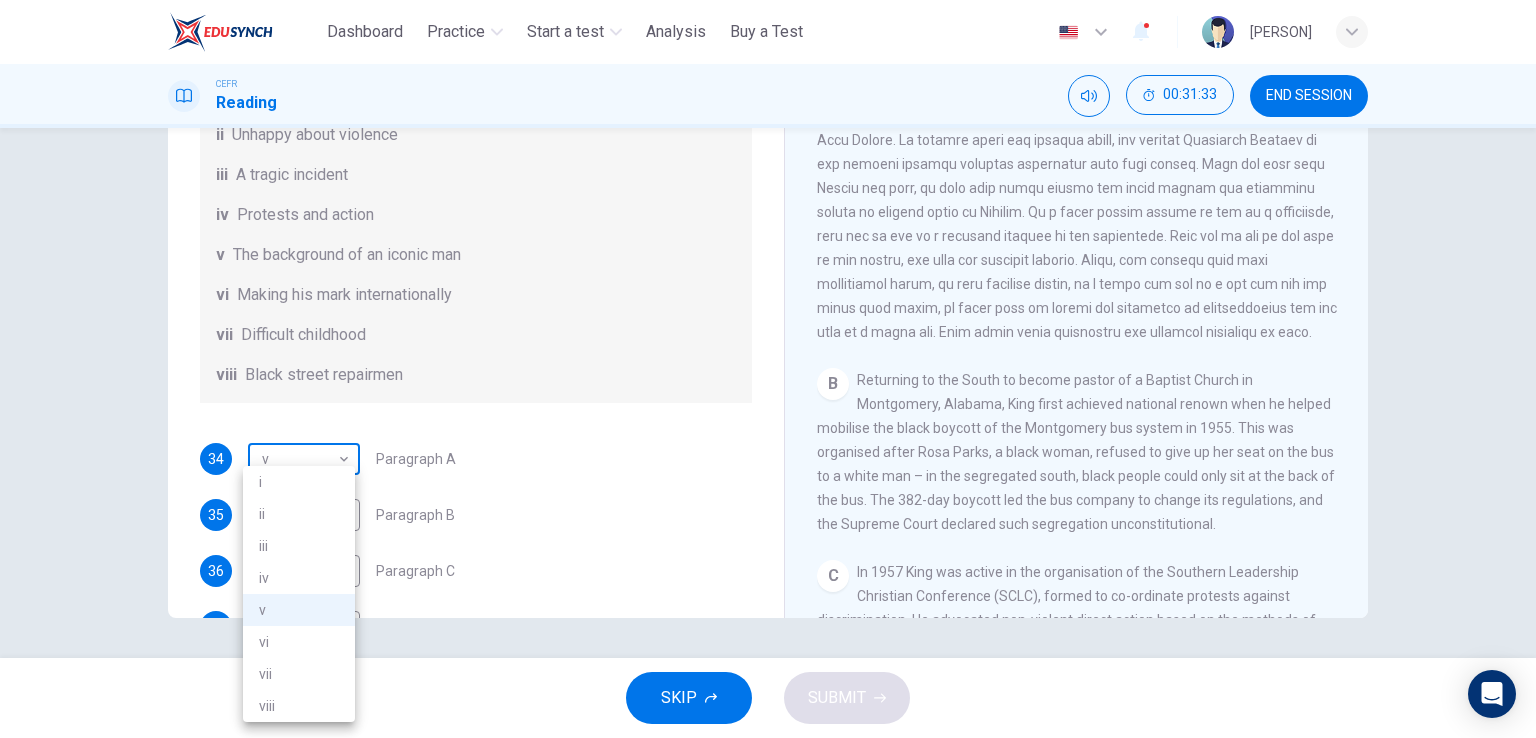 click on "This site uses cookies, as explained in our Privacy Policy. If you agree to the use of cookies, please click the Accept button and continue to browse our site. Privacy Policy Accept Dashboard Practice Start a test Analysis Buy a Test English ** ​ [PERSON] CEFR Reading 00:31:33 END SESSION Questions 34 - 39 The Reading Passage has 6 paragraphs.
Choose the correct heading for each paragraph A – F , from the list of headings.
Write the correct number, i – viii , in the spaces below. List of Headings i The memorable speech ii Unhappy about violence iii A tragic incident iv Protests and action v The background of an iconic man vi Making his mark internationally vii Difficult childhood viii Black street repairmen 34 v * ​ Paragraph A 35 ​ ​ Paragraph B 36 ​ ​ Paragraph C 37 ​ ​ Paragraph D 38 ​ ​ Paragraph E 39 ​ ​ Paragraph F [PERSON] CLICK TO ZOOM Click to Zoom A B C D E F SKIP SUBMIT ELTC - EduSynch CEFR Test for Teachers in Malaysia
Dashboard Practice Analysis" at bounding box center [768, 369] 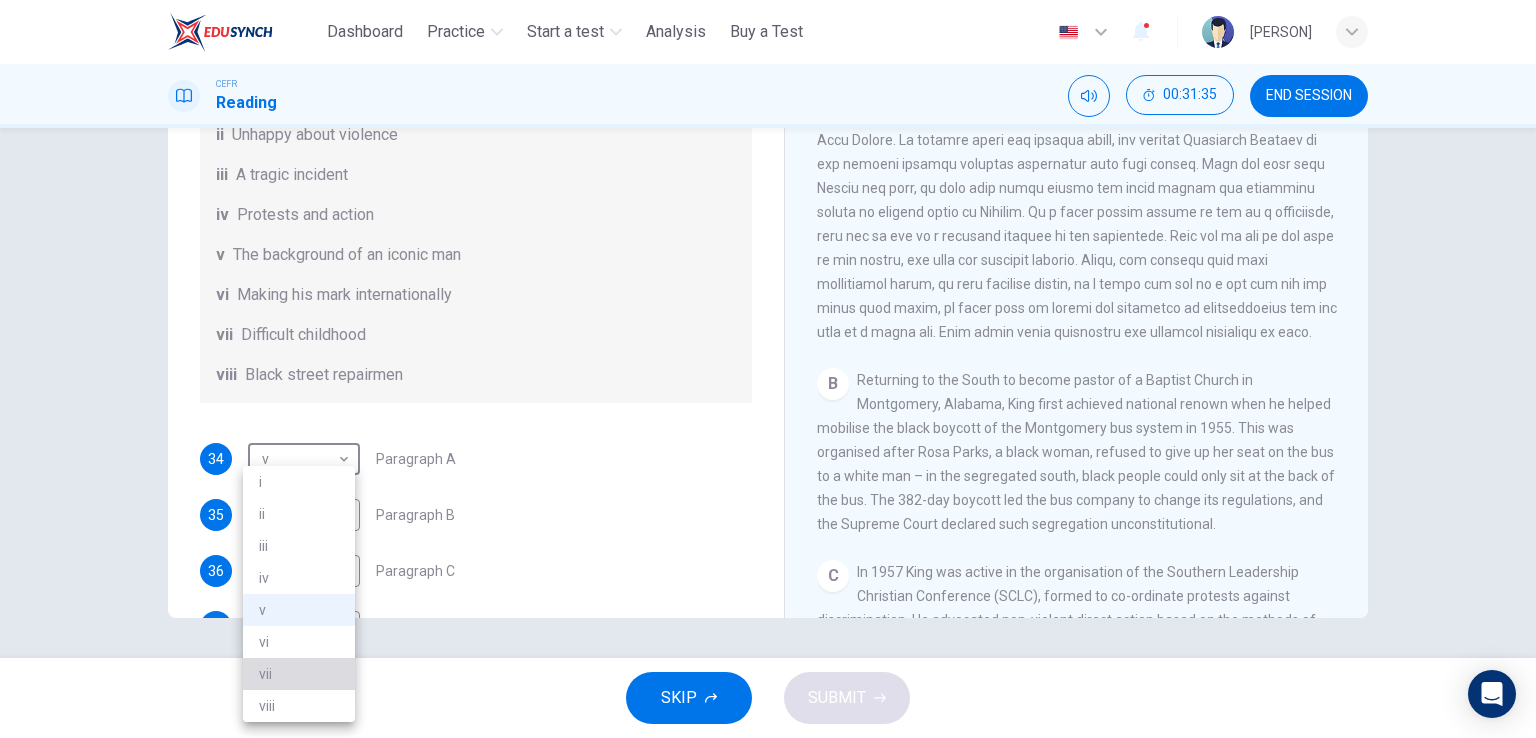 click on "vii" at bounding box center [299, 674] 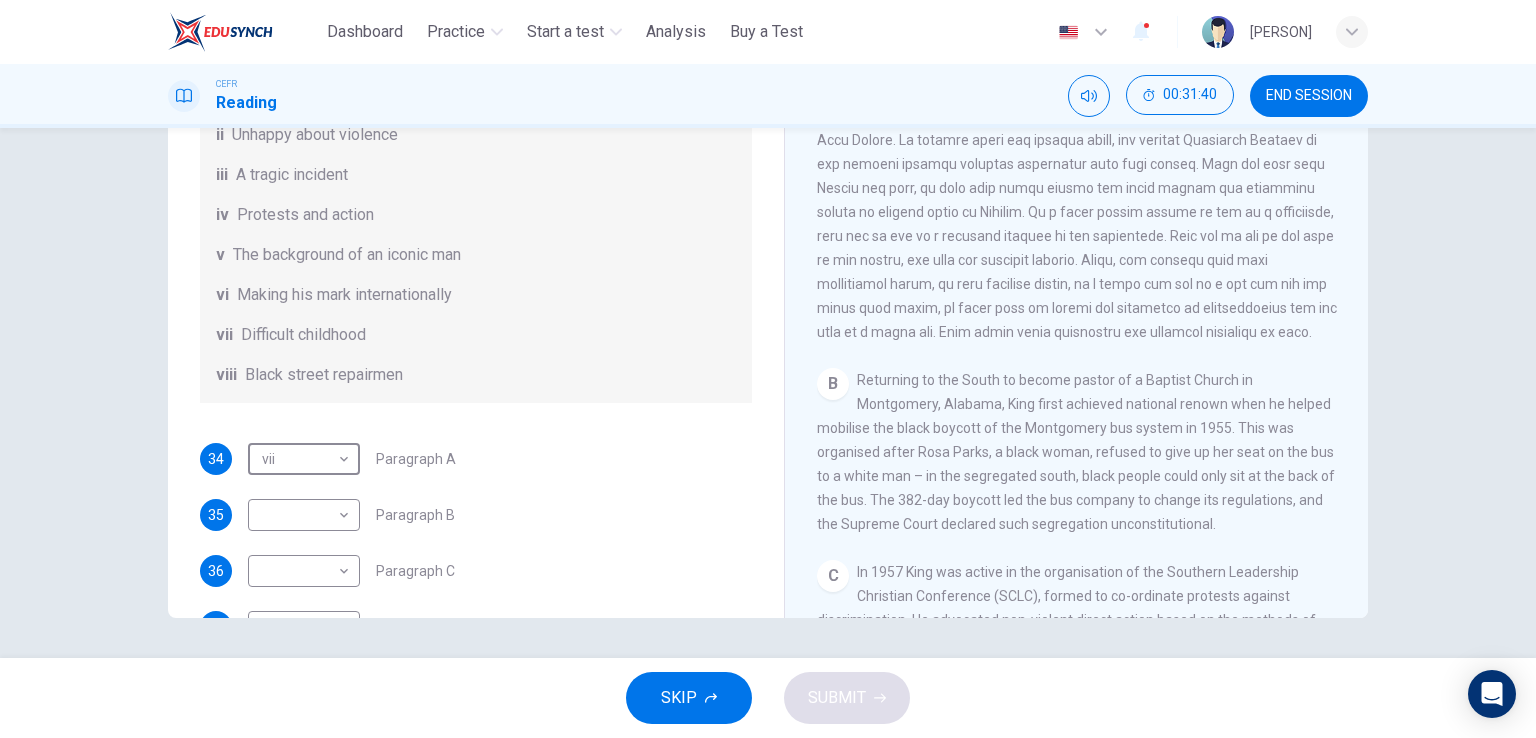 scroll, scrollTop: 500, scrollLeft: 0, axis: vertical 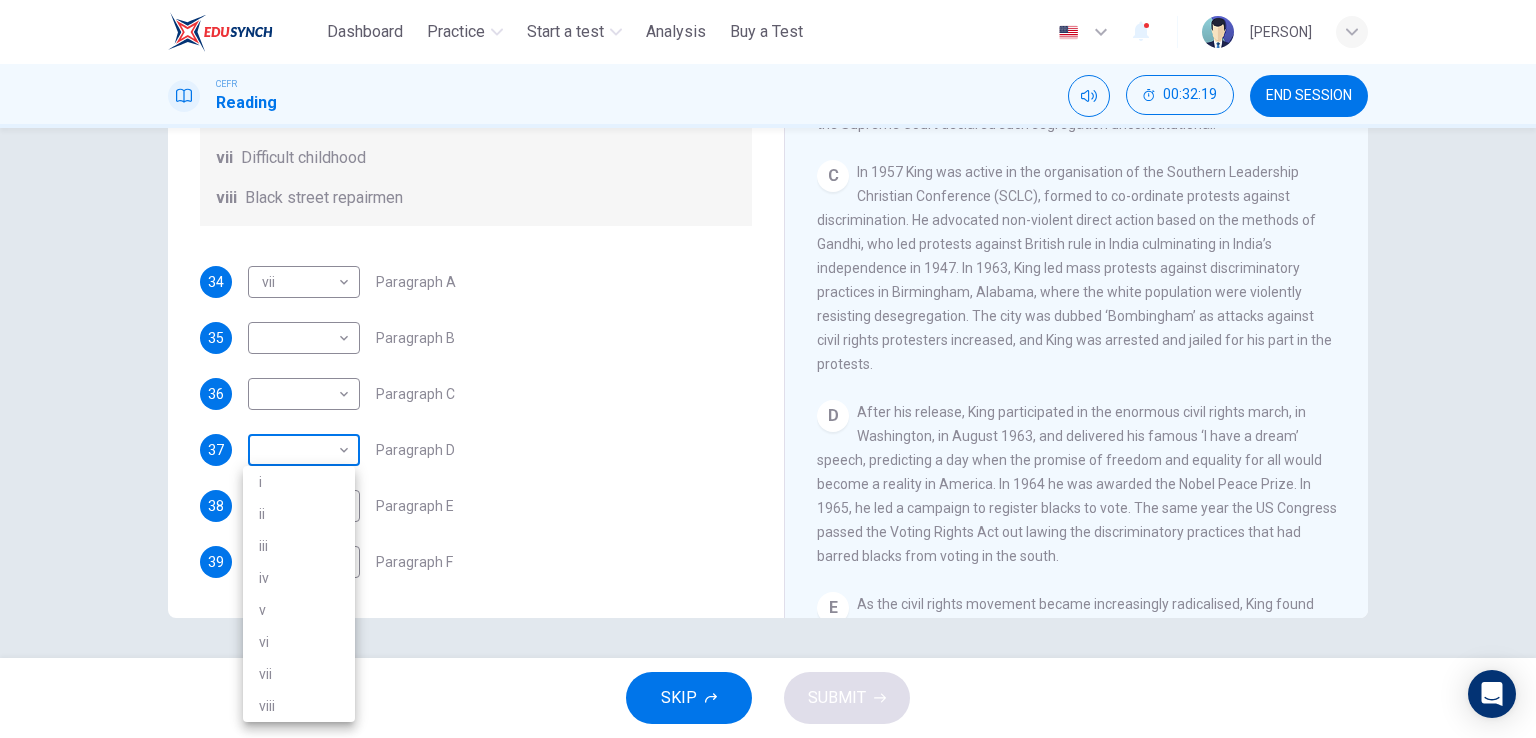click on "This site uses cookies, as explained in our  Privacy Policy . If you agree to the use of cookies, please click the Accept button and continue to browse our site.   Privacy Policy Accept Dashboard Practice Start a test Analysis Buy a Test English ** ​ Naqib CEFR Reading 00:32:19 END SESSION Questions 34 - 39 The Reading Passage has 6 paragraphs.
Choose the correct heading for each paragraph  A – F , from the list of headings.
Write the correct number,  i – viii , in the spaces below. List of Headings i The memorable speech ii Unhappy about violence iii A tragic incident iv Protests and action v The background of an iconic man vi Making his mark internationally vii Difficult childhood viii Black street repairmen 34 vii *** ​ Paragraph A 35 ​ ​ Paragraph B 36 ​ ​ Paragraph C 37 ​ ​ Paragraph D 38 ​ ​ Paragraph E 39 ​ ​ Paragraph F Martin Luther King CLICK TO ZOOM Click to Zoom A B C D E F SKIP SUBMIT ELTC - EduSynch CEFR Test for Teachers in Malaysia
Dashboard Practice   1 i" at bounding box center (768, 369) 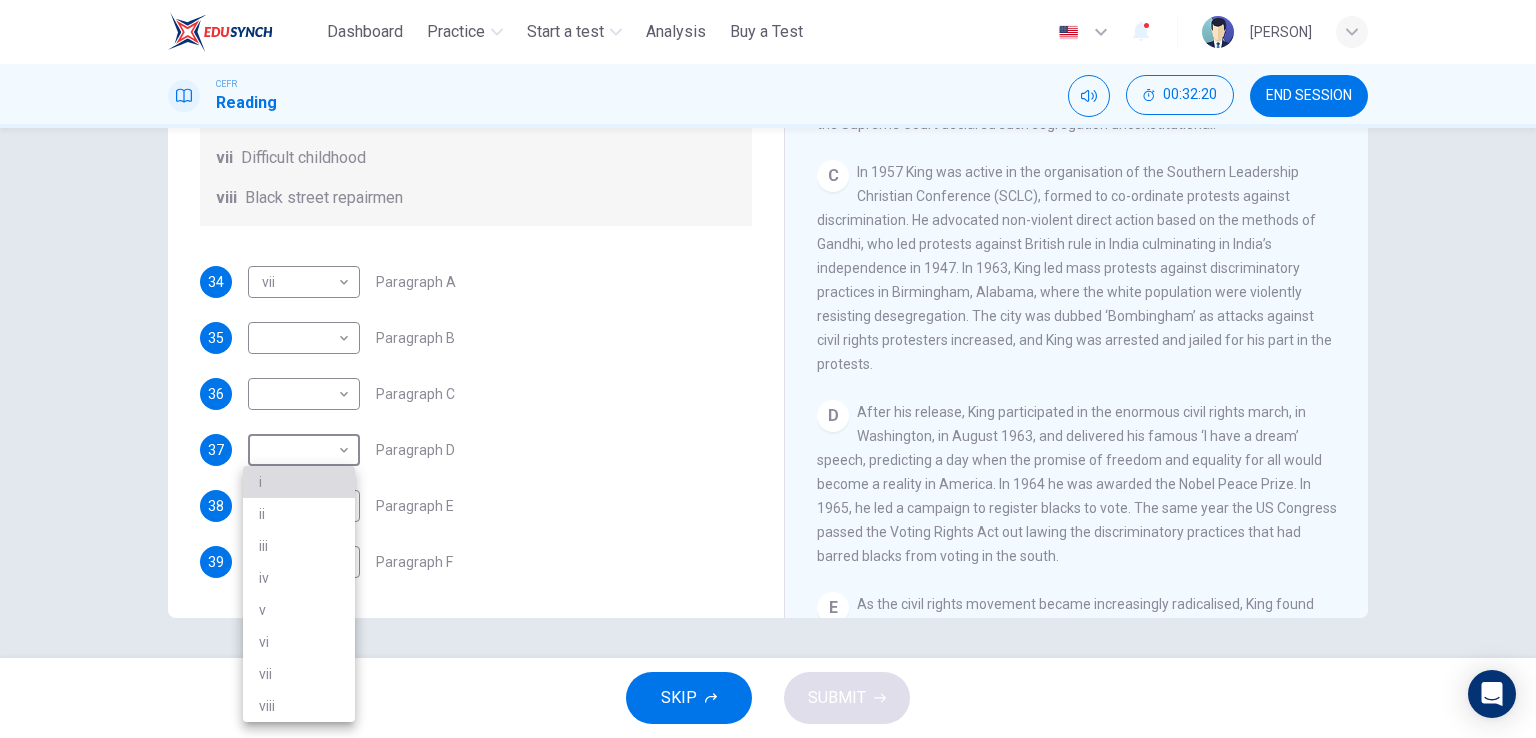 click on "i" at bounding box center (299, 482) 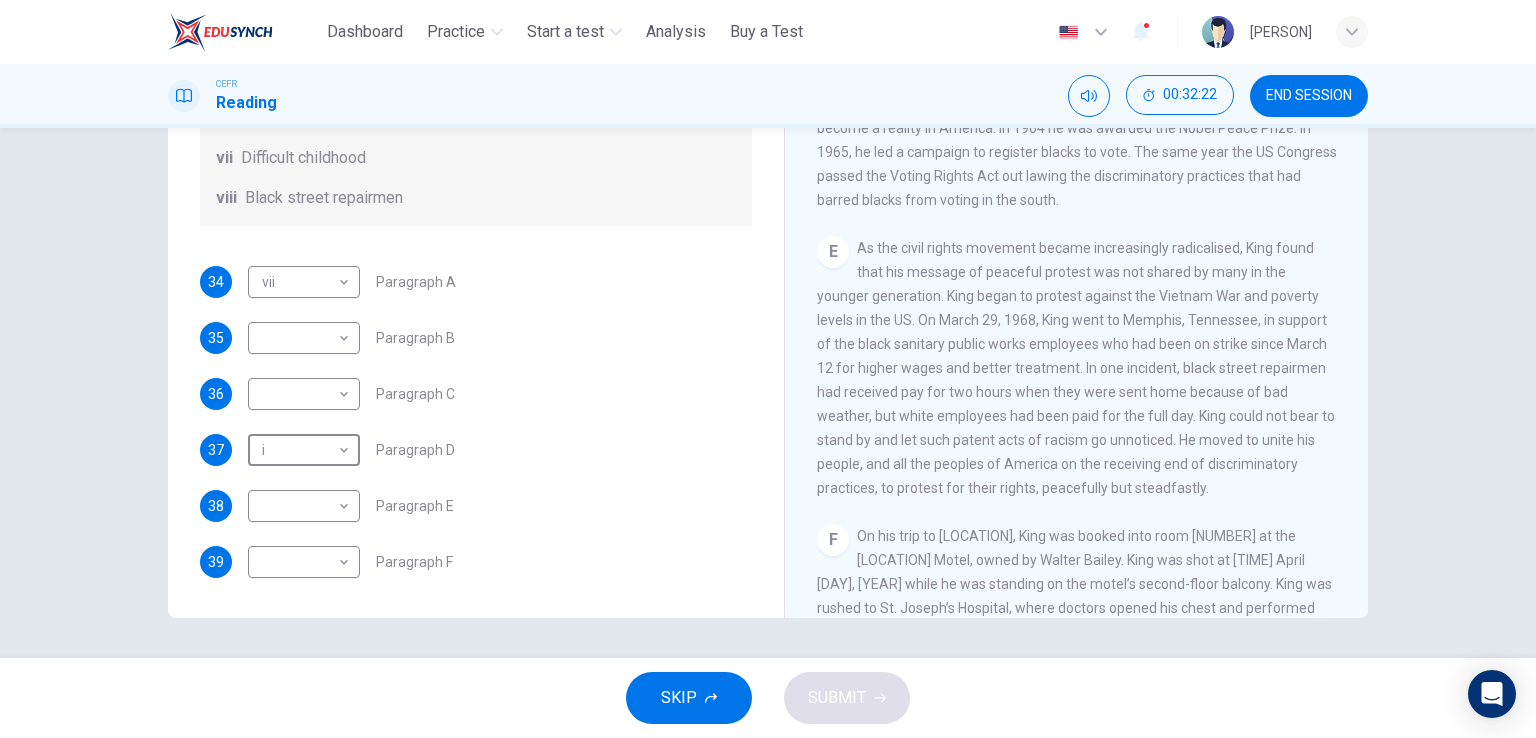 scroll, scrollTop: 1200, scrollLeft: 0, axis: vertical 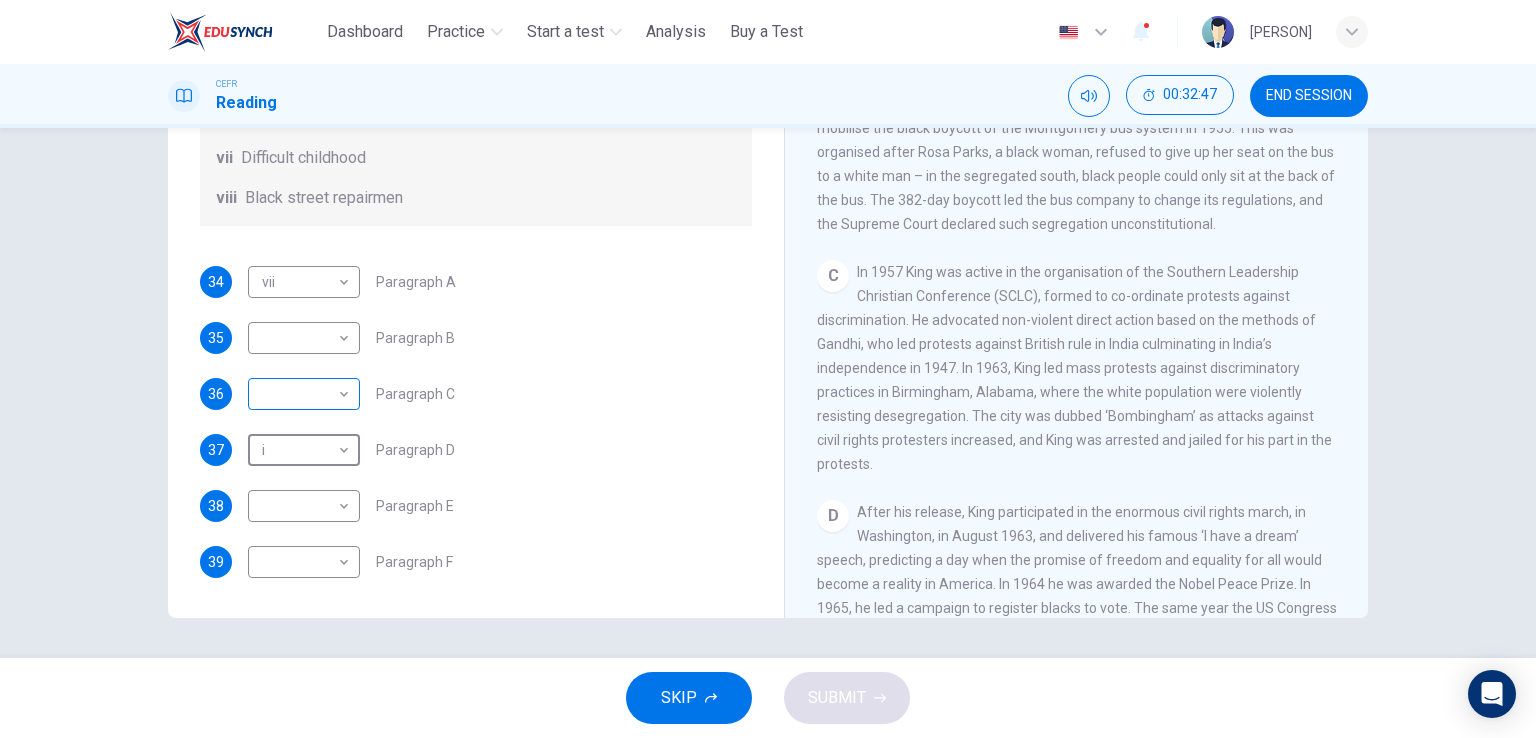 click on "This site uses cookies, as explained in our  Privacy Policy . If you agree to the use of cookies, please click the Accept button and continue to browse our site.   Privacy Policy Accept Dashboard Practice Start a test Analysis Buy a Test English ** ​ Naqib CEFR Reading 00:32:47 END SESSION Questions 34 - 39 The Reading Passage has 6 paragraphs.
Choose the correct heading for each paragraph  A – F , from the list of headings.
Write the correct number,  i – viii , in the spaces below. List of Headings i The memorable speech ii Unhappy about violence iii A tragic incident iv Protests and action v The background of an iconic man vi Making his mark internationally vii Difficult childhood viii Black street repairmen 34 vii *** ​ Paragraph A 35 ​ ​ Paragraph B 36 ​ ​ Paragraph C 37 i * ​ Paragraph D 38 ​ ​ Paragraph E 39 ​ ​ Paragraph F Martin Luther King CLICK TO ZOOM Click to Zoom A B C D E F SKIP SUBMIT ELTC - EduSynch CEFR Test for Teachers in Malaysia
Dashboard Practice   1" at bounding box center [768, 369] 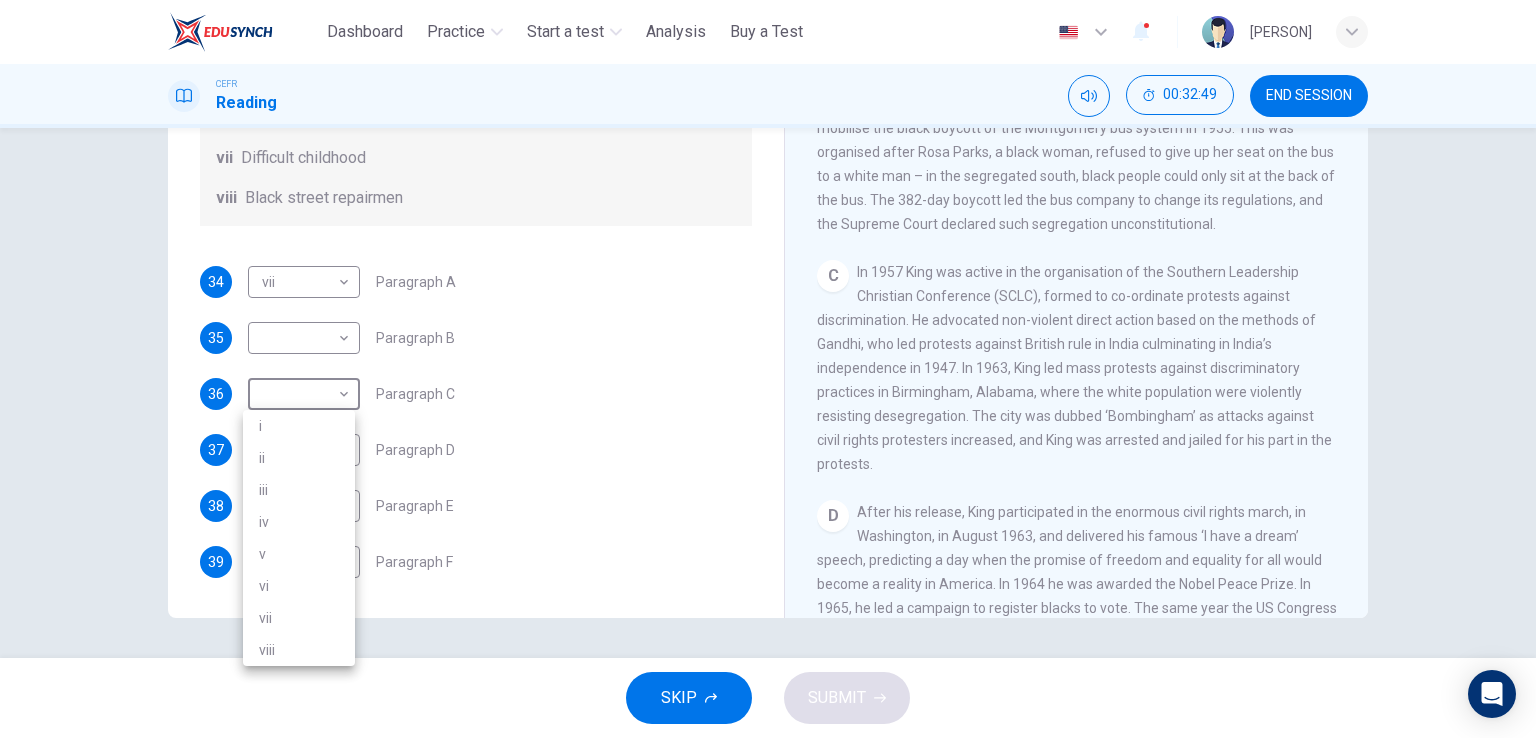 click on "iv" at bounding box center [299, 522] 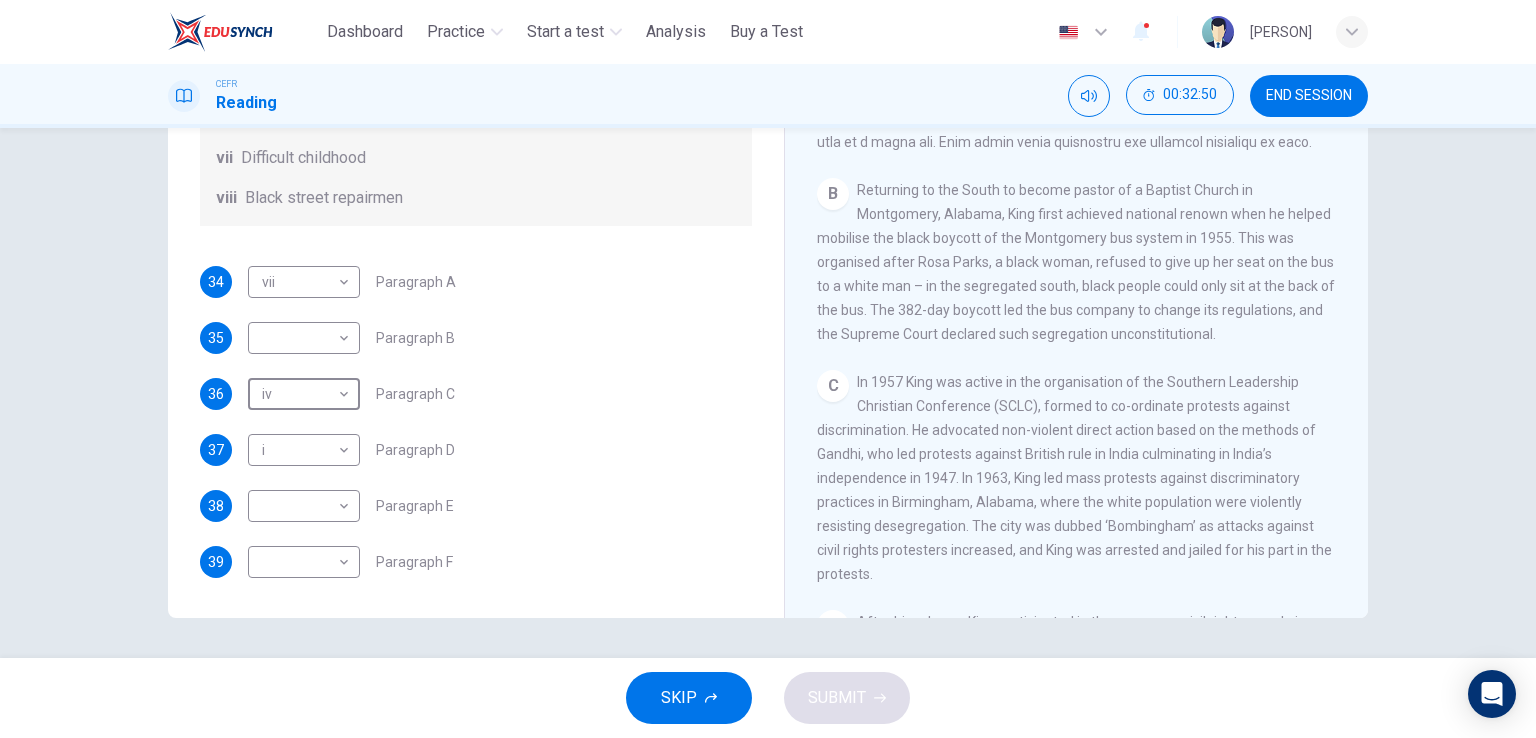 scroll, scrollTop: 500, scrollLeft: 0, axis: vertical 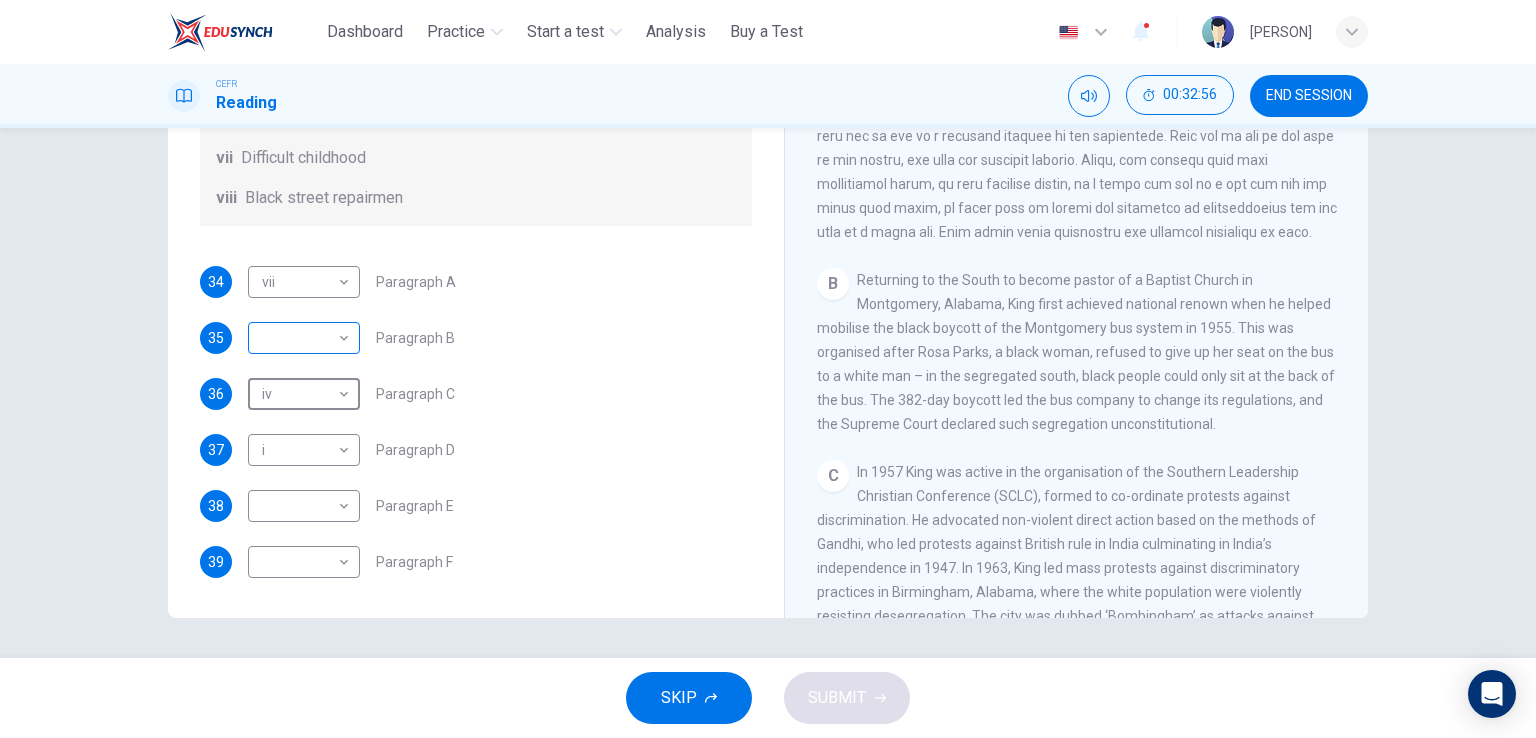 click on "This site uses cookies, as explained in our Privacy Policy. If you agree to the use of cookies, please click the Accept button and continue to browse our site. Privacy Policy Accept Dashboard Practice Start a test Analysis Buy a Test English ** ​ [PERSON] CEFR Reading 00:32:56 END SESSION Questions 34 - 39 The Reading Passage has 6 paragraphs.
Choose the correct heading for each paragraph A – F , from the list of headings.
Write the correct number, i – viii , in the spaces below. List of Headings i The memorable speech ii Unhappy about violence iii A tragic incident iv Protests and action v The background of an iconic man vi Making his mark internationally vii Difficult childhood viii Black street repairmen 34 vii *** ​ Paragraph A 35 ​ ​ Paragraph B 36 iv ** ​ Paragraph C 37 i * ​ Paragraph D 38 ​ ​ Paragraph E 39 ​ ​ Paragraph F [PERSON] CLICK TO ZOOM Click to Zoom A B C D E F SKIP SUBMIT ELTC - EduSynch CEFR Test for Teachers in Malaysia
Dashboard Practice 1" at bounding box center (768, 369) 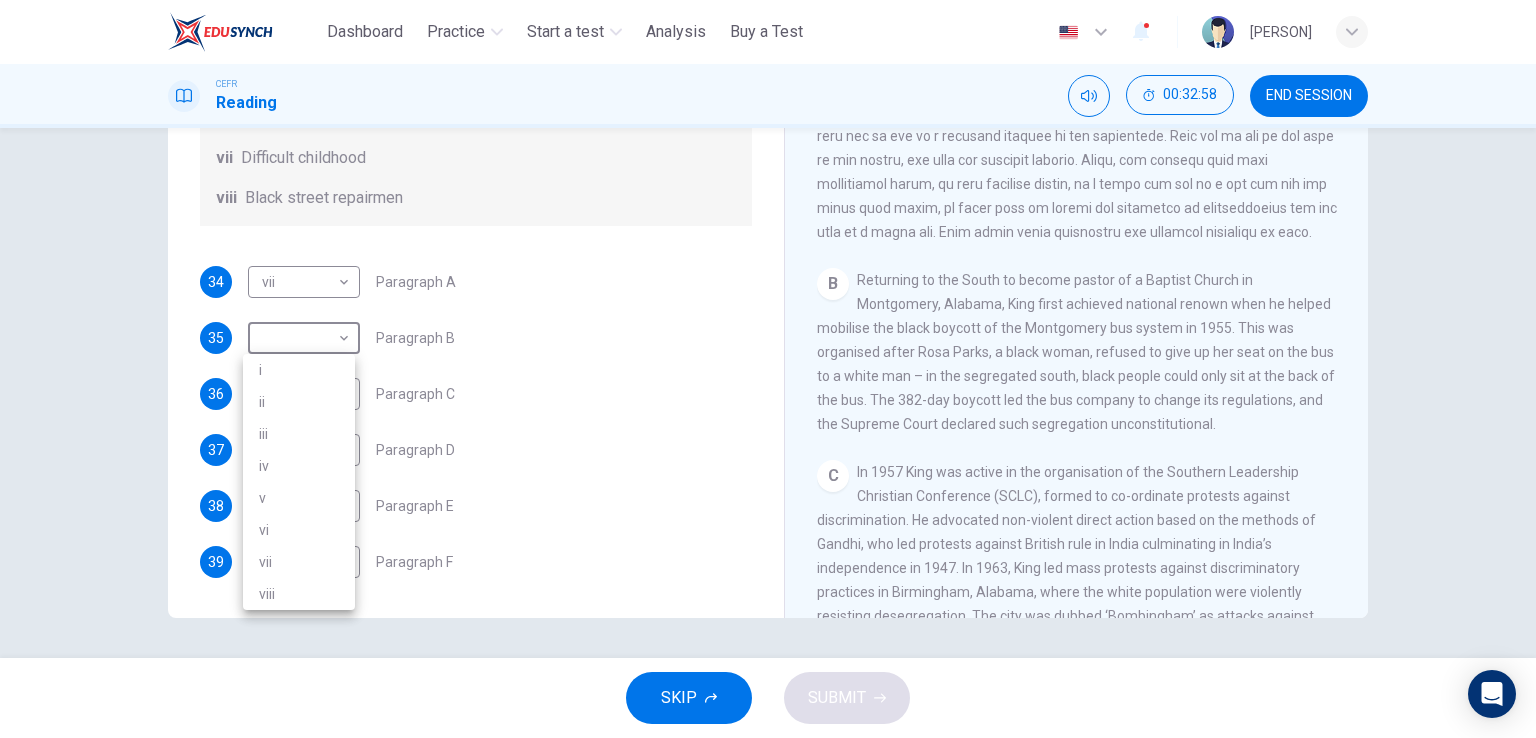 click on "v" at bounding box center (299, 498) 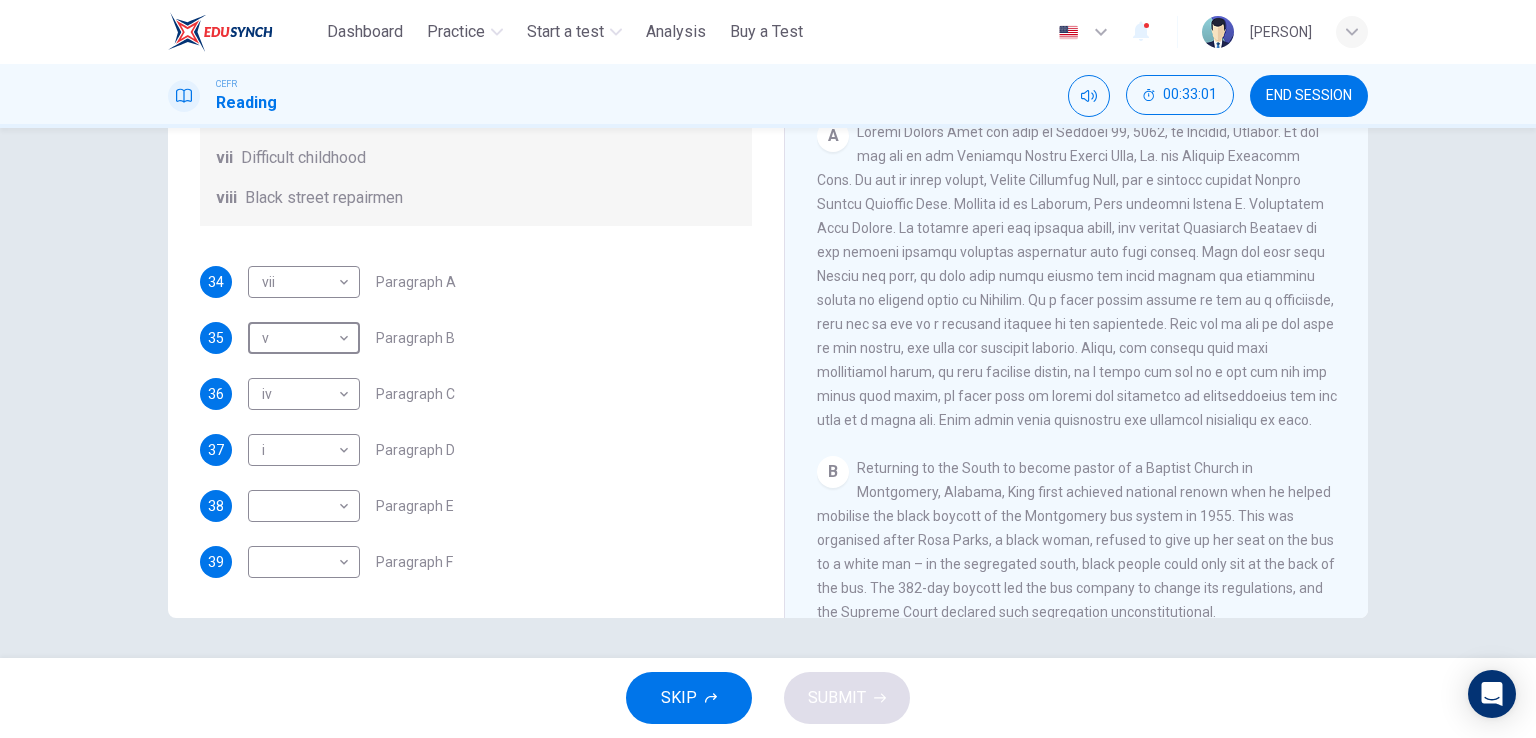 scroll, scrollTop: 300, scrollLeft: 0, axis: vertical 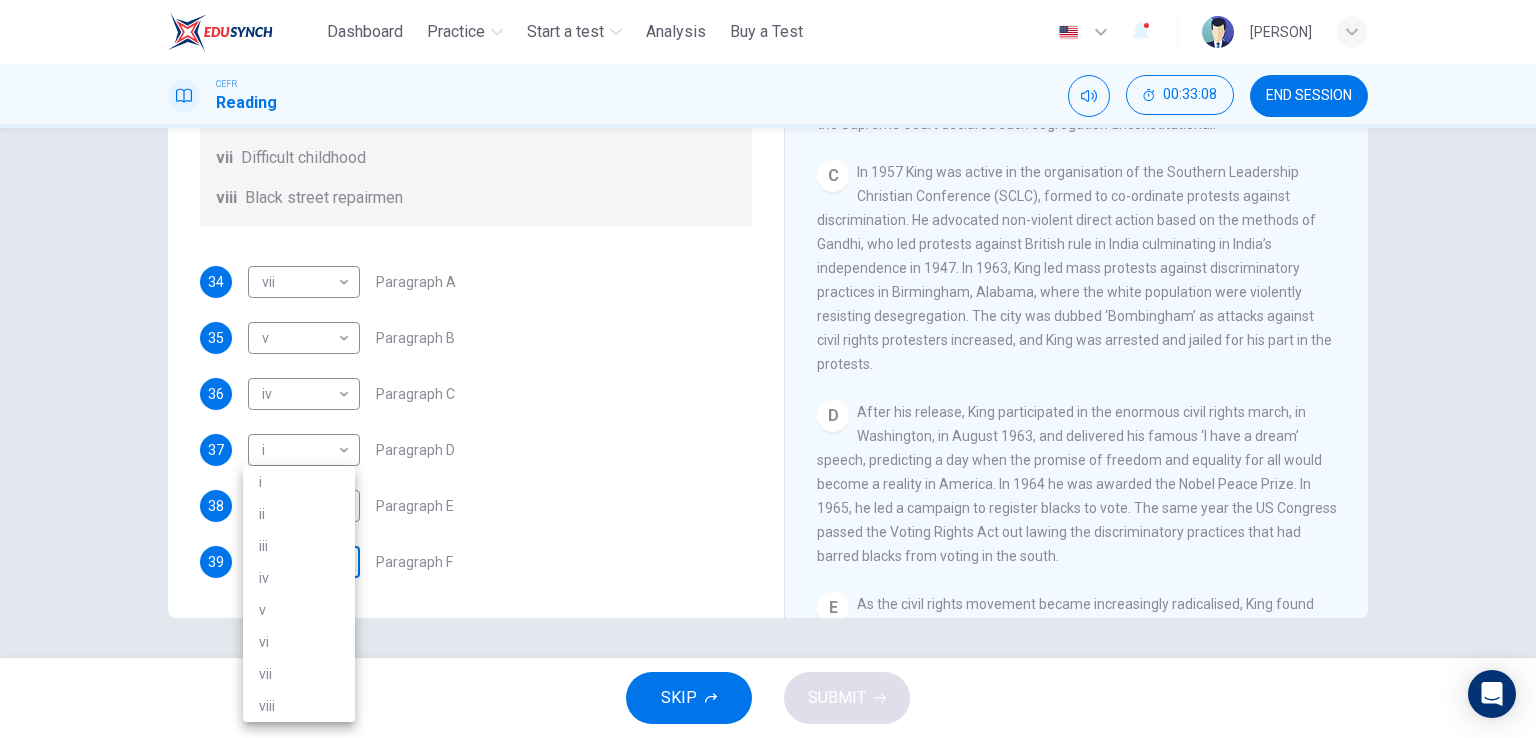 click on "This site uses cookies, as explained in our Privacy Policy. If you agree to the use of cookies, please click the Accept button and continue to browse our site. Privacy Policy Accept Dashboard Practice Start a test Analysis Buy a Test English ** ​ [PERSON] CEFR Reading 00:33:08 END SESSION Questions 34 - 39 The Reading Passage has 6 paragraphs.
Choose the correct heading for each paragraph A – F , from the list of headings.
Write the correct number, i – viii , in the spaces below. List of Headings i The memorable speech ii Unhappy about violence iii A tragic incident iv Protests and action v The background of an iconic man vi Making his mark internationally vii Difficult childhood viii Black street repairmen 34 vii *** ​ Paragraph A 35 v * ​ Paragraph B 36 iv ** ​ Paragraph C 37 i * ​ Paragraph D 38 ​ ​ Paragraph E 39 ​ ​ Paragraph F [PERSON] CLICK TO ZOOM Click to Zoom A B C D E F SKIP SUBMIT ELTC - EduSynch CEFR Test for Teachers in Malaysia
Dashboard Practice 1" at bounding box center (768, 369) 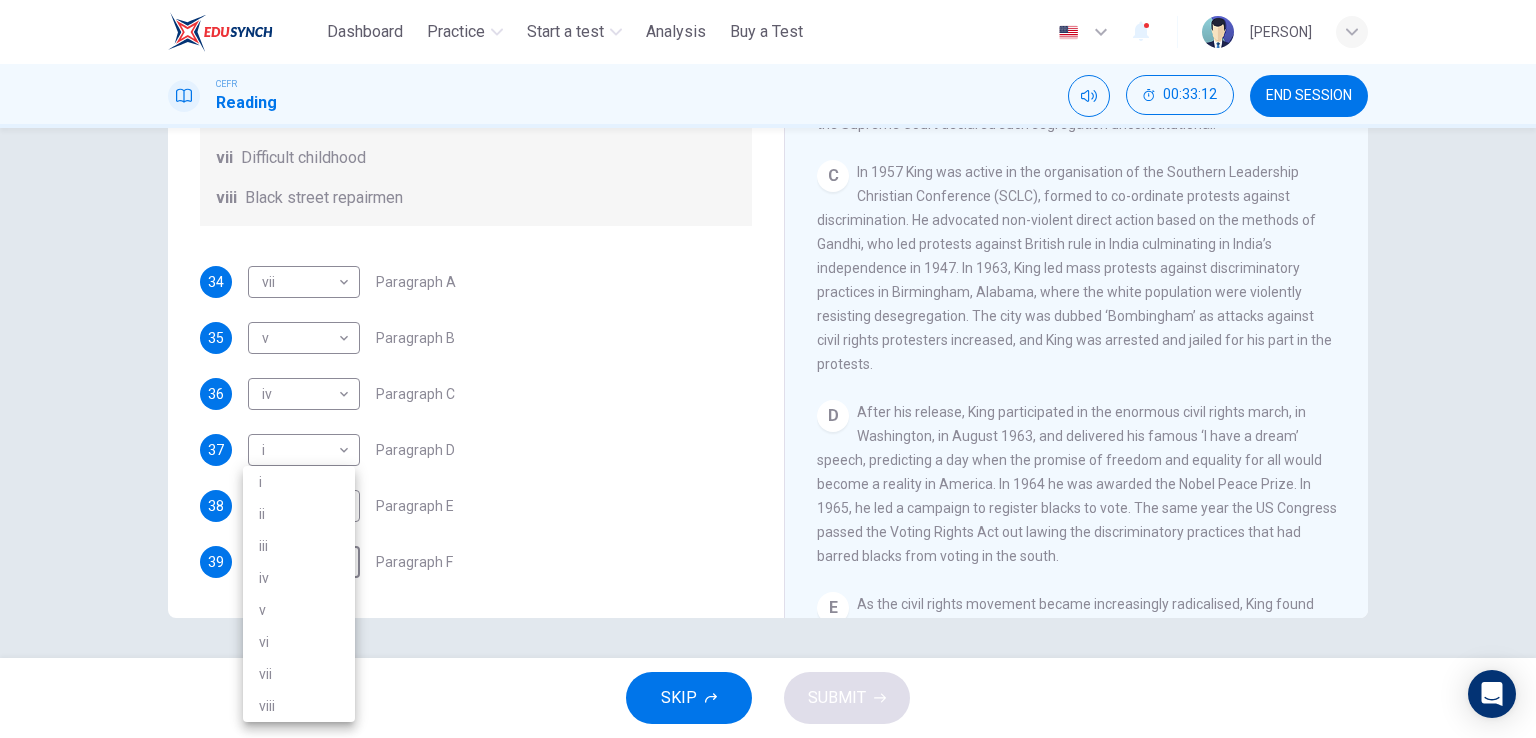 click at bounding box center (768, 369) 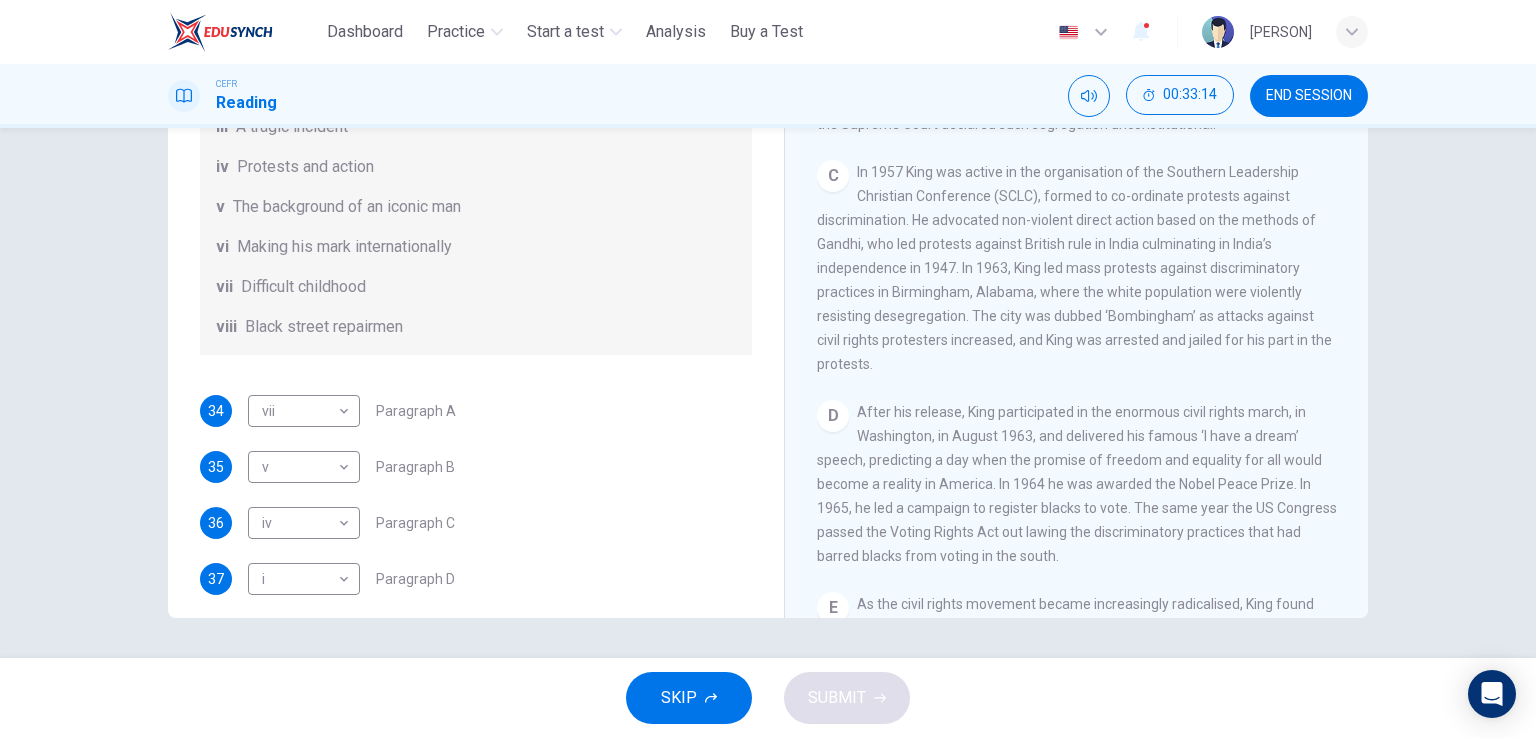 scroll, scrollTop: 352, scrollLeft: 0, axis: vertical 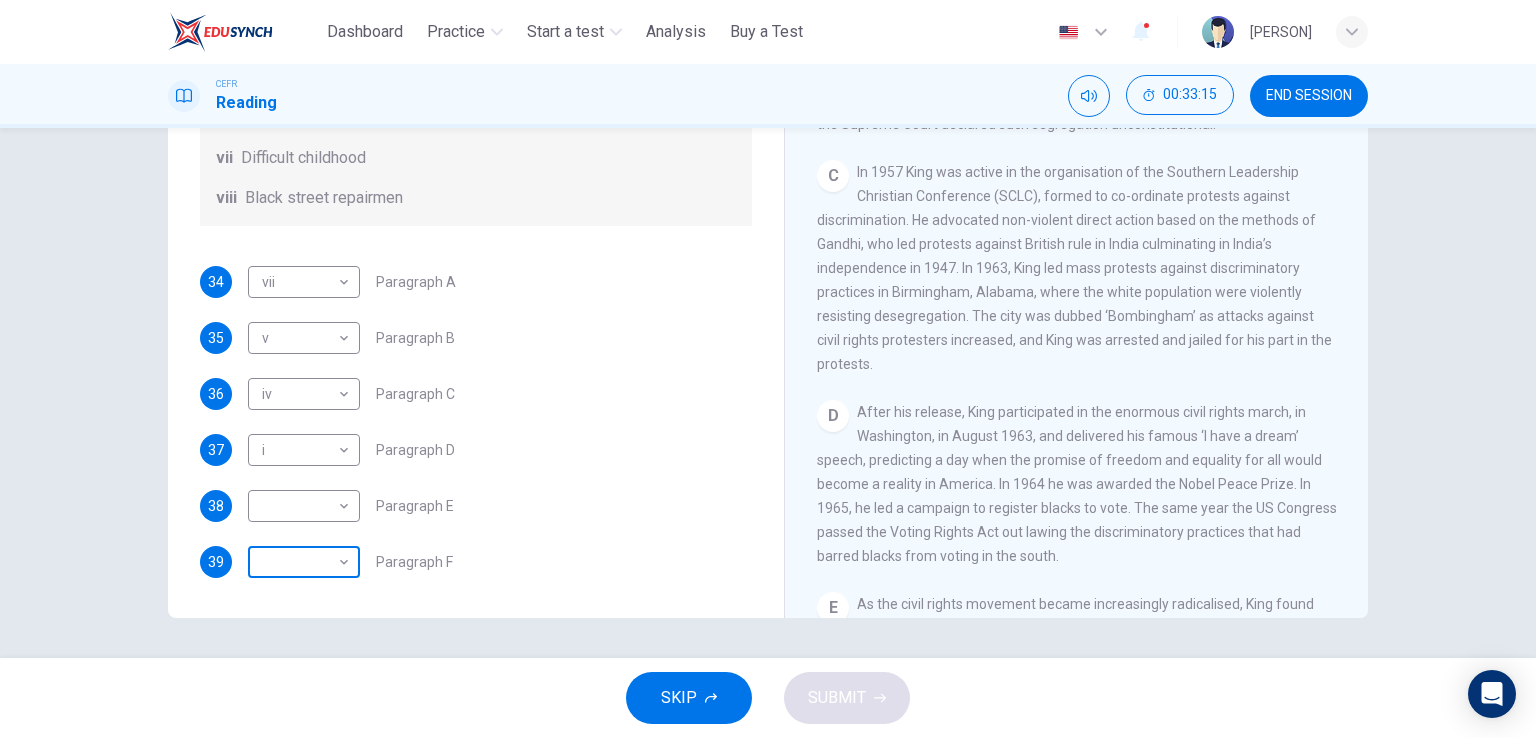 click on "This site uses cookies, as explained in our Privacy Policy. If you agree to the use of cookies, please click the Accept button and continue to browse our site. Privacy Policy Accept Dashboard Practice Start a test Analysis Buy a Test English ** ​ [PERSON] CEFR Reading 00:33:15 END SESSION Questions 34 - 39 The Reading Passage has 6 paragraphs.
Choose the correct heading for each paragraph A – F , from the list of headings.
Write the correct number, i – viii , in the spaces below. List of Headings i The memorable speech ii Unhappy about violence iii A tragic incident iv Protests and action v The background of an iconic man vi Making his mark internationally vii Difficult childhood viii Black street repairmen 34 vii *** ​ Paragraph A 35 v * ​ Paragraph B 36 iv ** ​ Paragraph C 37 i * ​ Paragraph D 38 ​ ​ Paragraph E 39 ​ ​ Paragraph F [PERSON] CLICK TO ZOOM Click to Zoom A B C D E F SKIP SUBMIT ELTC - EduSynch CEFR Test for Teachers in Malaysia
Dashboard Practice 1" at bounding box center [768, 369] 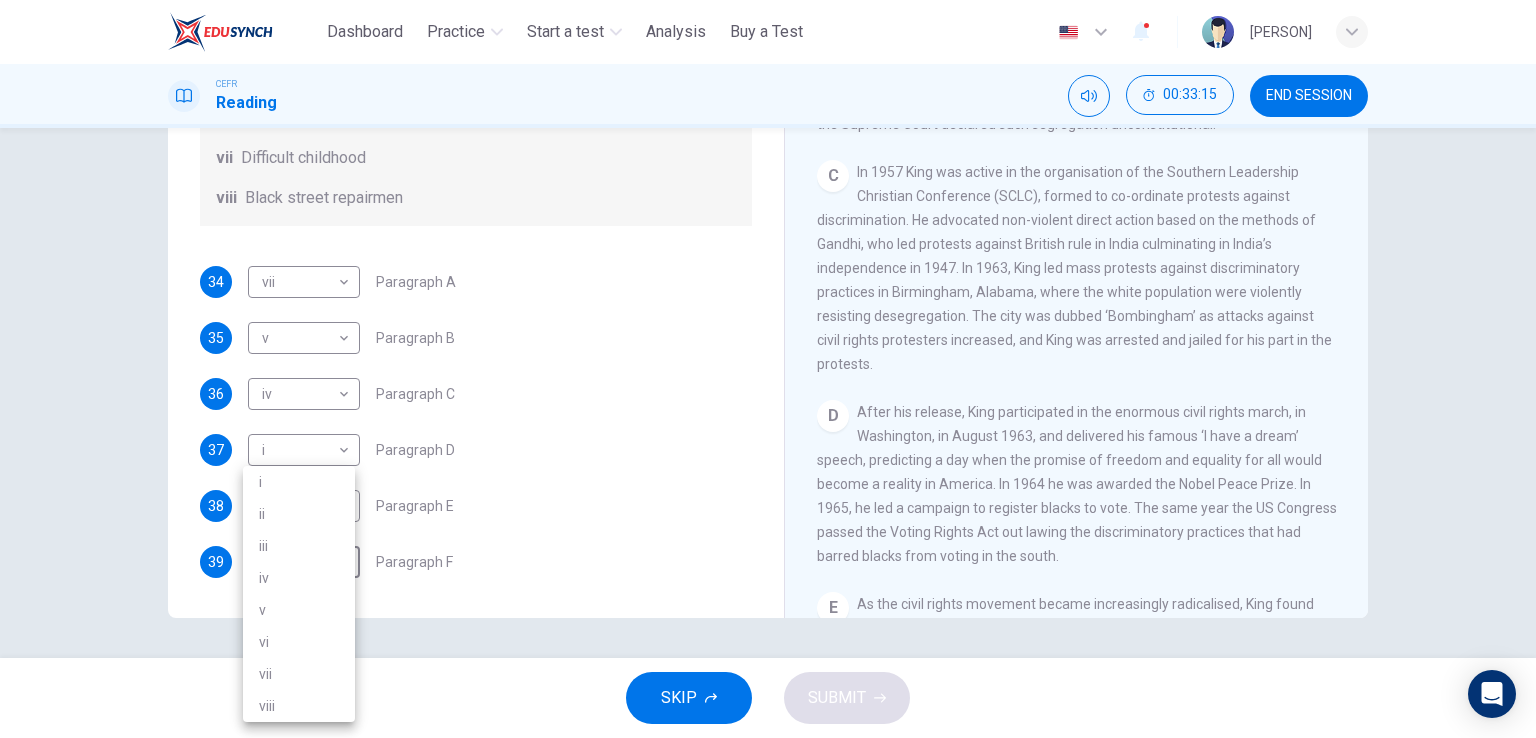 click on "iii" at bounding box center (299, 546) 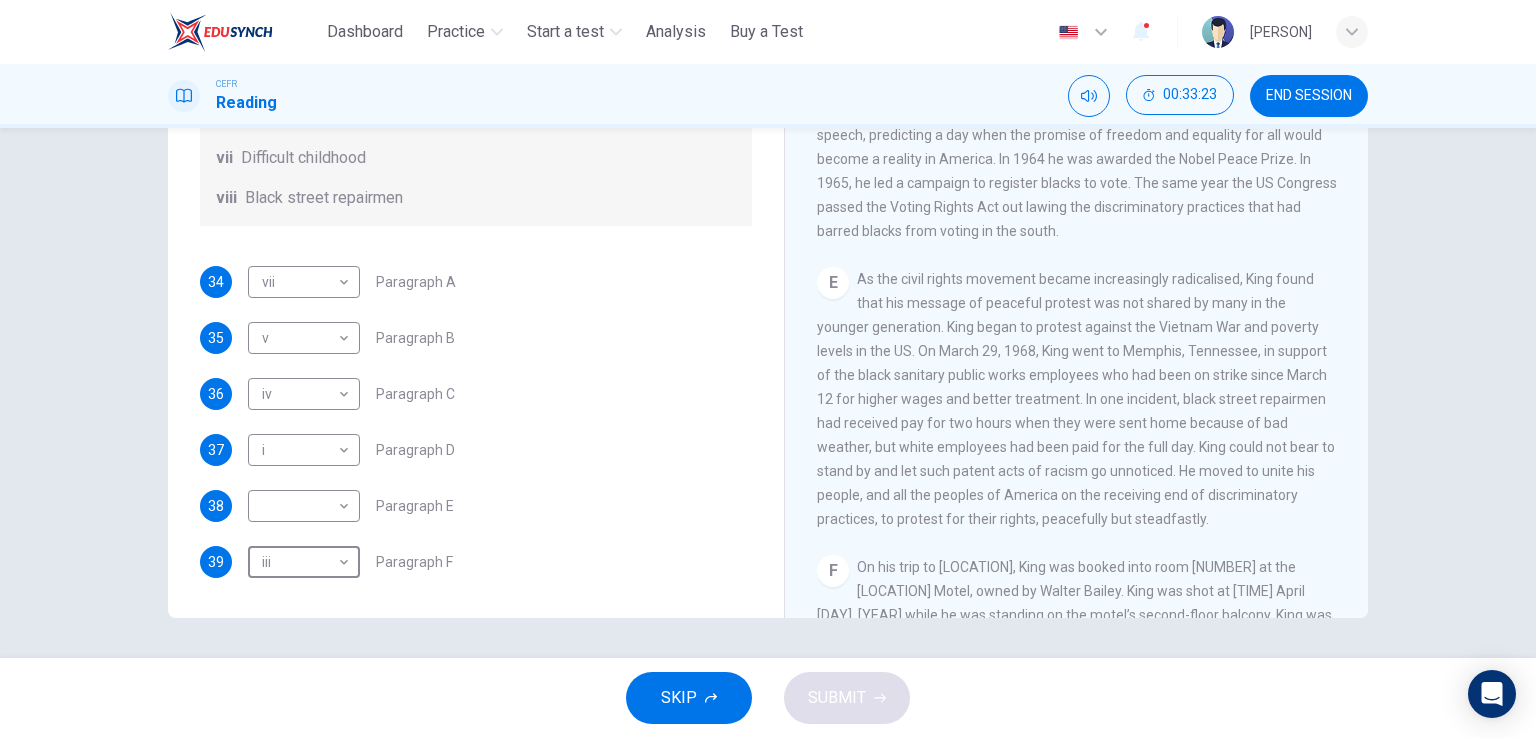 scroll, scrollTop: 1172, scrollLeft: 0, axis: vertical 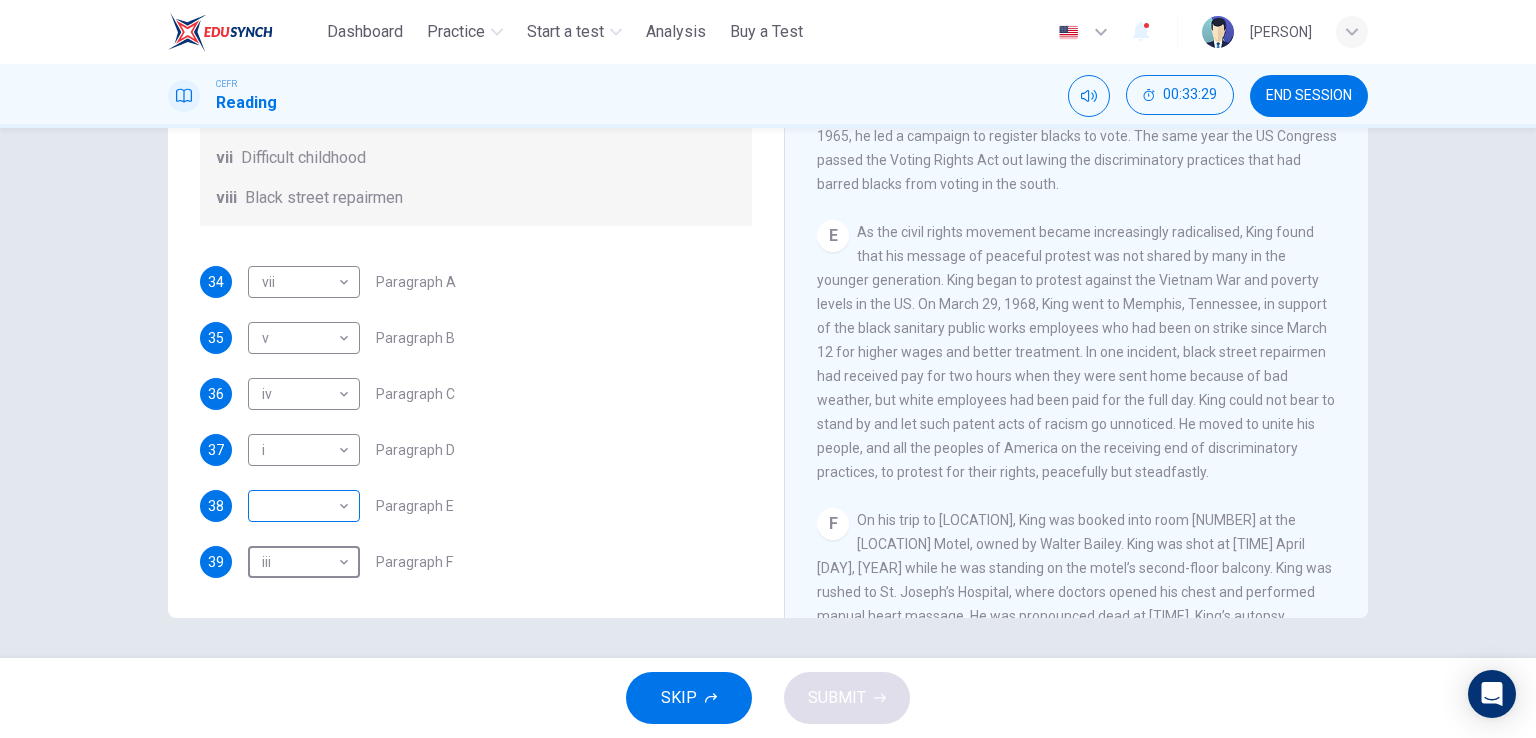 click on "This site uses cookies, as explained in our  Privacy Policy . If you agree to the use of cookies, please click the Accept button and continue to browse our site.   Privacy Policy Accept Dashboard Practice Start a test Analysis Buy a Test English ** ​ Naqib CEFR Reading 00:33:29 END SESSION Questions 34 - 39 The Reading Passage has 6 paragraphs.
Choose the correct heading for each paragraph  A – F , from the list of headings.
Write the correct number,  i – viii , in the spaces below. List of Headings i The memorable speech ii Unhappy about violence iii A tragic incident iv Protests and action v The background of an iconic man vi Making his mark internationally vii Difficult childhood viii Black street repairmen 34 vii *** ​ Paragraph A 35 v * ​ Paragraph B 36 iv ** ​ Paragraph C 37 i * ​ Paragraph D 38 ​ ​ Paragraph E 39 iii *** ​ Paragraph F Martin Luther King CLICK TO ZOOM Click to Zoom A B C D E F SKIP SUBMIT ELTC - EduSynch CEFR Test for Teachers in Malaysia
Dashboard Practice" at bounding box center (768, 369) 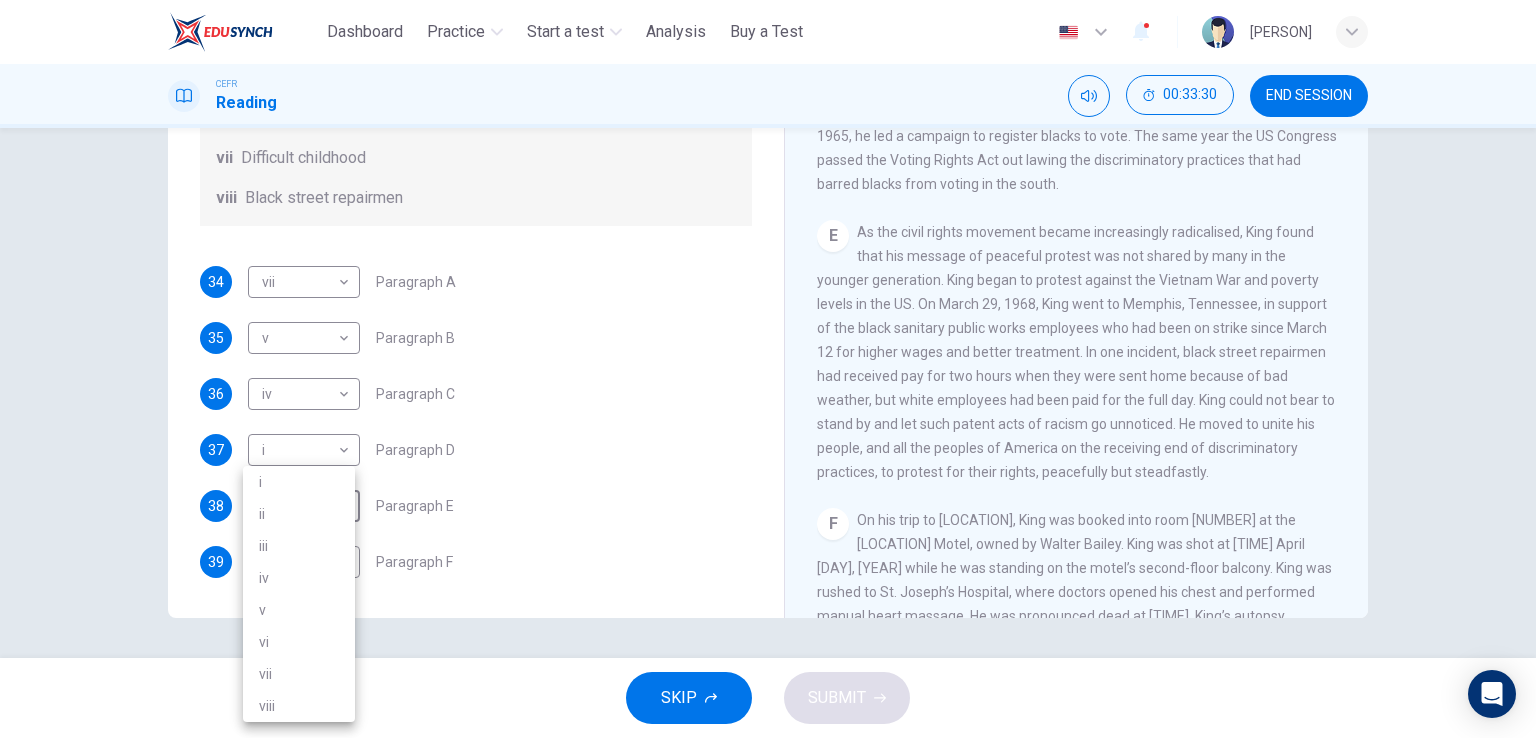 click on "viii" at bounding box center [299, 706] 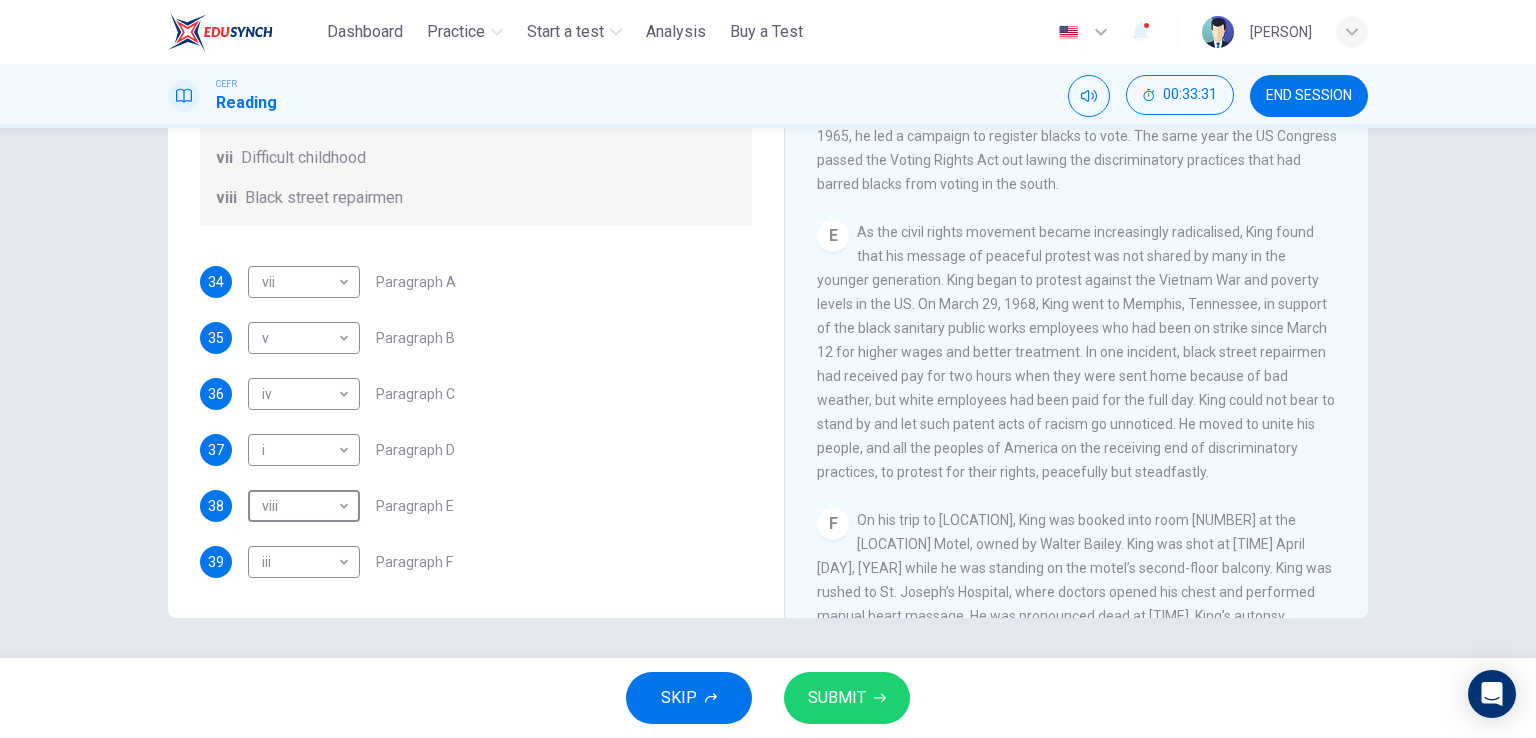 click on "SUBMIT" at bounding box center (837, 698) 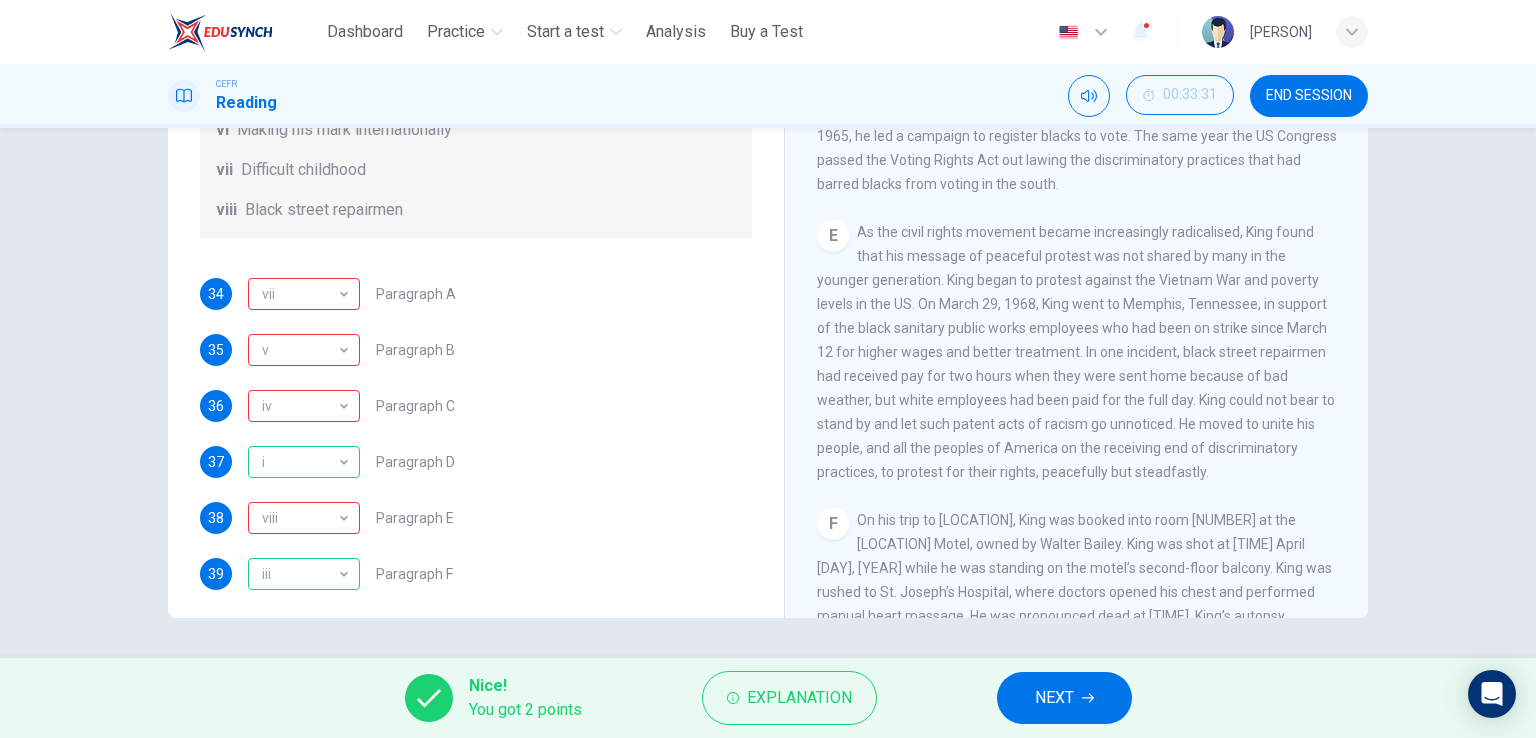 scroll, scrollTop: 352, scrollLeft: 0, axis: vertical 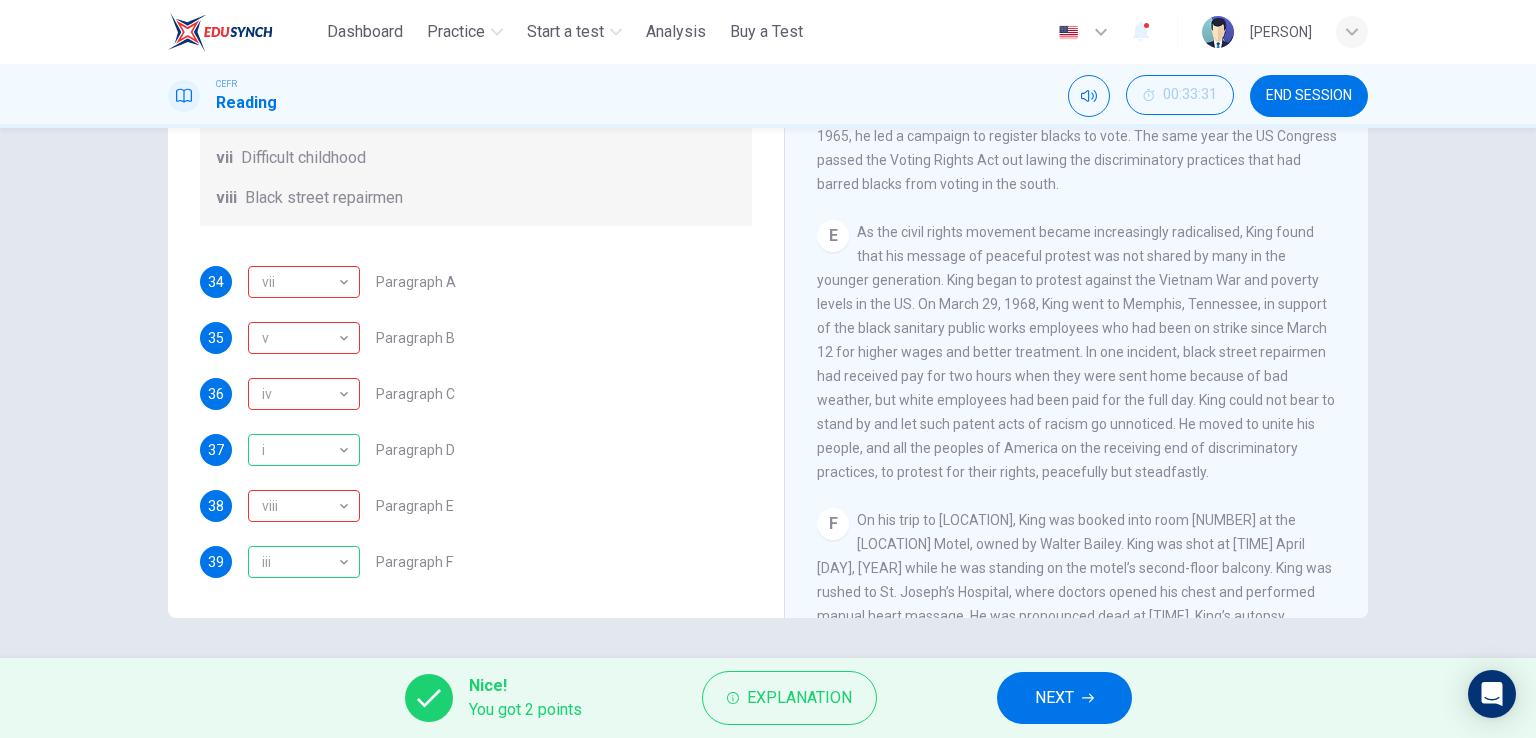 click on "NEXT" at bounding box center [1064, 698] 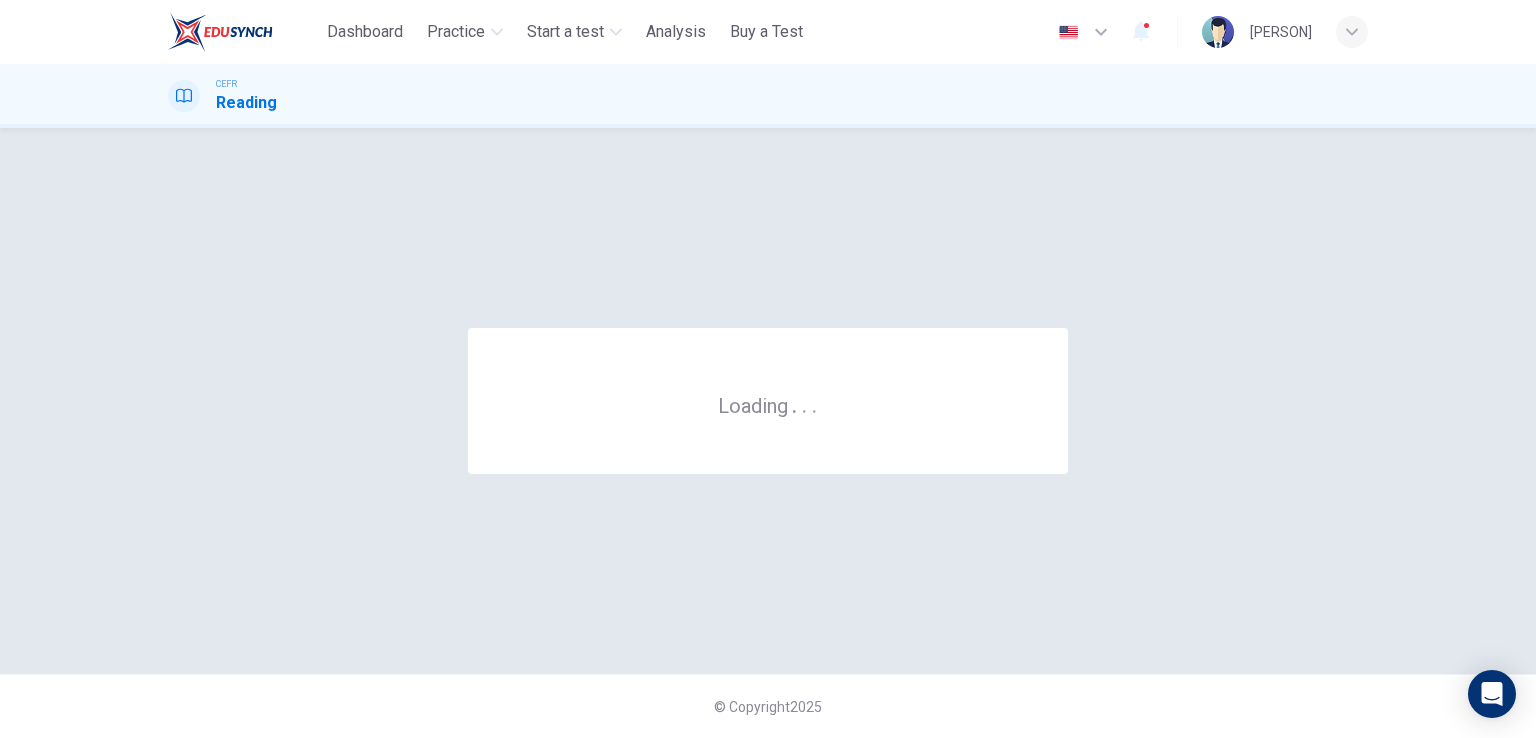 scroll, scrollTop: 0, scrollLeft: 0, axis: both 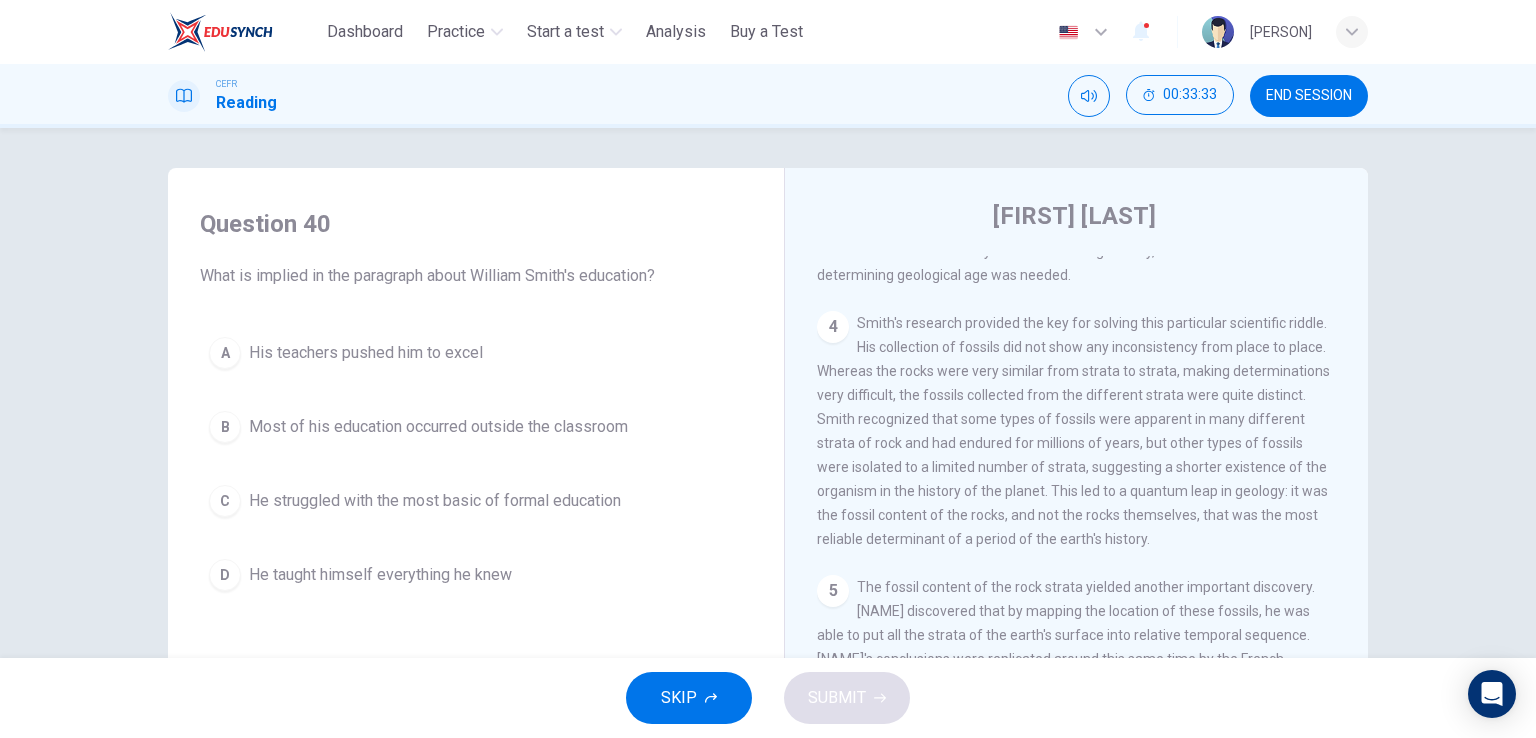 drag, startPoint x: 1339, startPoint y: 93, endPoint x: 856, endPoint y: 126, distance: 484.126 